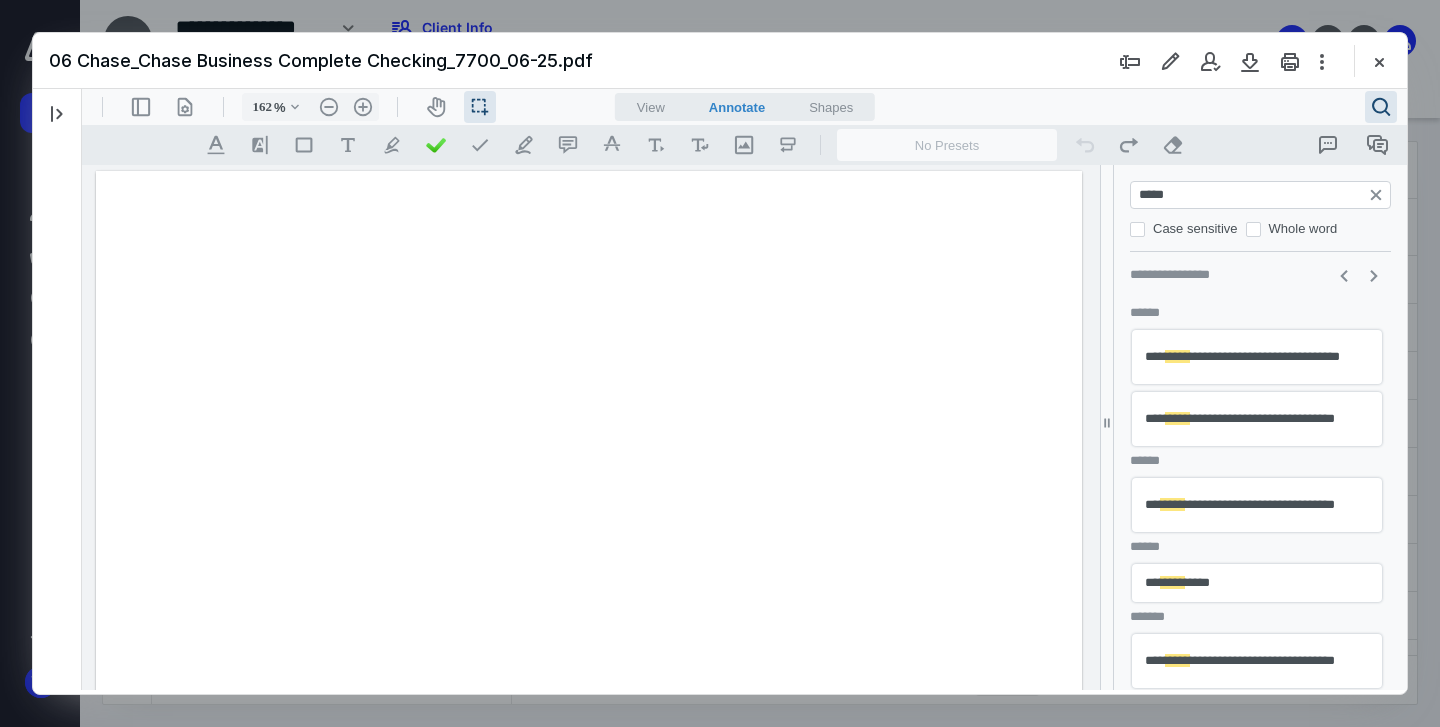 scroll, scrollTop: 0, scrollLeft: 0, axis: both 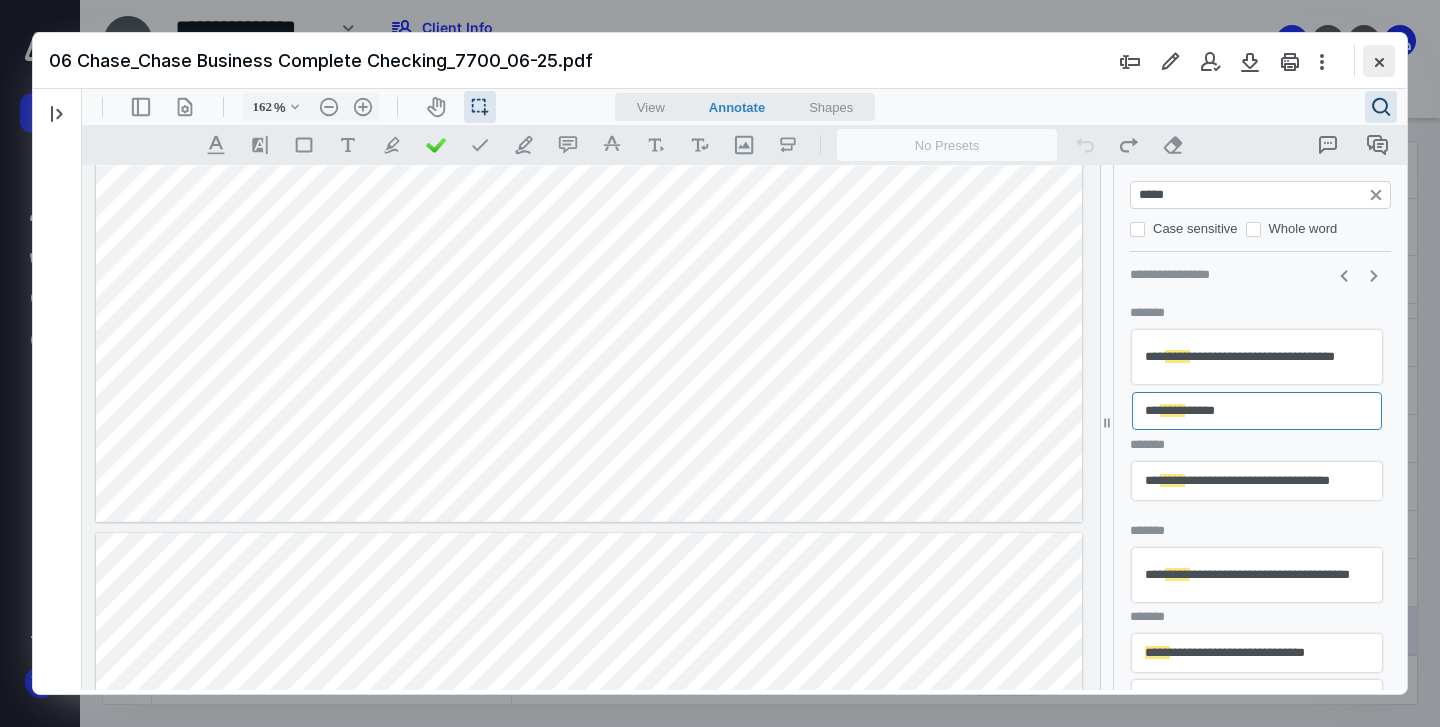 click at bounding box center [1379, 61] 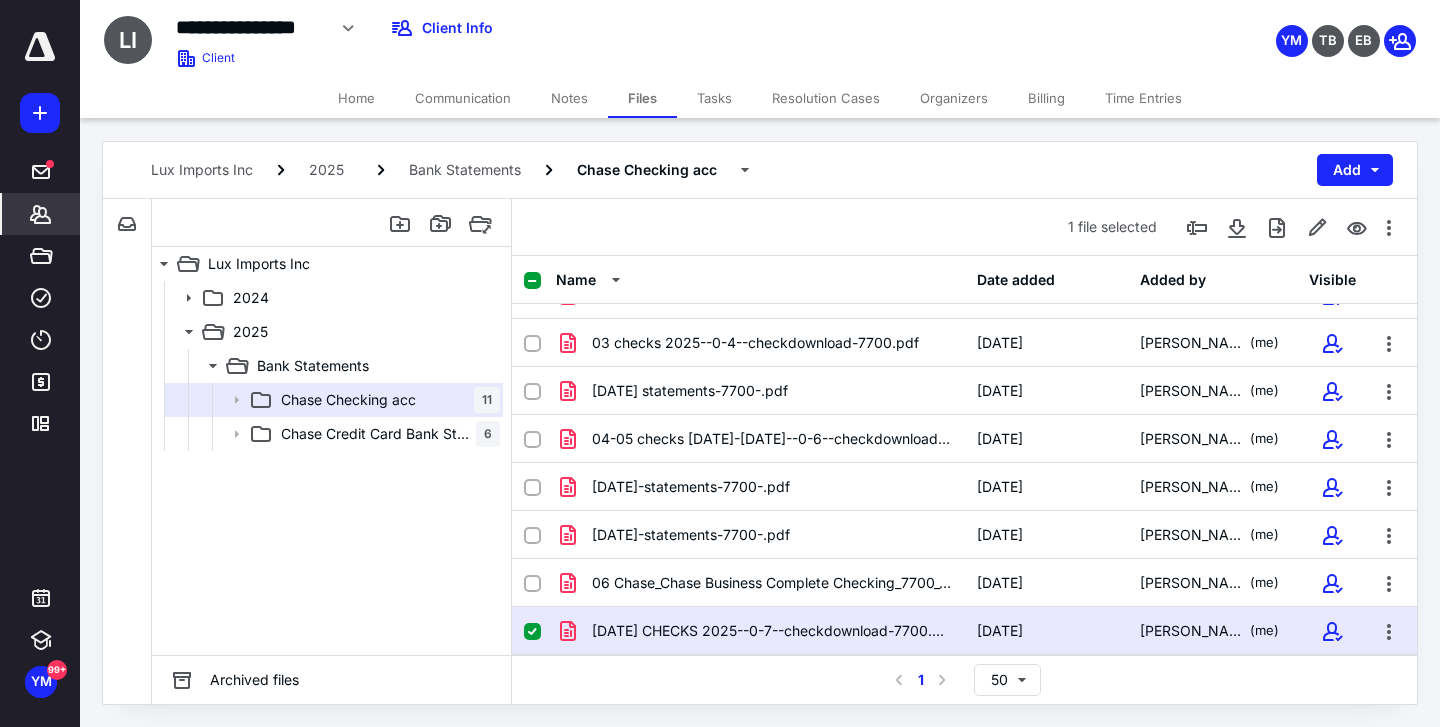 click on "Clients" at bounding box center [41, 214] 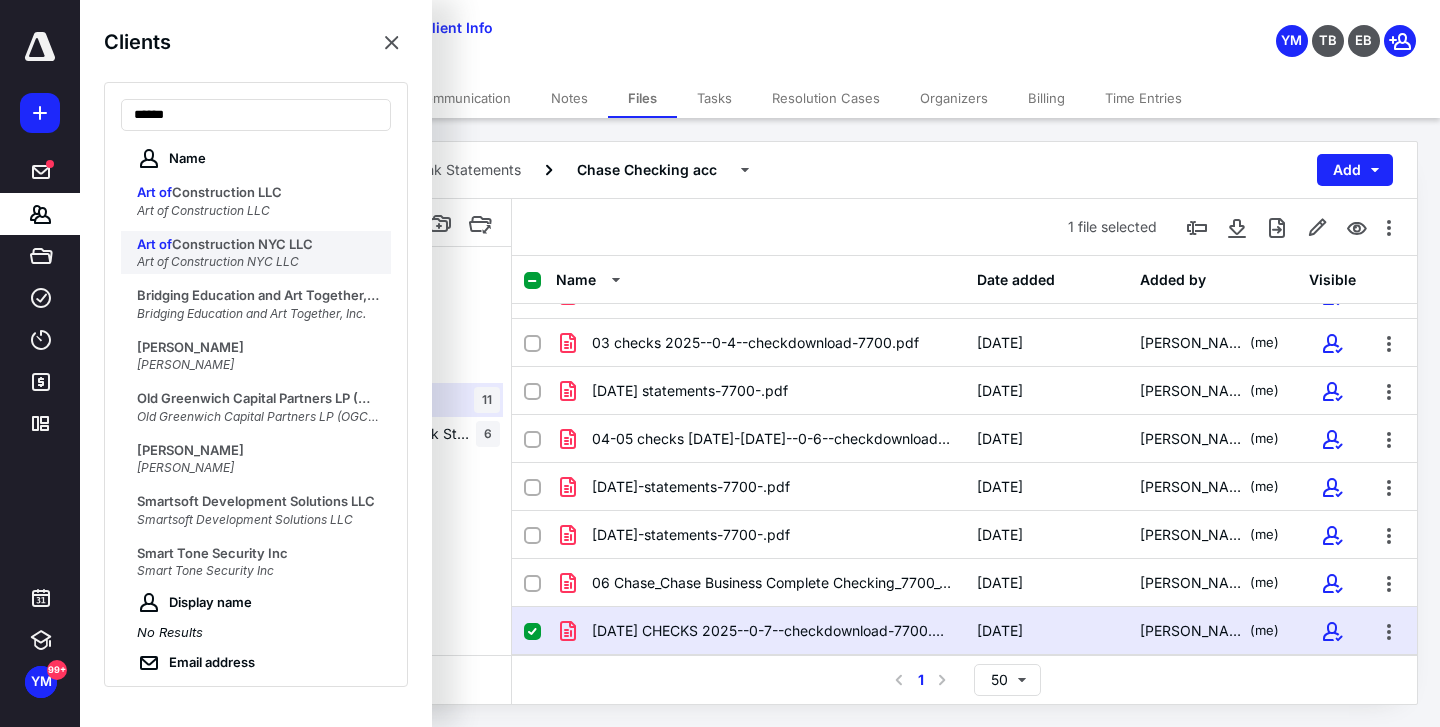 type on "******" 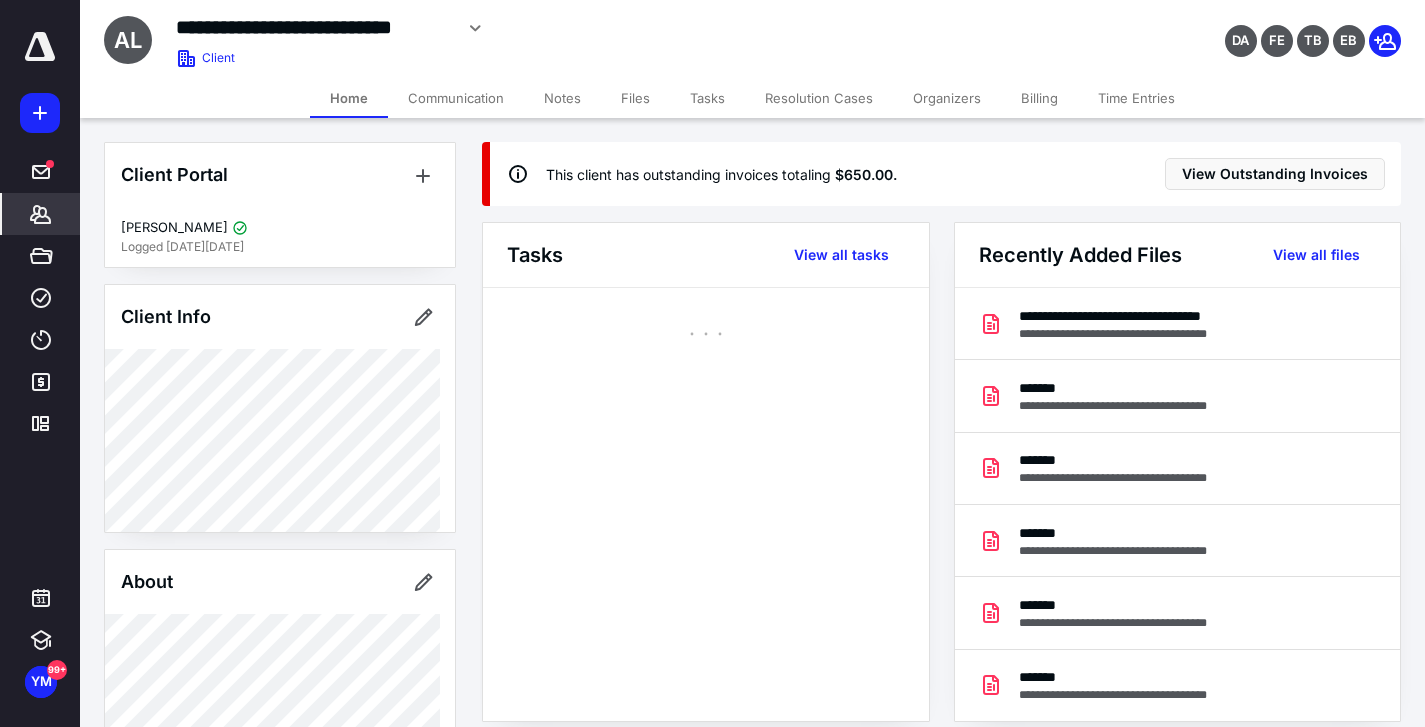 click on "Files" at bounding box center [635, 98] 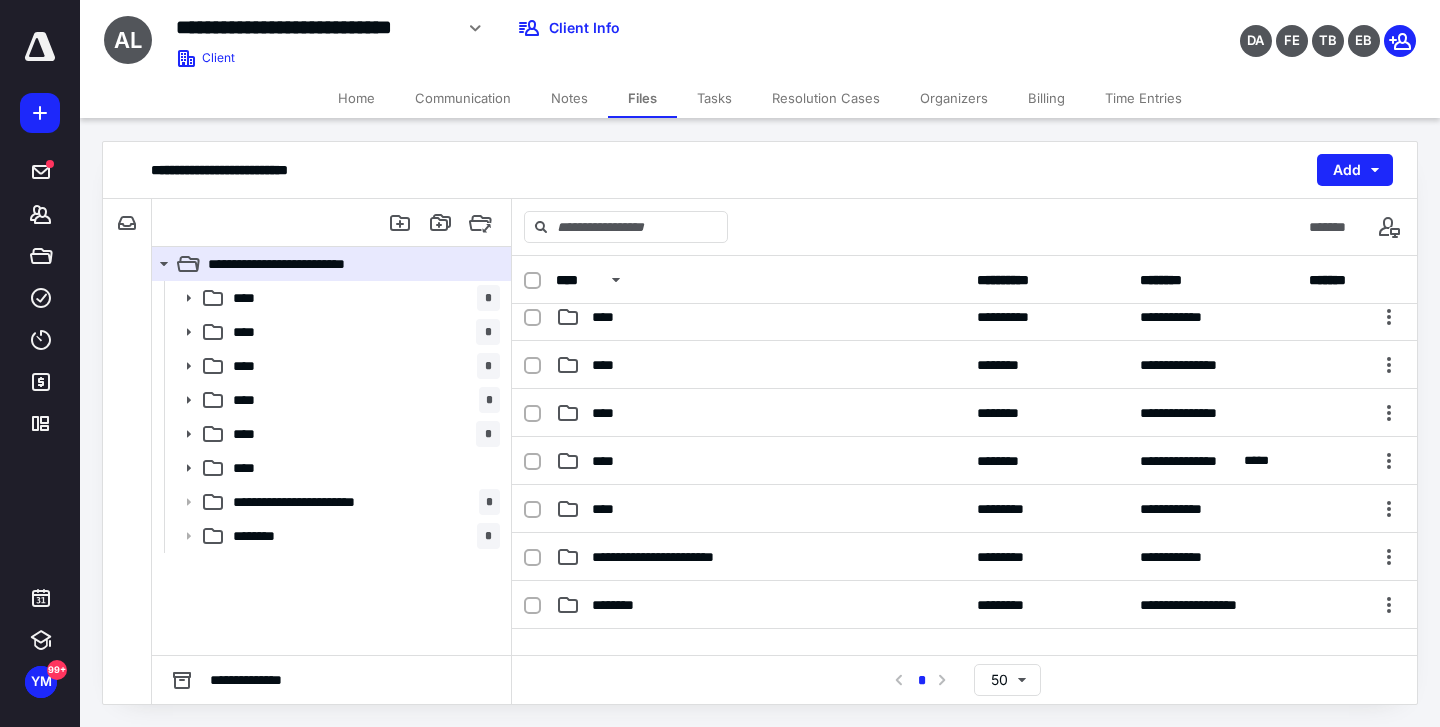 scroll, scrollTop: 151, scrollLeft: 0, axis: vertical 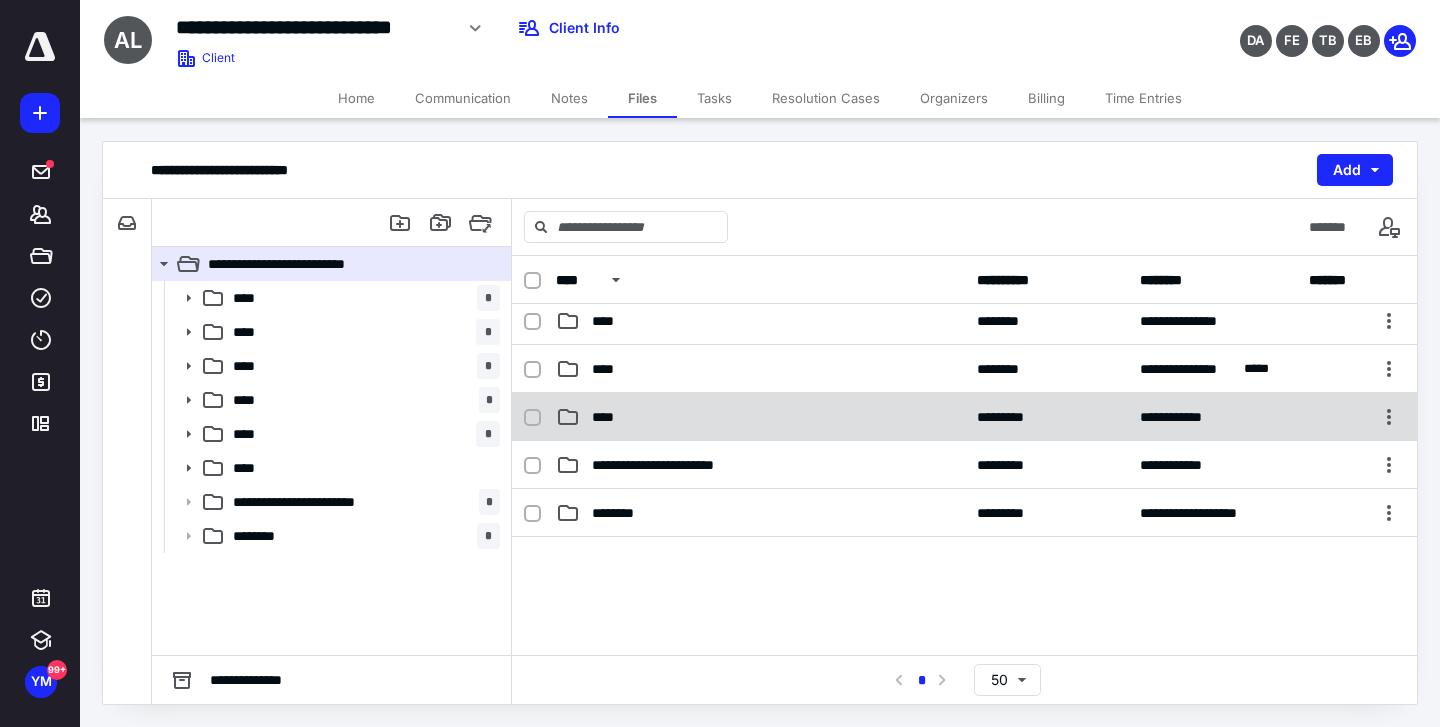click on "**********" at bounding box center (964, 417) 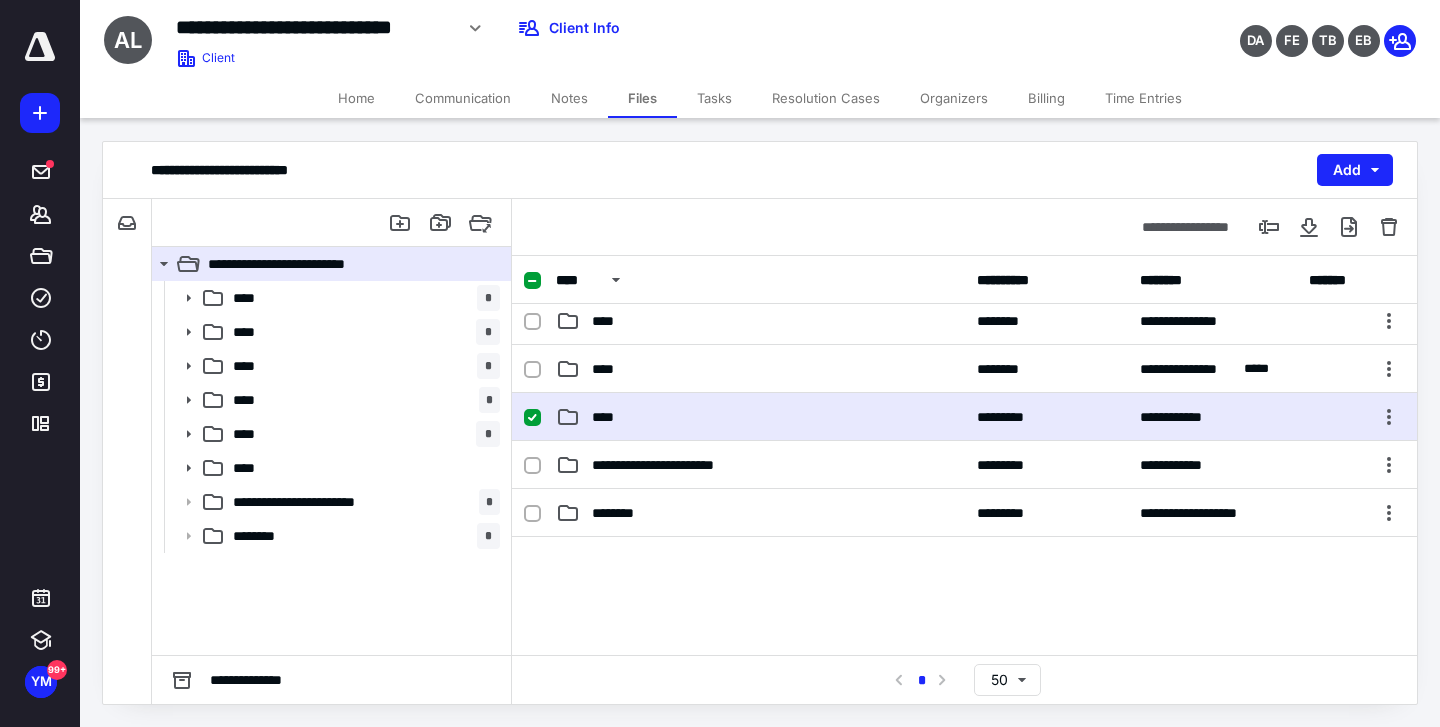 click on "**********" at bounding box center [964, 417] 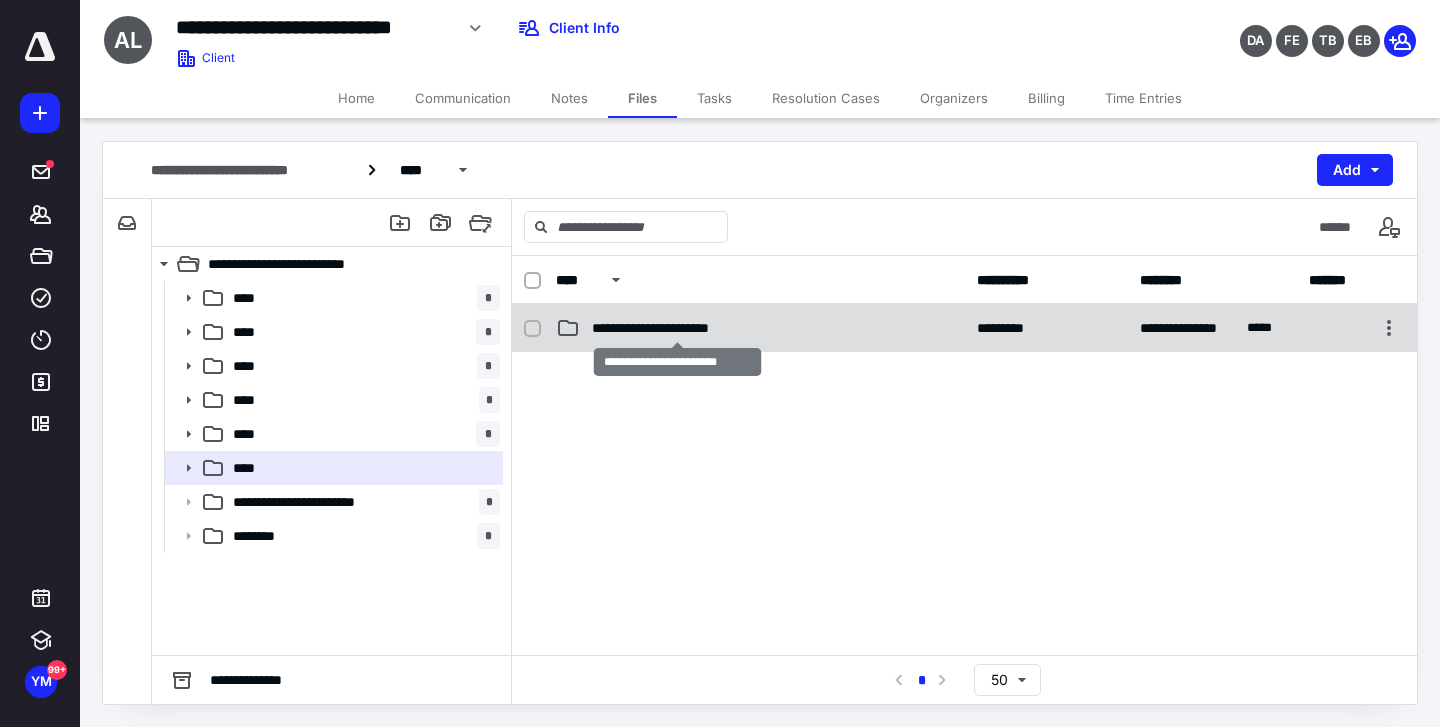 click on "**********" at bounding box center (678, 328) 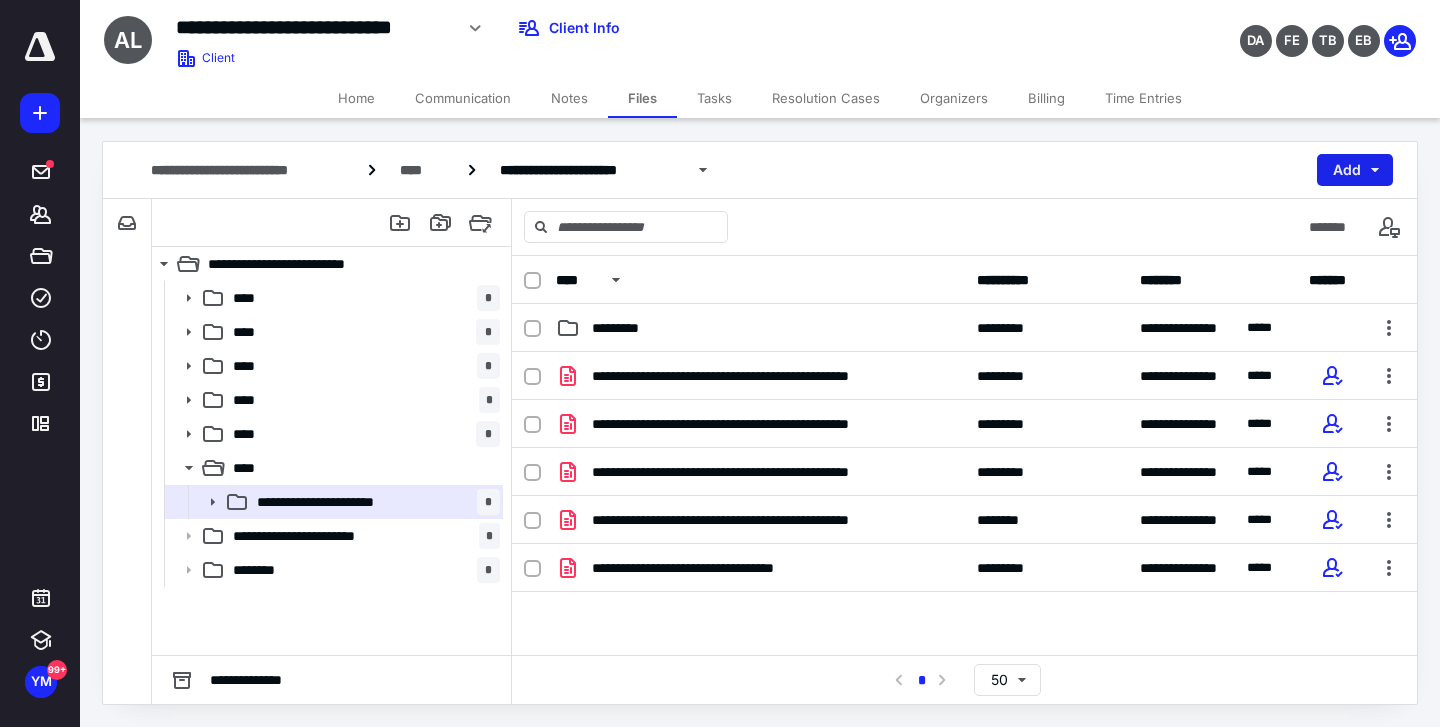 click on "Add" at bounding box center (1355, 170) 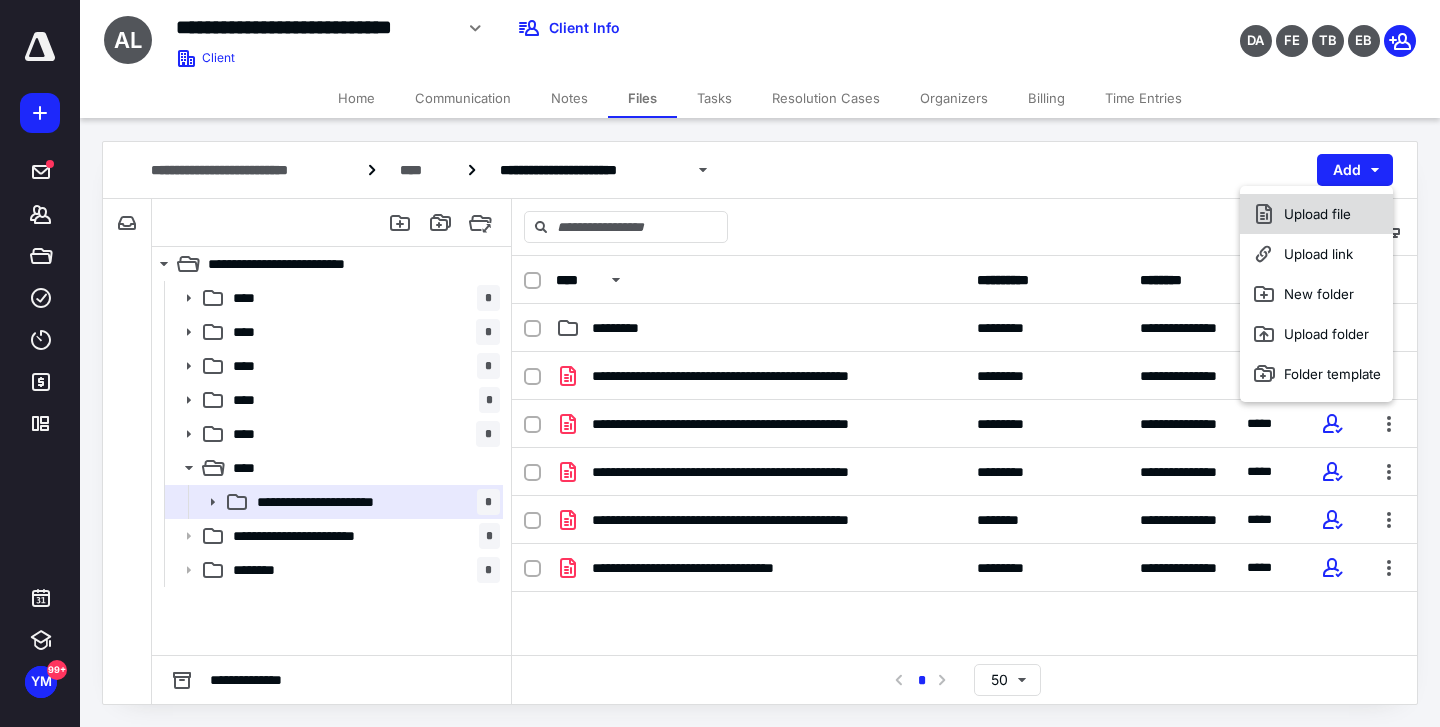 click on "Upload file" at bounding box center [1316, 214] 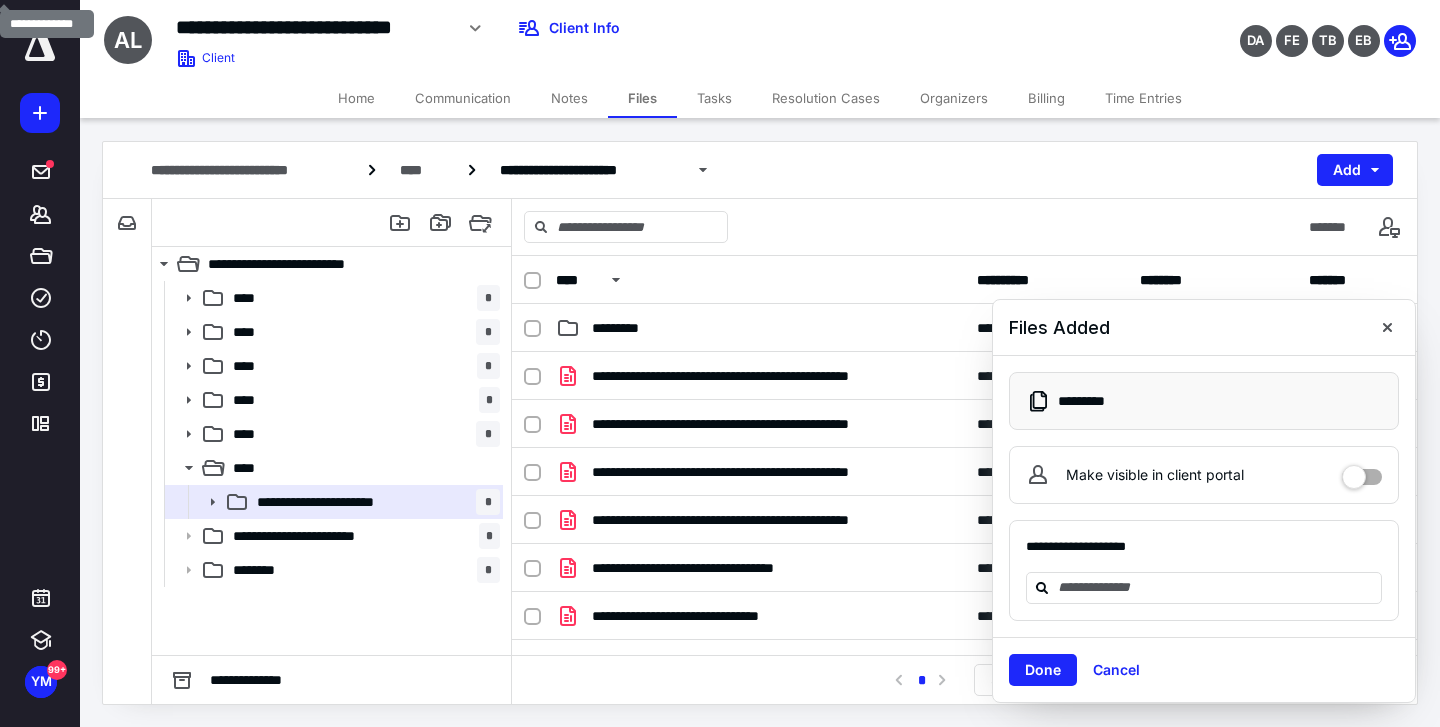 click on "Make visible in client portal" at bounding box center (1204, 475) 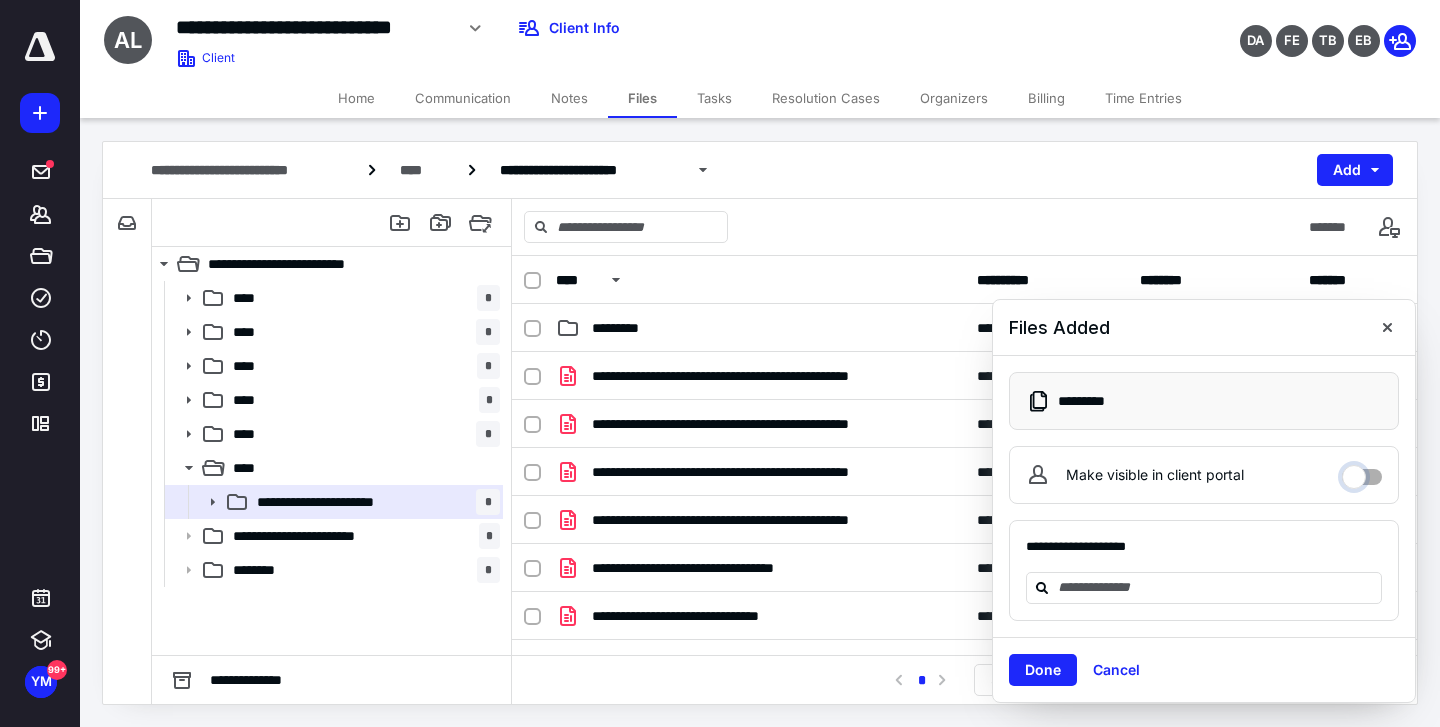 click on "Make visible in client portal" at bounding box center [1362, 472] 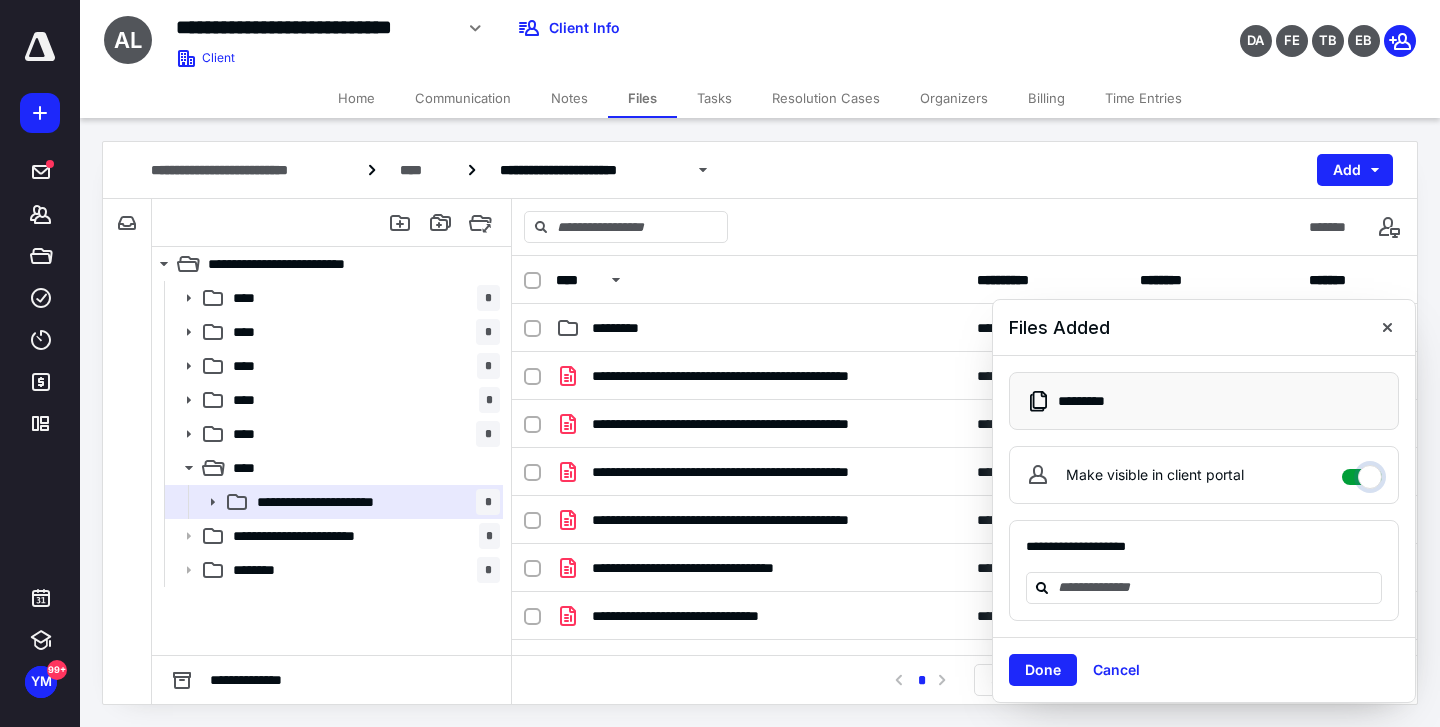 checkbox on "****" 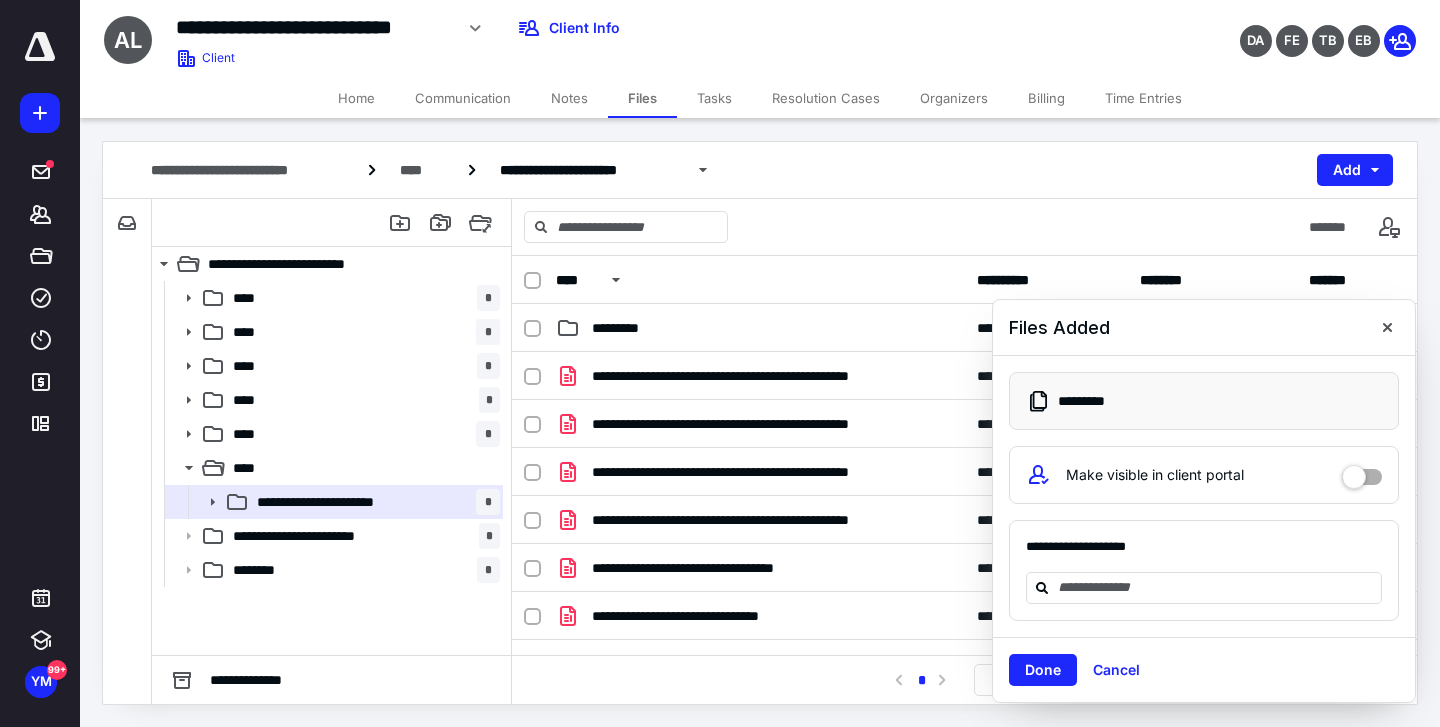 click on "Done" at bounding box center (1043, 670) 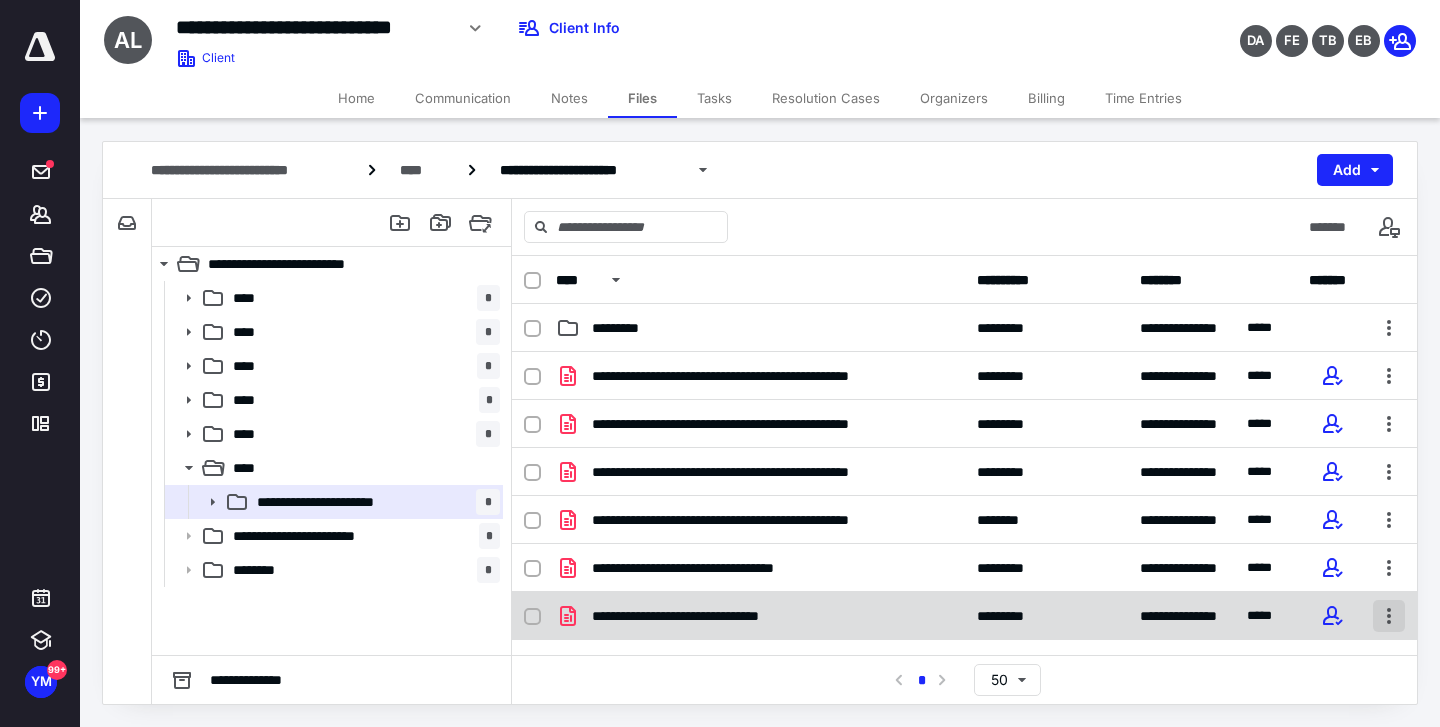 click at bounding box center [1389, 616] 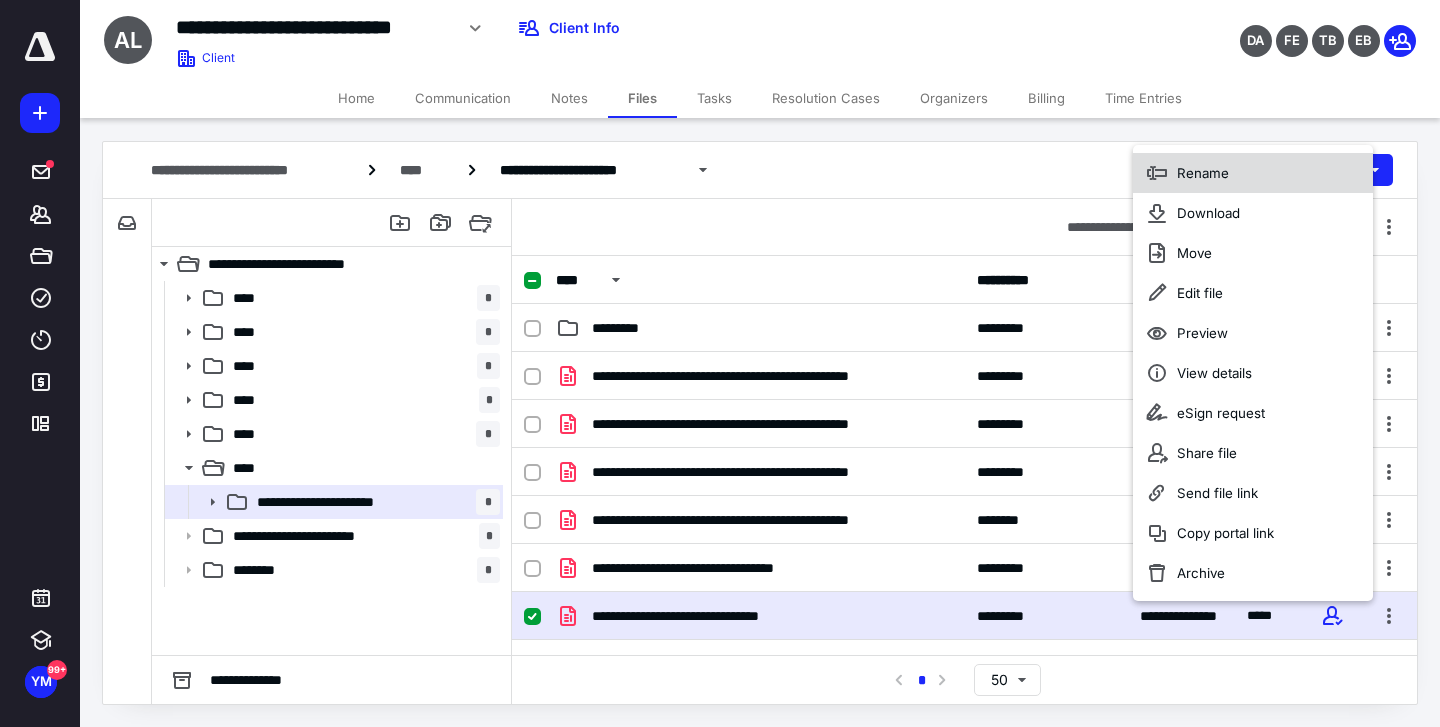 click on "Rename" at bounding box center (1203, 173) 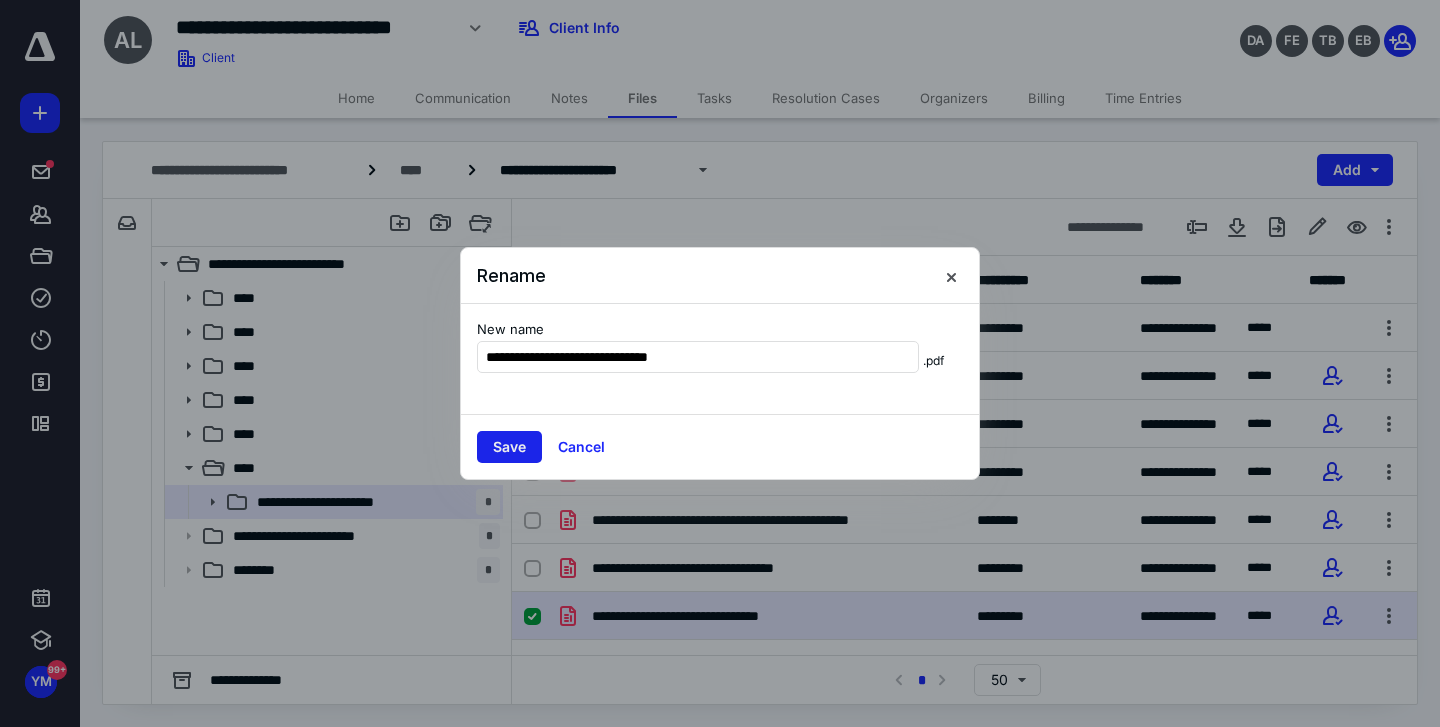 type on "**********" 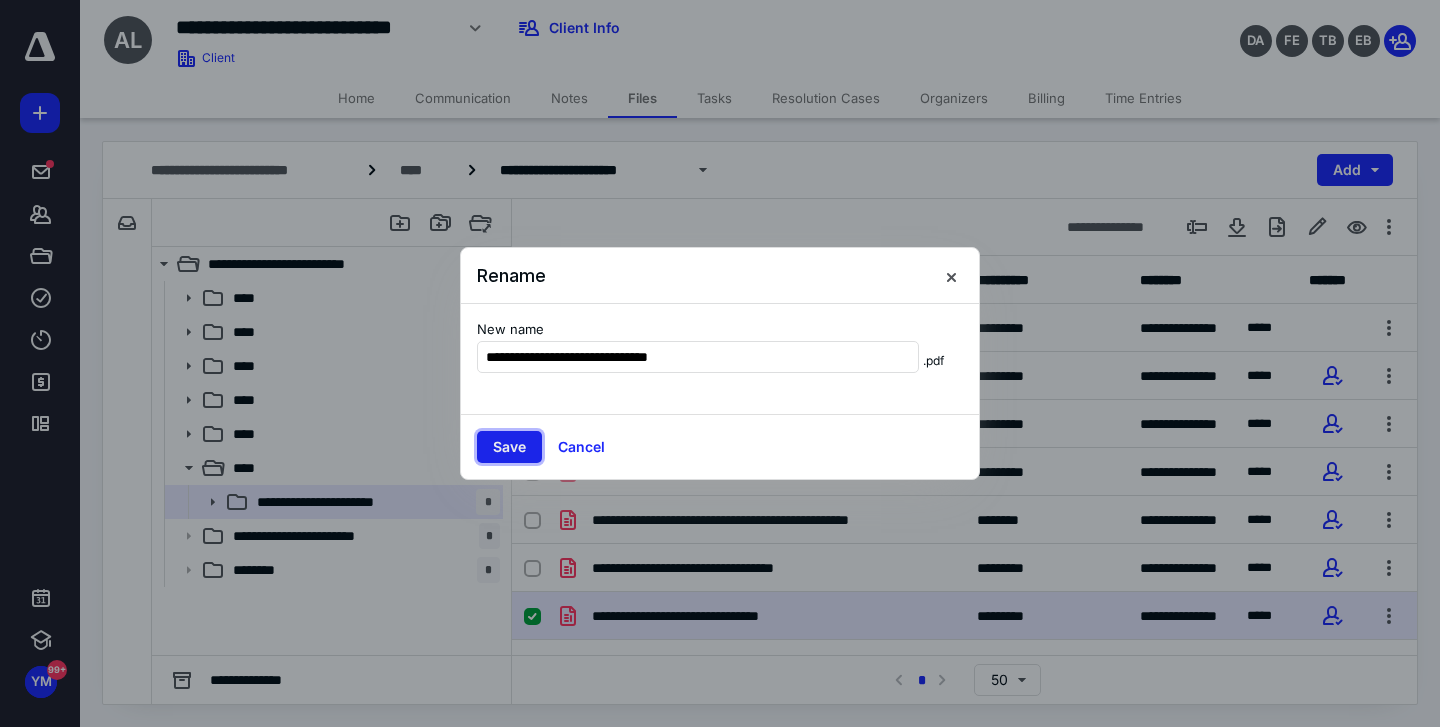 click on "Save" at bounding box center (509, 447) 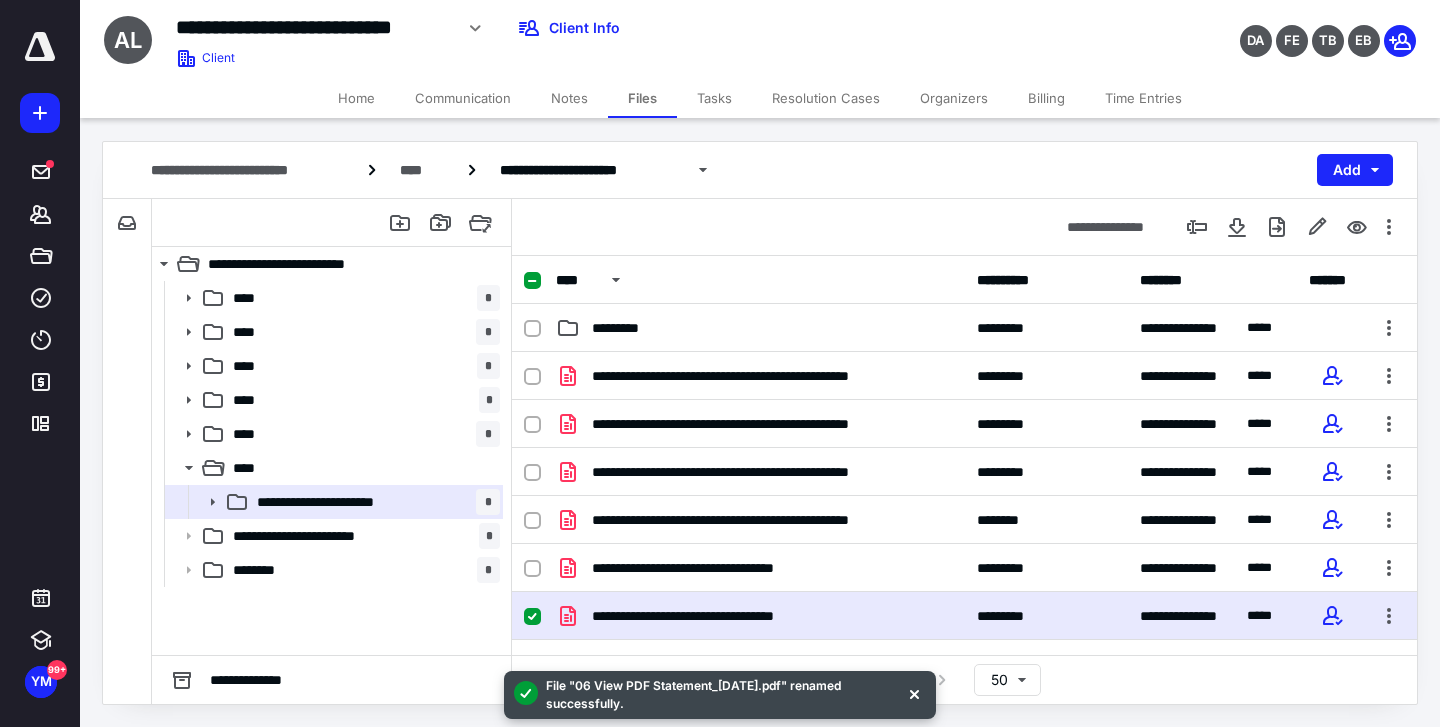 click on "**********" at bounding box center [727, 616] 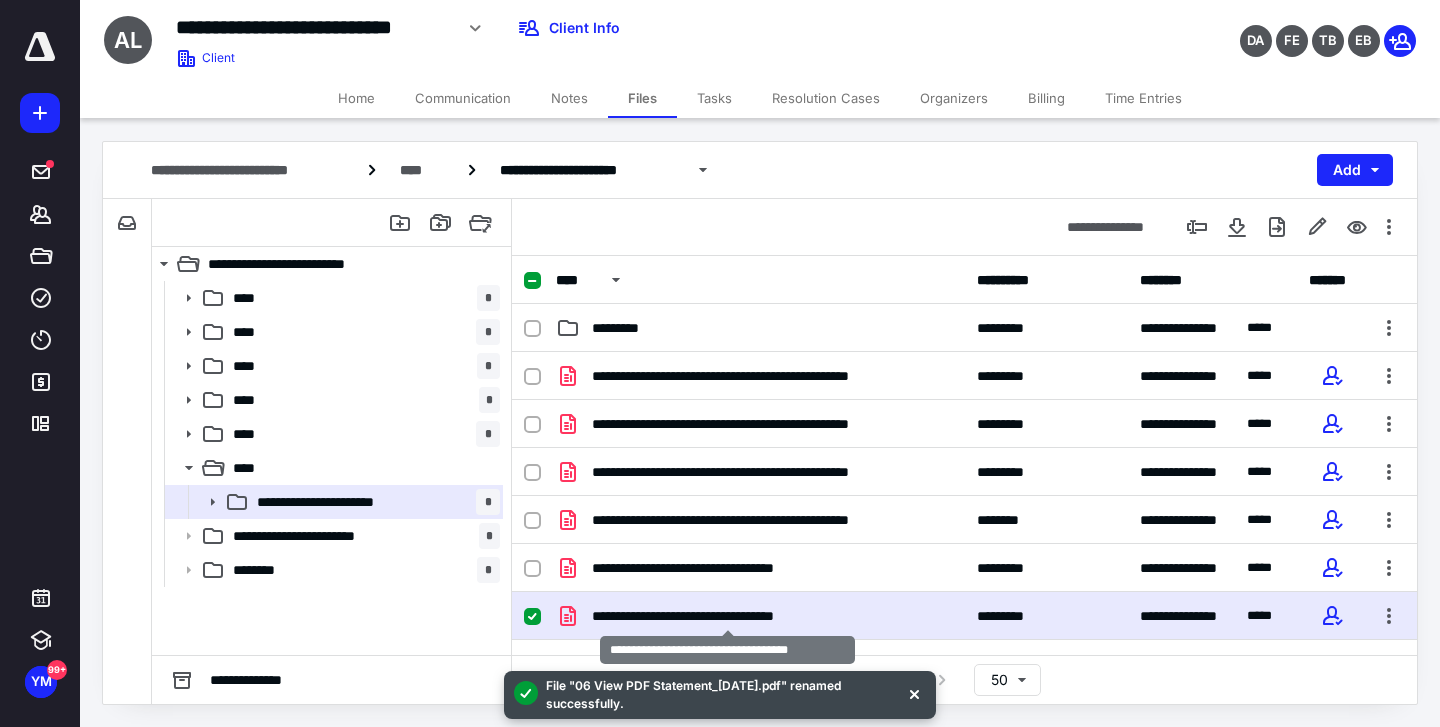 click on "**********" at bounding box center [727, 616] 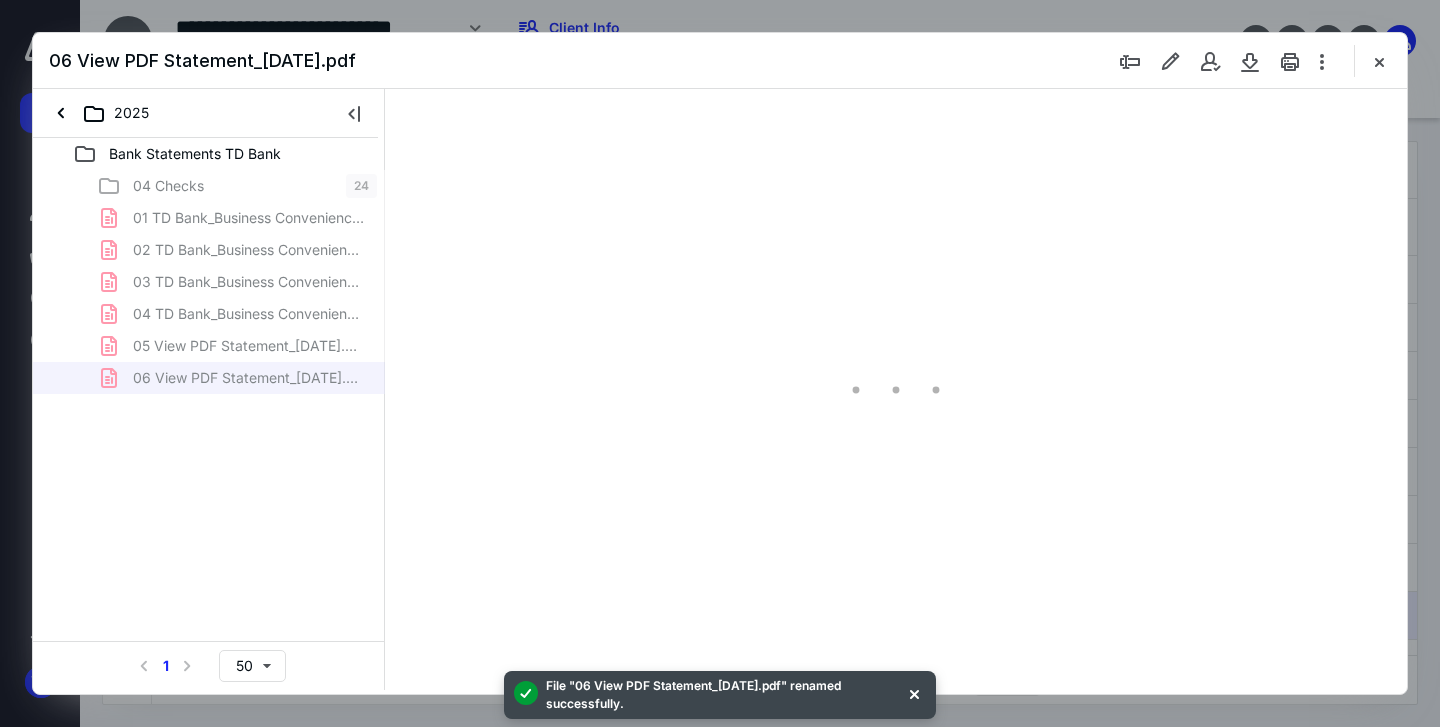 scroll, scrollTop: 0, scrollLeft: 0, axis: both 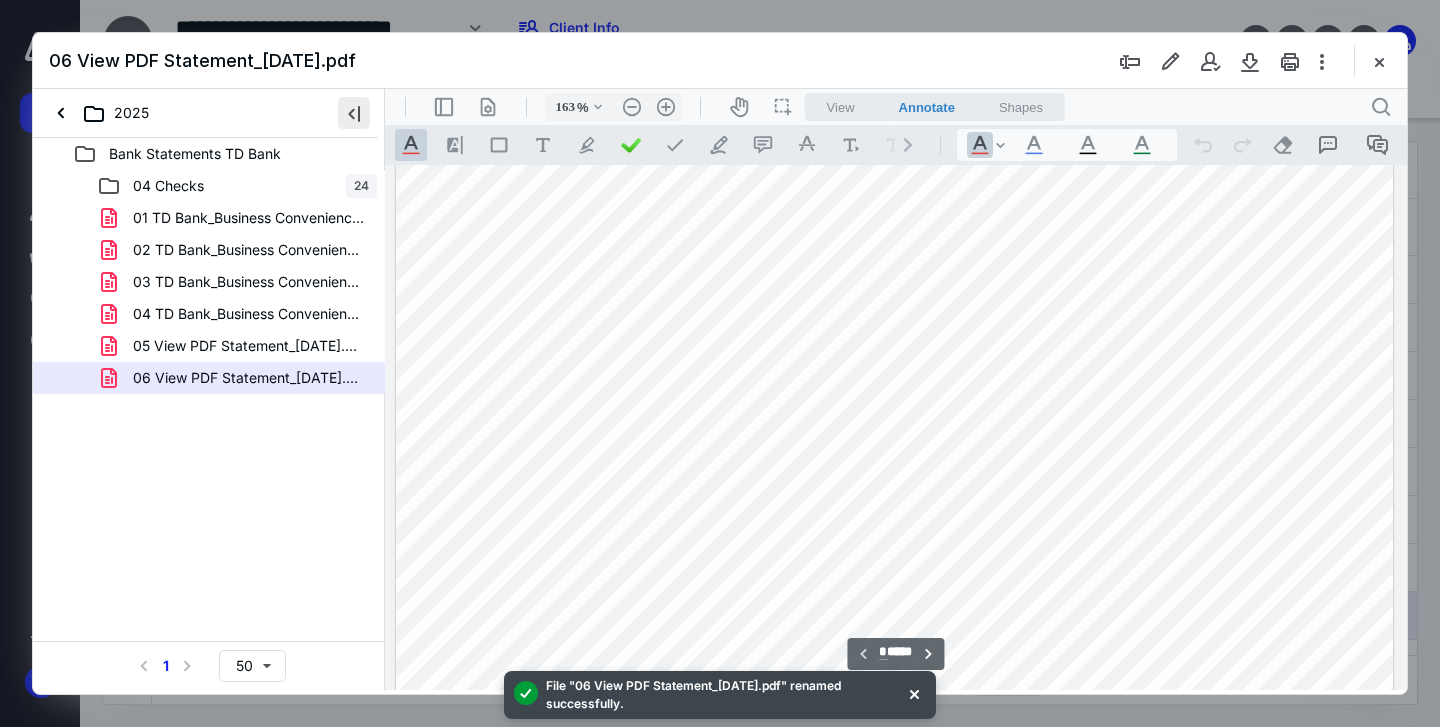 click at bounding box center [354, 113] 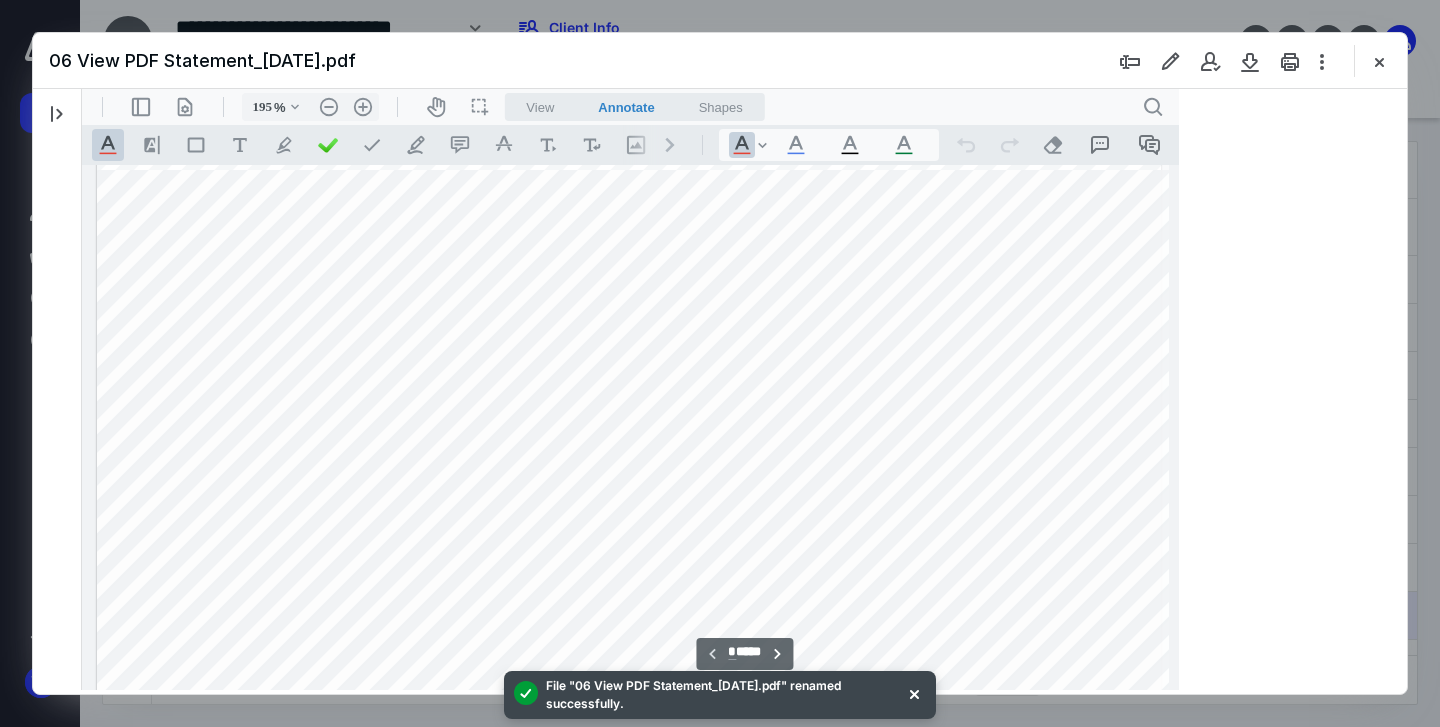 scroll, scrollTop: 84, scrollLeft: 0, axis: vertical 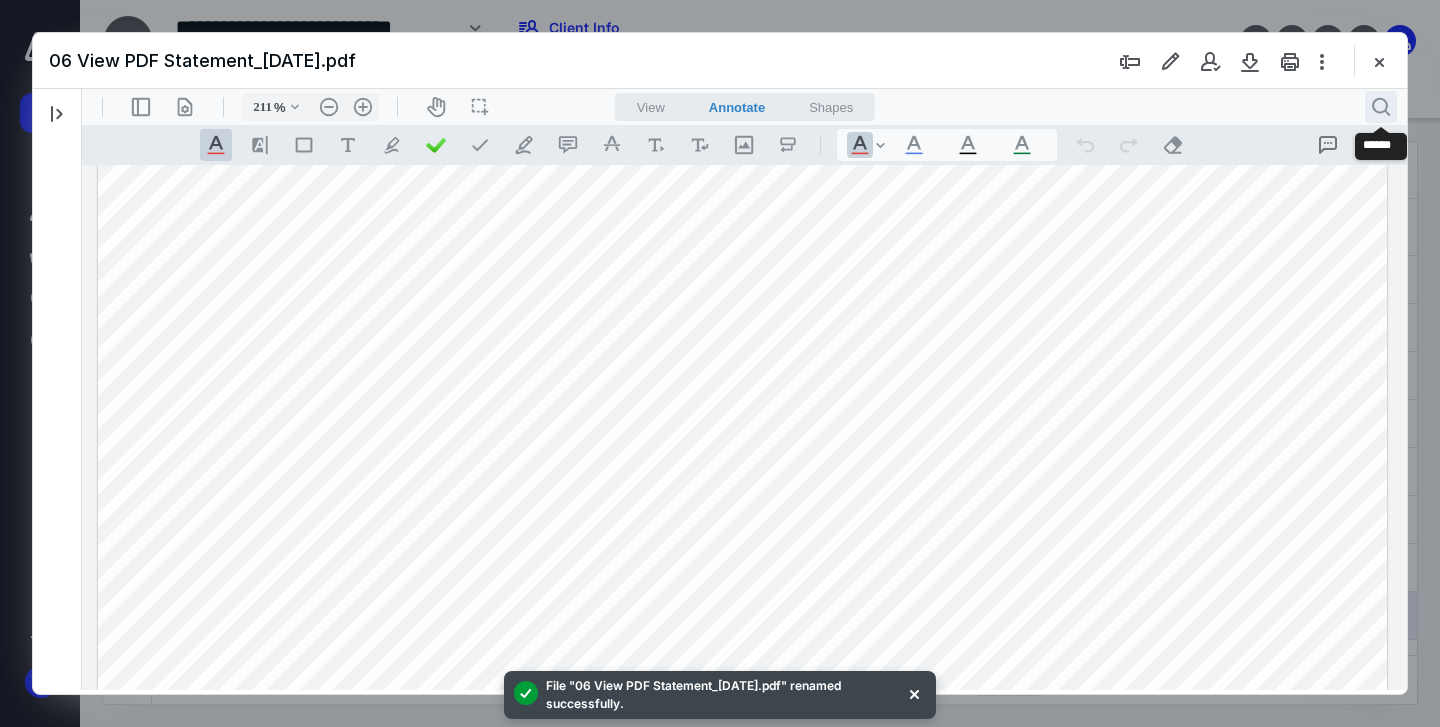 click on ".cls-1{fill:#abb0c4;} icon - header - search" at bounding box center [1381, 107] 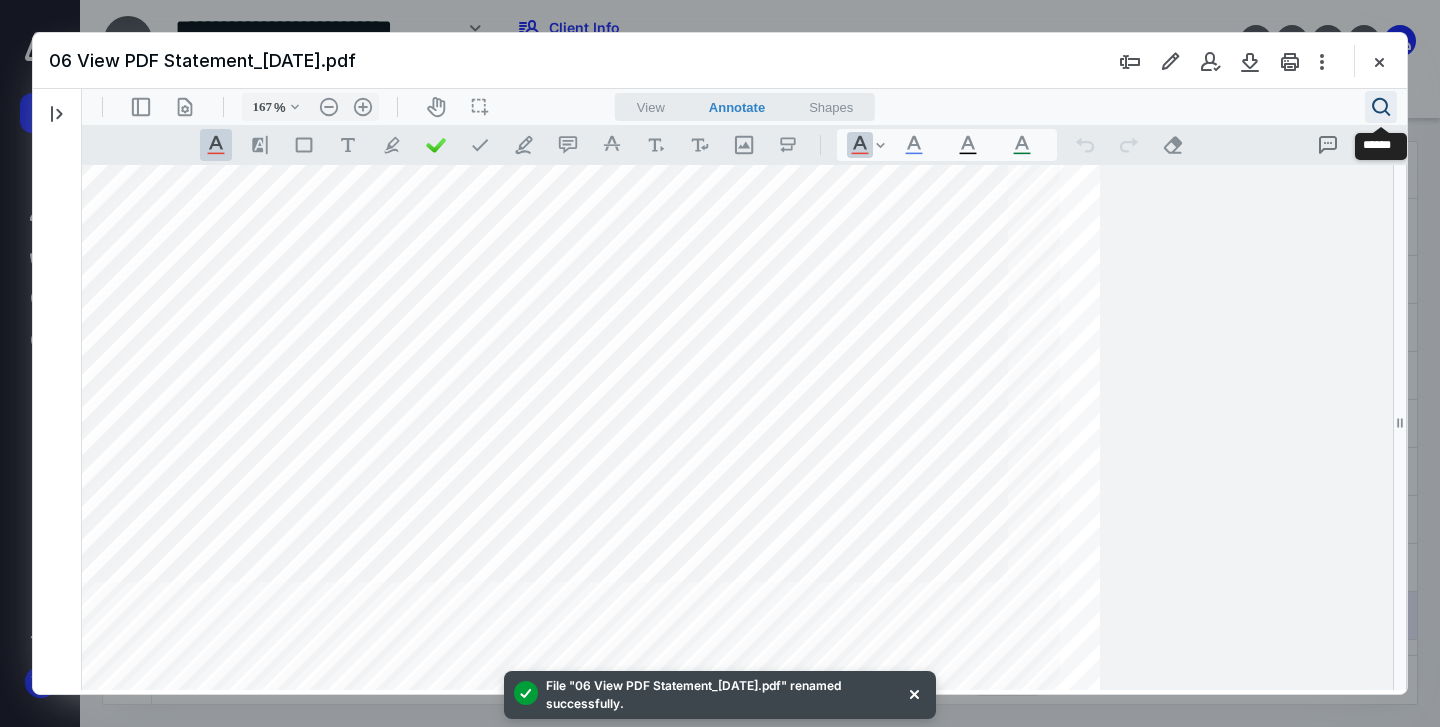 type on "162" 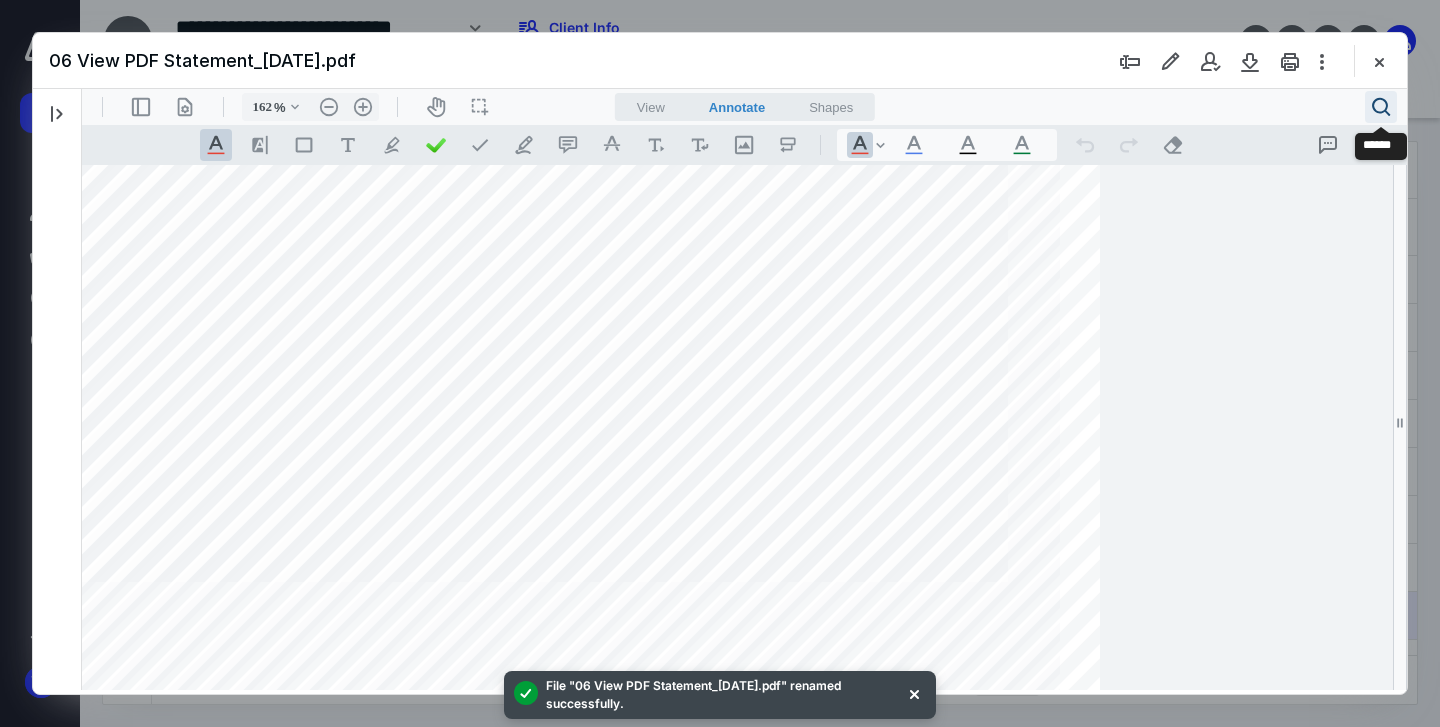 scroll, scrollTop: 82, scrollLeft: 0, axis: vertical 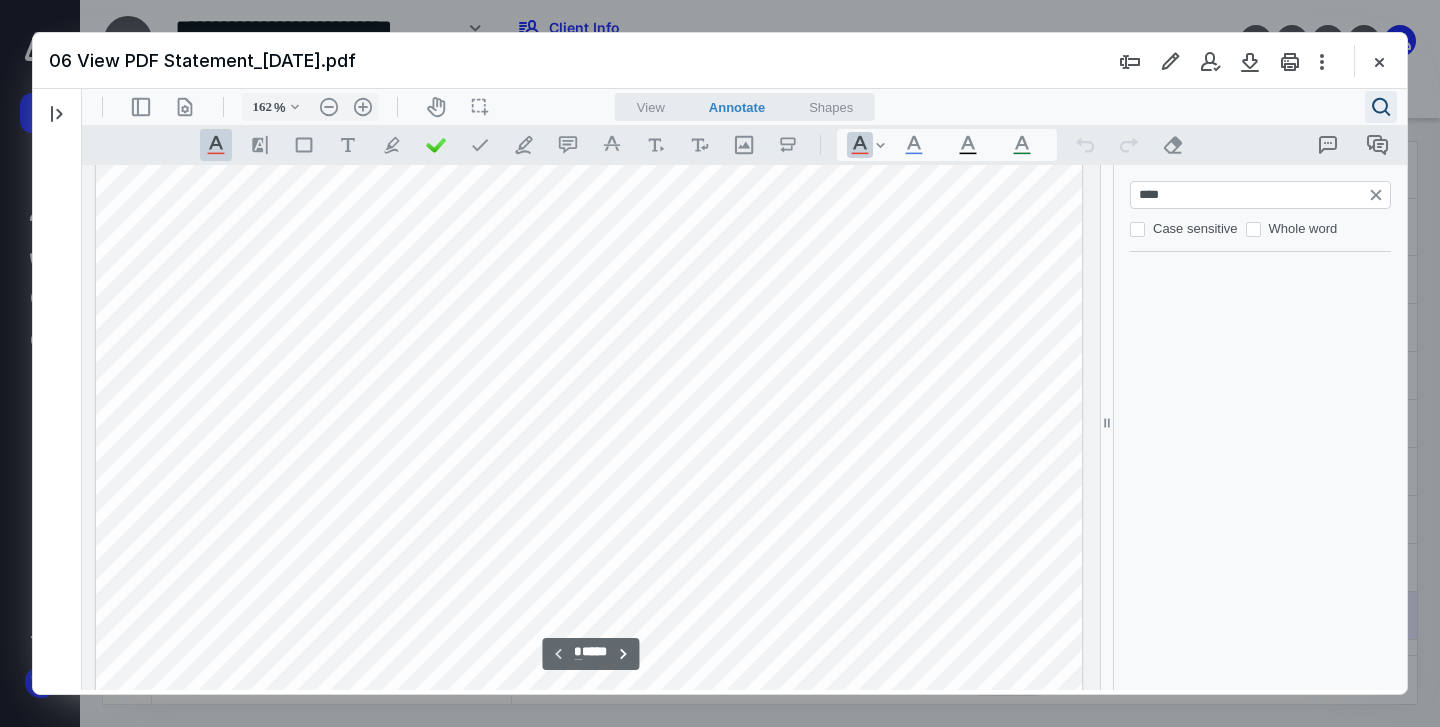 type on "*****" 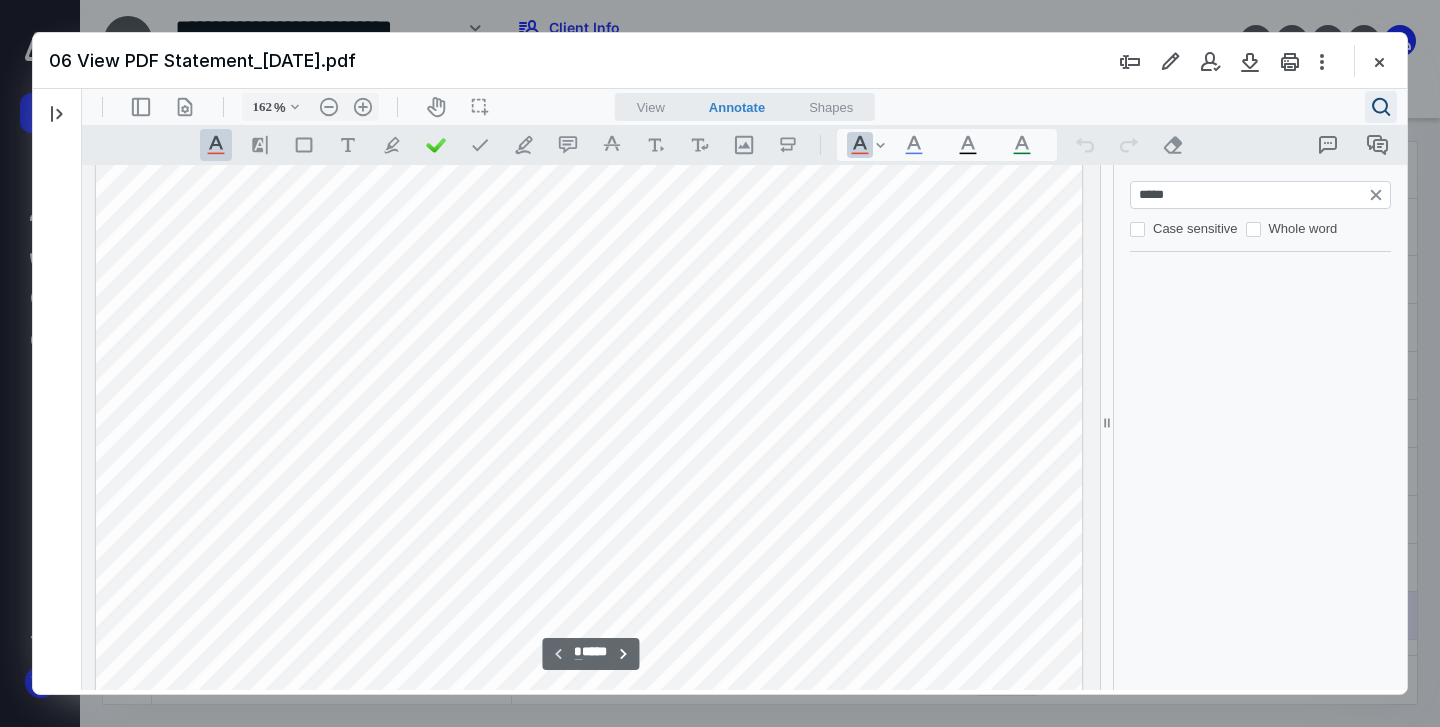 type on "*" 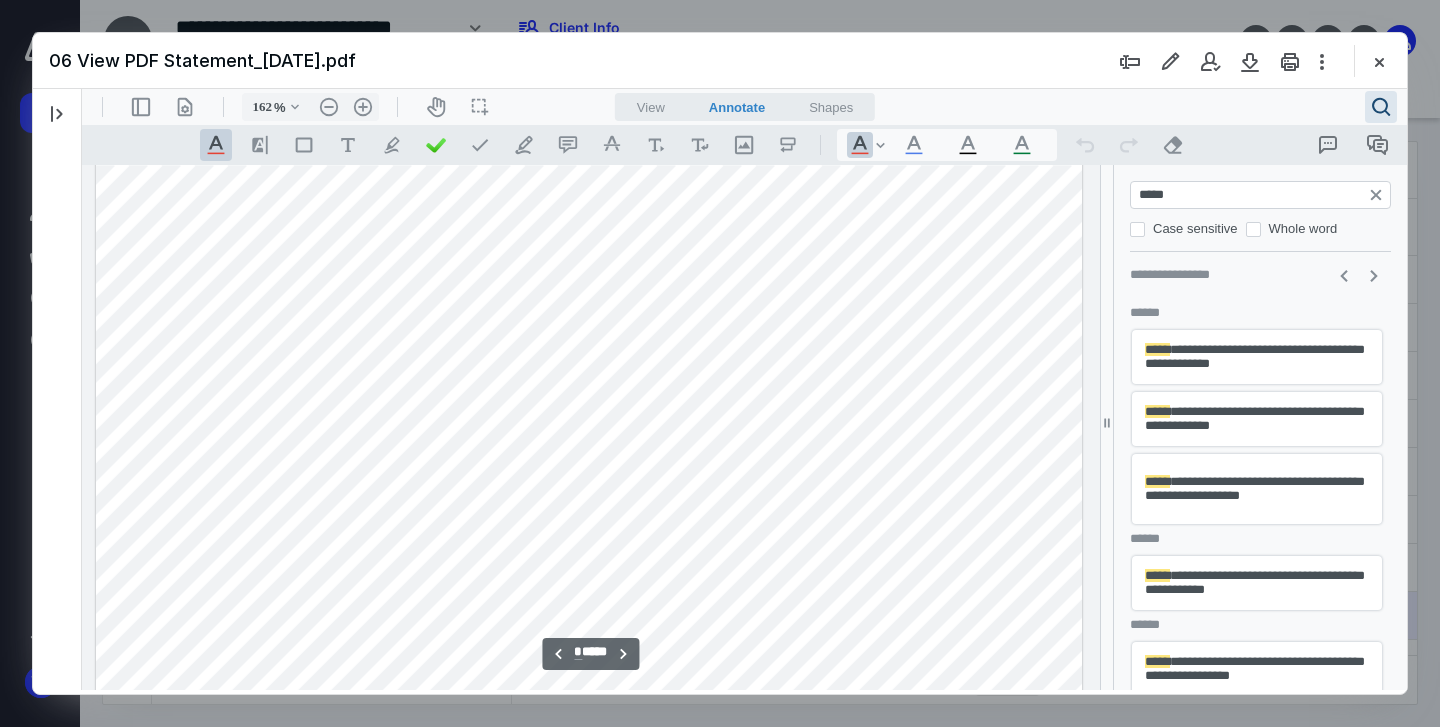 type on "*****" 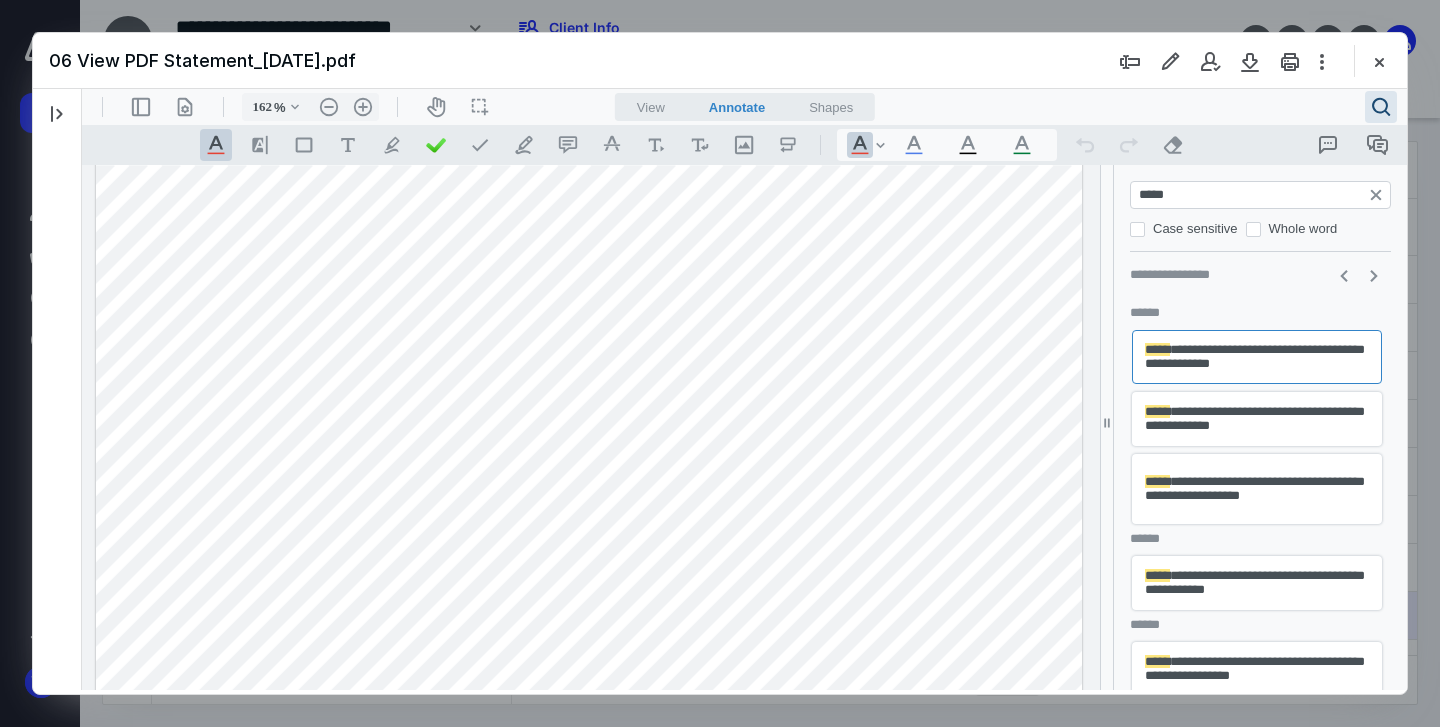 click on "**********" at bounding box center (1257, 419) 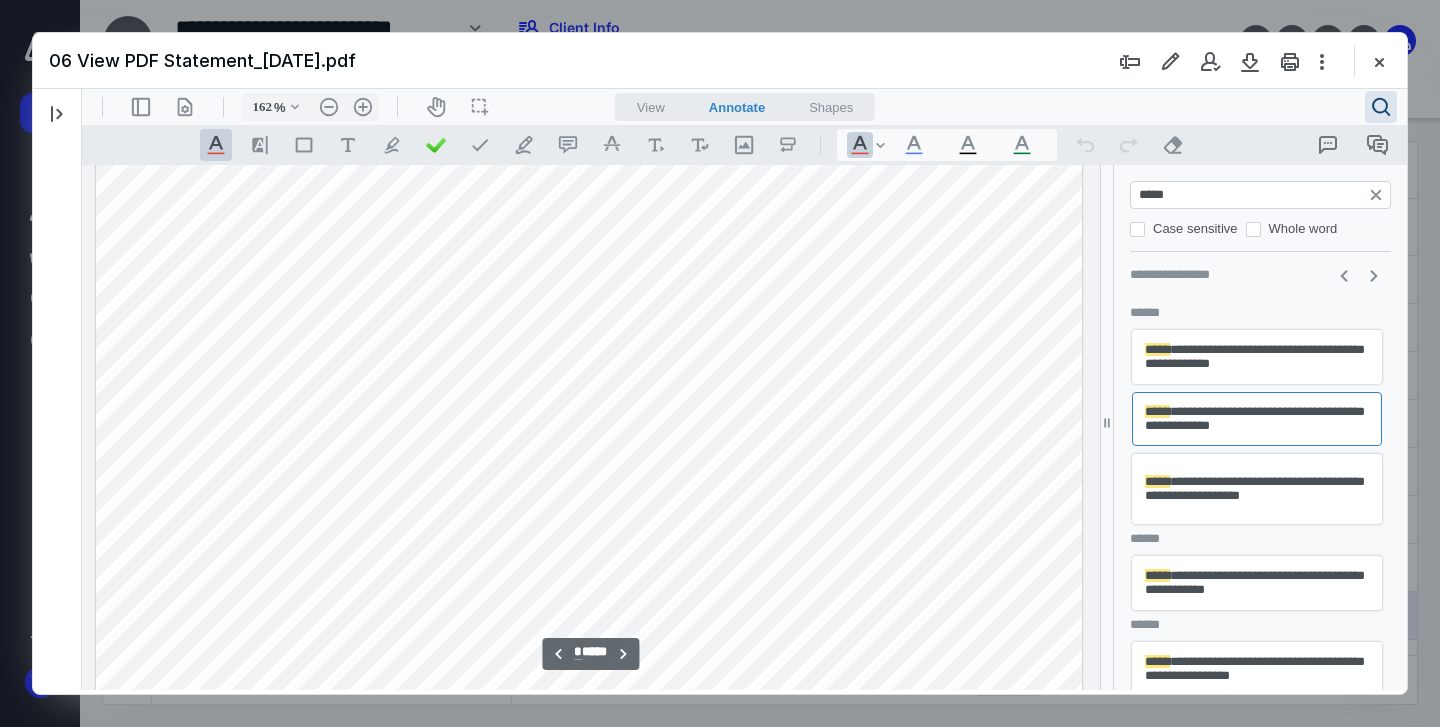 click on "**********" at bounding box center (1257, 489) 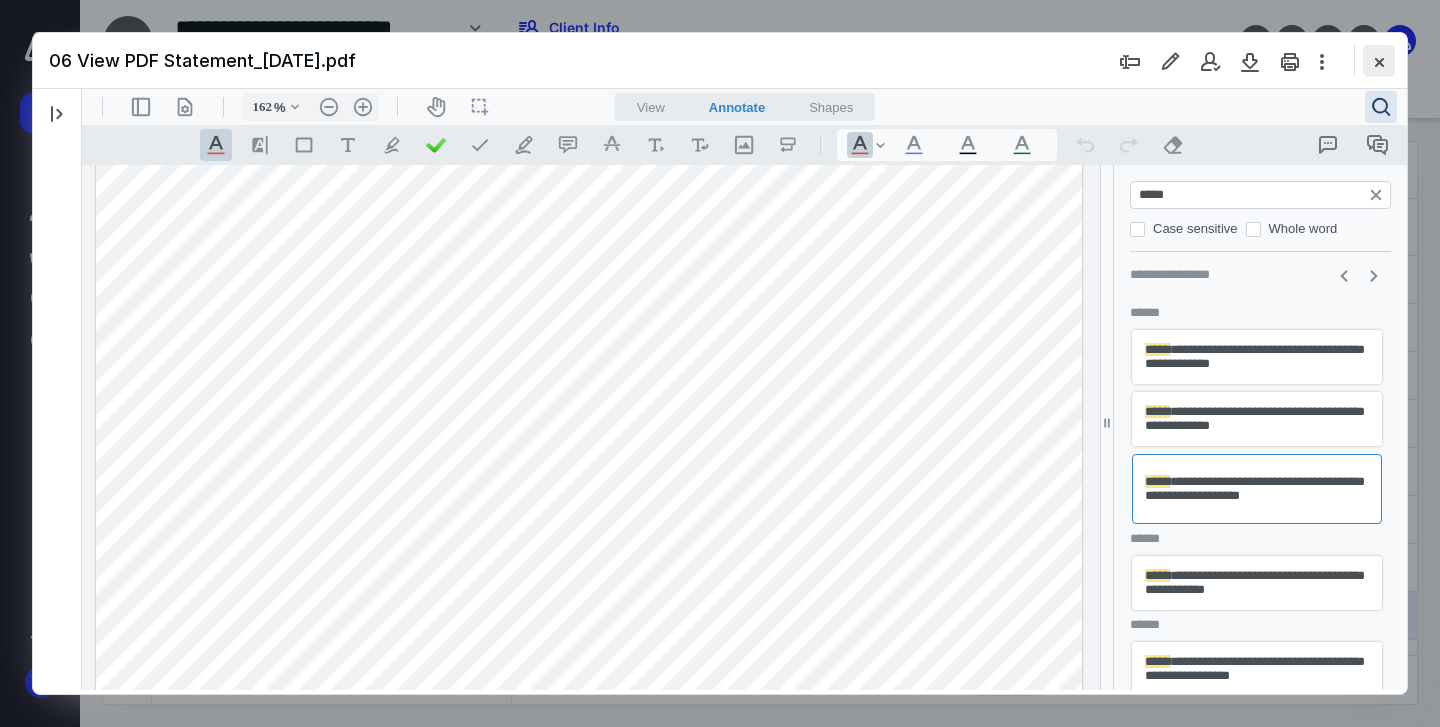 click at bounding box center (1379, 61) 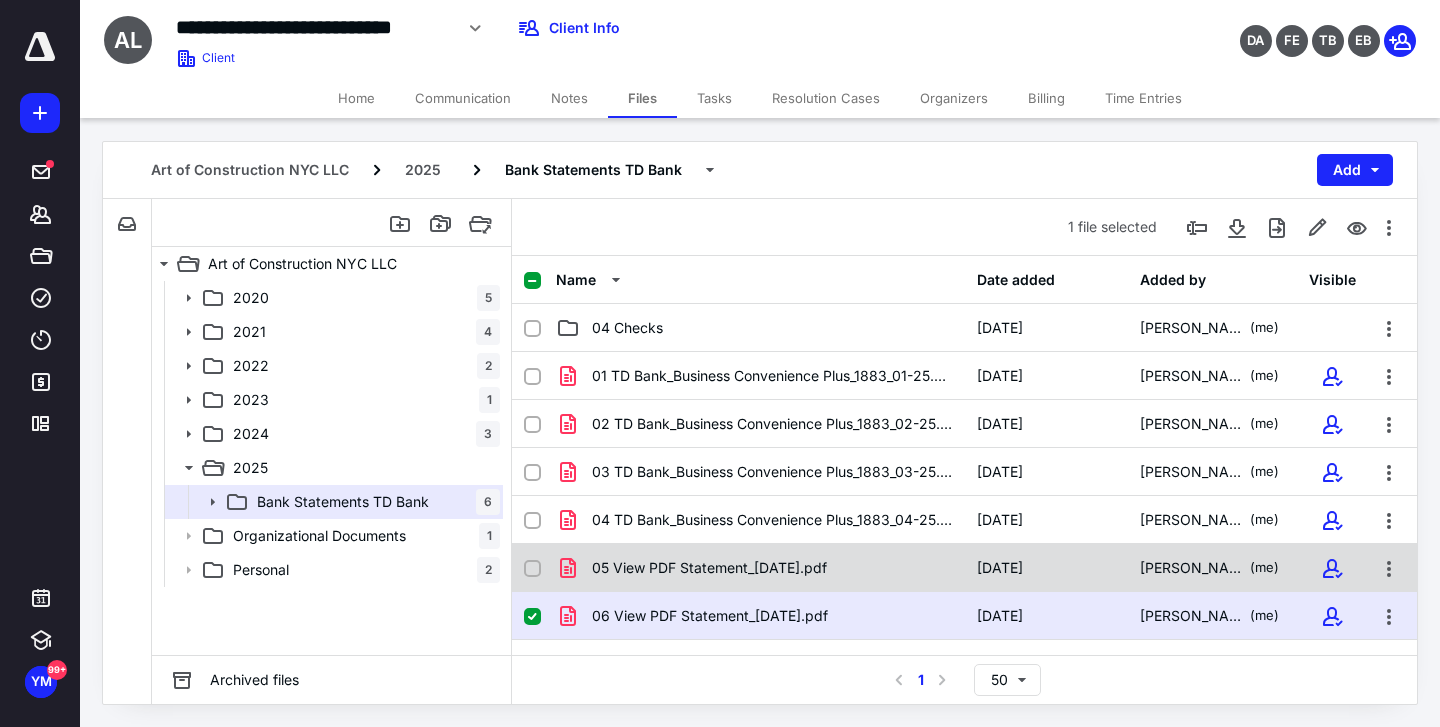 click on "05 View PDF Statement_[DATE].pdf" at bounding box center [709, 568] 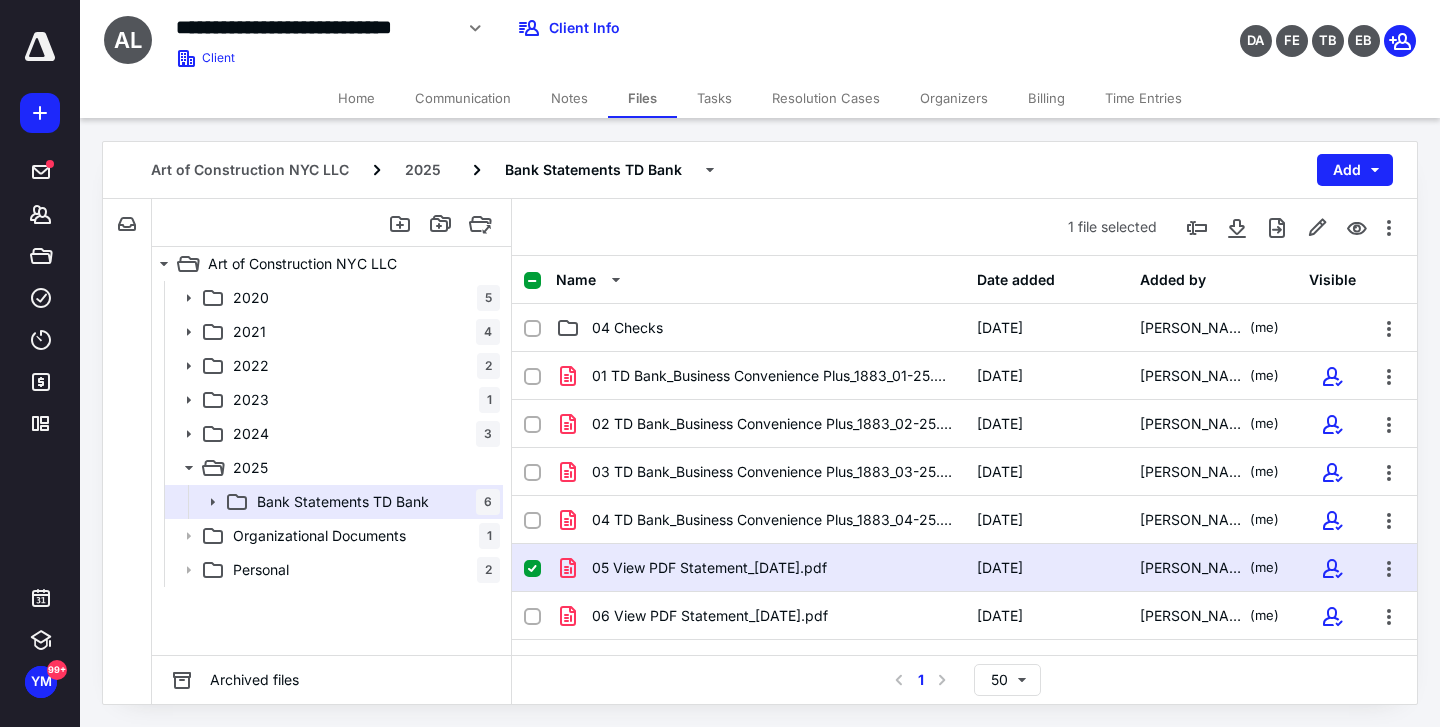 click on "05 View PDF Statement_[DATE].pdf" at bounding box center [709, 568] 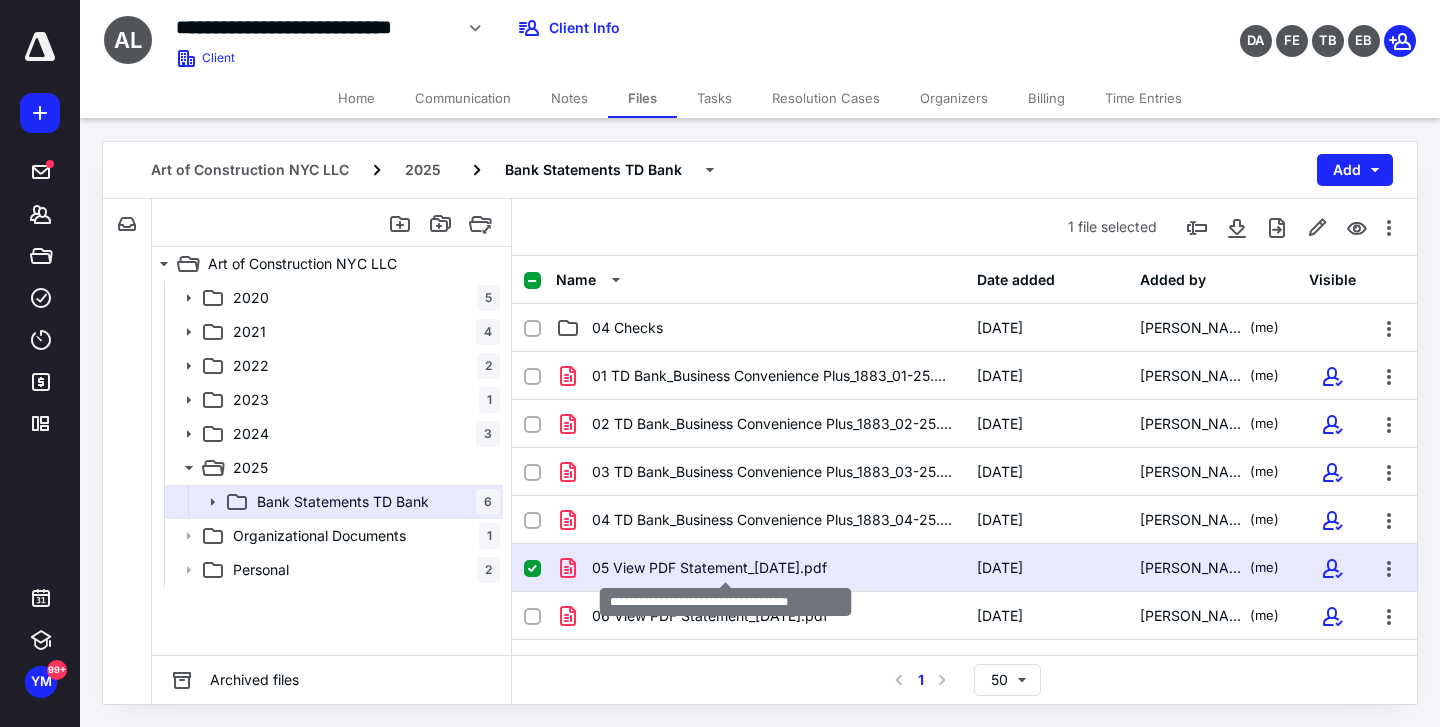 click on "05 View PDF Statement_[DATE].pdf" at bounding box center [709, 568] 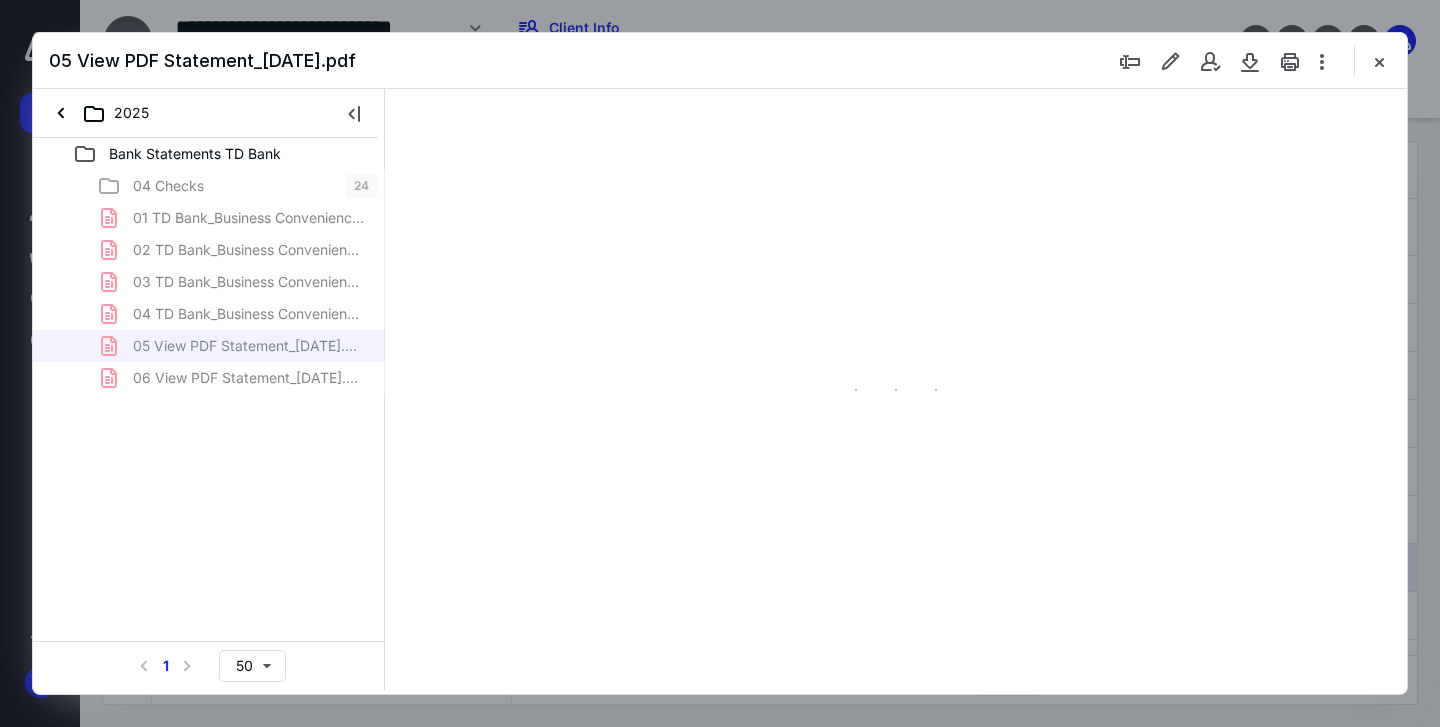 scroll, scrollTop: 0, scrollLeft: 0, axis: both 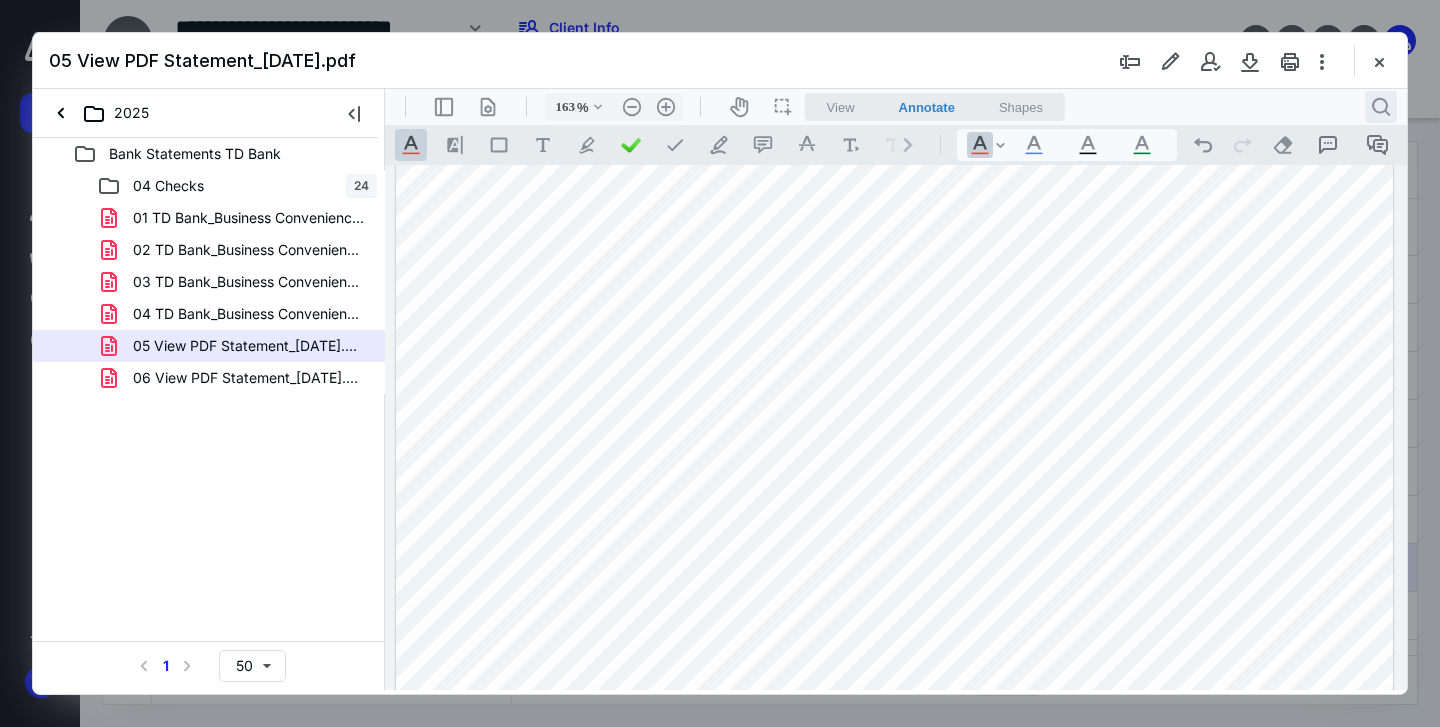 click on ".cls-1{fill:#abb0c4;} icon - header - search" at bounding box center [1381, 107] 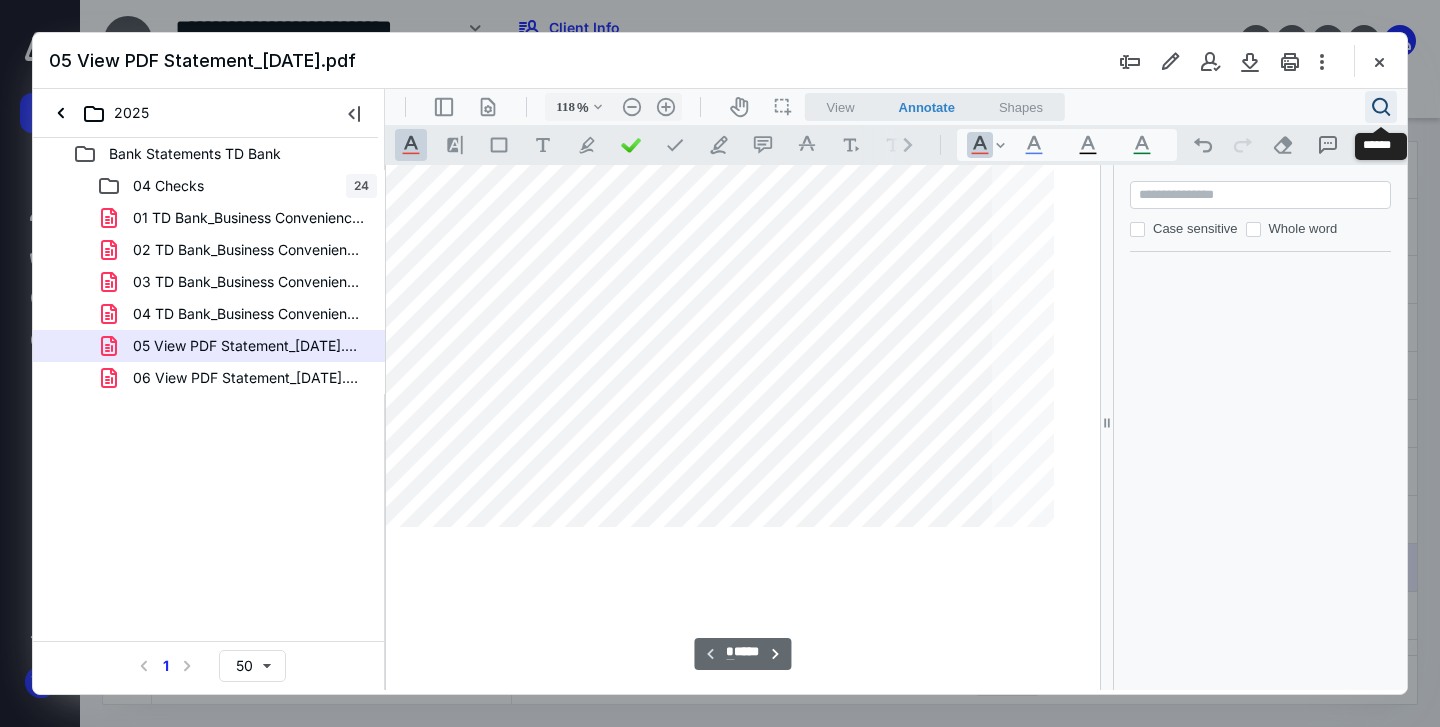 type on "113" 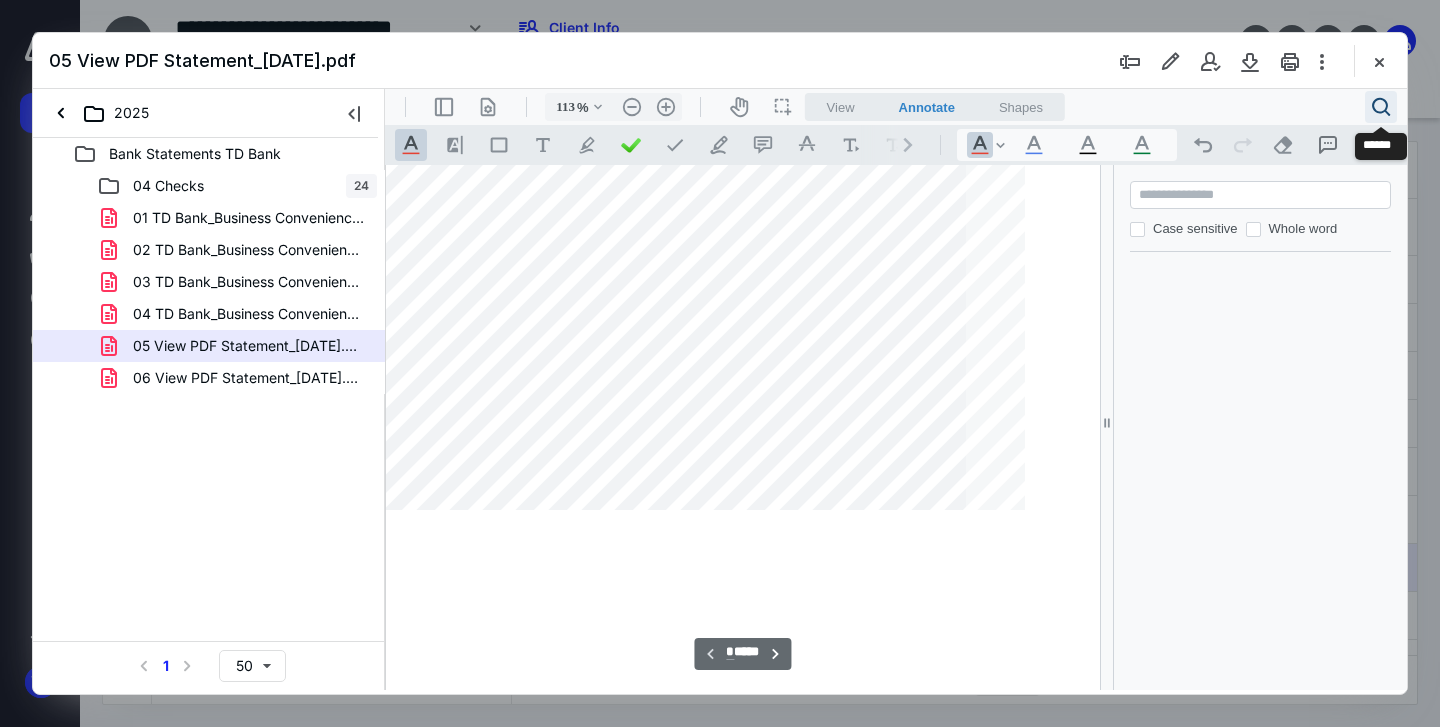 scroll, scrollTop: 80, scrollLeft: 0, axis: vertical 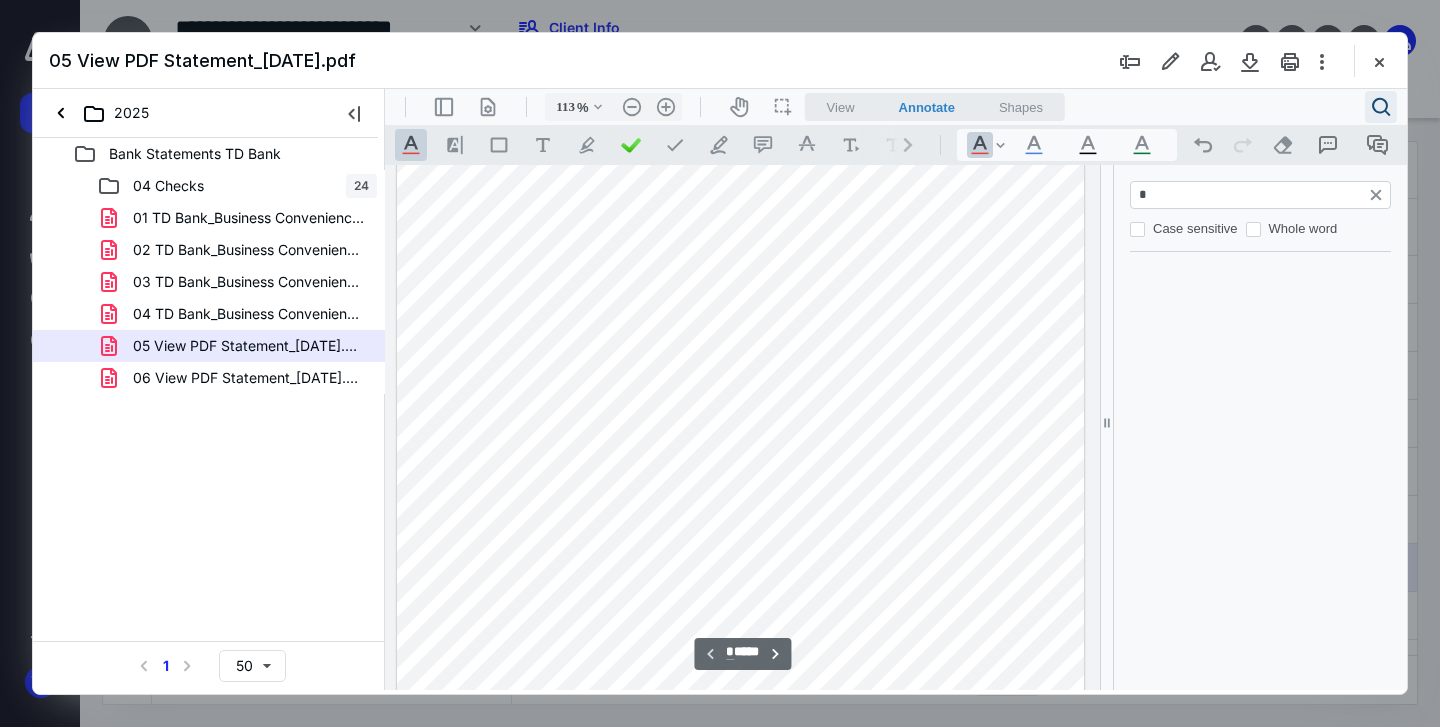 type on "**" 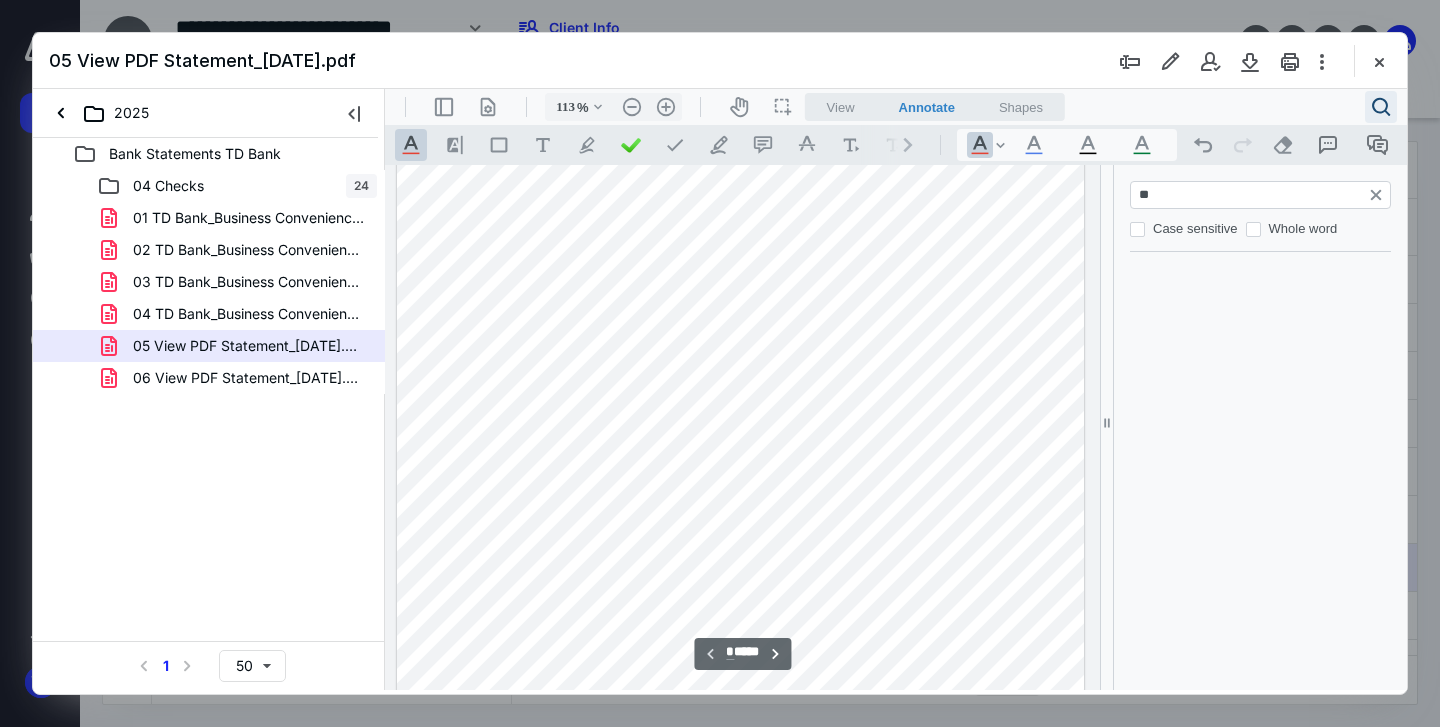 type on "*" 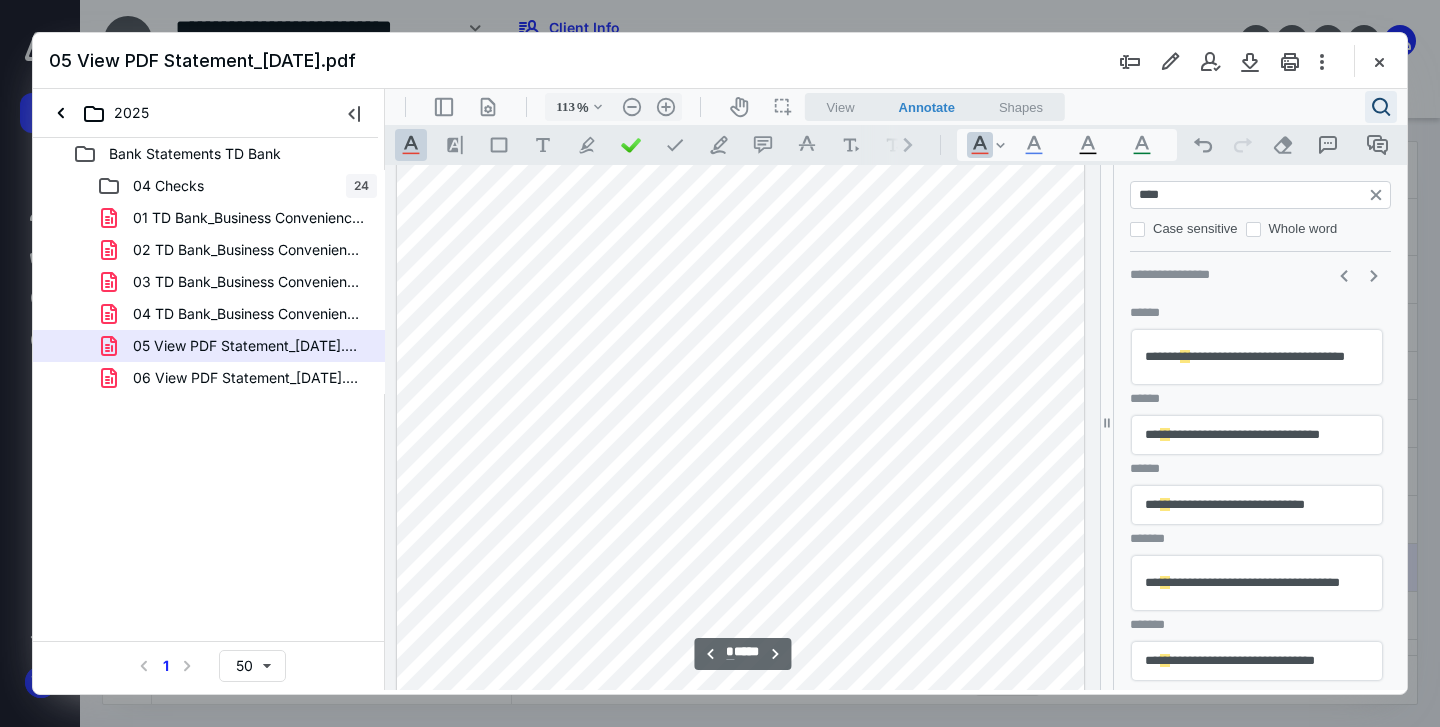 type on "*****" 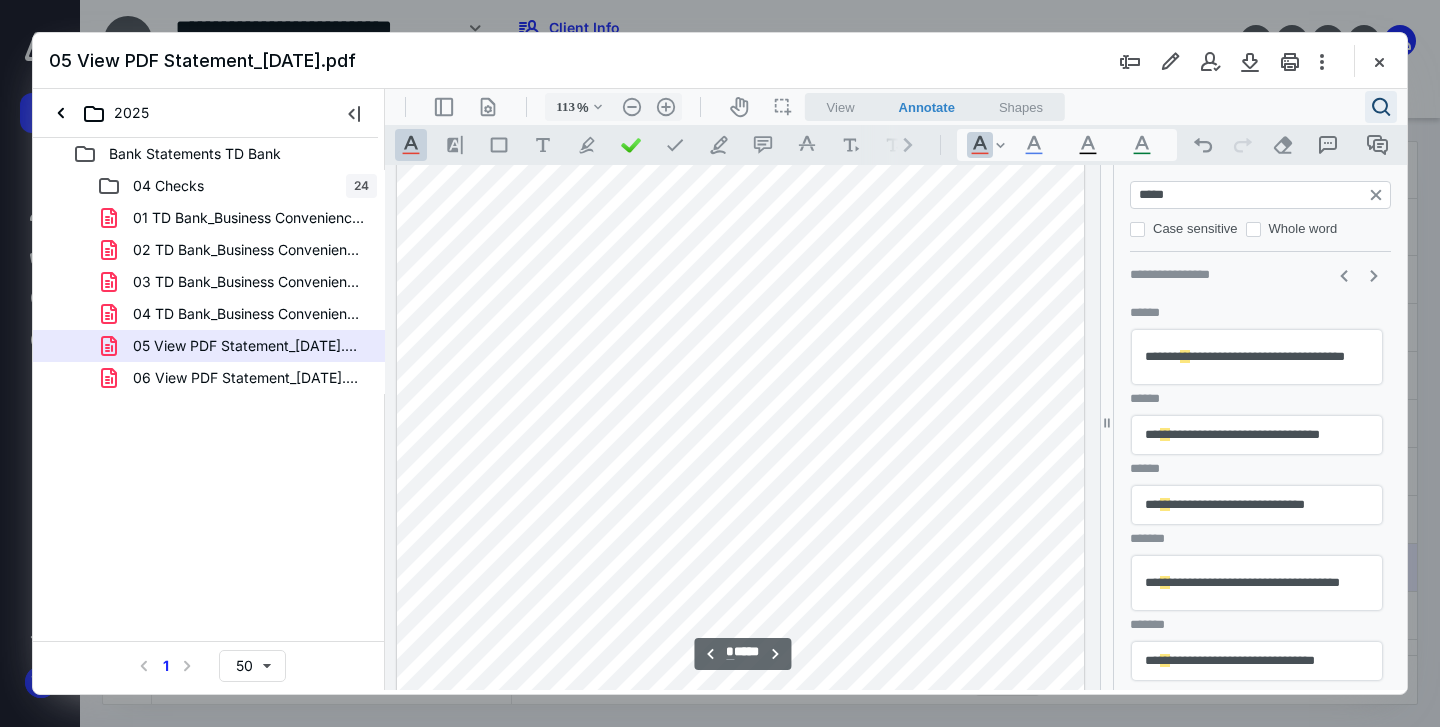 type on "**" 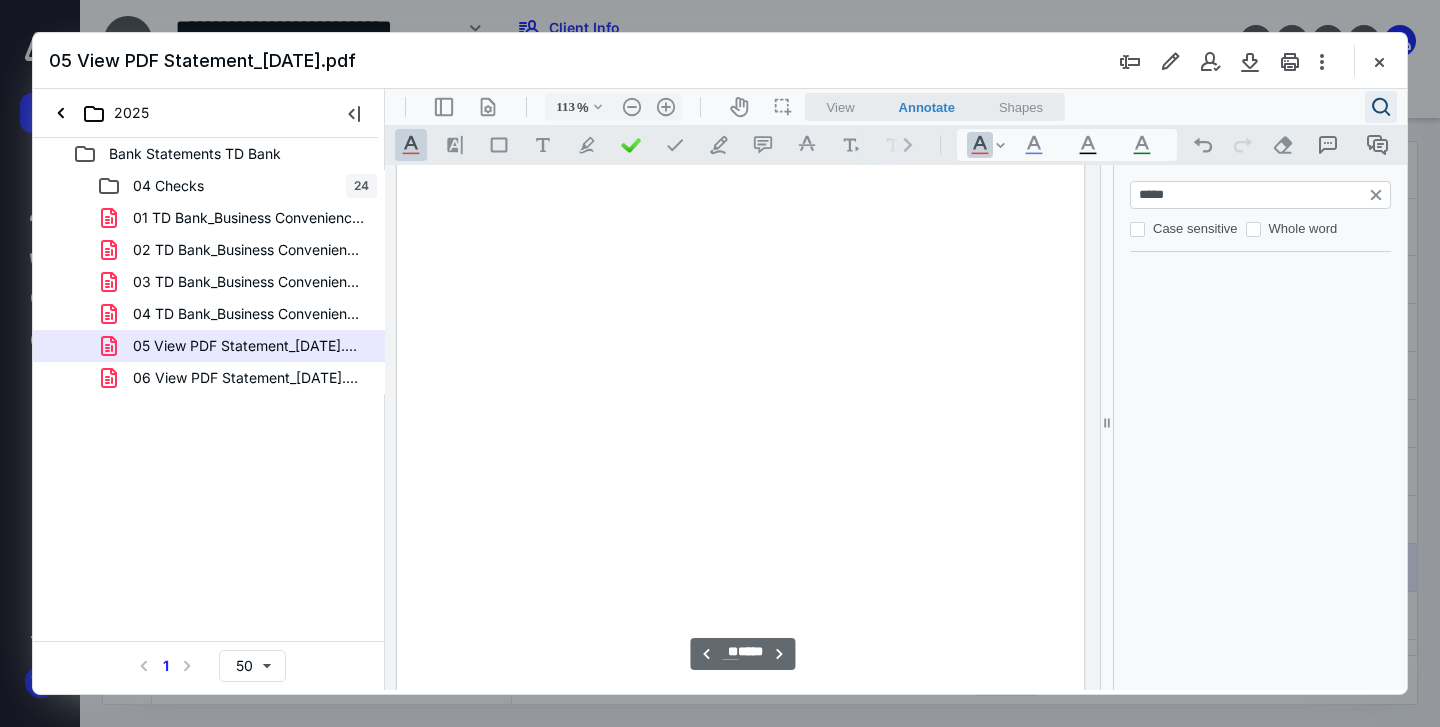 scroll, scrollTop: 8125, scrollLeft: 0, axis: vertical 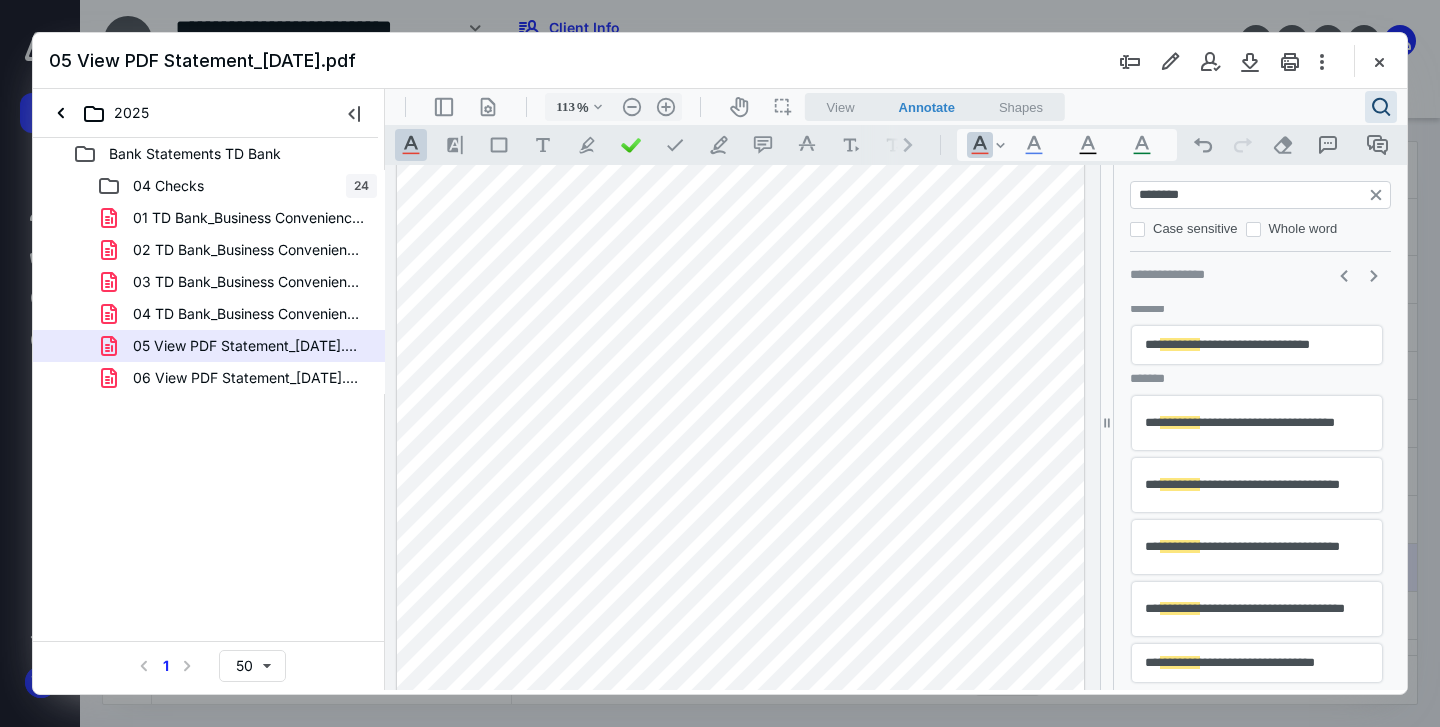 type on "********" 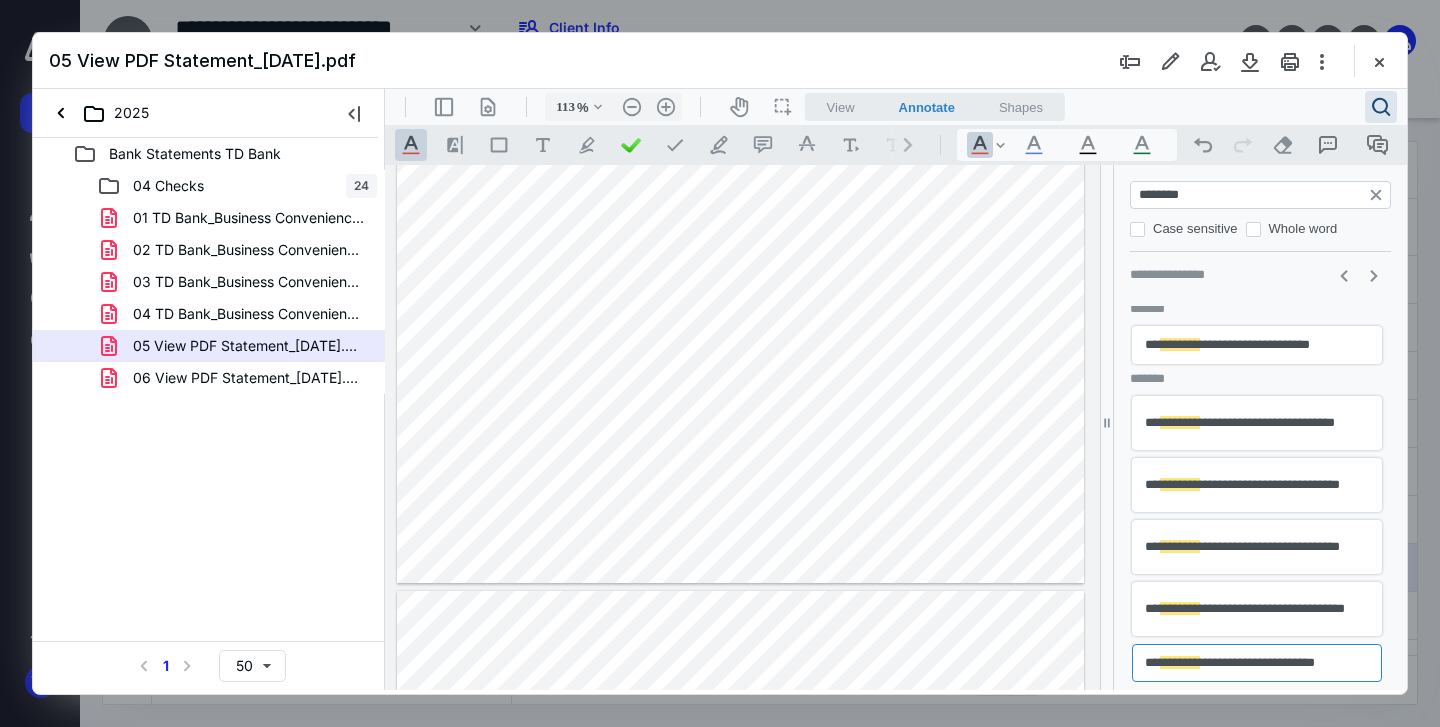click on "**********" at bounding box center (1257, 609) 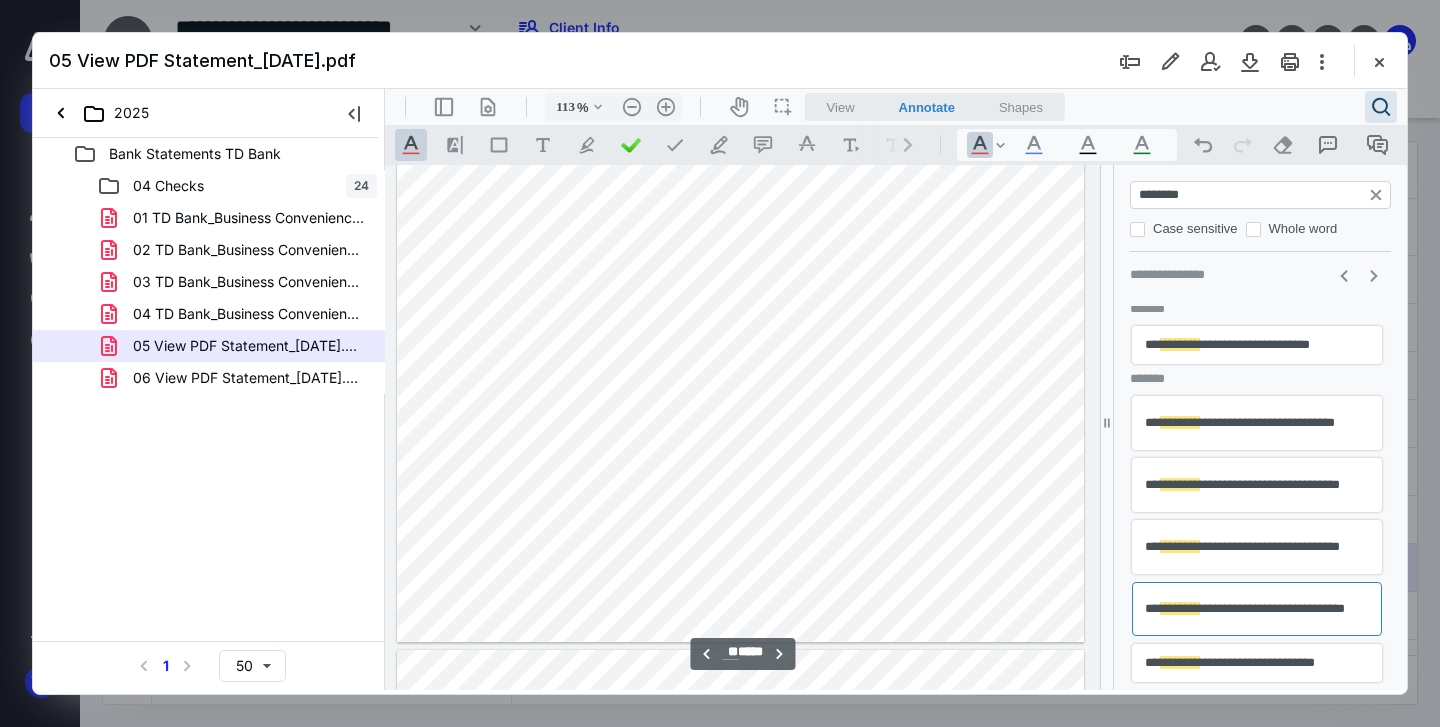 click on "********" at bounding box center [1180, 546] 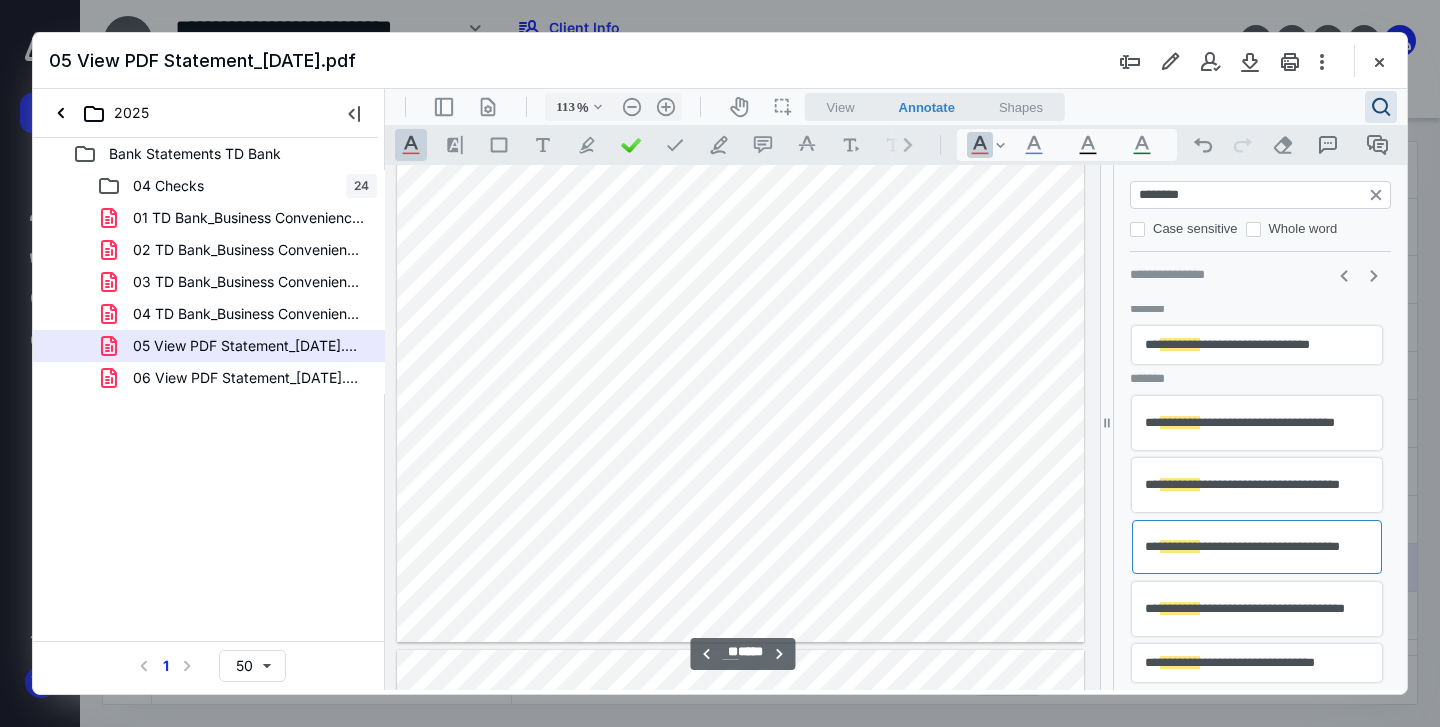 scroll, scrollTop: 20026, scrollLeft: 0, axis: vertical 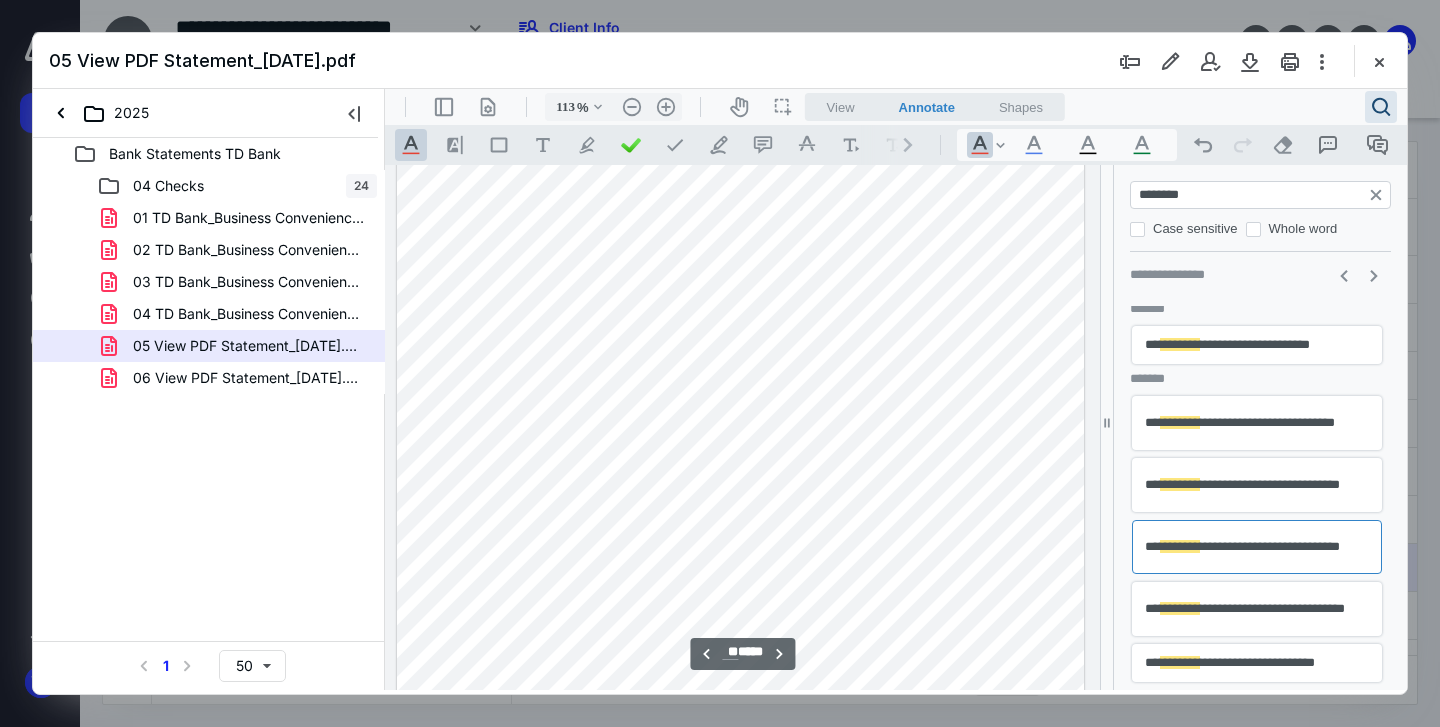 click on "**********" at bounding box center (1257, 485) 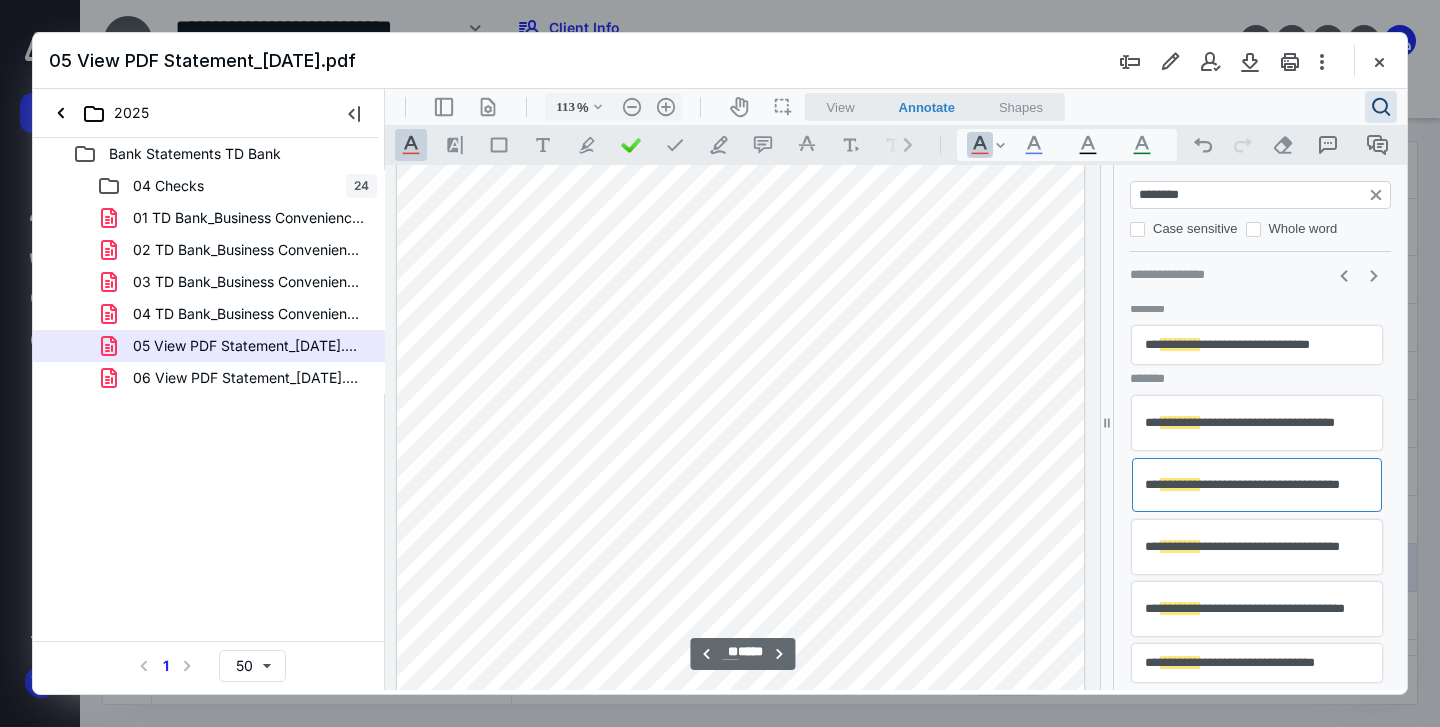 scroll, scrollTop: 20011, scrollLeft: 0, axis: vertical 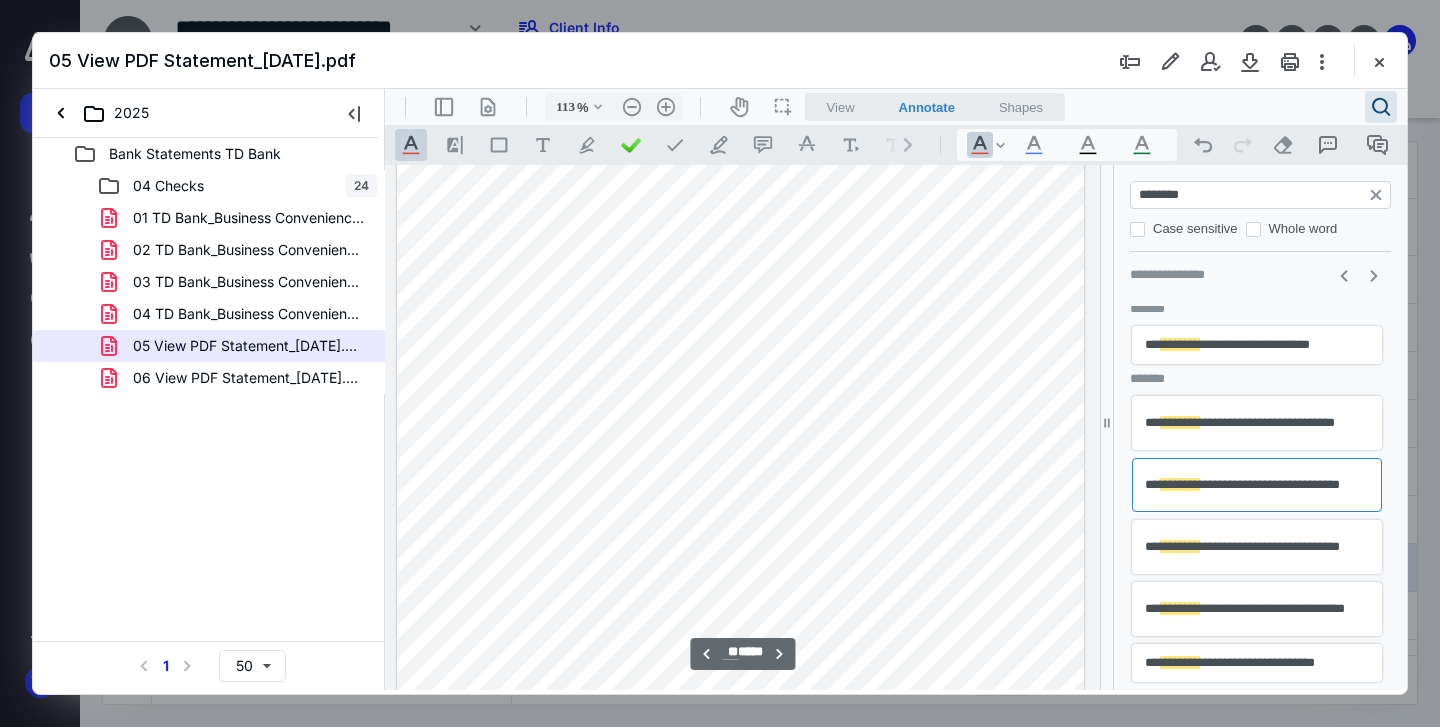click on "**********" at bounding box center [1257, 423] 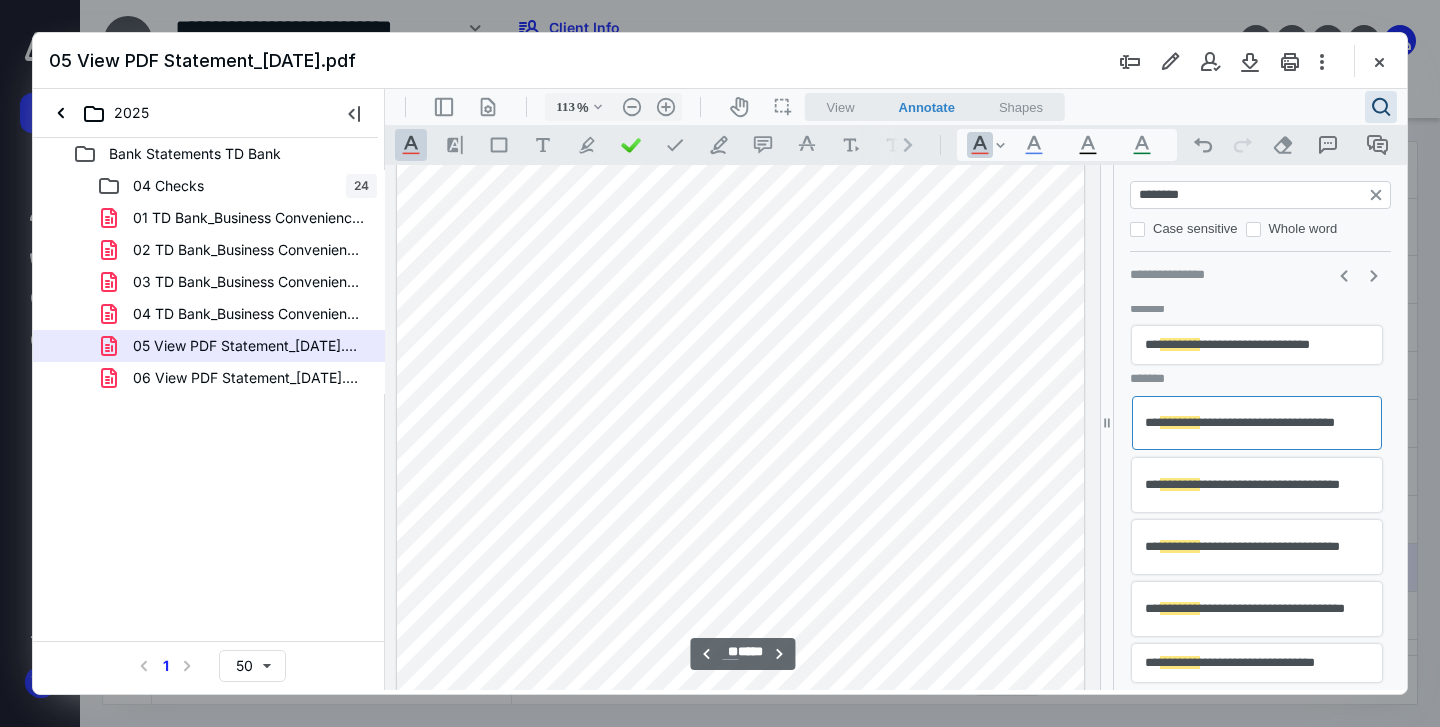 scroll, scrollTop: 19982, scrollLeft: 0, axis: vertical 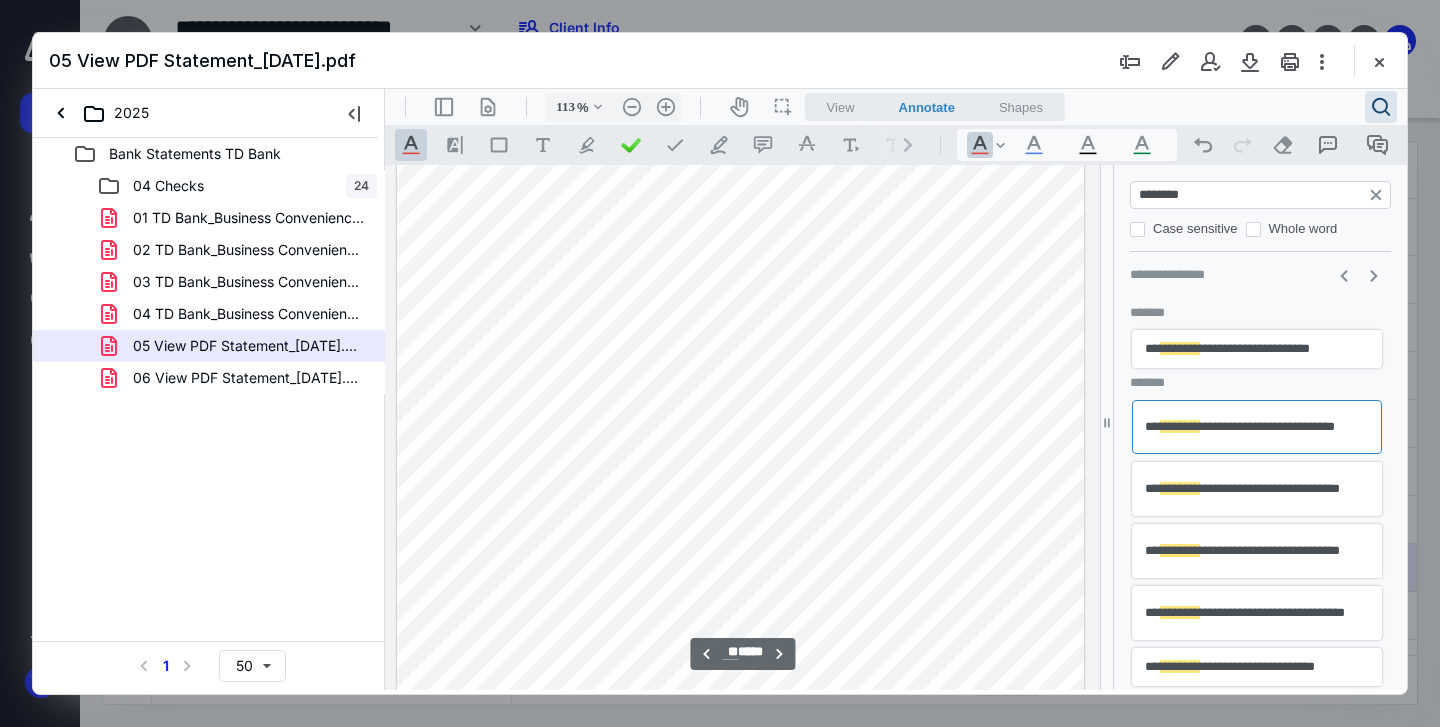 click on "**********" at bounding box center (1257, 349) 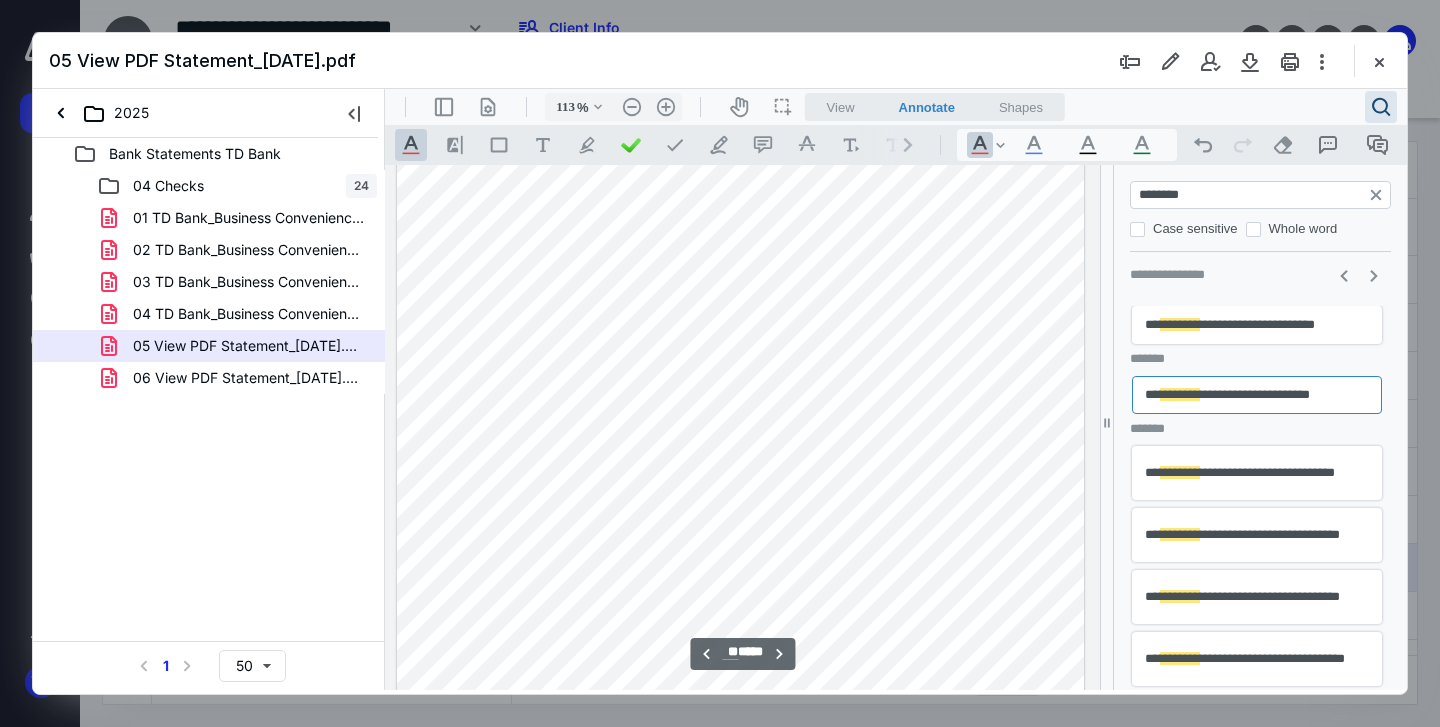 click on "**********" at bounding box center [1257, 325] 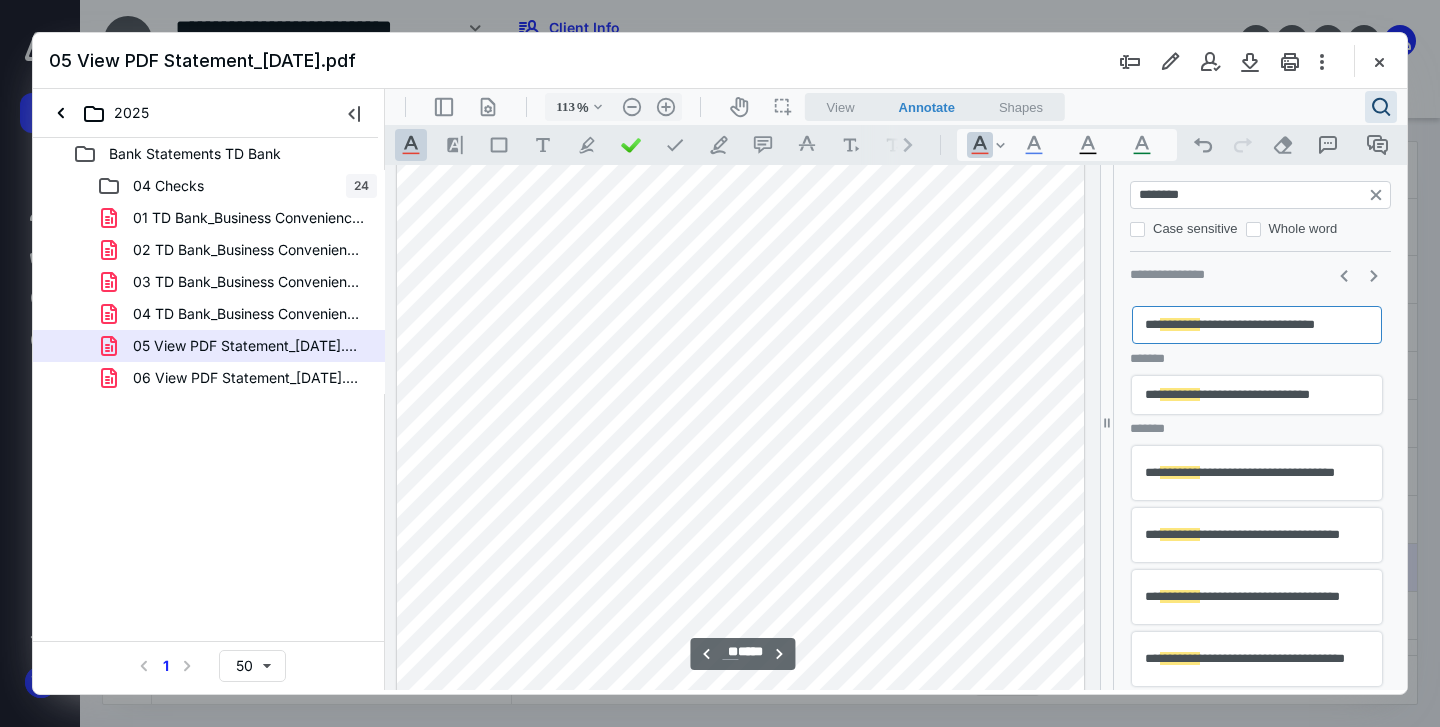 scroll, scrollTop: 16363, scrollLeft: 0, axis: vertical 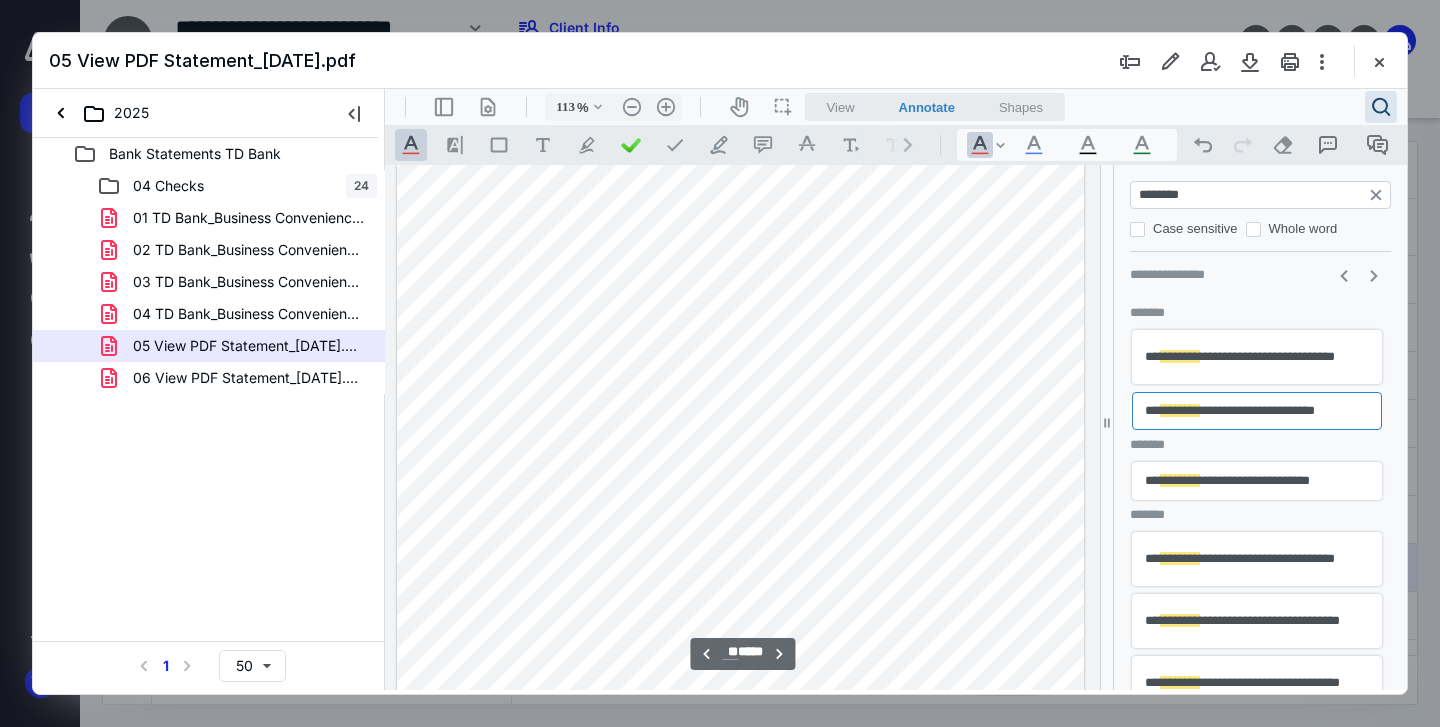 click on "**********" at bounding box center [1257, 357] 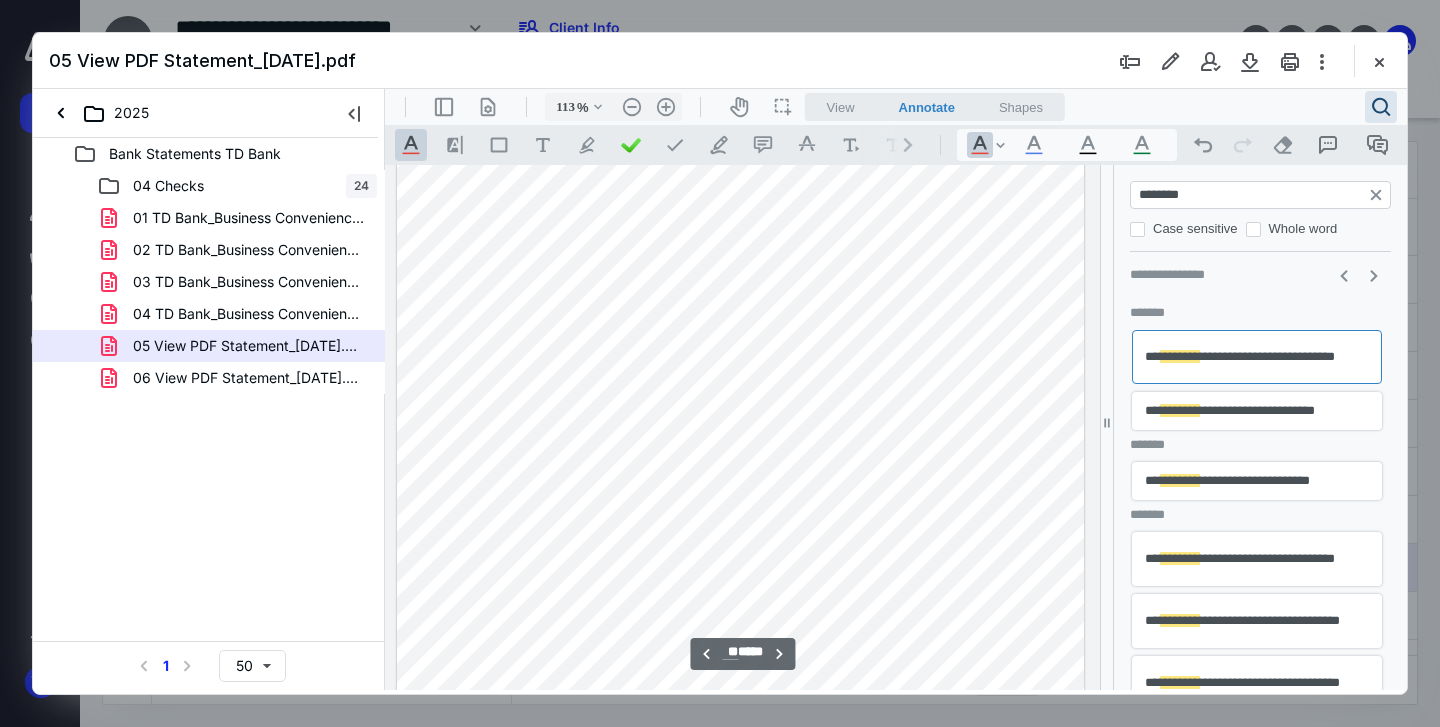 scroll, scrollTop: 16348, scrollLeft: 0, axis: vertical 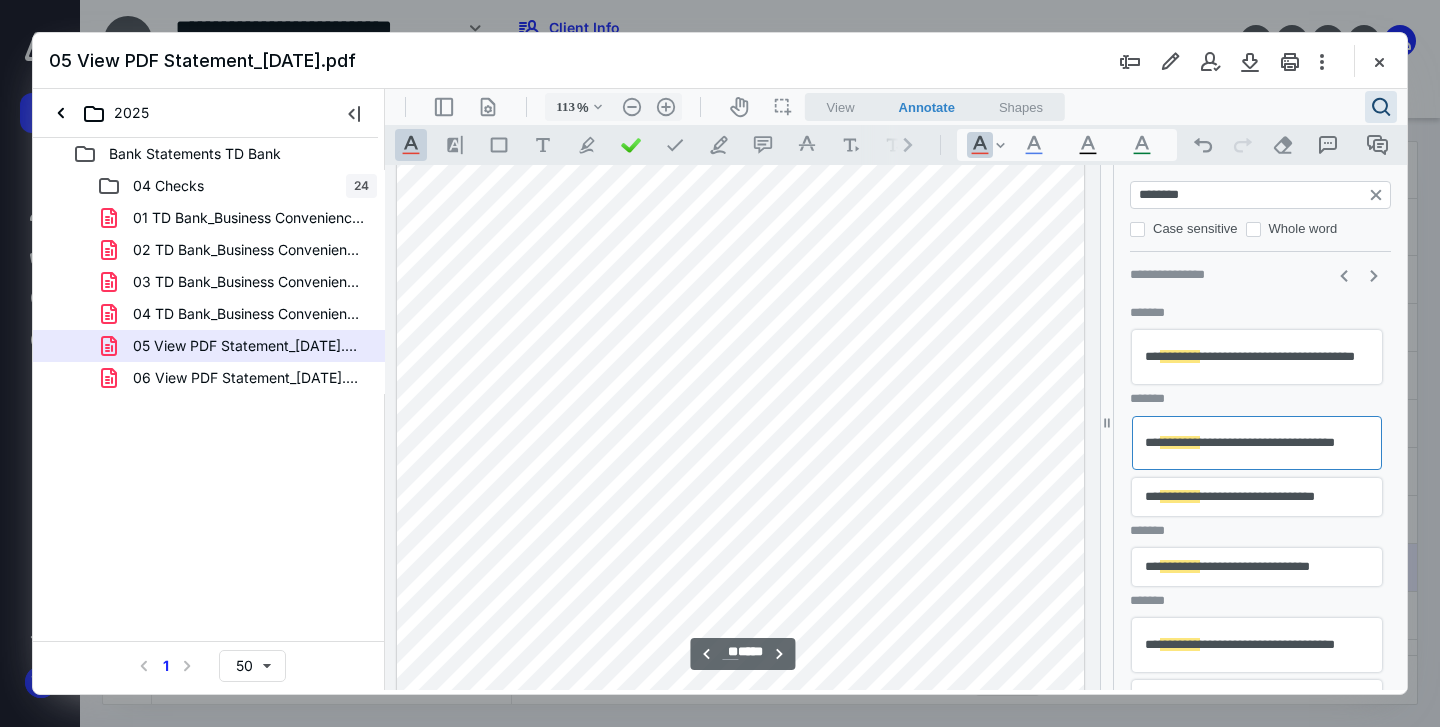 click on "**********" at bounding box center (1257, 357) 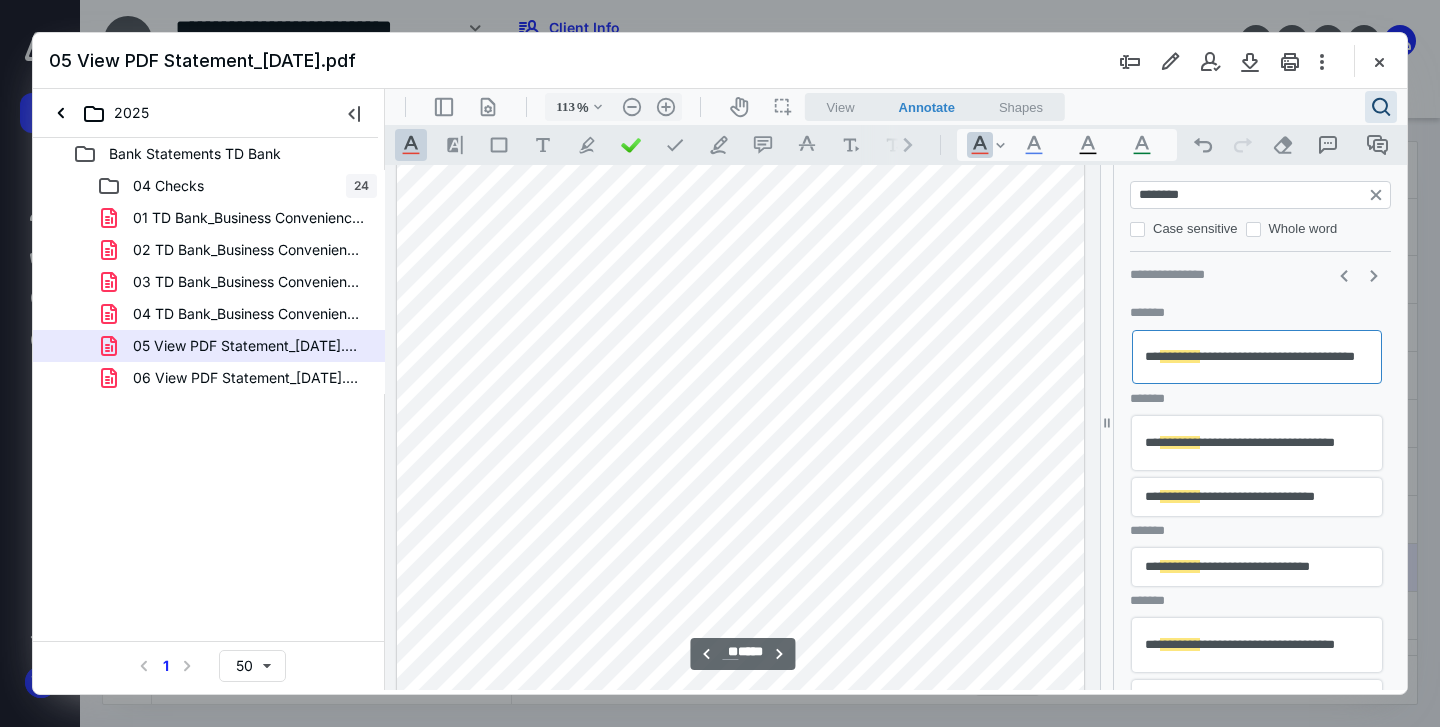 scroll, scrollTop: 8125, scrollLeft: 0, axis: vertical 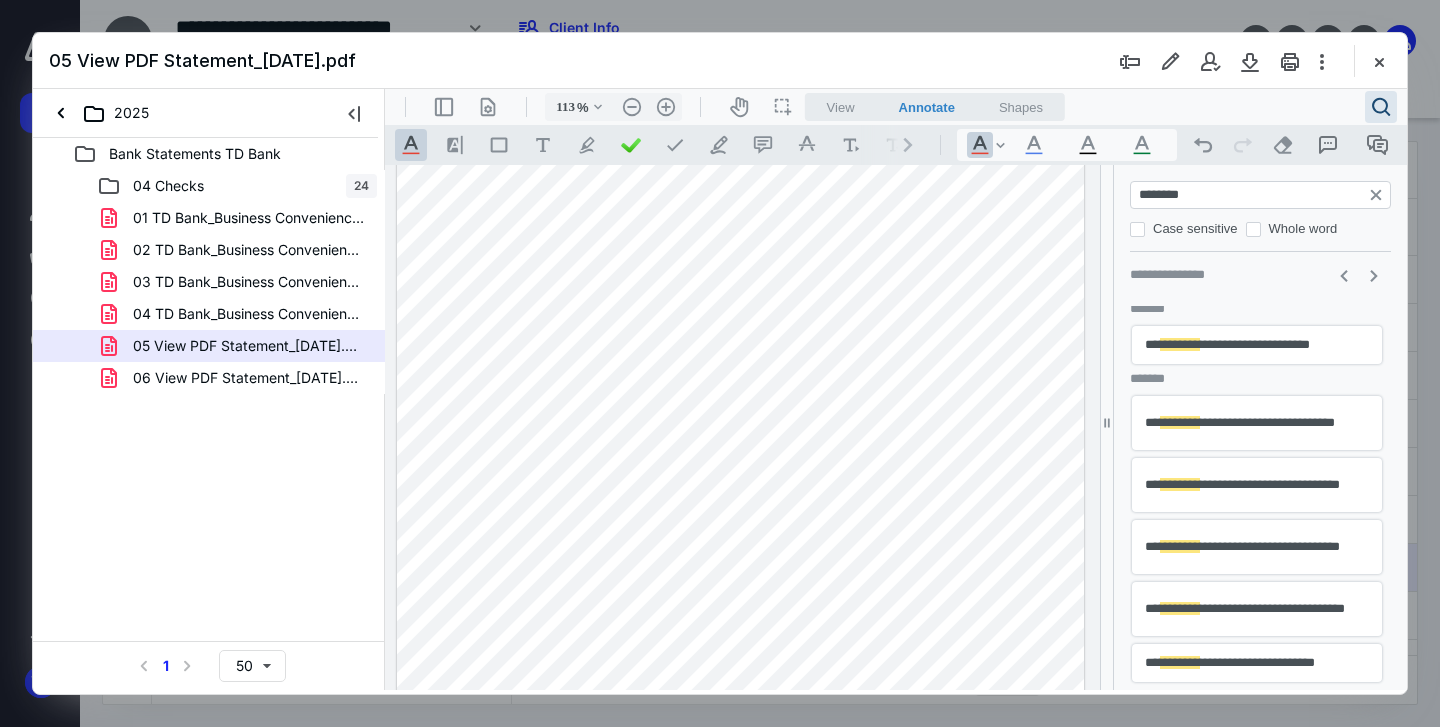 click on "**********" at bounding box center (1257, 663) 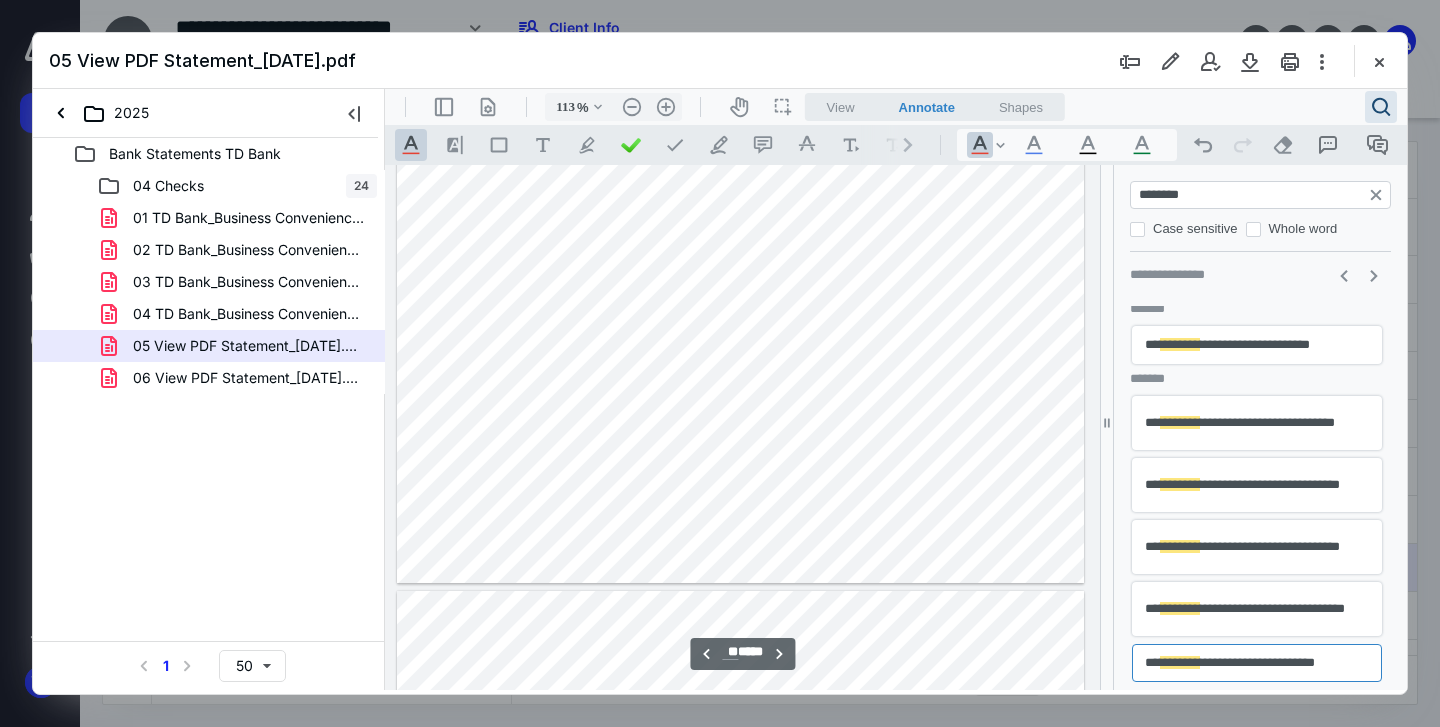 click on "**********" at bounding box center (1257, 609) 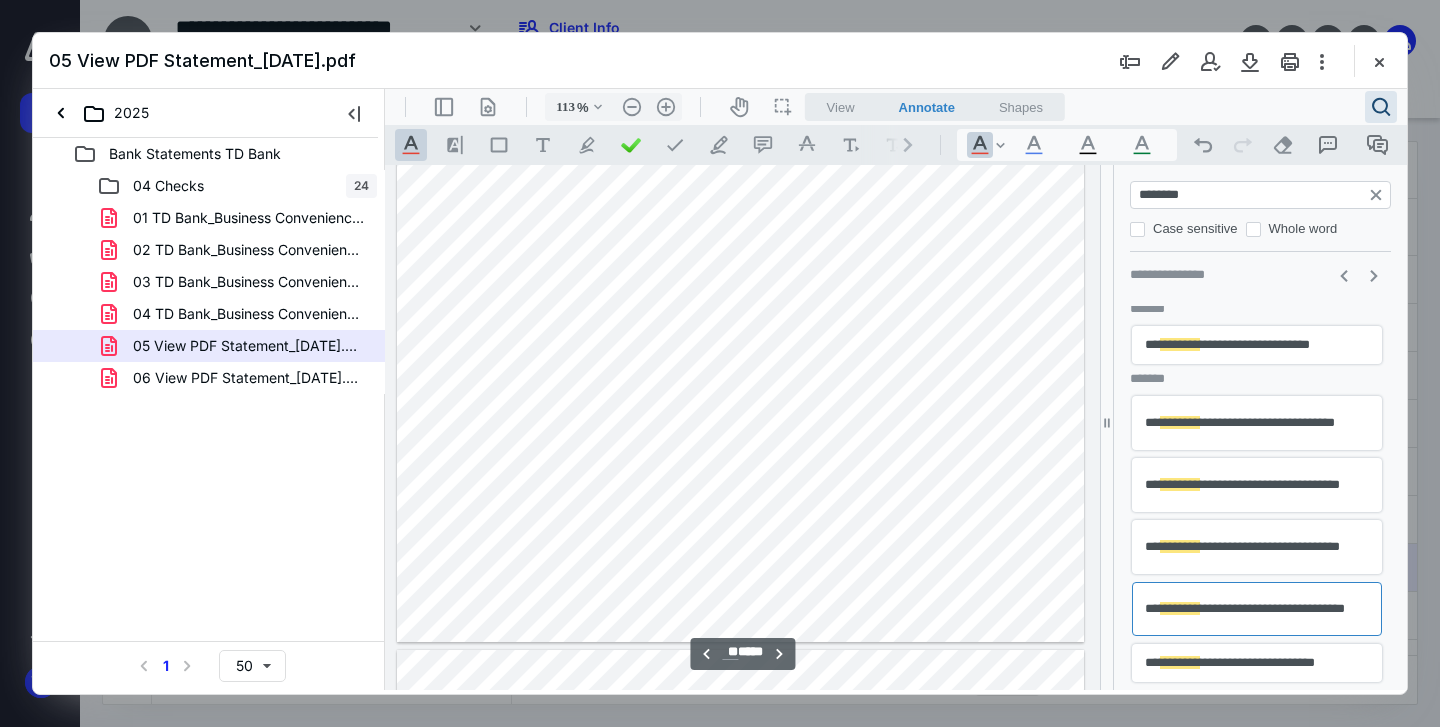 click on "**********" at bounding box center [1257, 547] 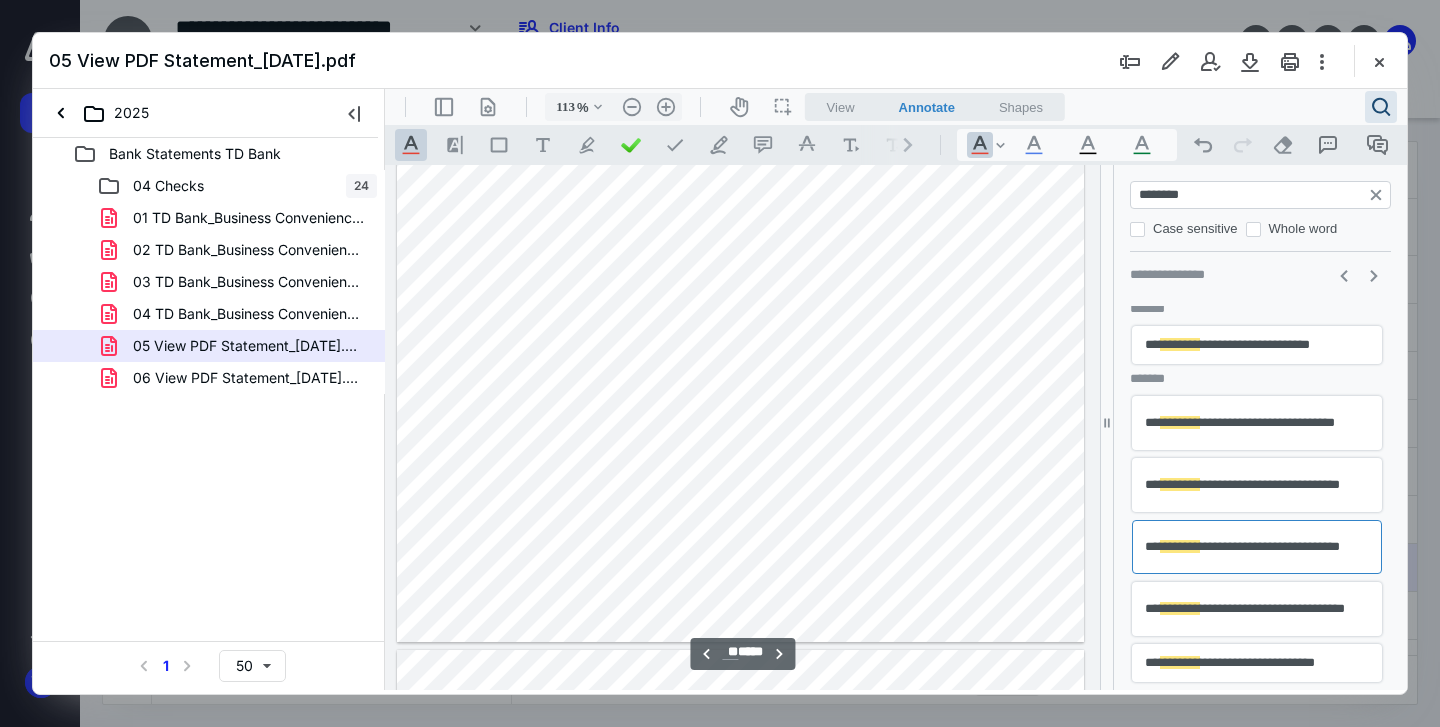 scroll, scrollTop: 20026, scrollLeft: 0, axis: vertical 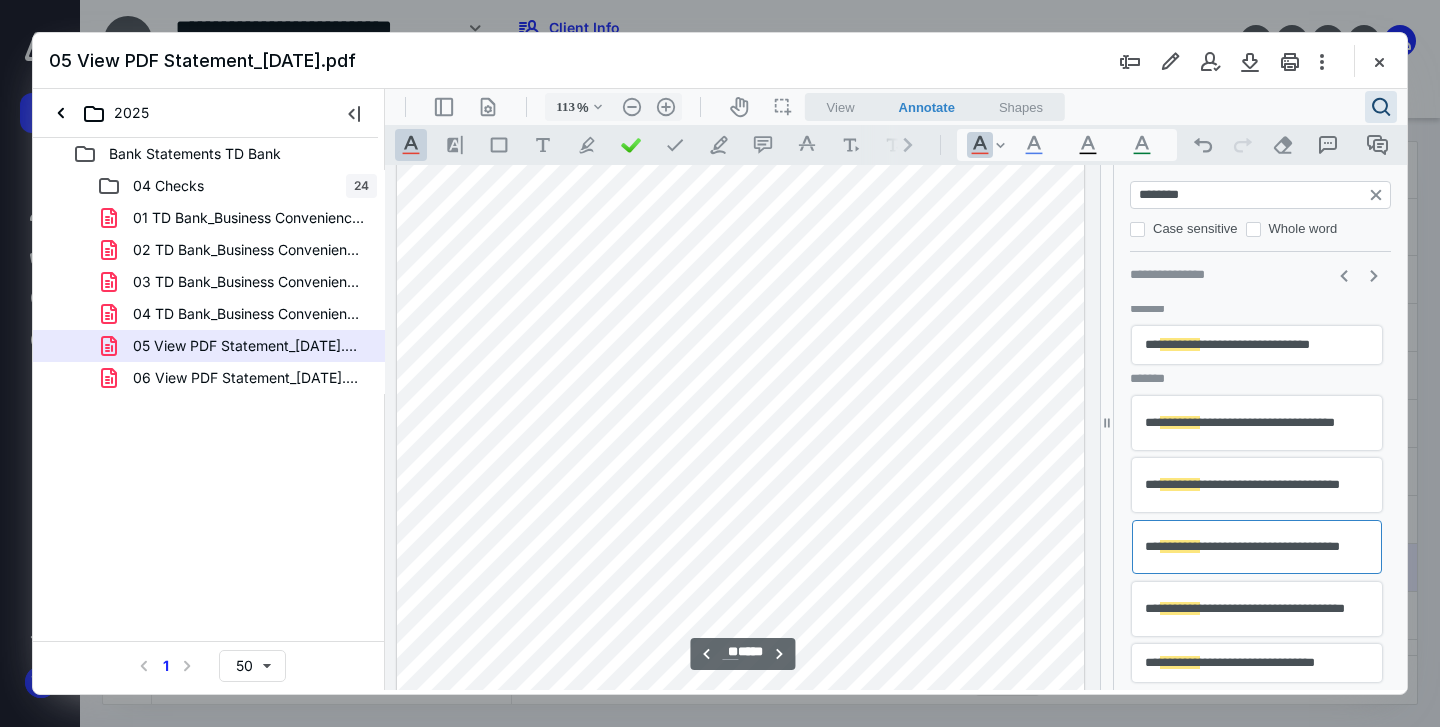 click on "**********" at bounding box center (1257, 485) 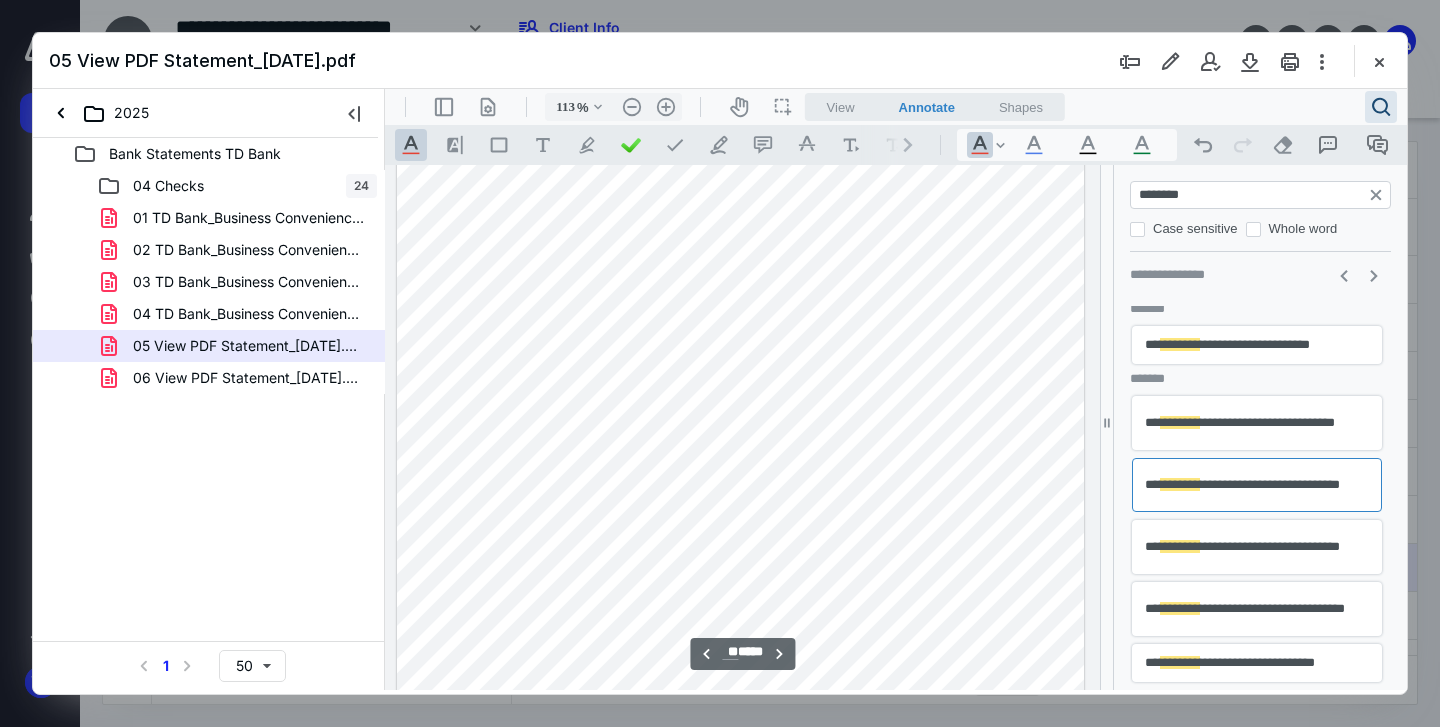 click on "**********" at bounding box center (1257, 423) 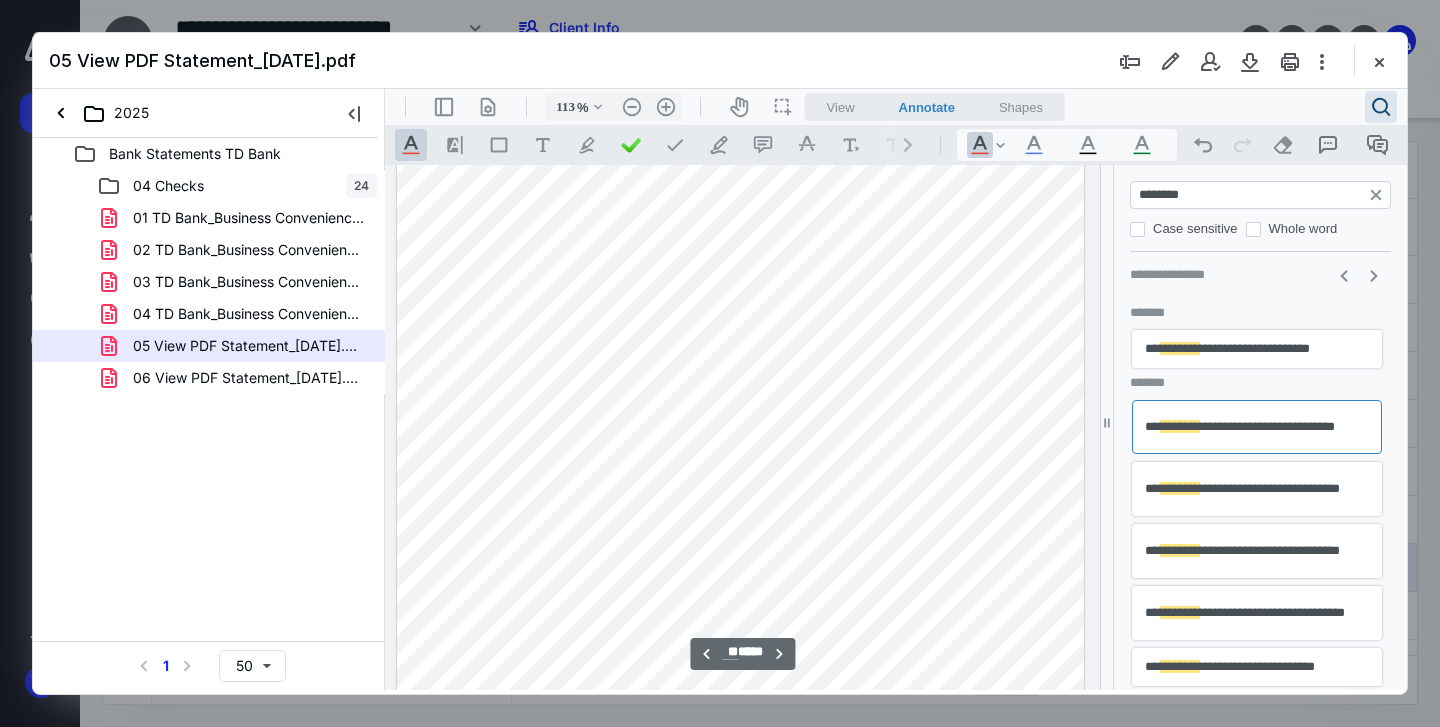 click on "**********" at bounding box center (1257, 349) 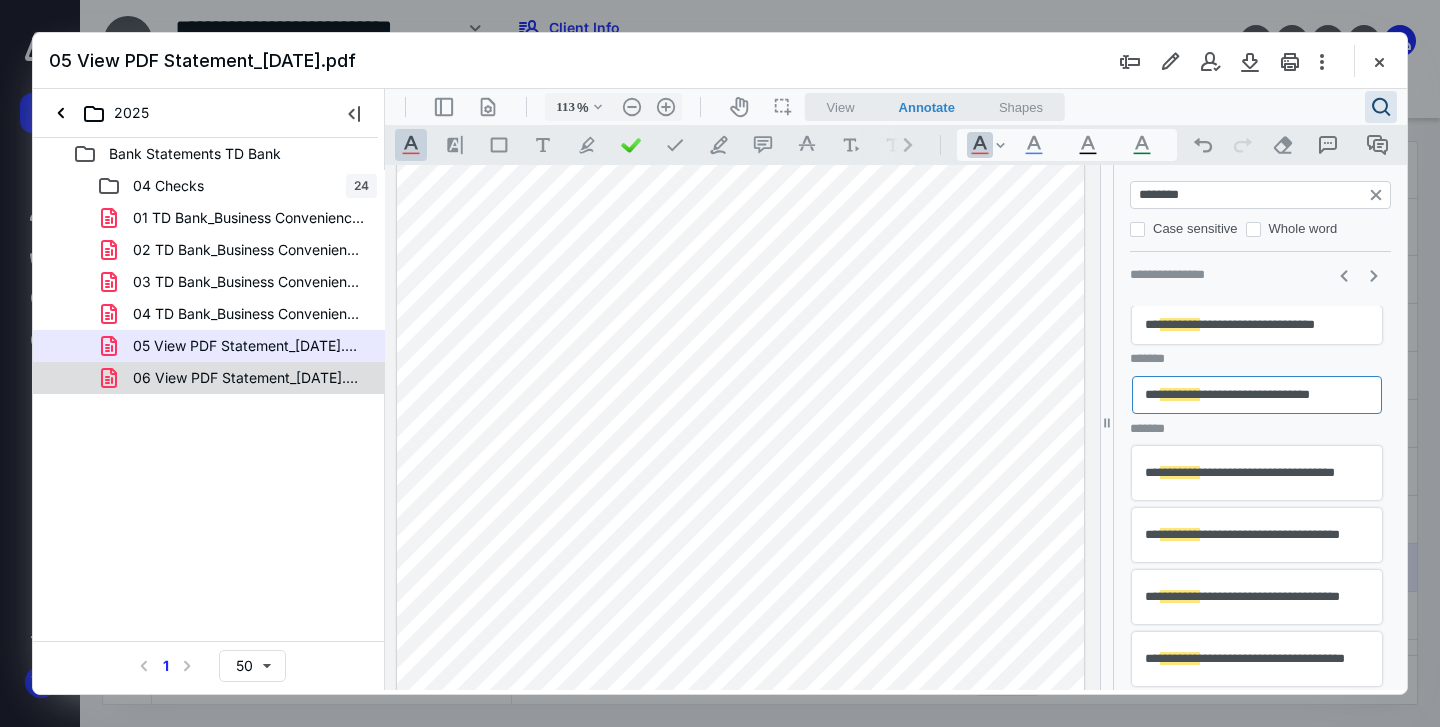 click on "06 View PDF Statement_[DATE].pdf" at bounding box center [249, 378] 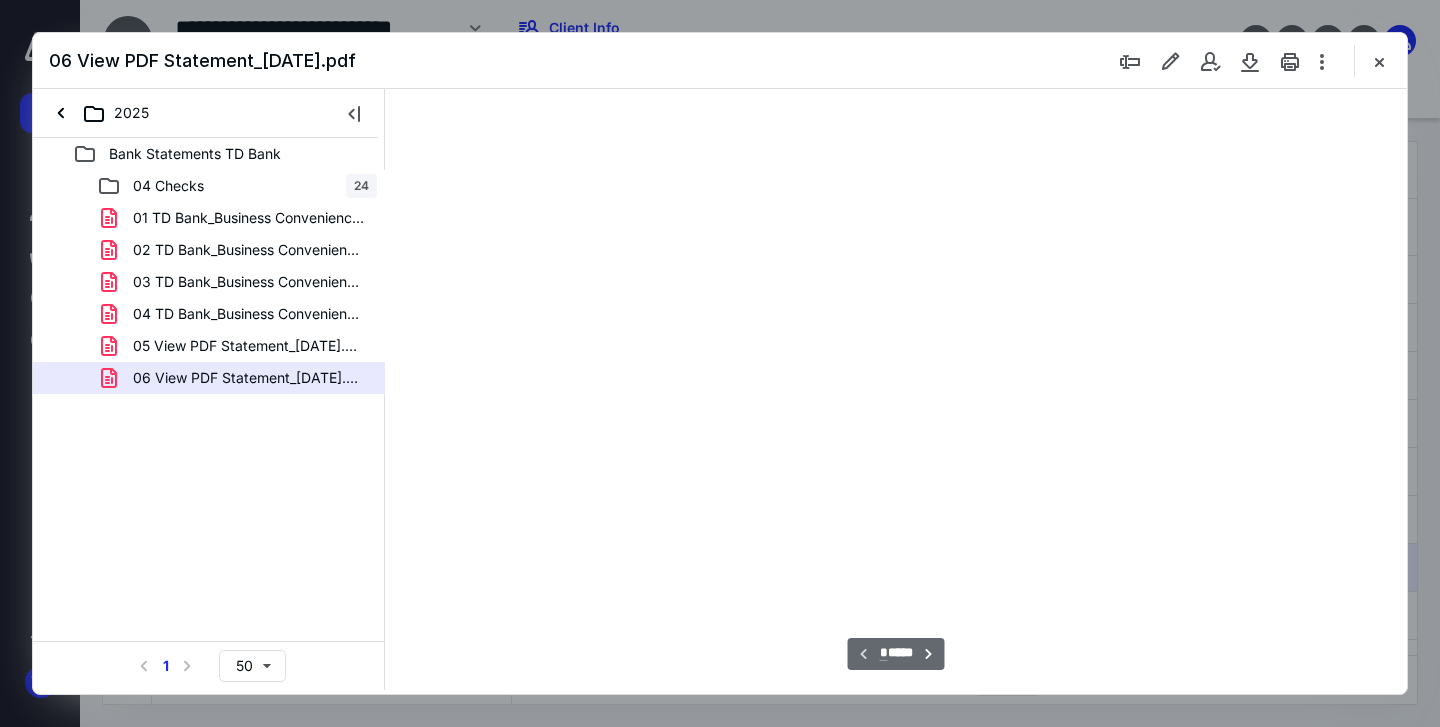 scroll, scrollTop: 83, scrollLeft: 0, axis: vertical 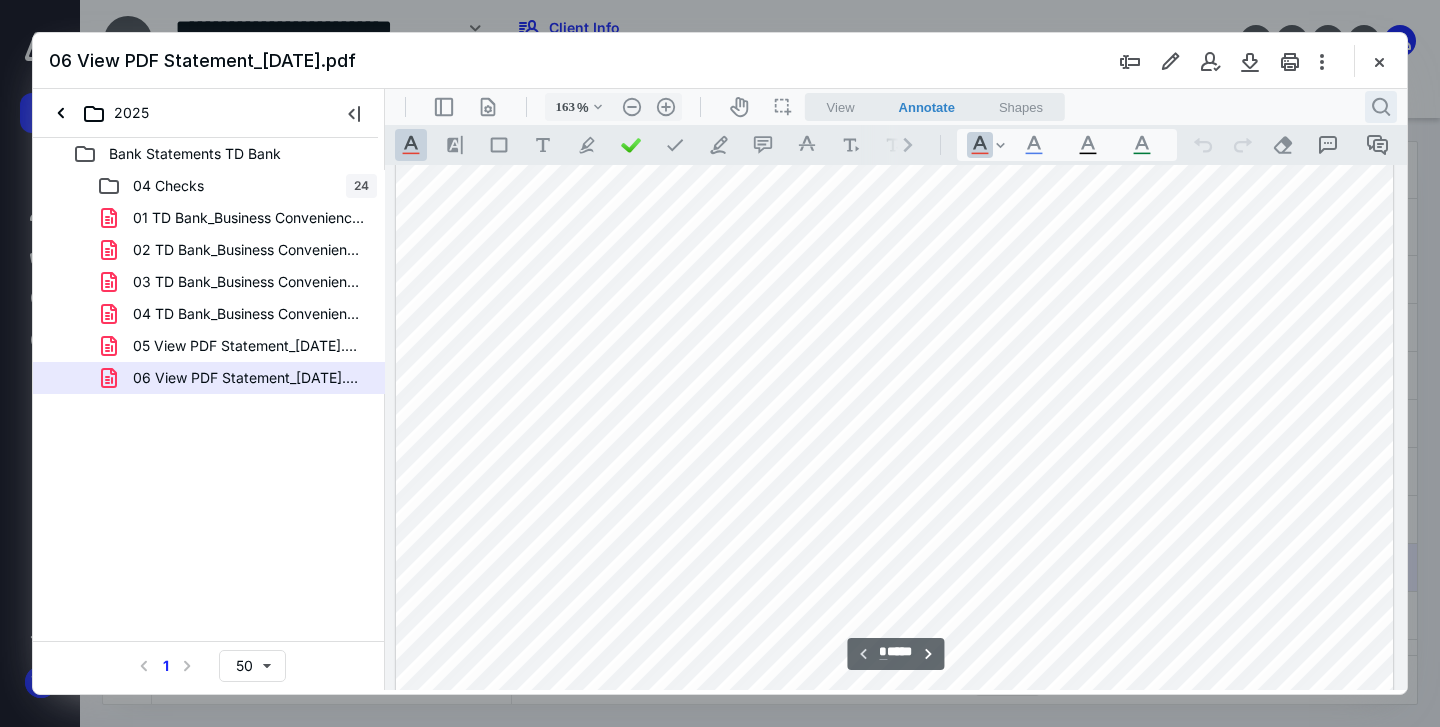 click on ".cls-1{fill:#abb0c4;} icon - header - search" at bounding box center [1381, 107] 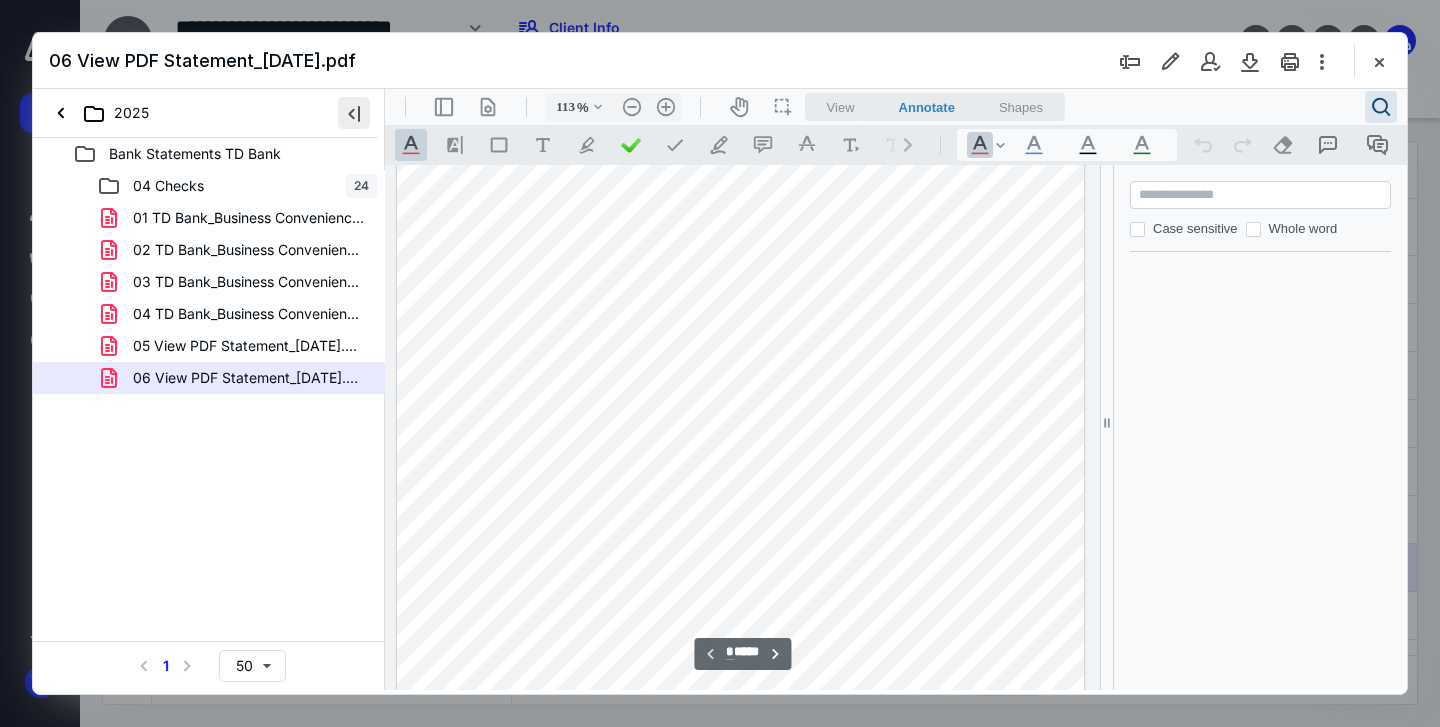 click at bounding box center (354, 113) 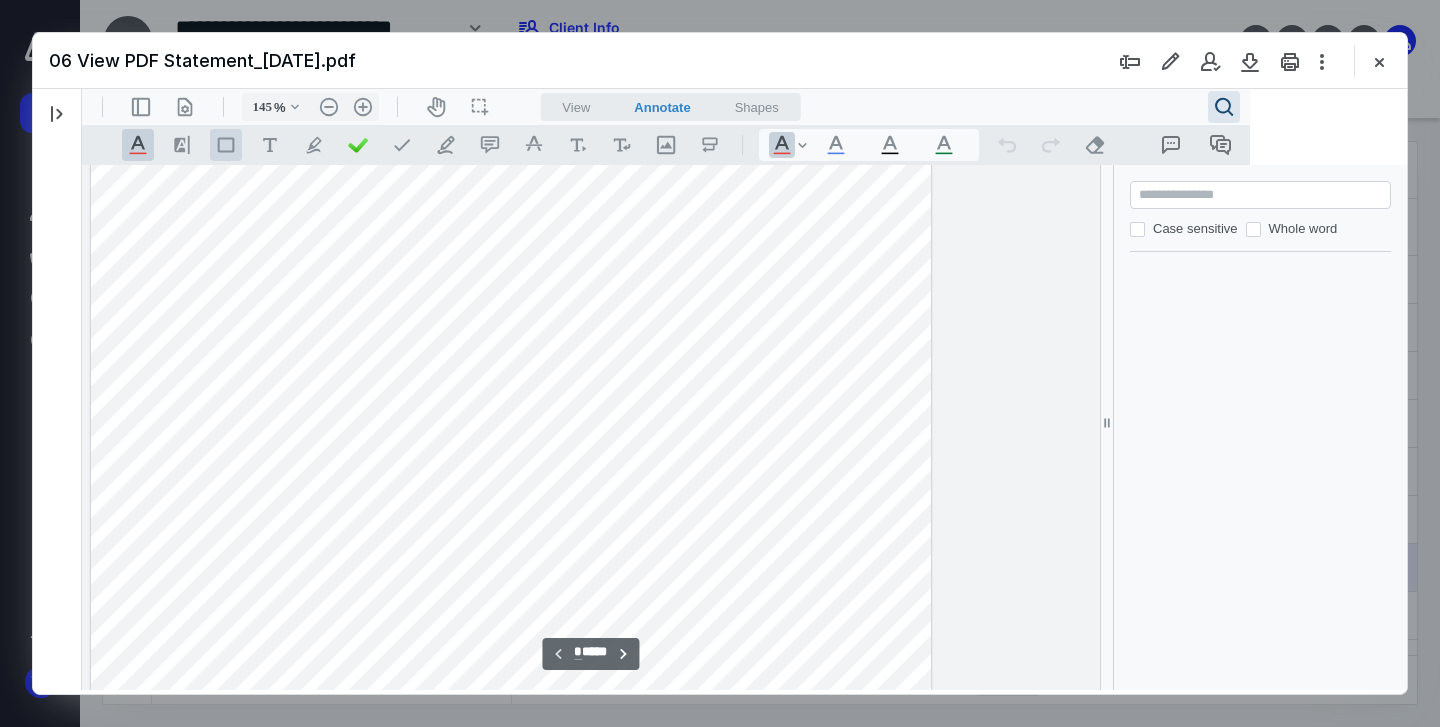 scroll, scrollTop: 82, scrollLeft: 0, axis: vertical 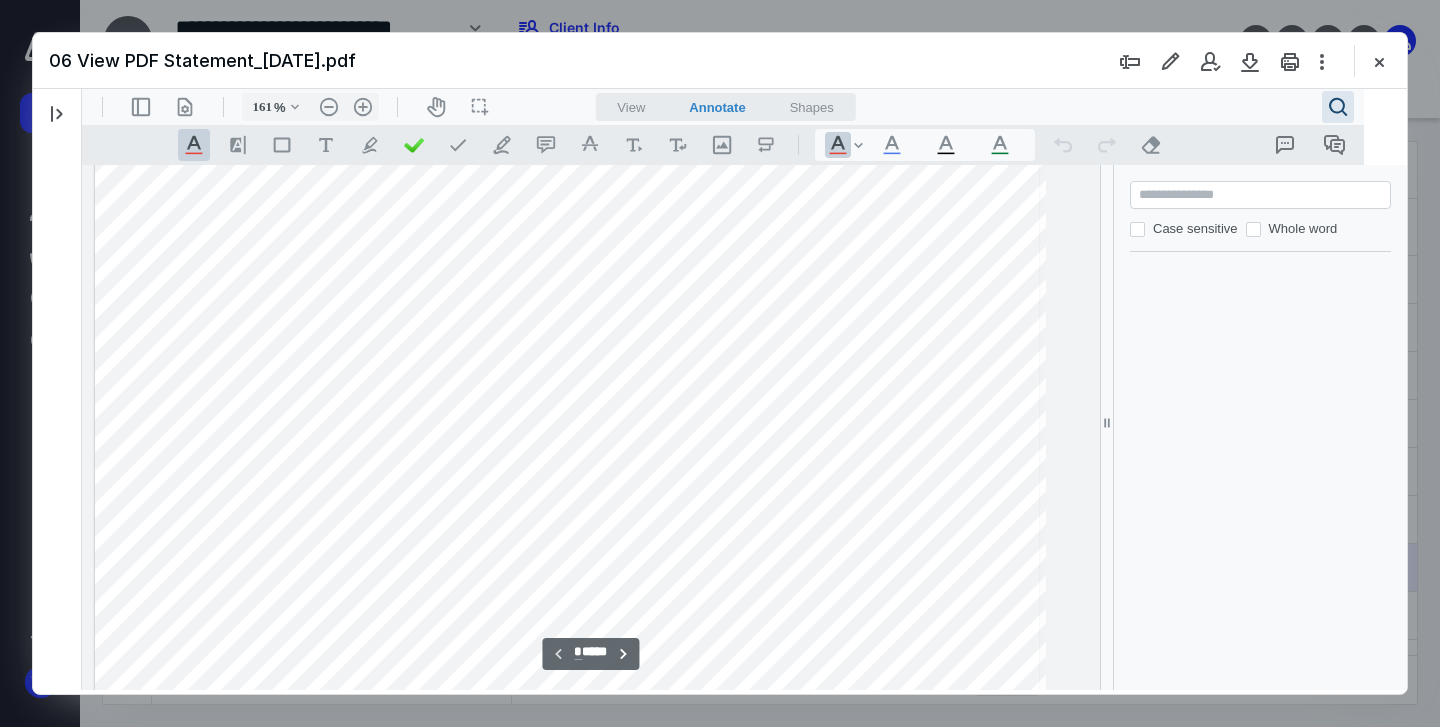 type on "162" 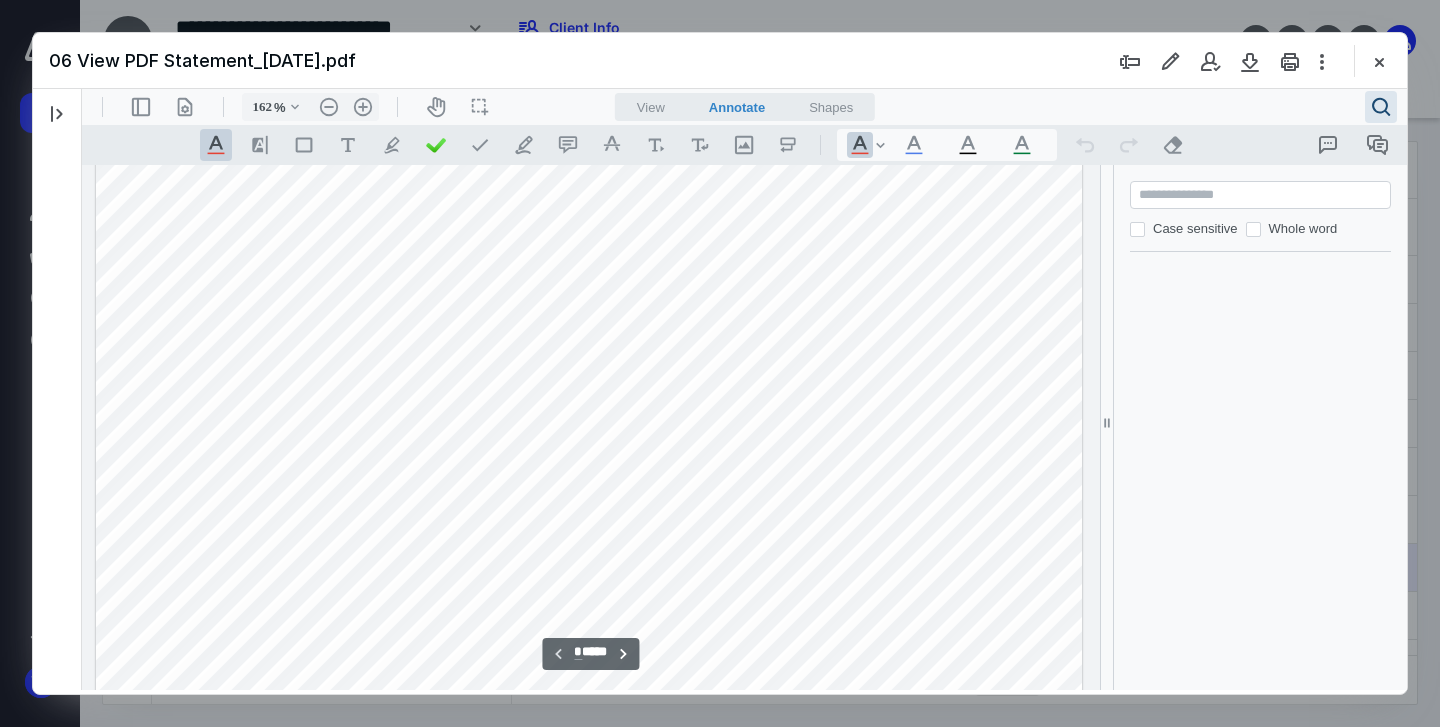 click at bounding box center [1262, 195] 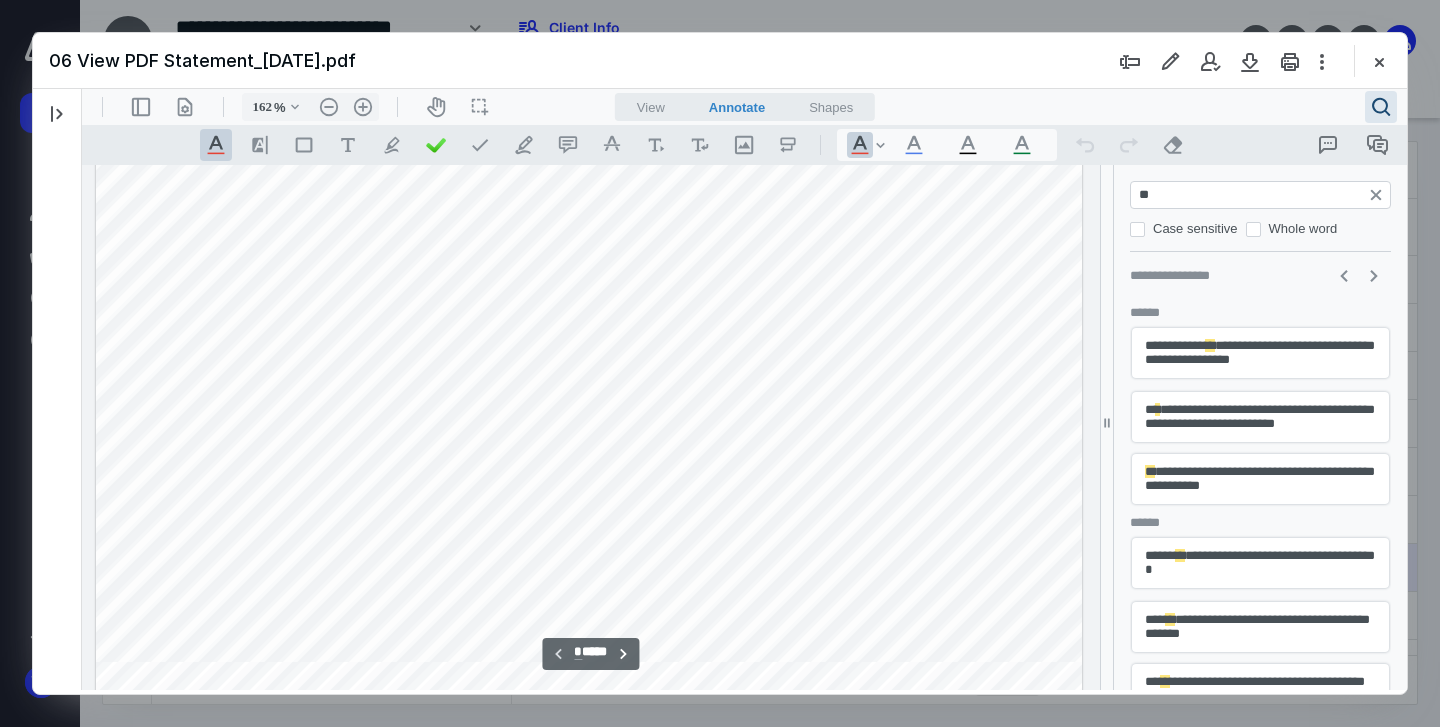 scroll, scrollTop: 54, scrollLeft: 0, axis: vertical 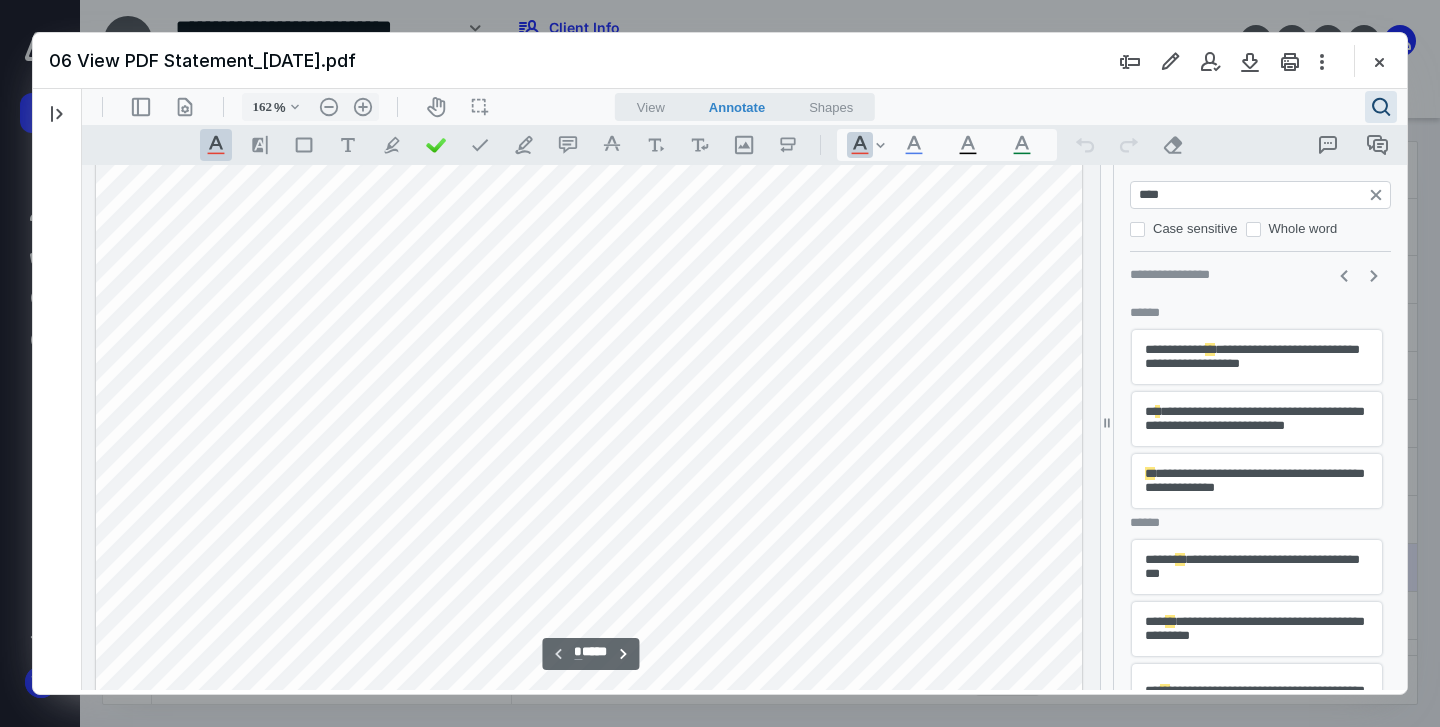 type on "*****" 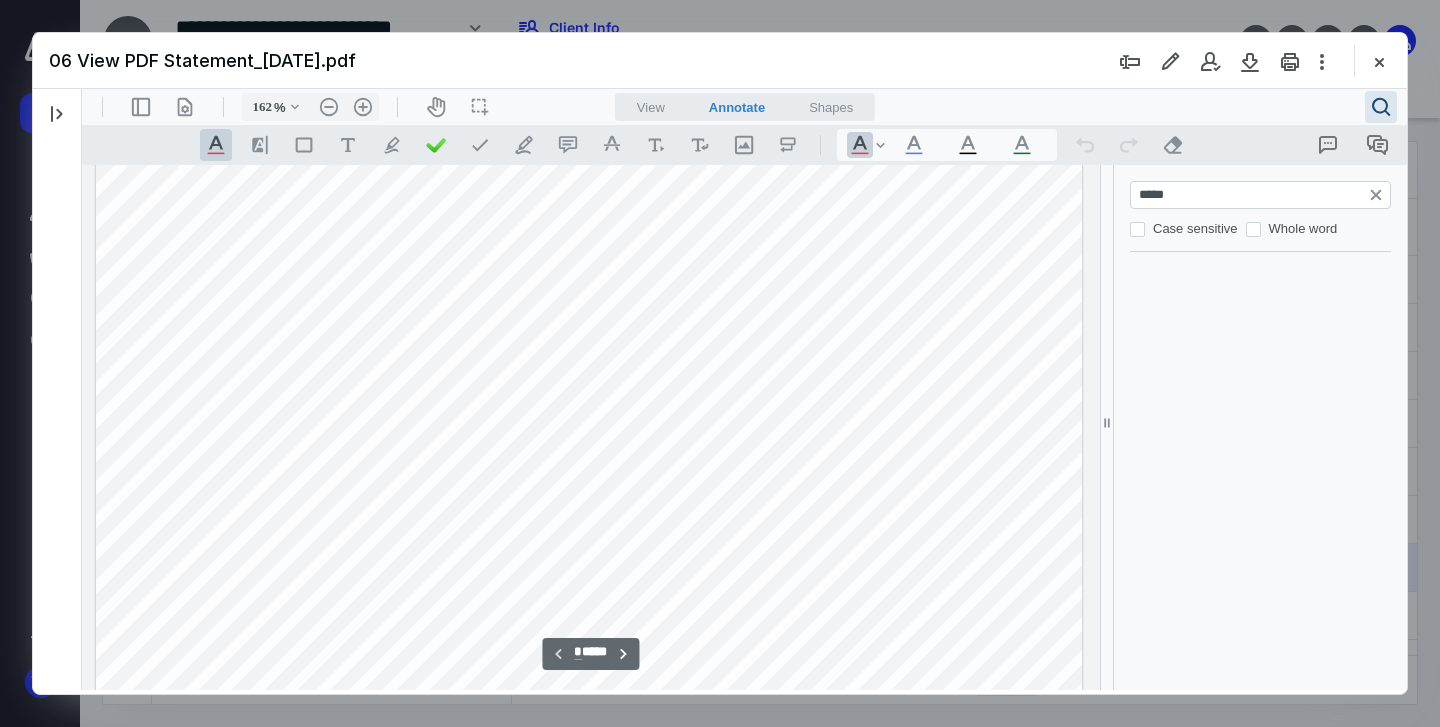 type on "*" 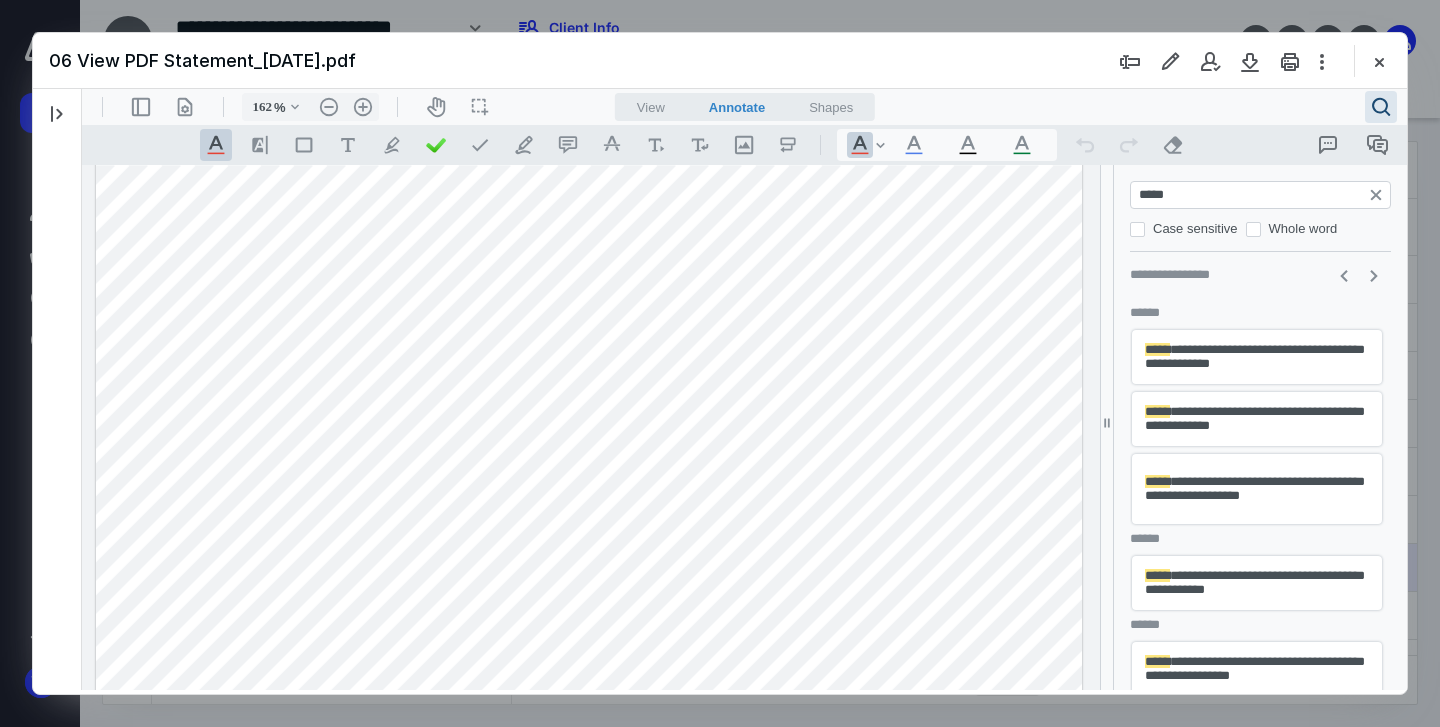 type on "*****" 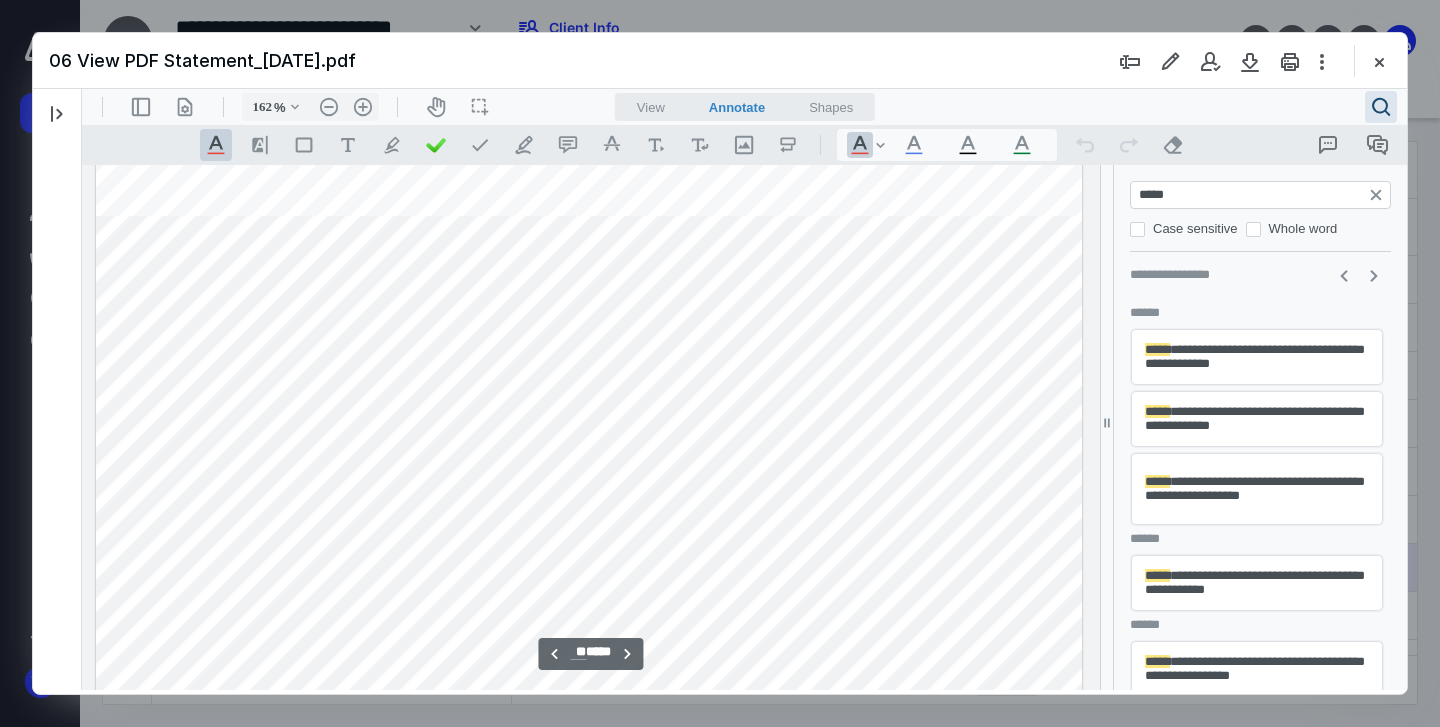 scroll, scrollTop: 15603, scrollLeft: 0, axis: vertical 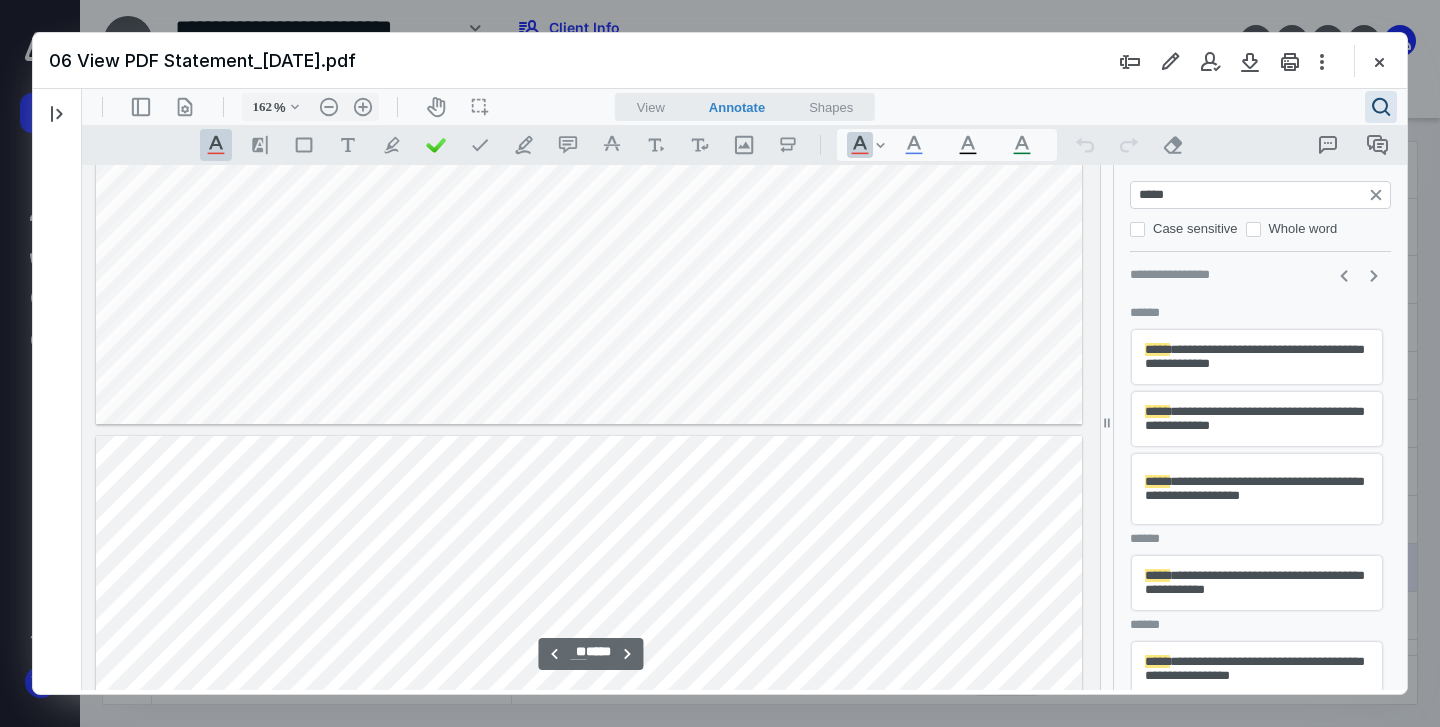 type on "**" 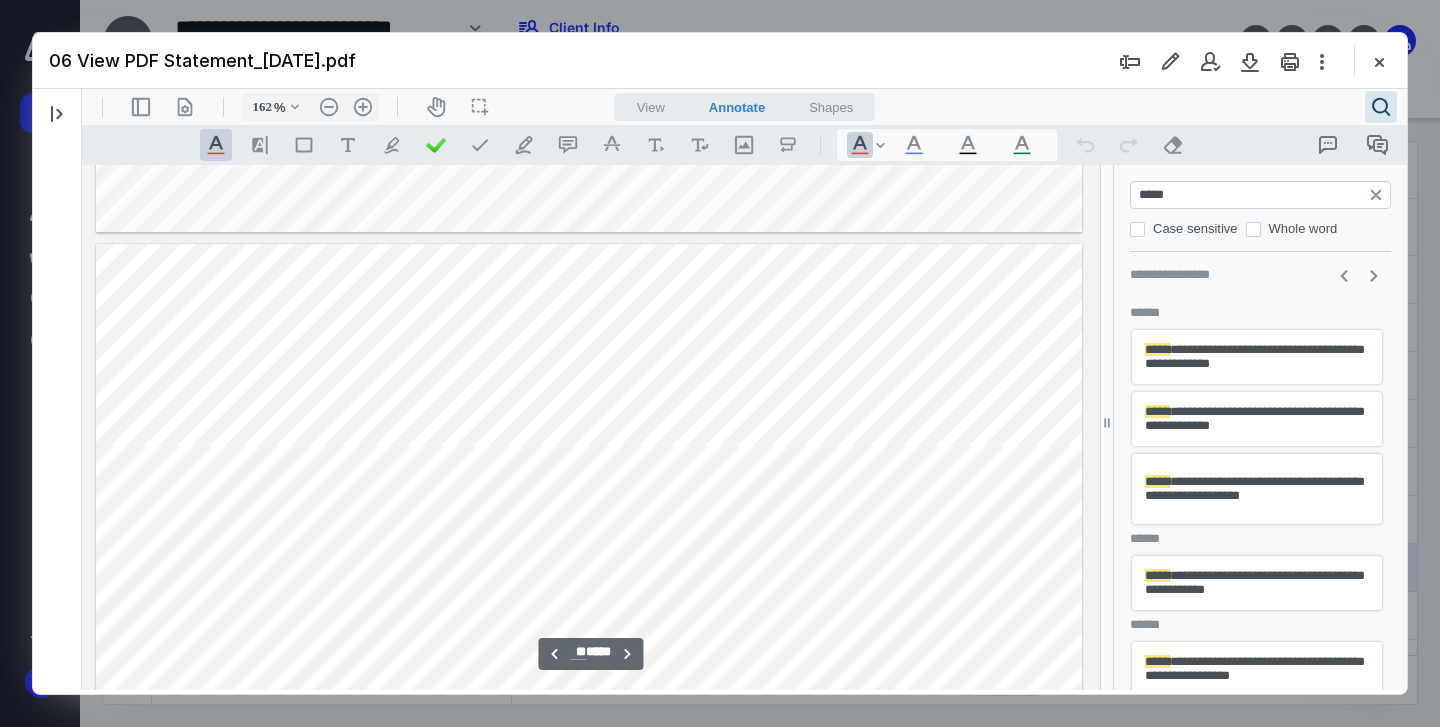 scroll, scrollTop: 18409, scrollLeft: 0, axis: vertical 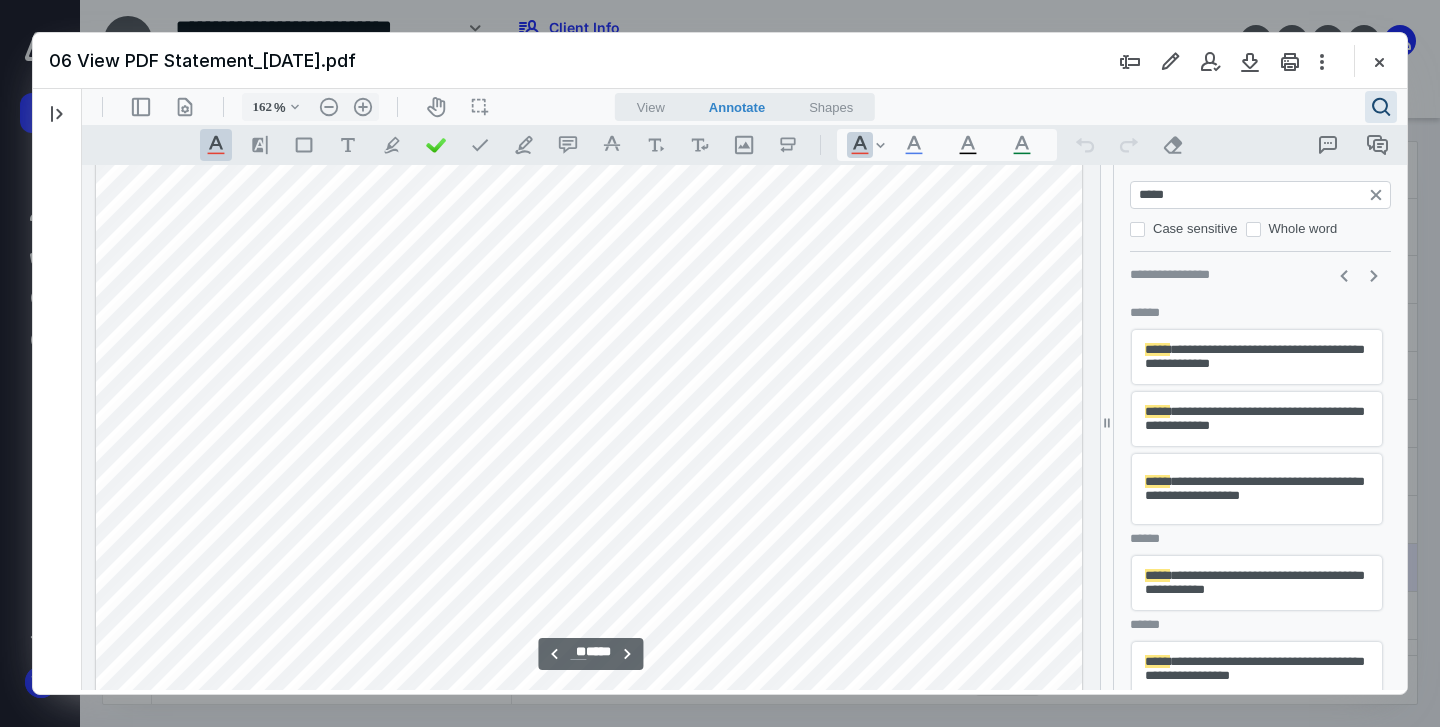drag, startPoint x: 1223, startPoint y: 198, endPoint x: 1032, endPoint y: 164, distance: 194.00258 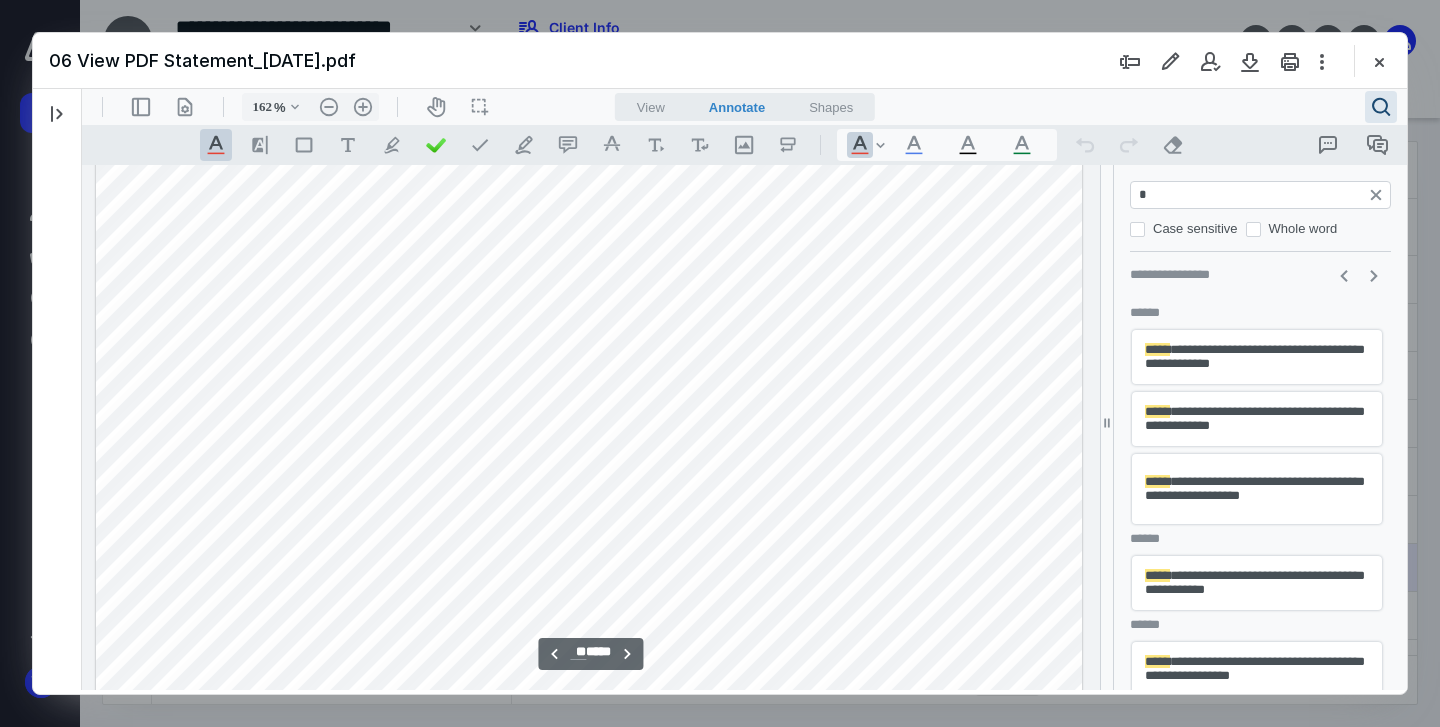 type on "**" 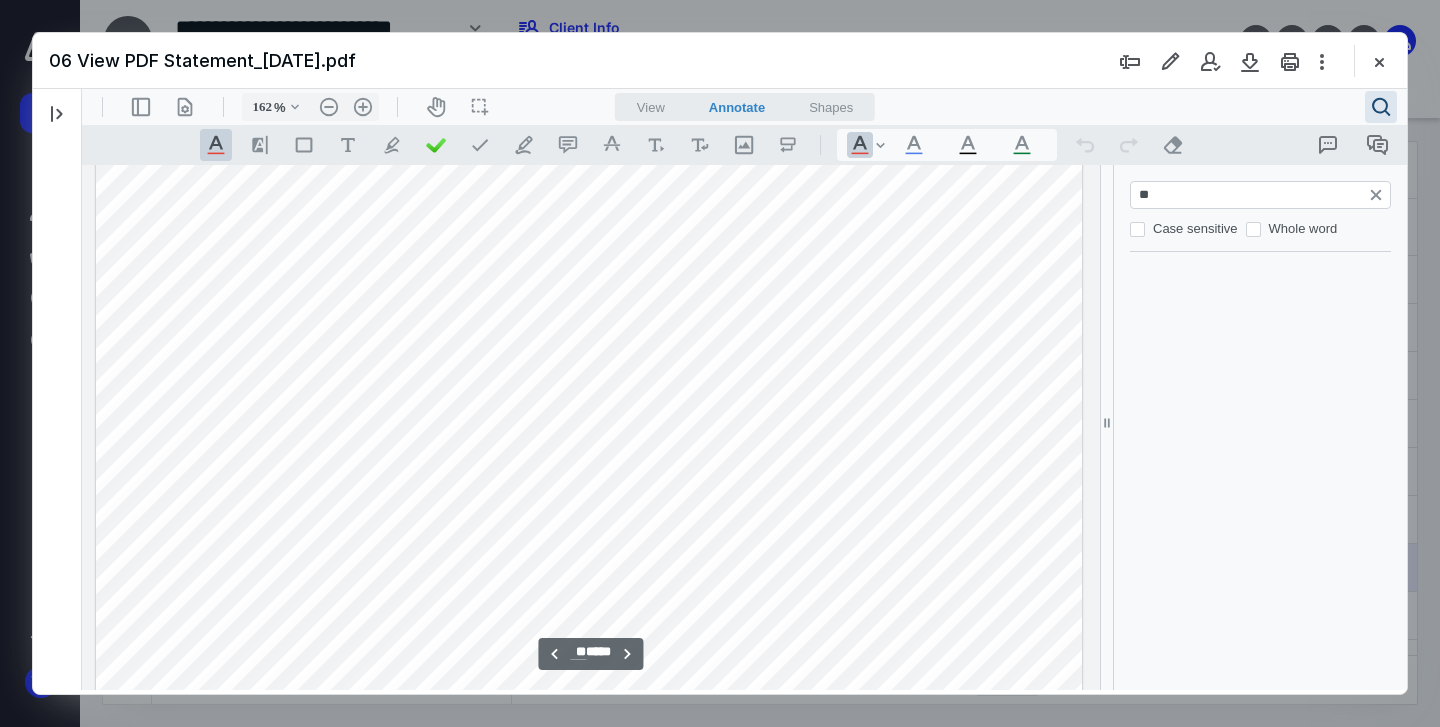 type on "*" 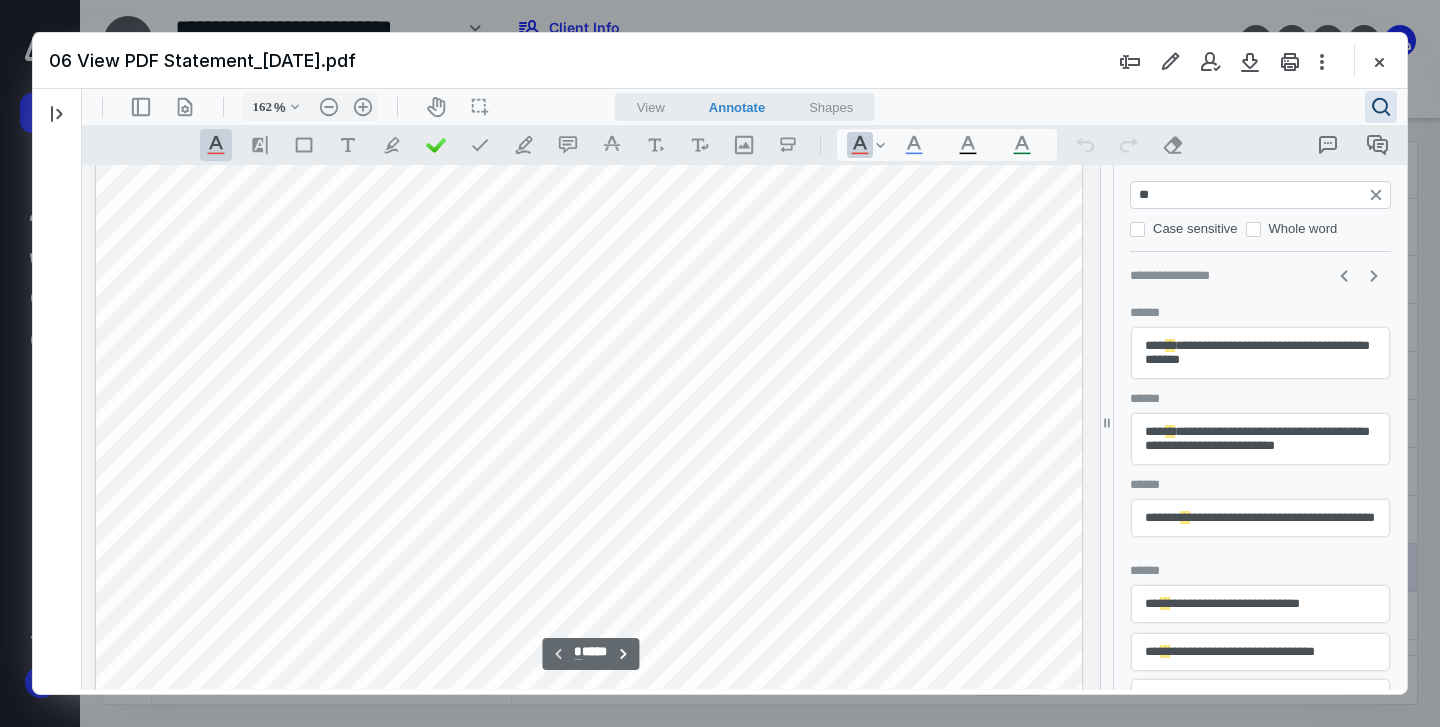 type on "***" 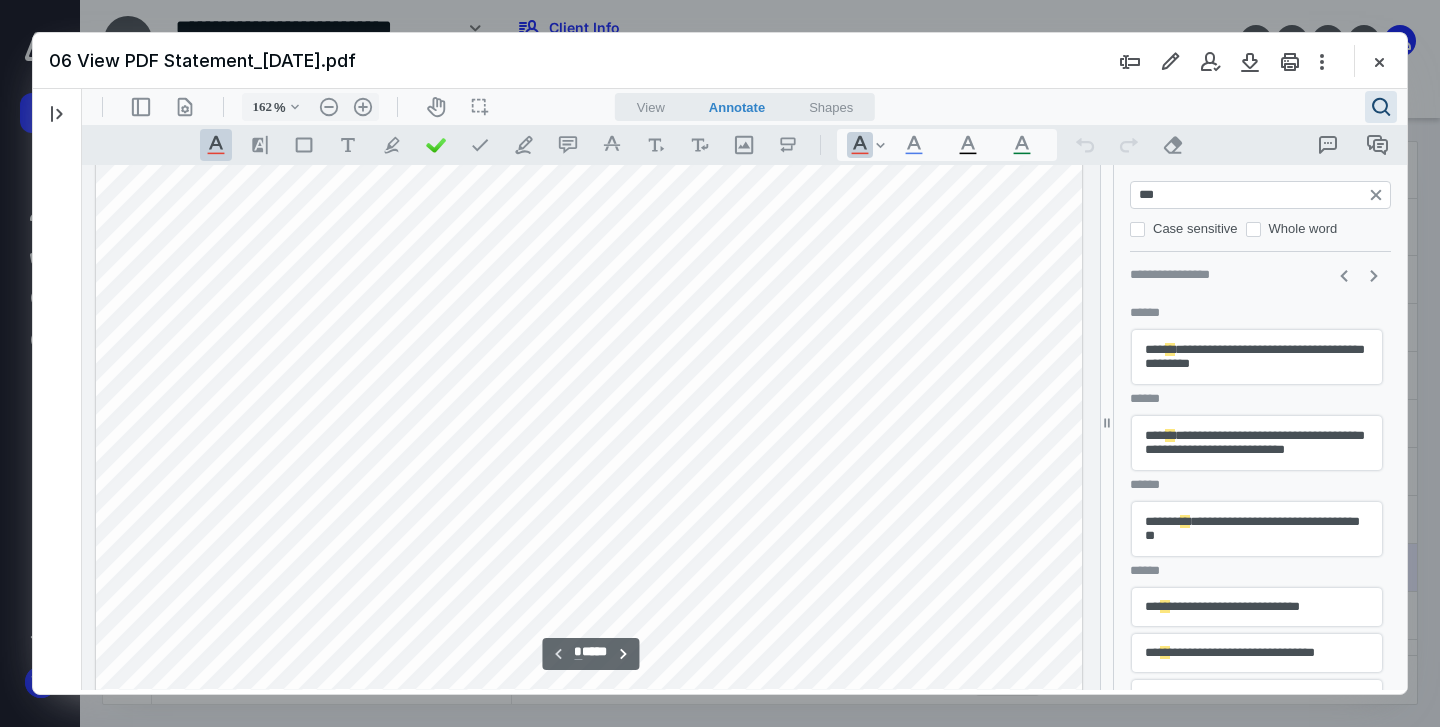 type on "*" 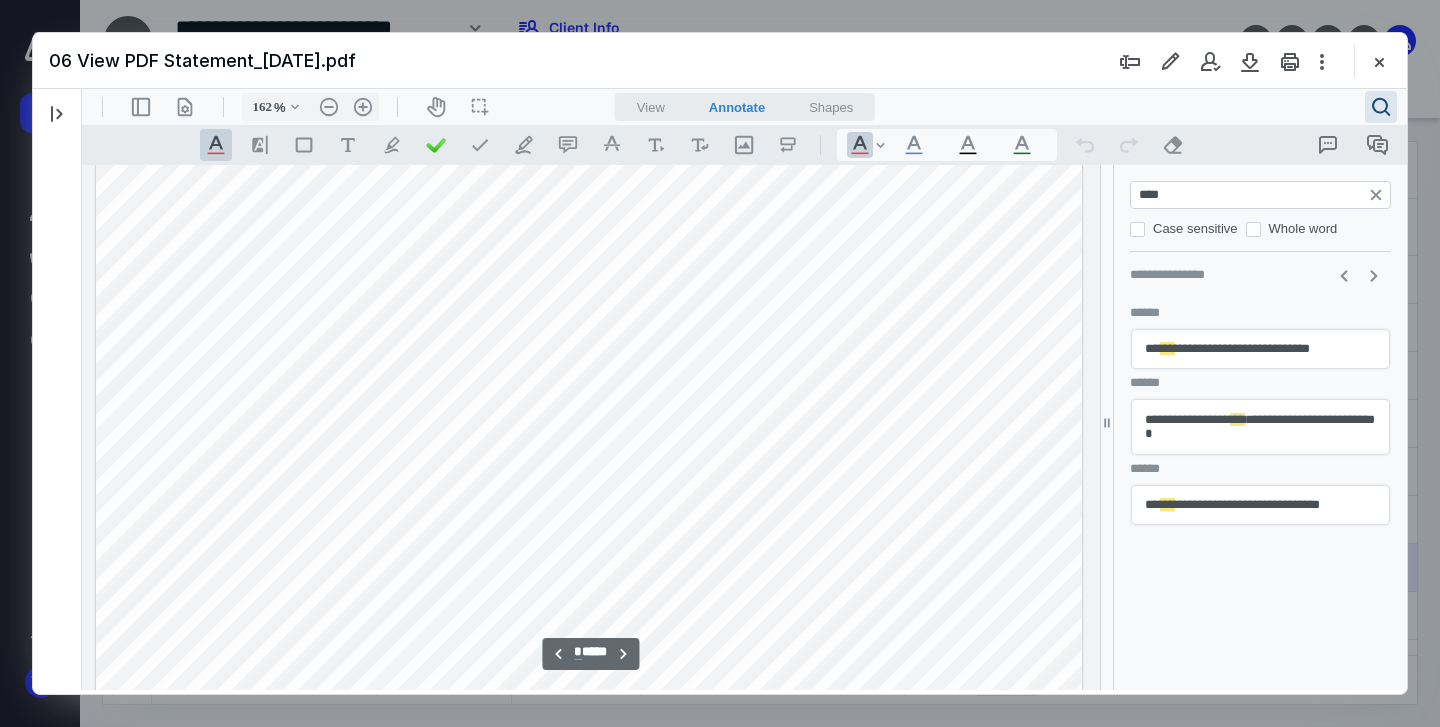 type on "*****" 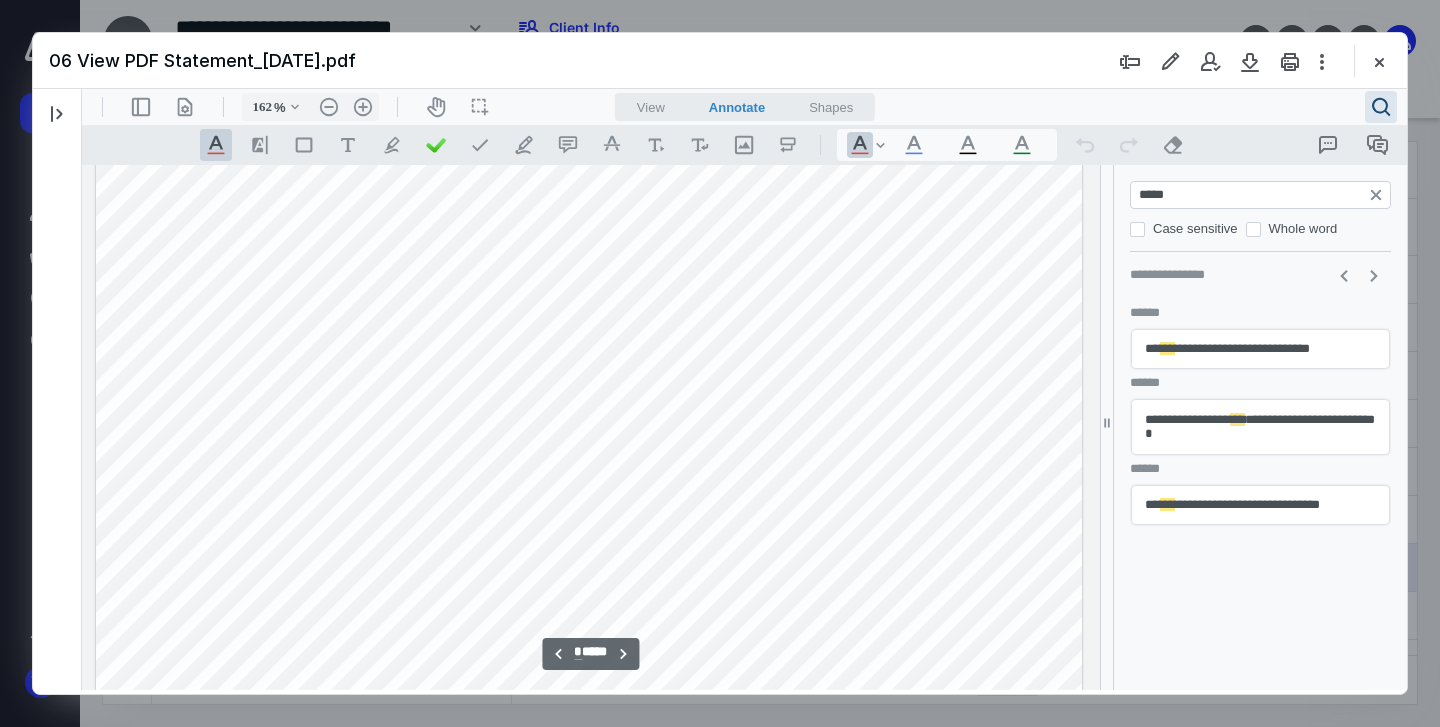 type on "*" 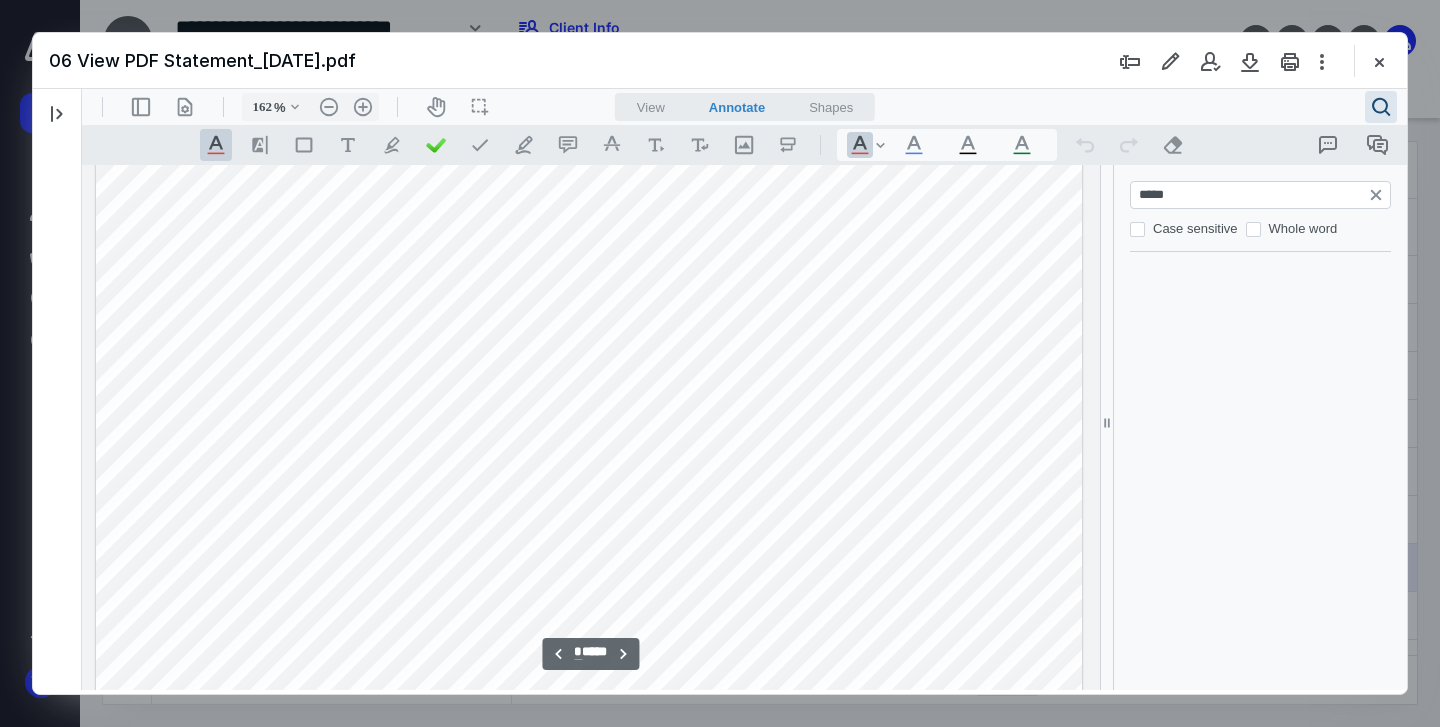scroll, scrollTop: 11005, scrollLeft: 0, axis: vertical 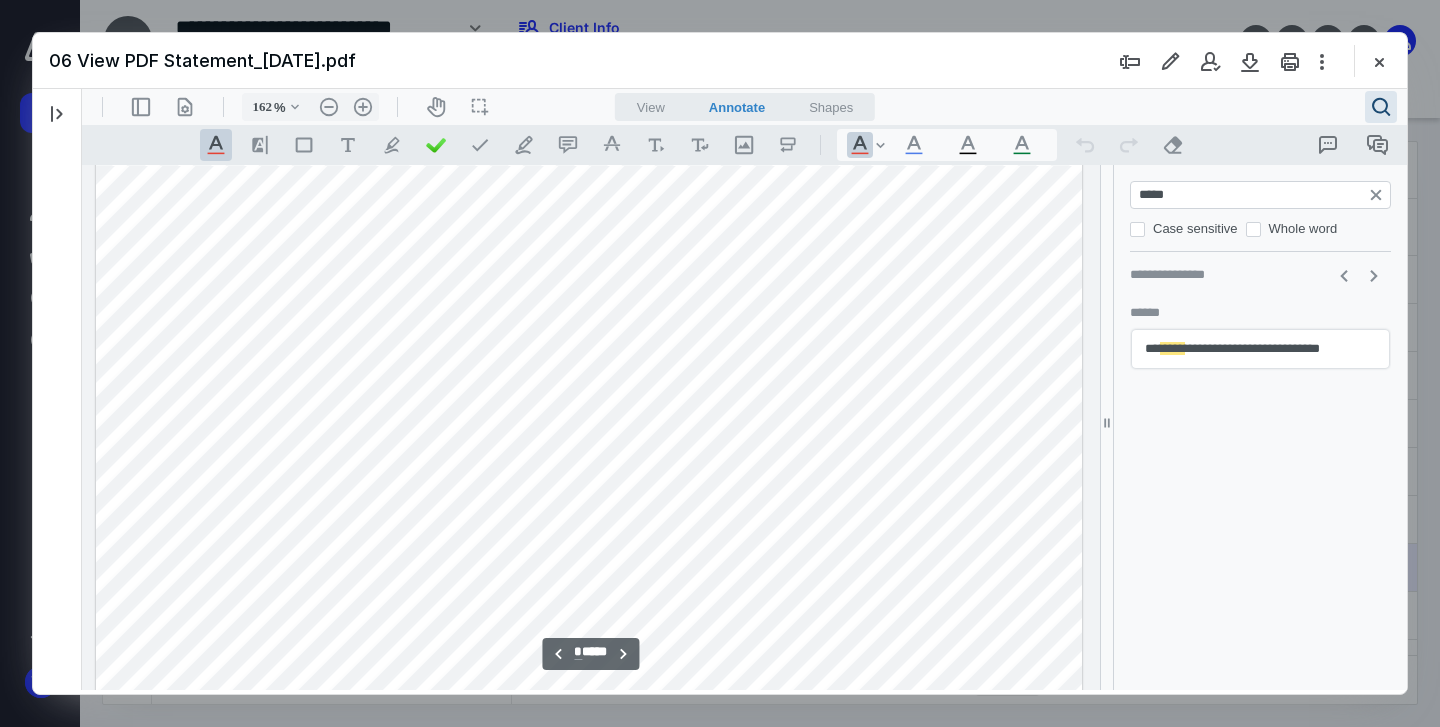 type on "*****" 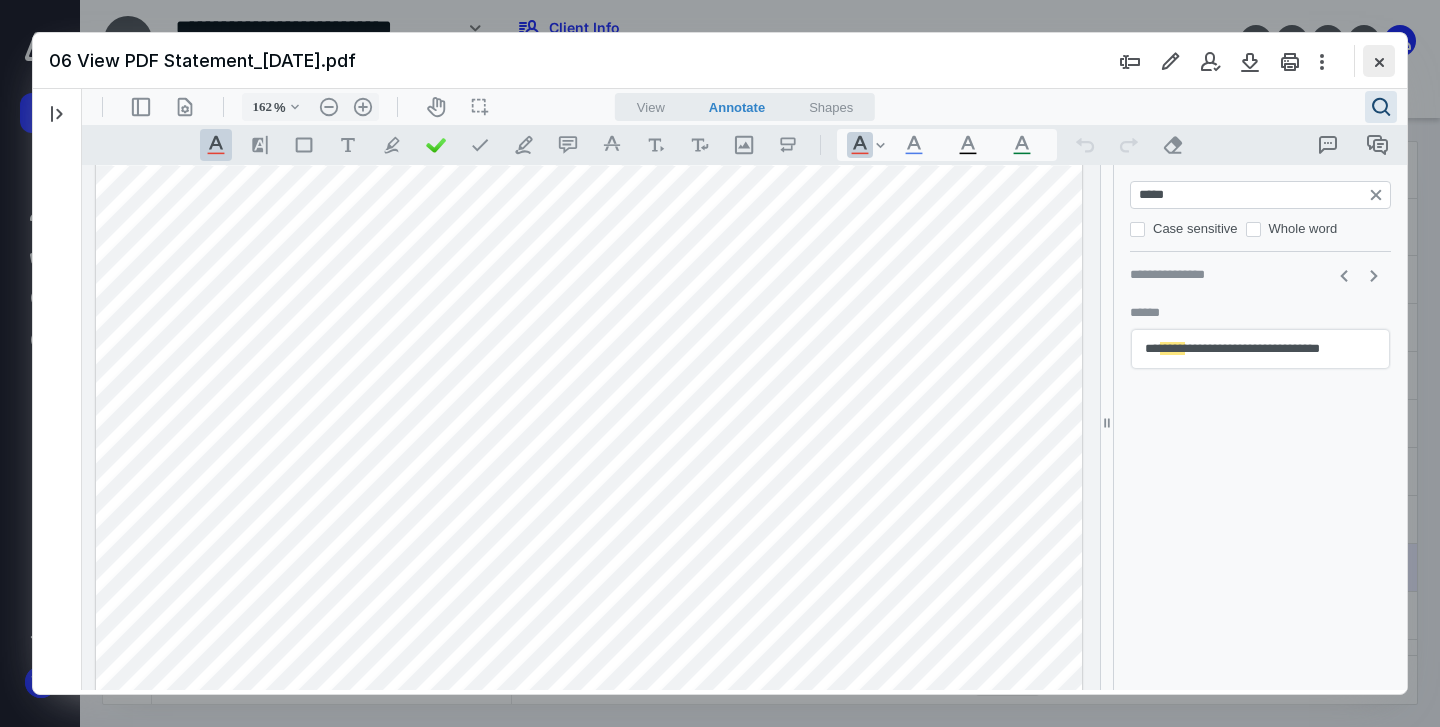 click at bounding box center (1379, 61) 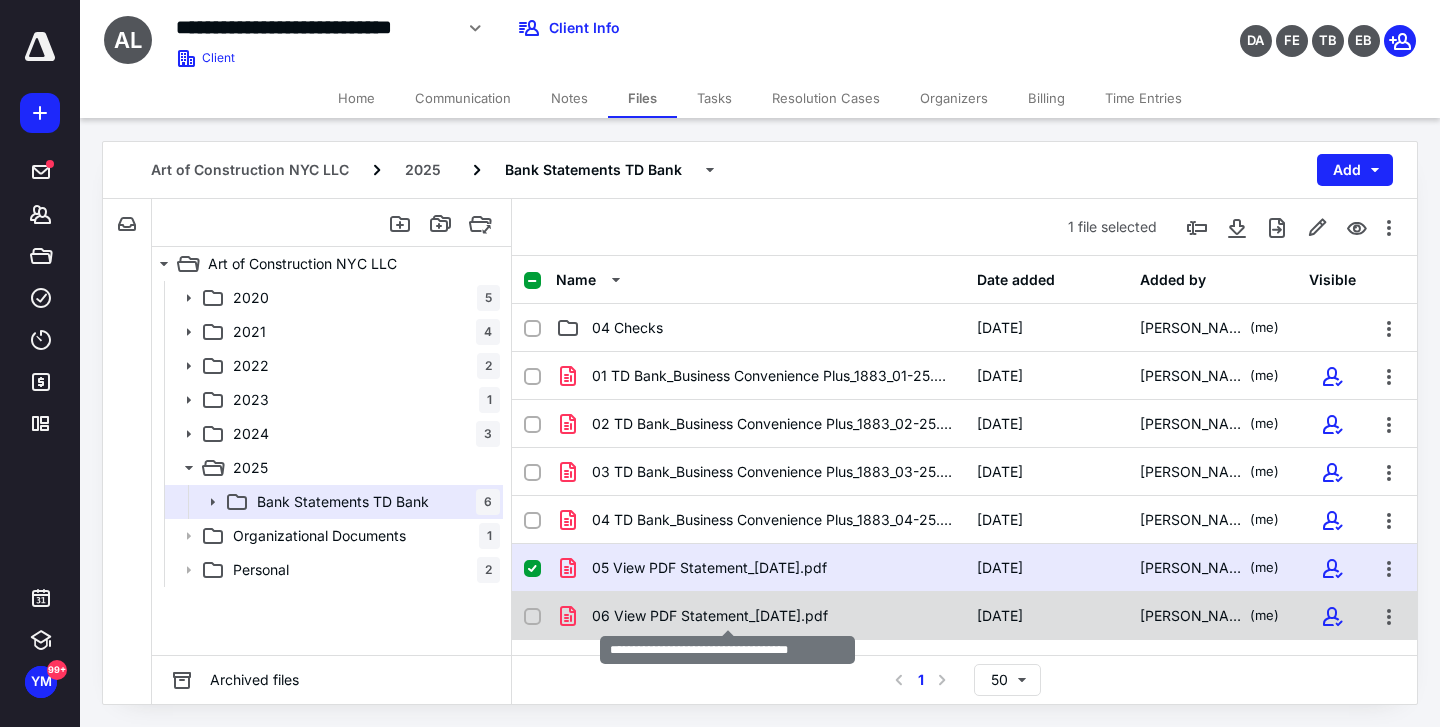 click on "06 View PDF Statement_[DATE].pdf" at bounding box center [710, 616] 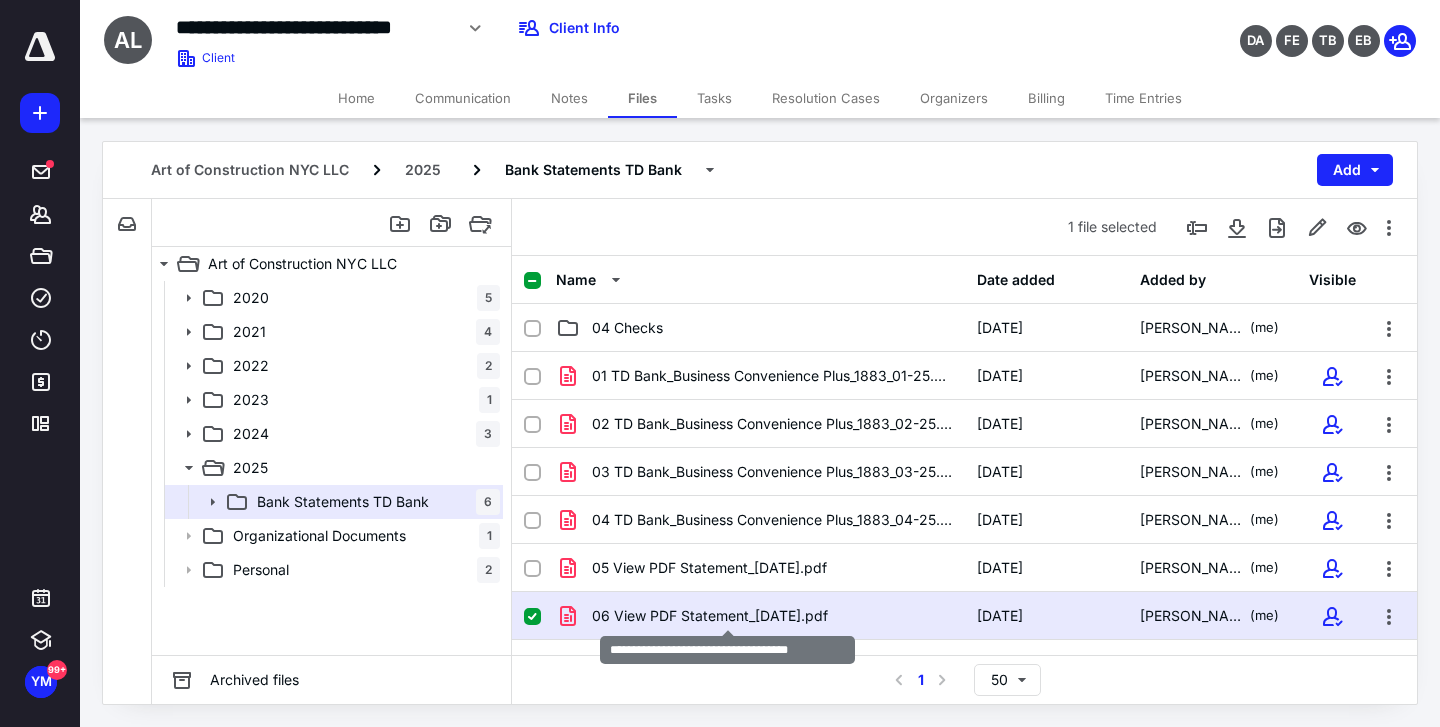 click on "06 View PDF Statement_[DATE].pdf" at bounding box center [710, 616] 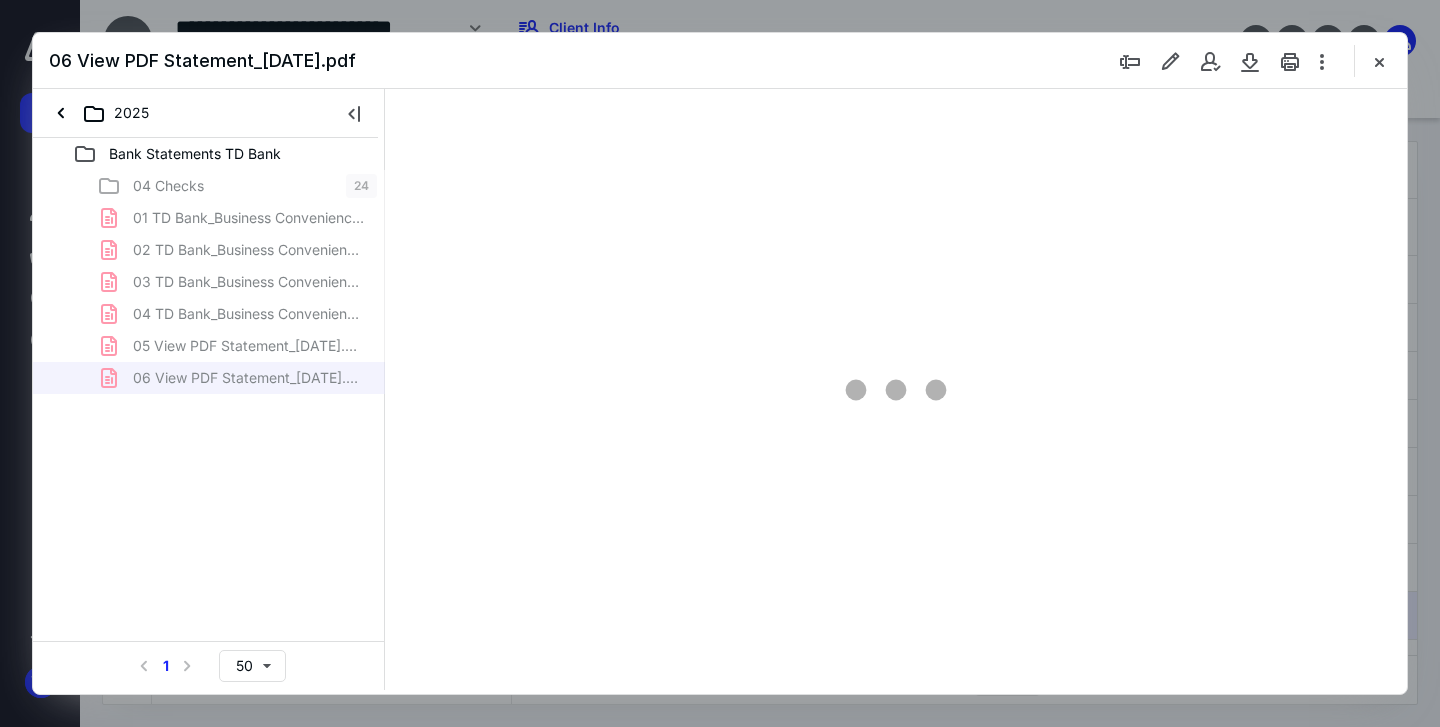 scroll, scrollTop: 0, scrollLeft: 0, axis: both 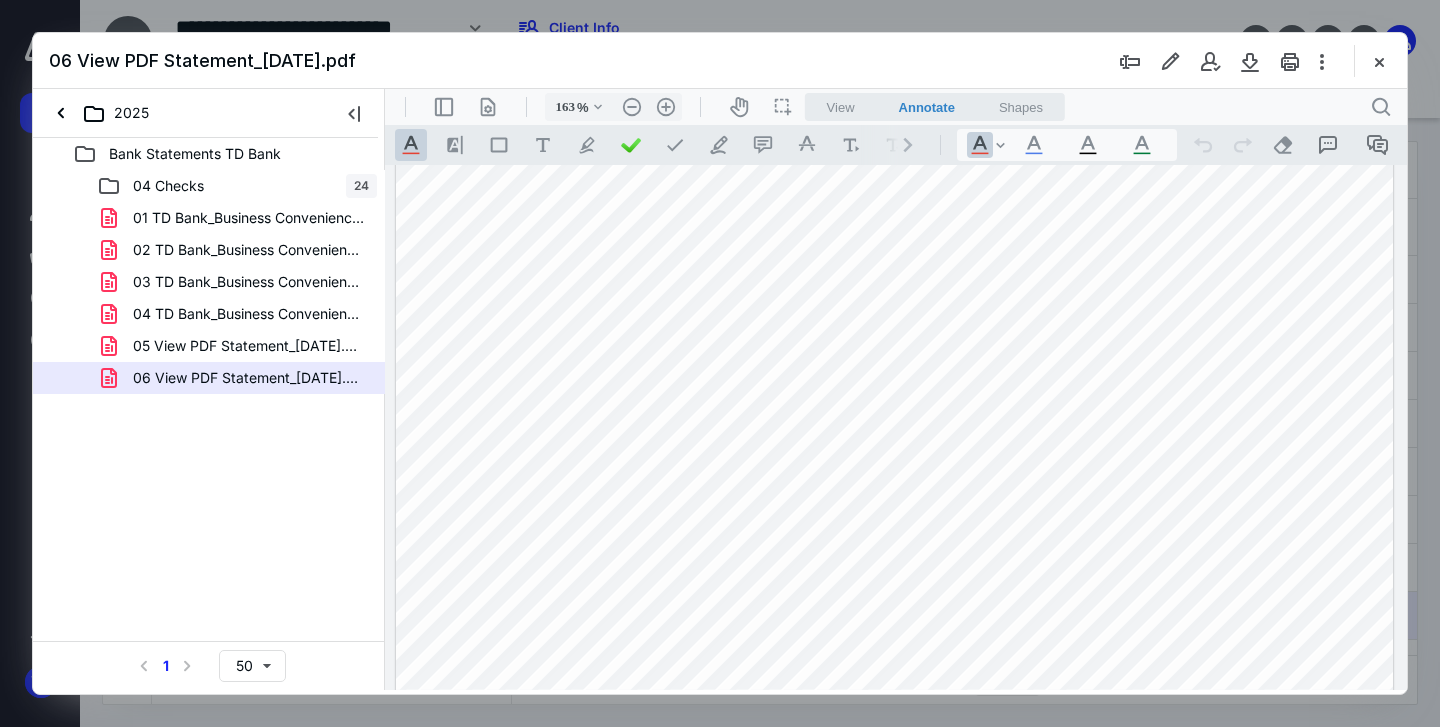 drag, startPoint x: 758, startPoint y: 275, endPoint x: 845, endPoint y: 282, distance: 87.28116 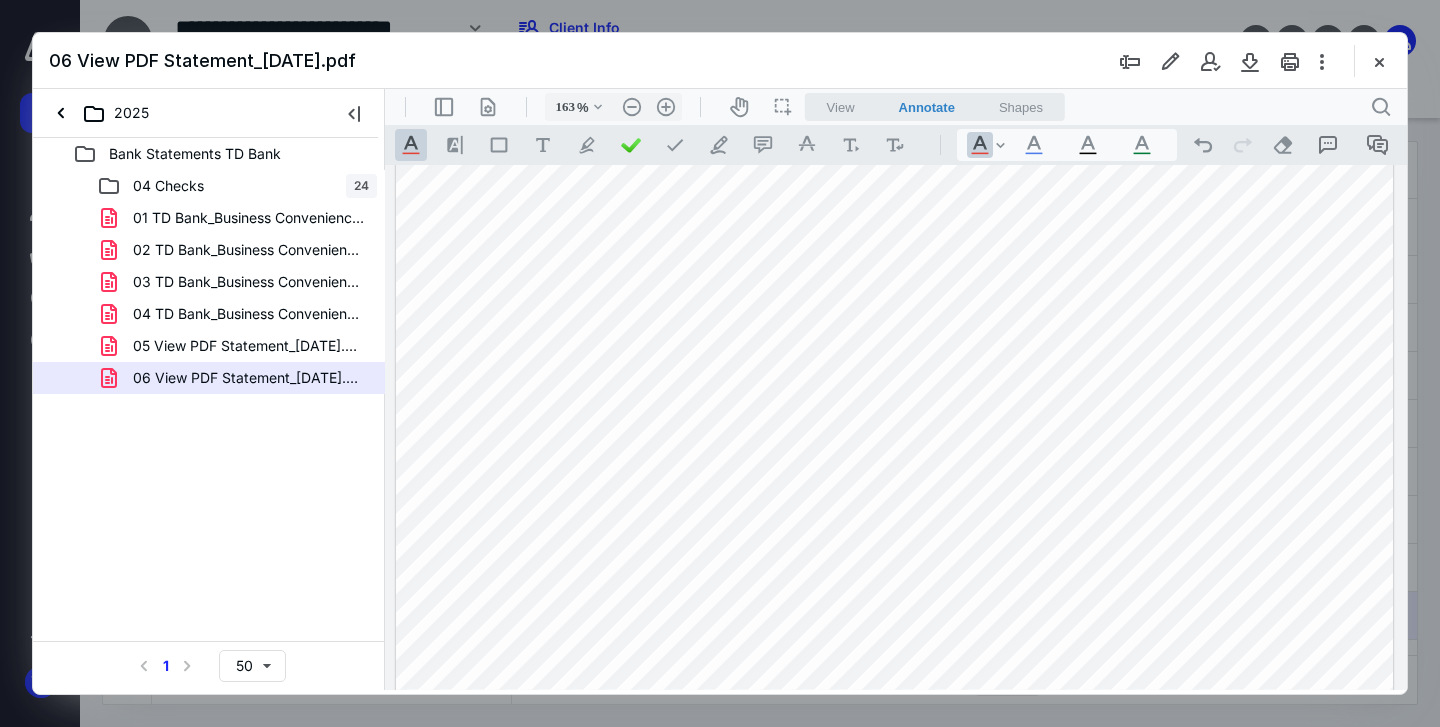 click on ".cls-1{fill:#abb0c4;} icon - tool - text manipulation - underline" at bounding box center (411, 145) 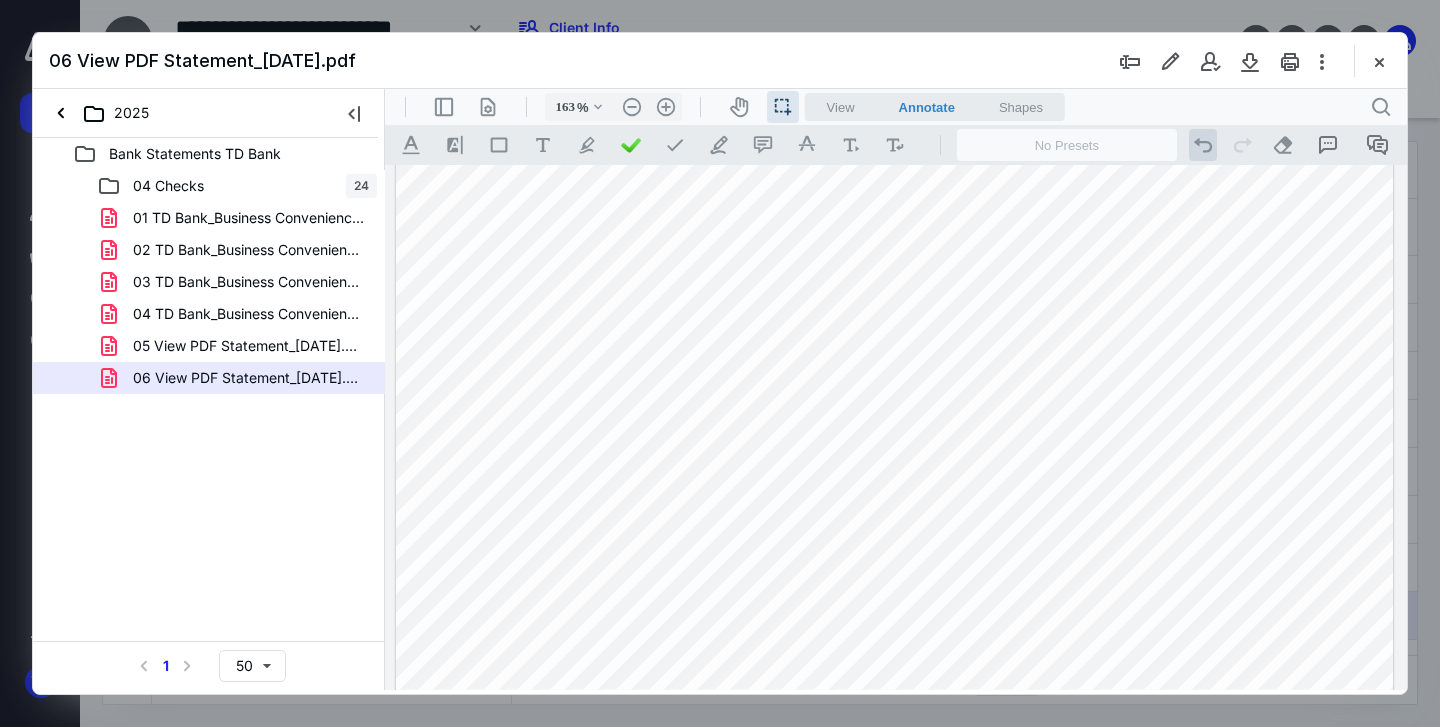 click on ".cls-1{fill:#abb0c4;} icon - operation - undo" at bounding box center [1203, 145] 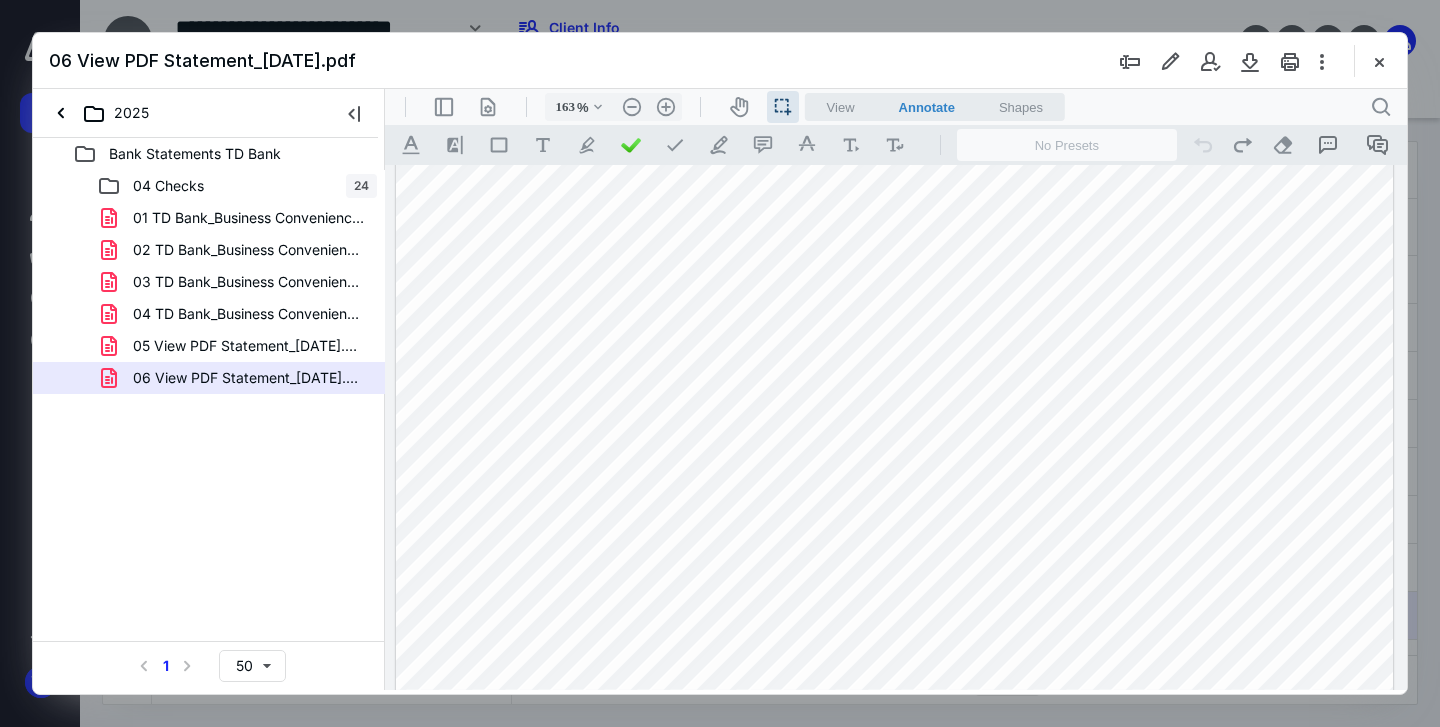 drag, startPoint x: 760, startPoint y: 266, endPoint x: 876, endPoint y: 281, distance: 116.965805 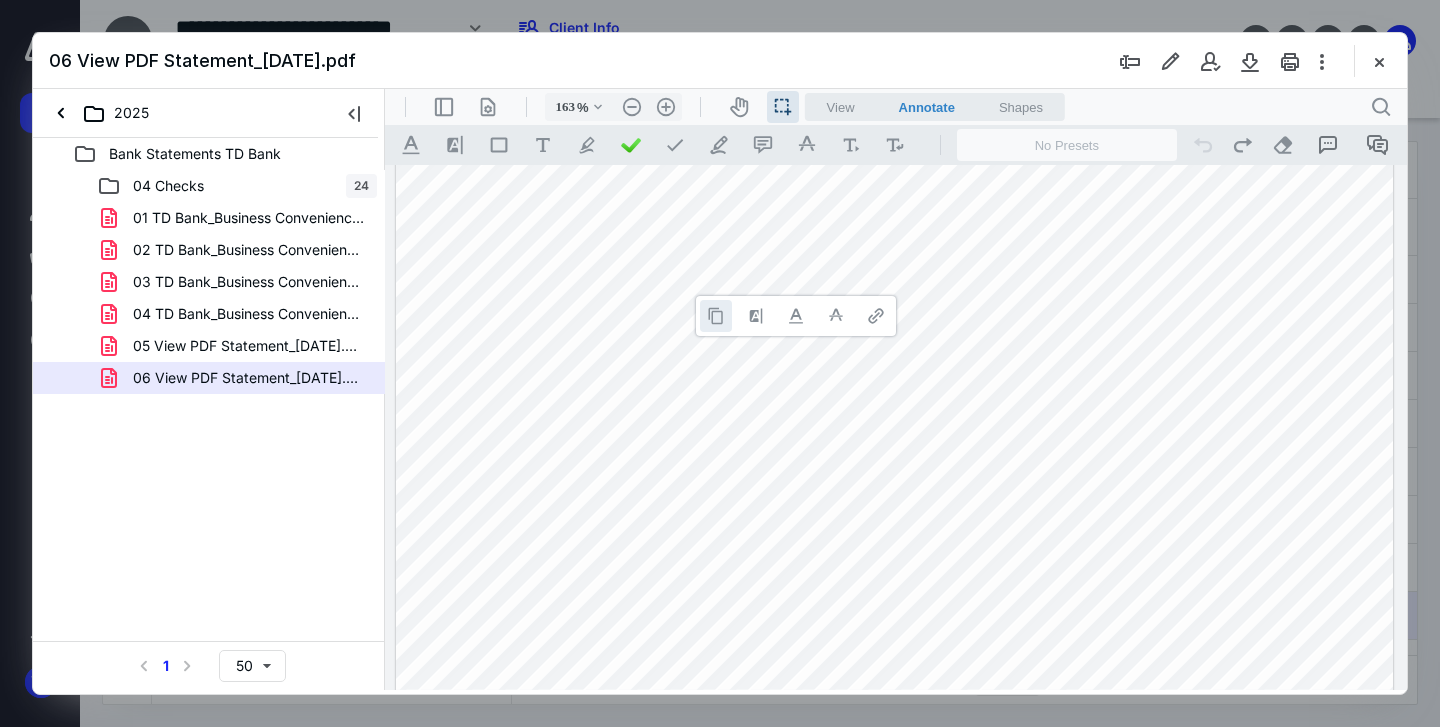 click at bounding box center [716, 316] 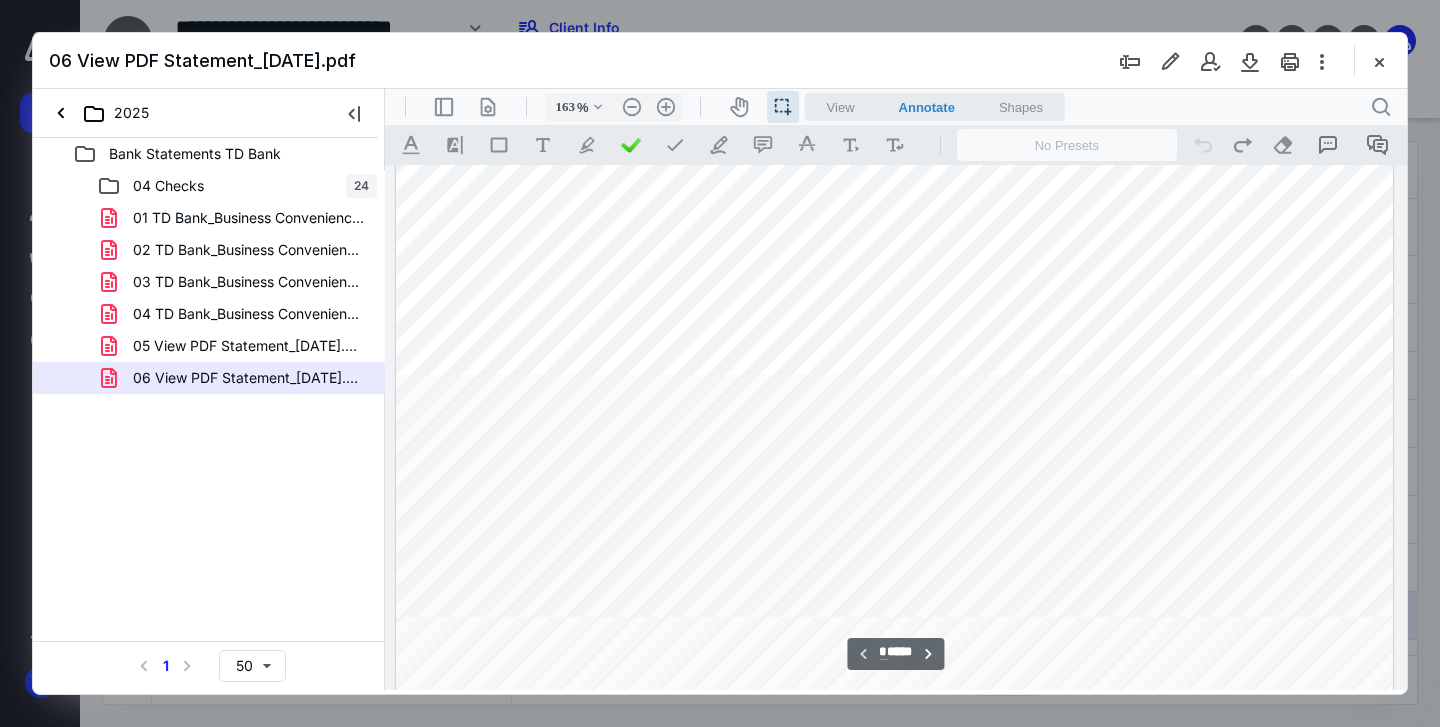 scroll, scrollTop: 0, scrollLeft: 0, axis: both 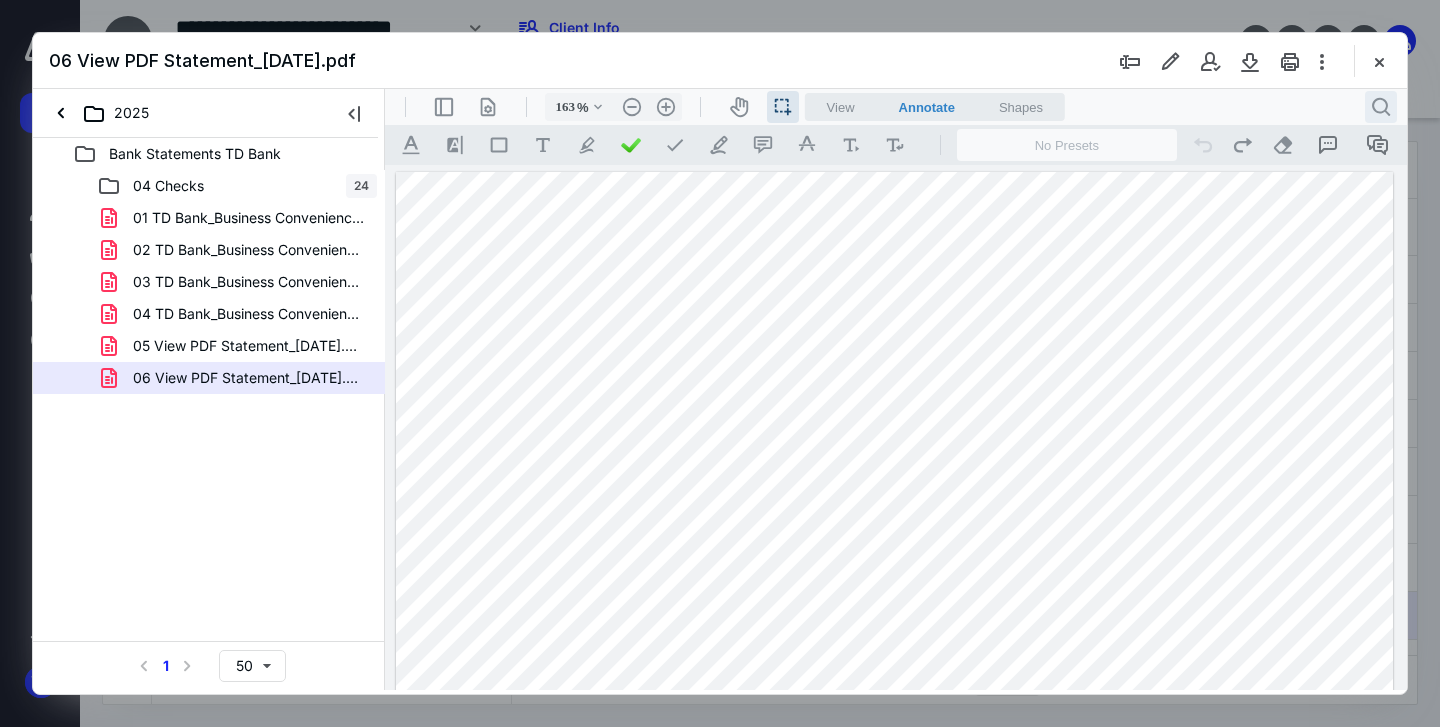 click on ".cls-1{fill:#abb0c4;} icon - header - search" at bounding box center (1381, 107) 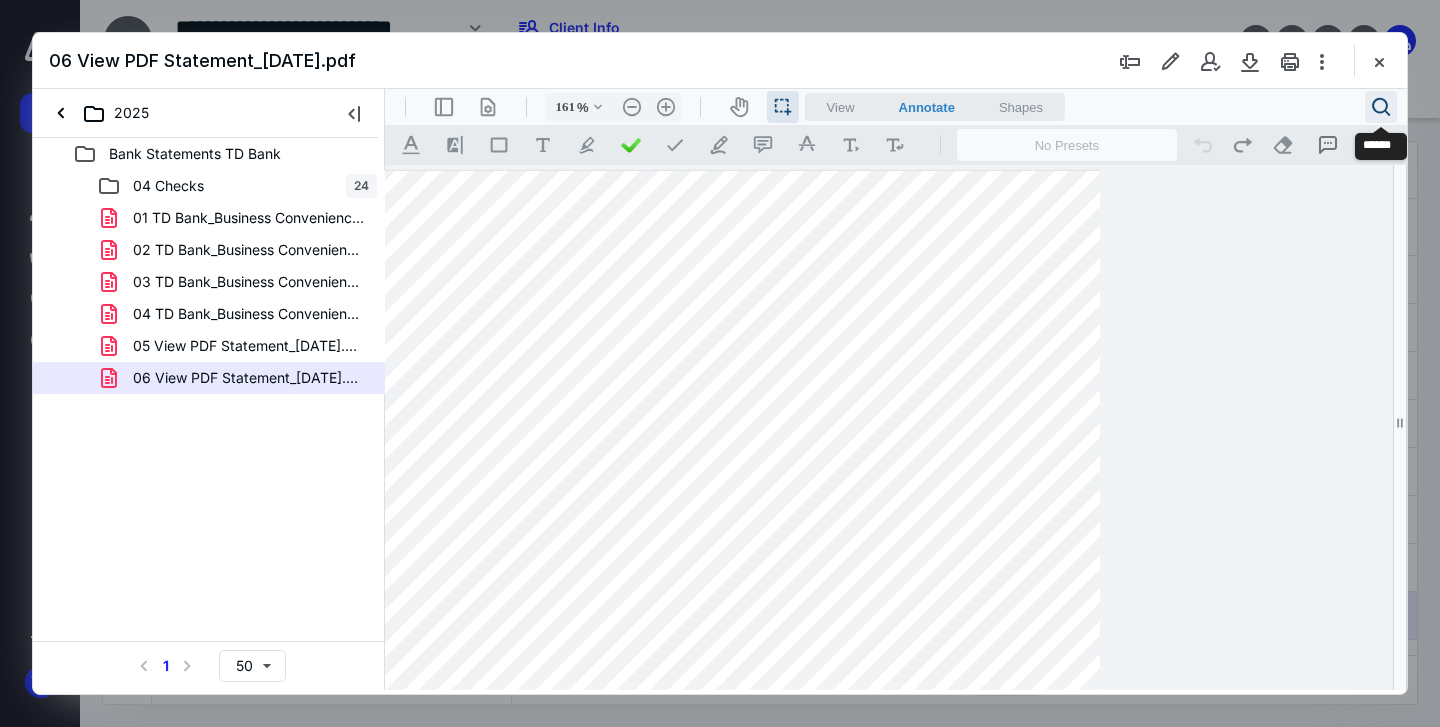 type on "113" 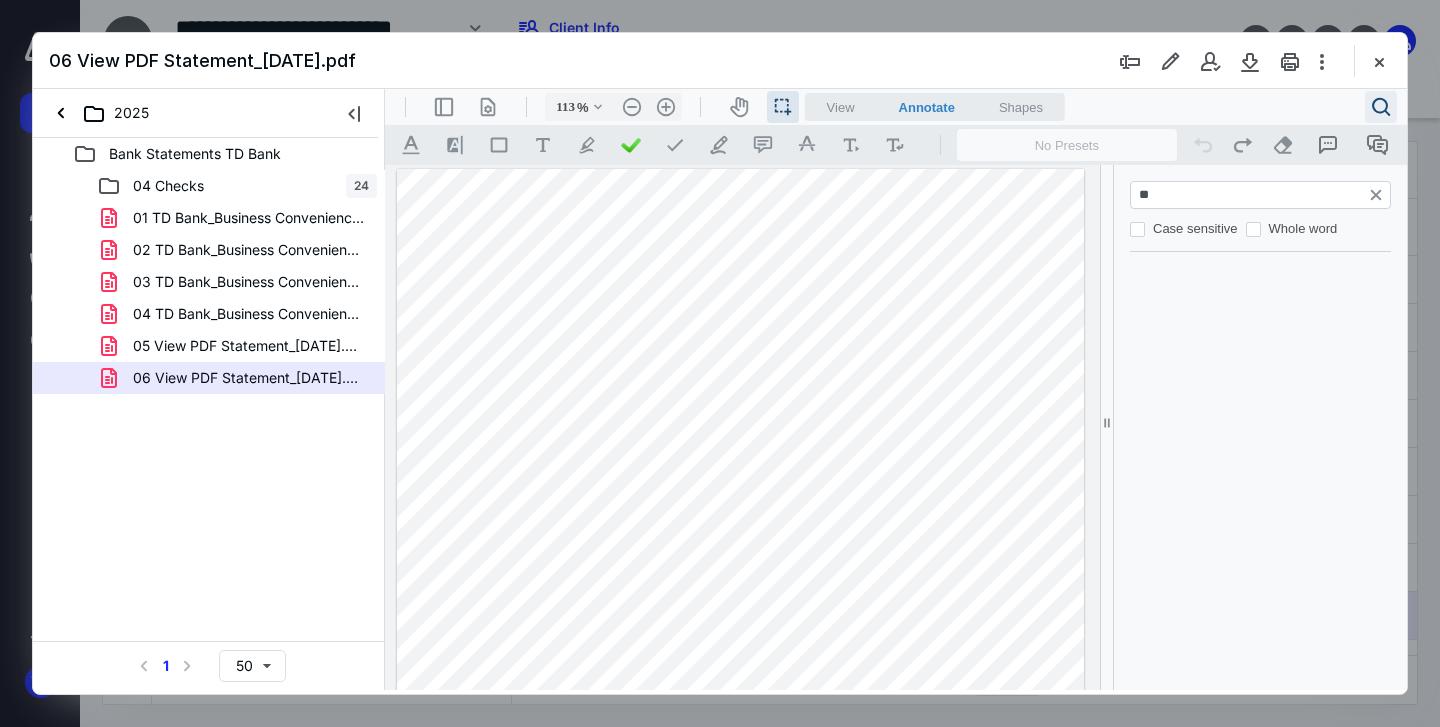 type on "***" 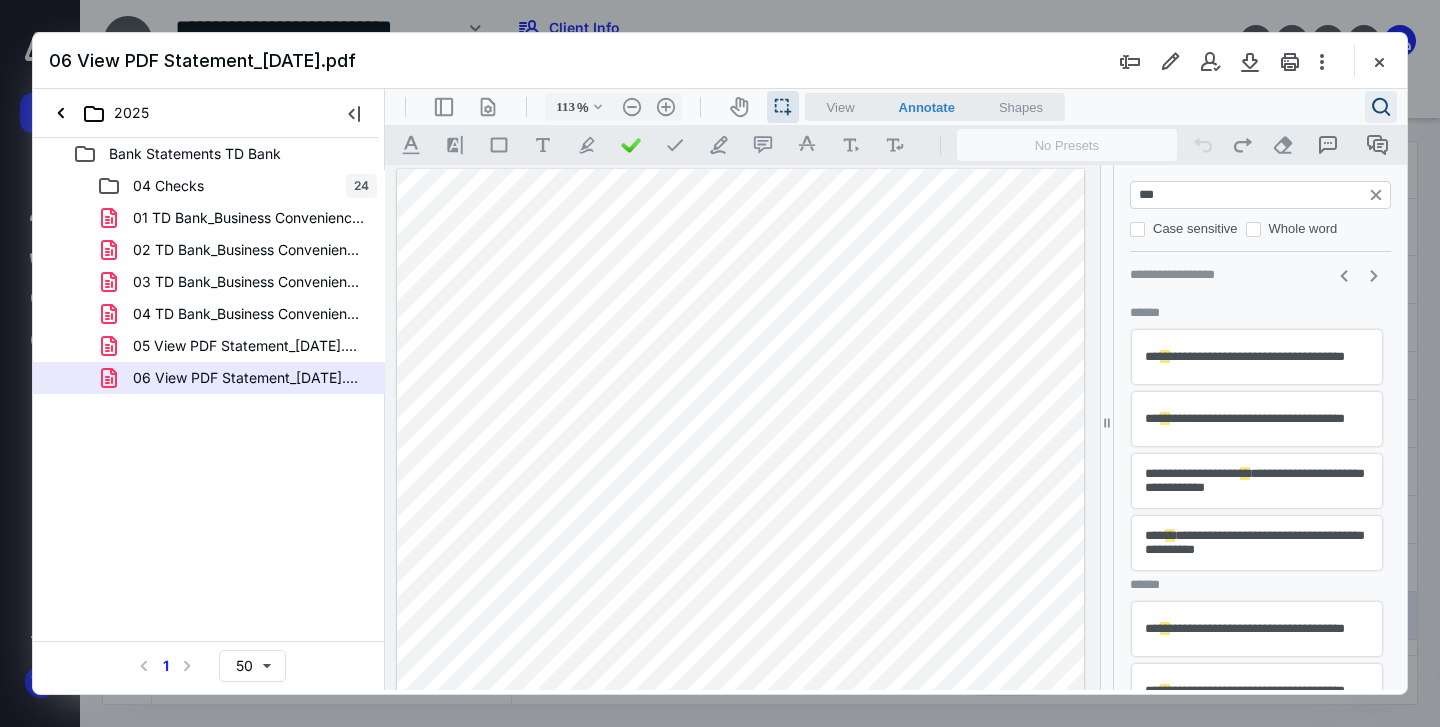 type on "*" 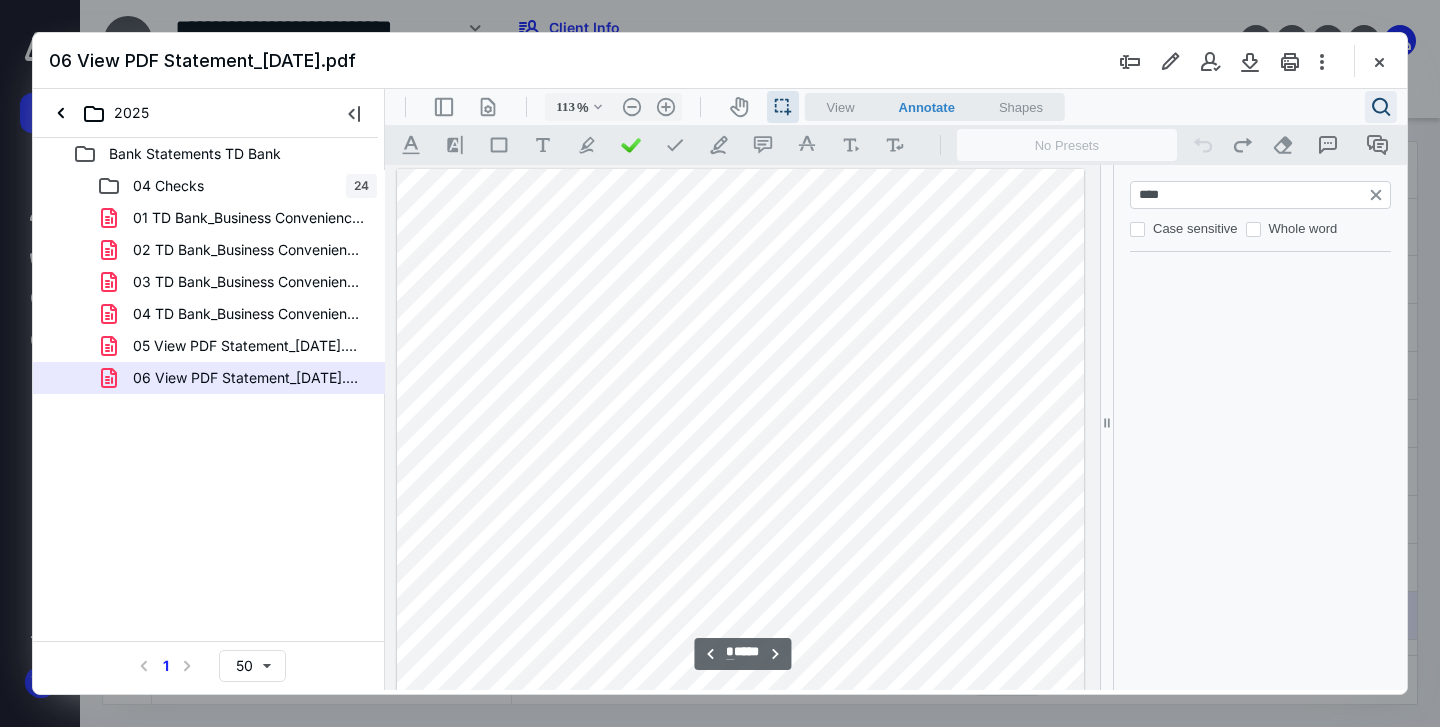scroll, scrollTop: 2003, scrollLeft: 0, axis: vertical 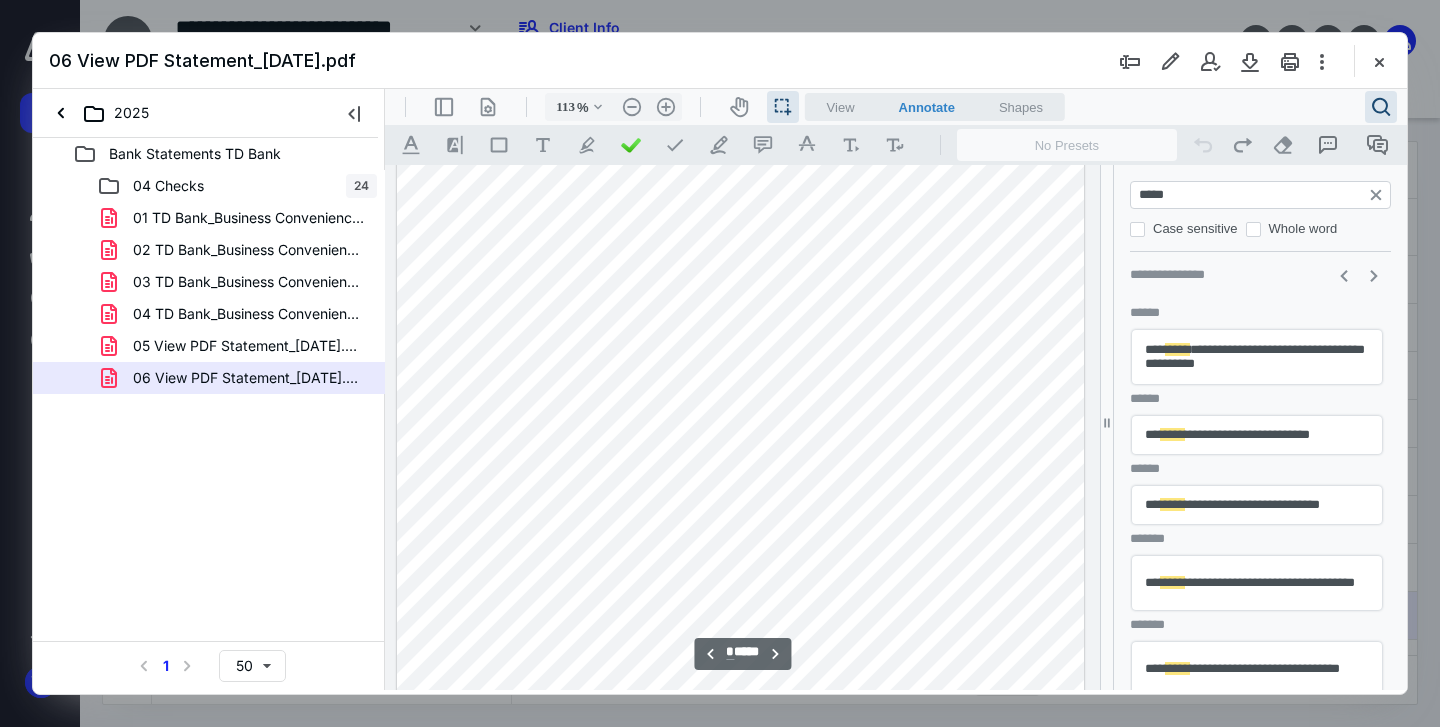 type on "*****" 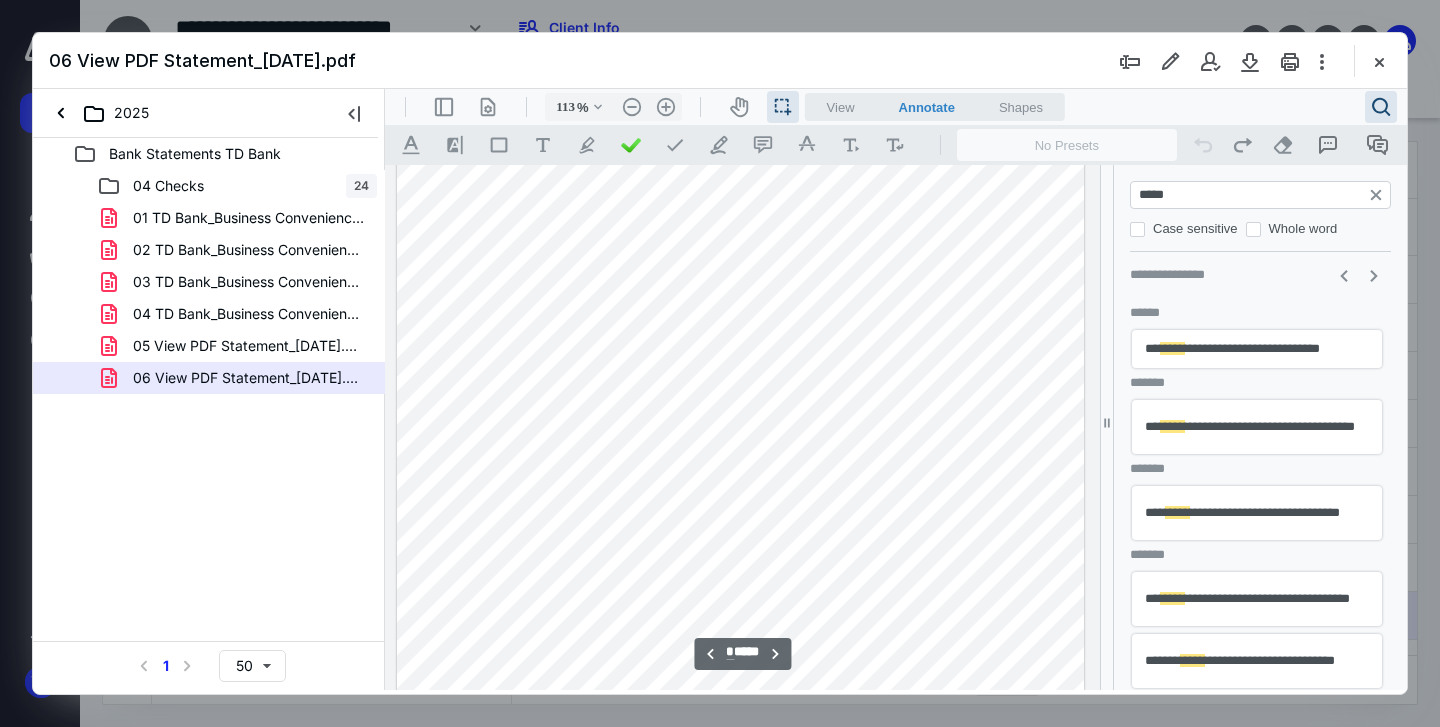 scroll, scrollTop: 162, scrollLeft: 0, axis: vertical 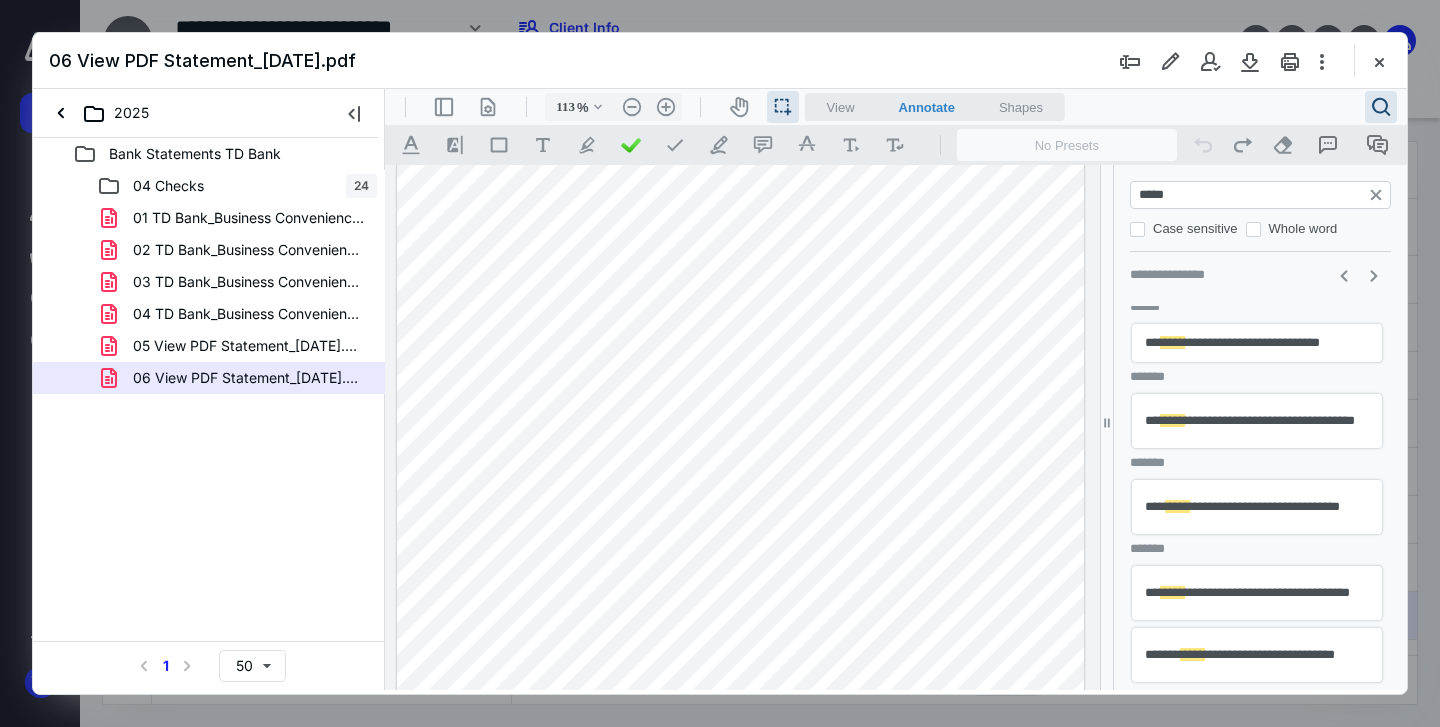 click on "**********" at bounding box center (1257, 593) 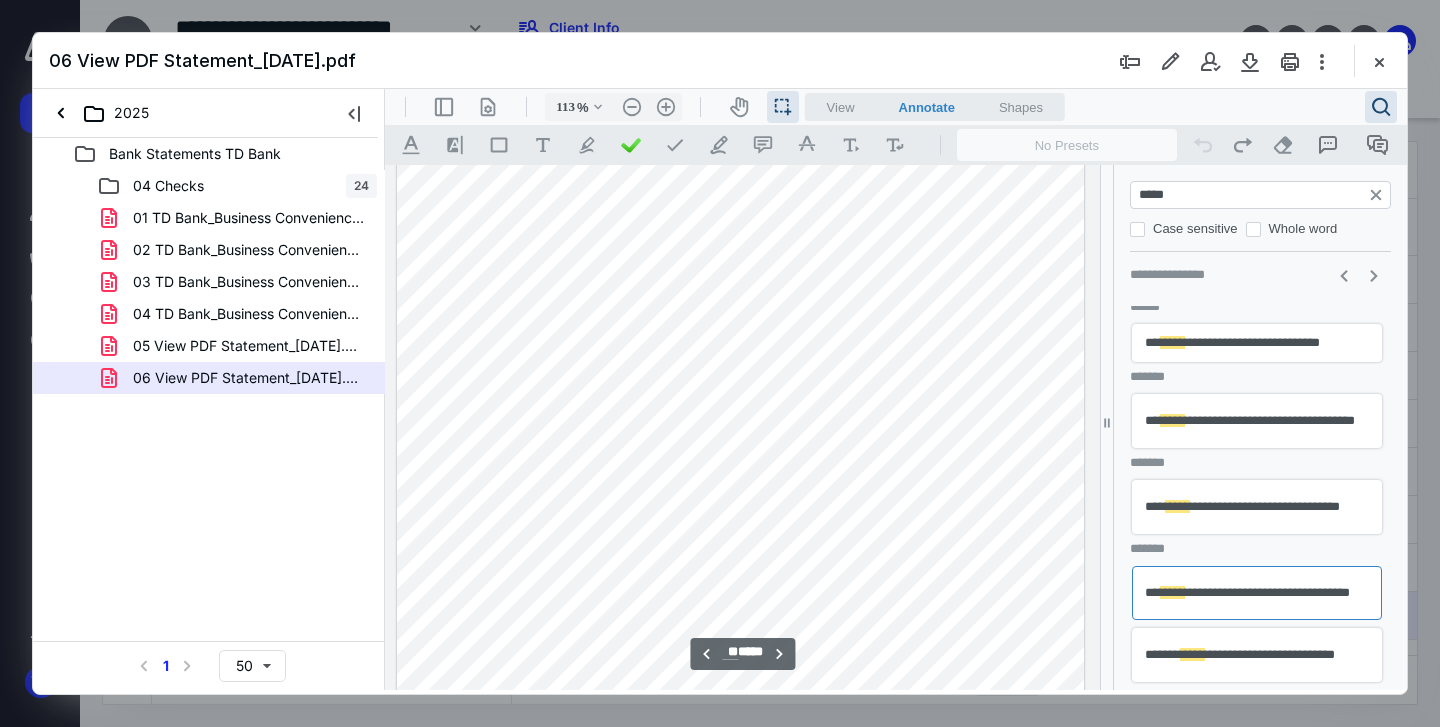 scroll, scrollTop: 11882, scrollLeft: 0, axis: vertical 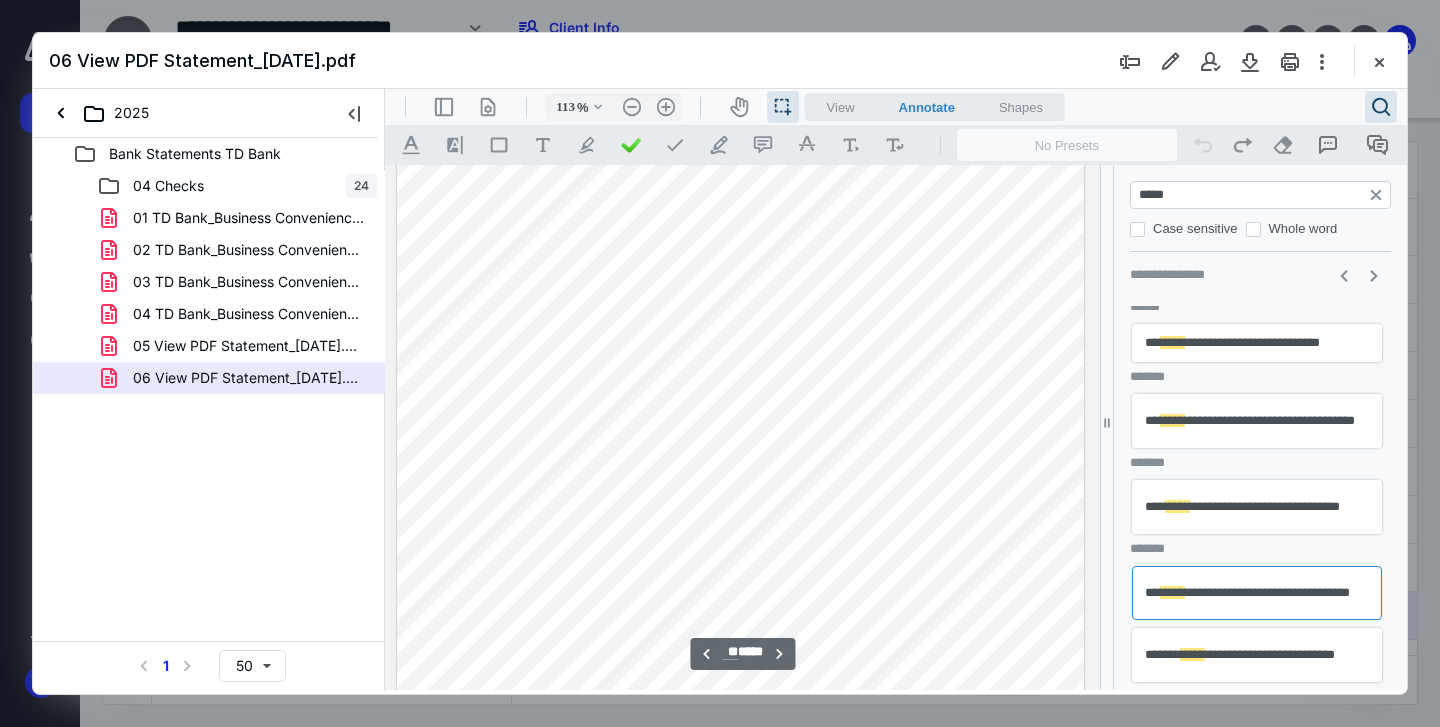 click on "**********" at bounding box center [1257, 655] 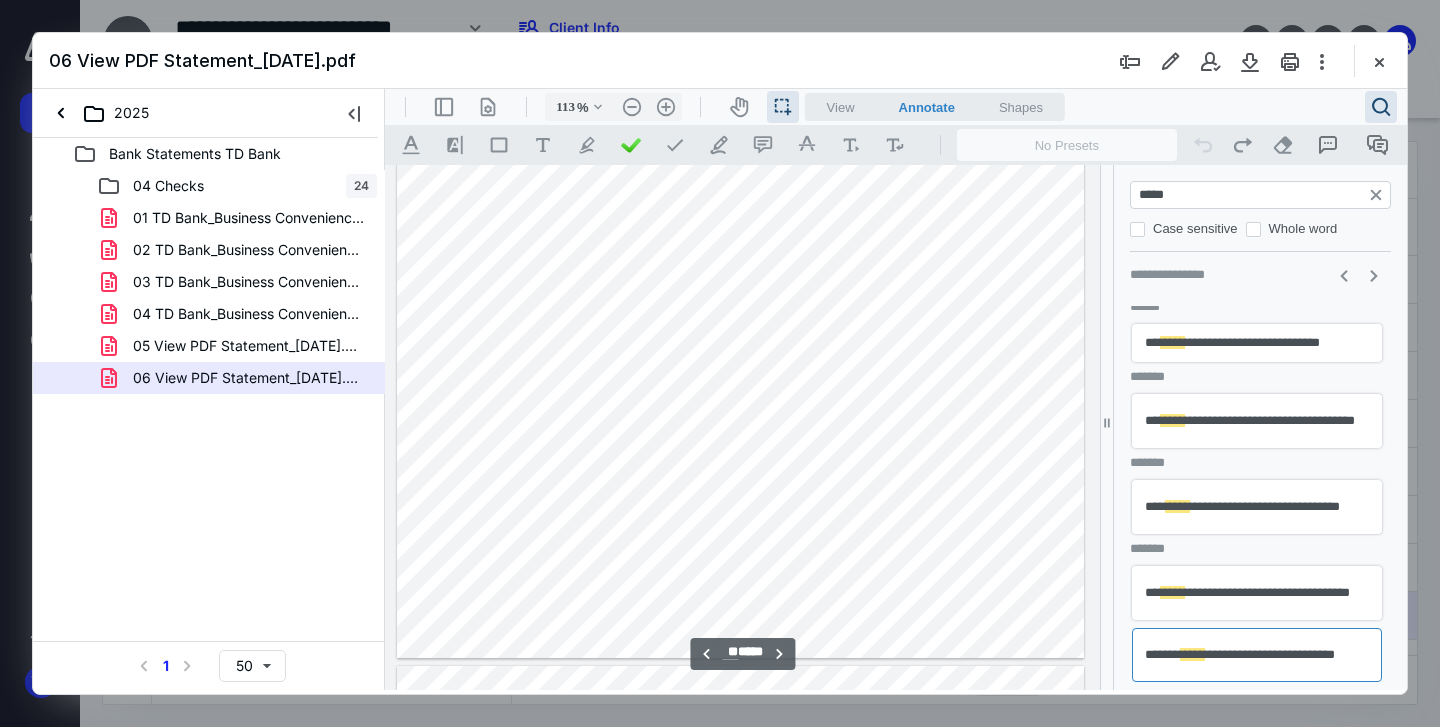 click on "**********" at bounding box center (1257, 593) 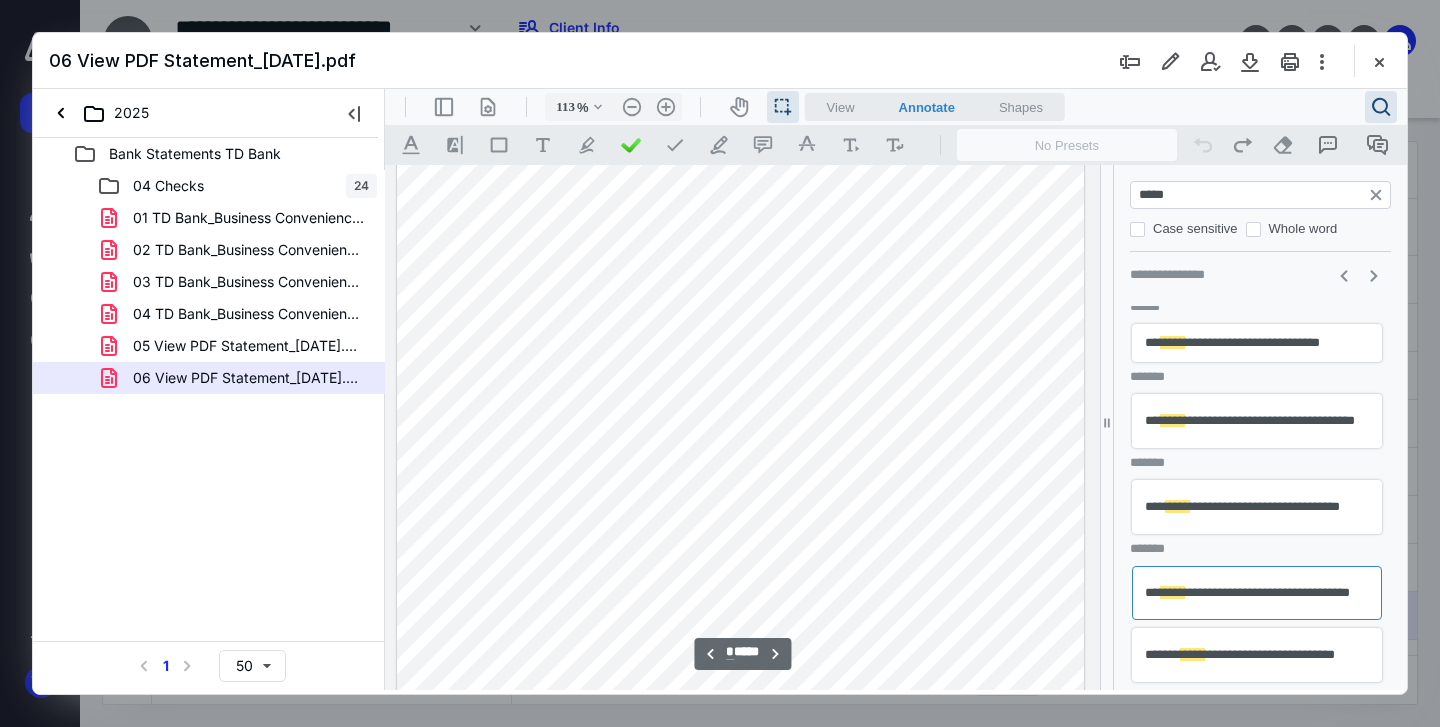 scroll, scrollTop: 999, scrollLeft: 0, axis: vertical 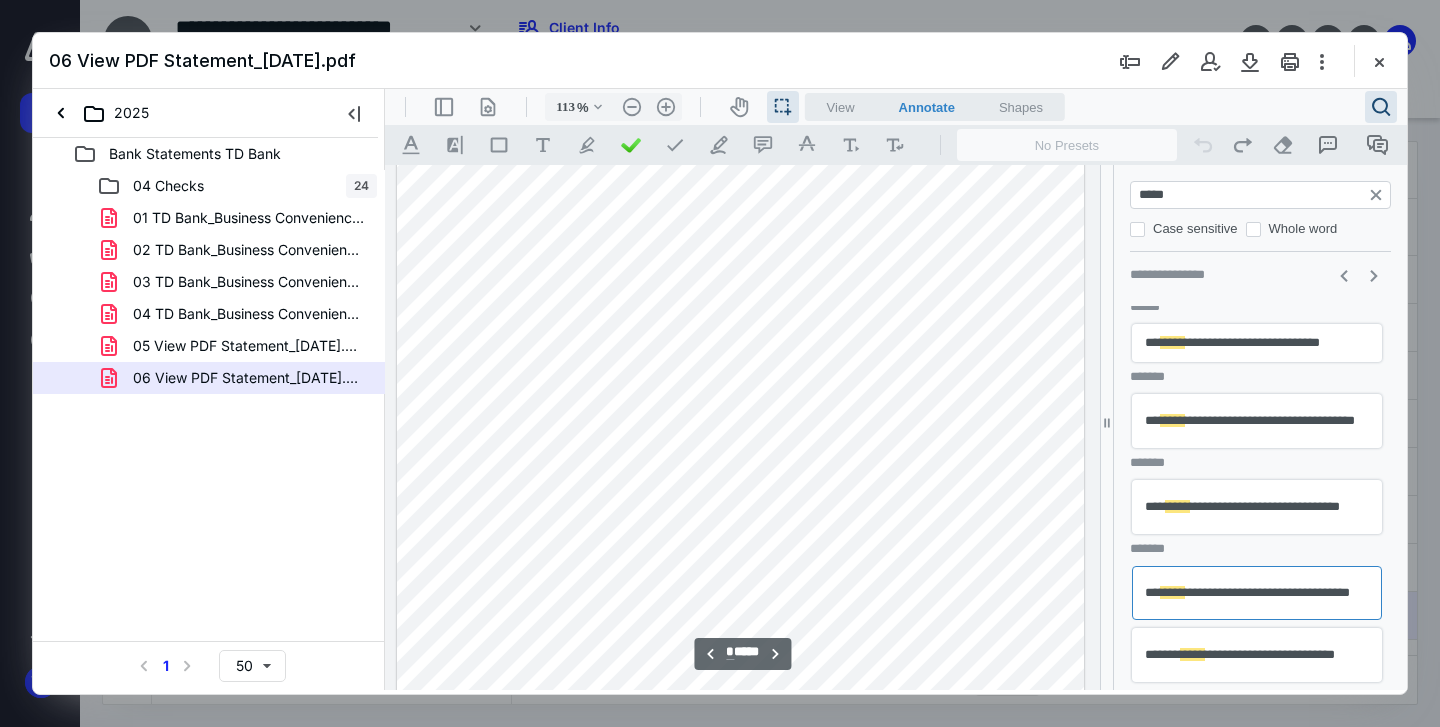 type on "*" 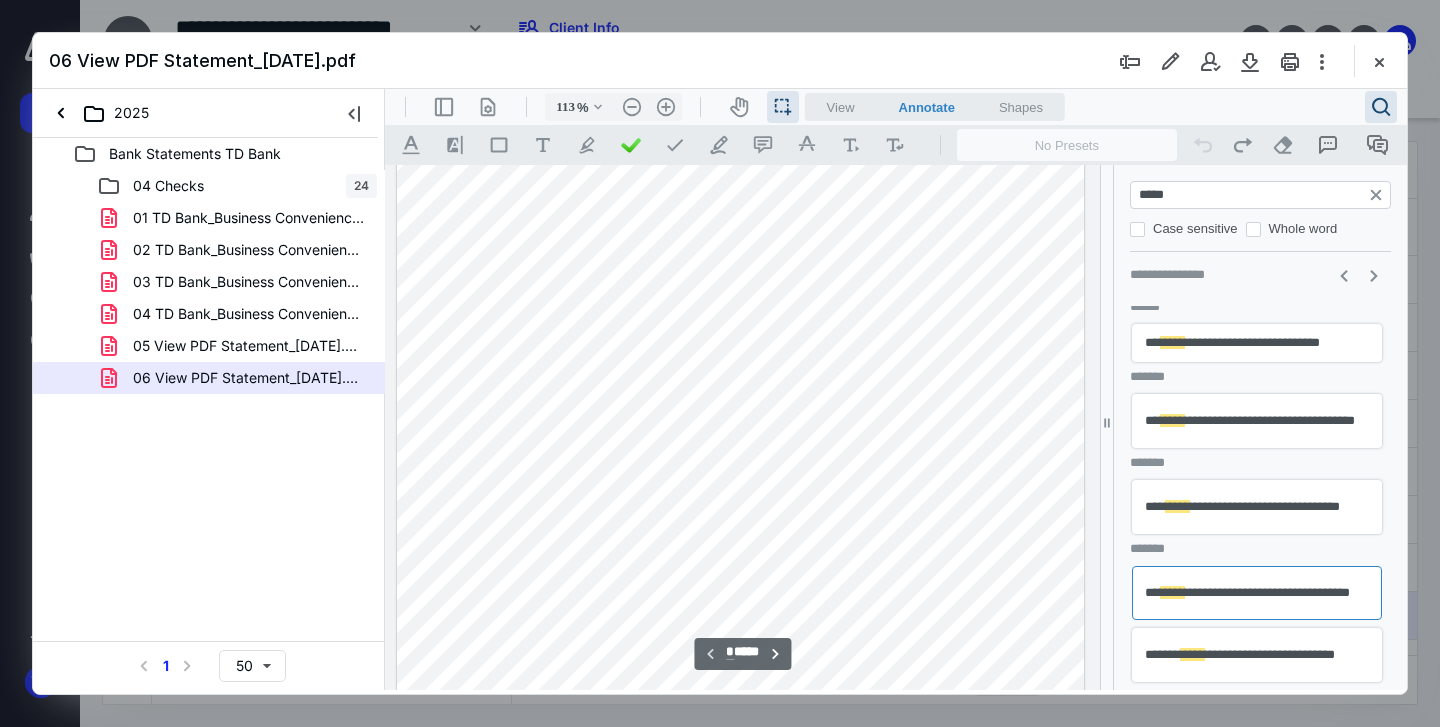 scroll, scrollTop: 0, scrollLeft: 0, axis: both 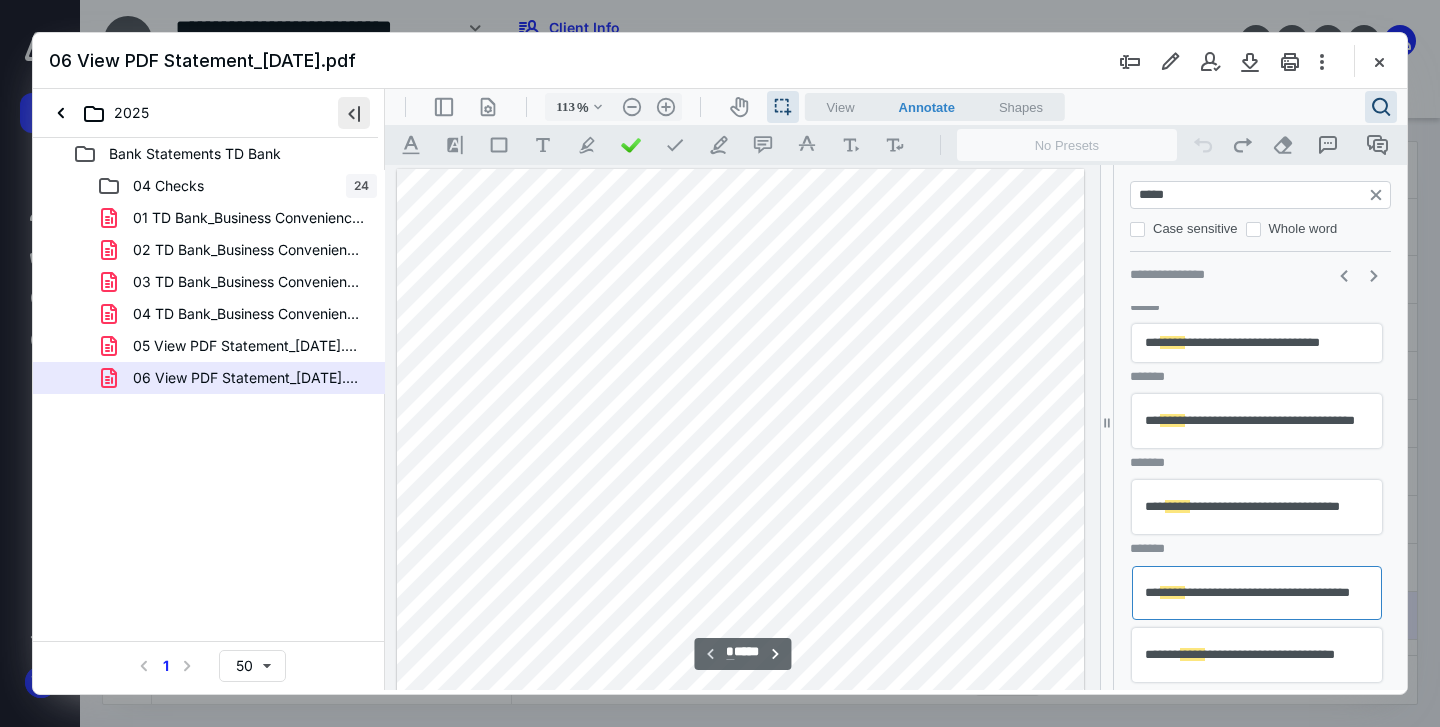 click at bounding box center [354, 113] 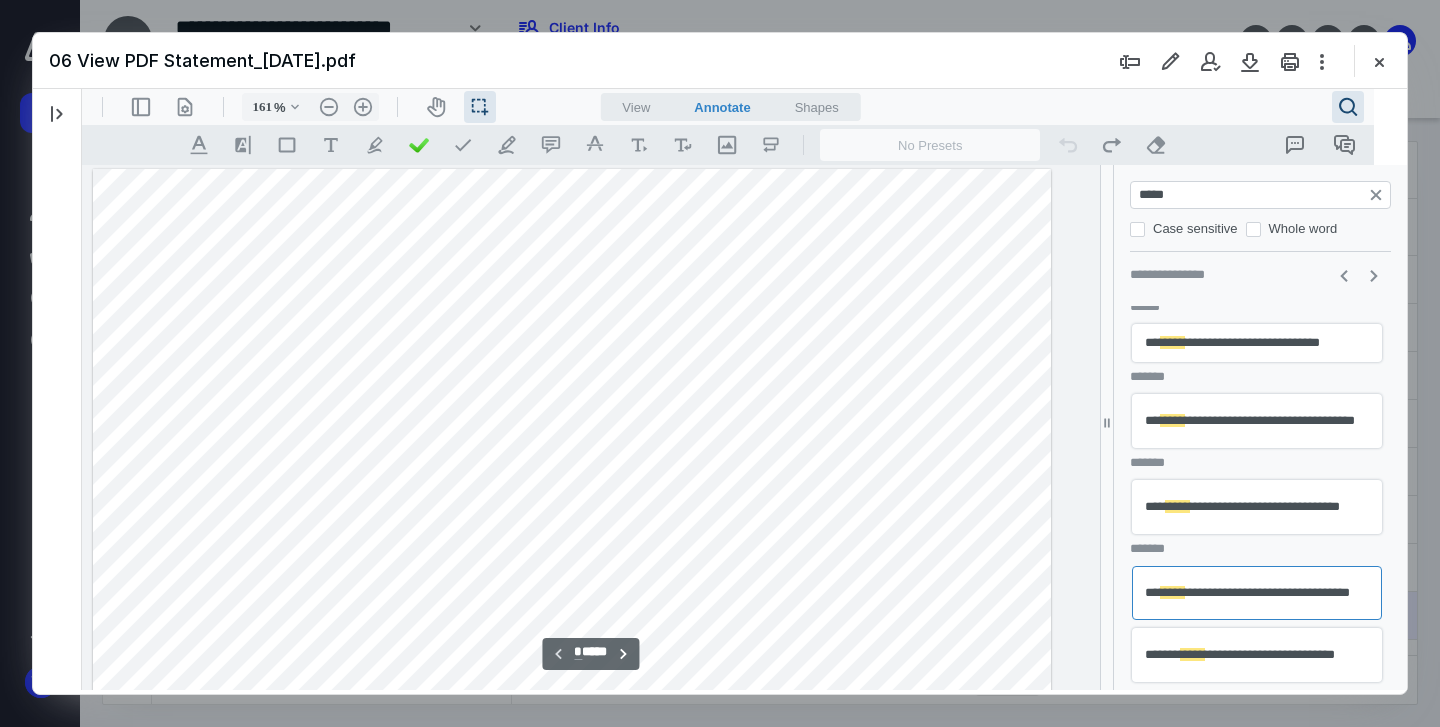 type on "162" 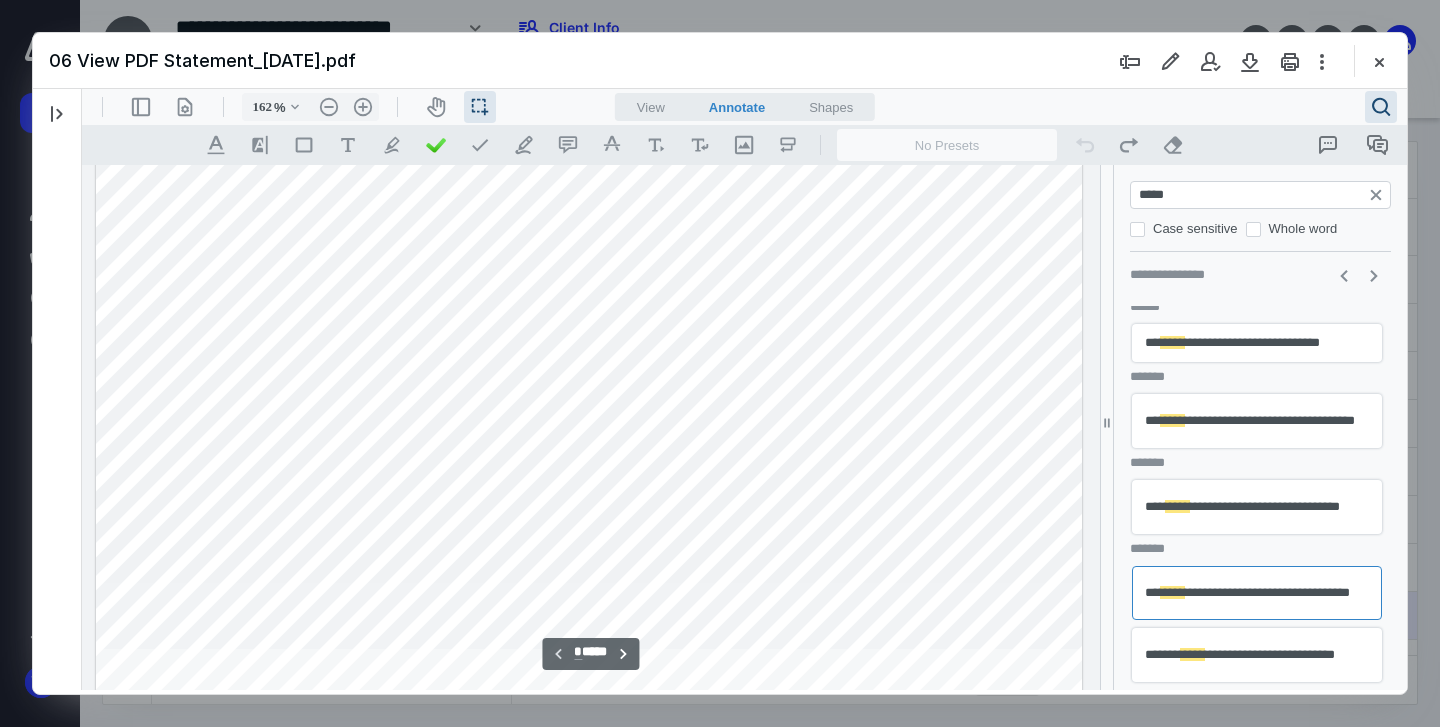 scroll, scrollTop: 186, scrollLeft: 0, axis: vertical 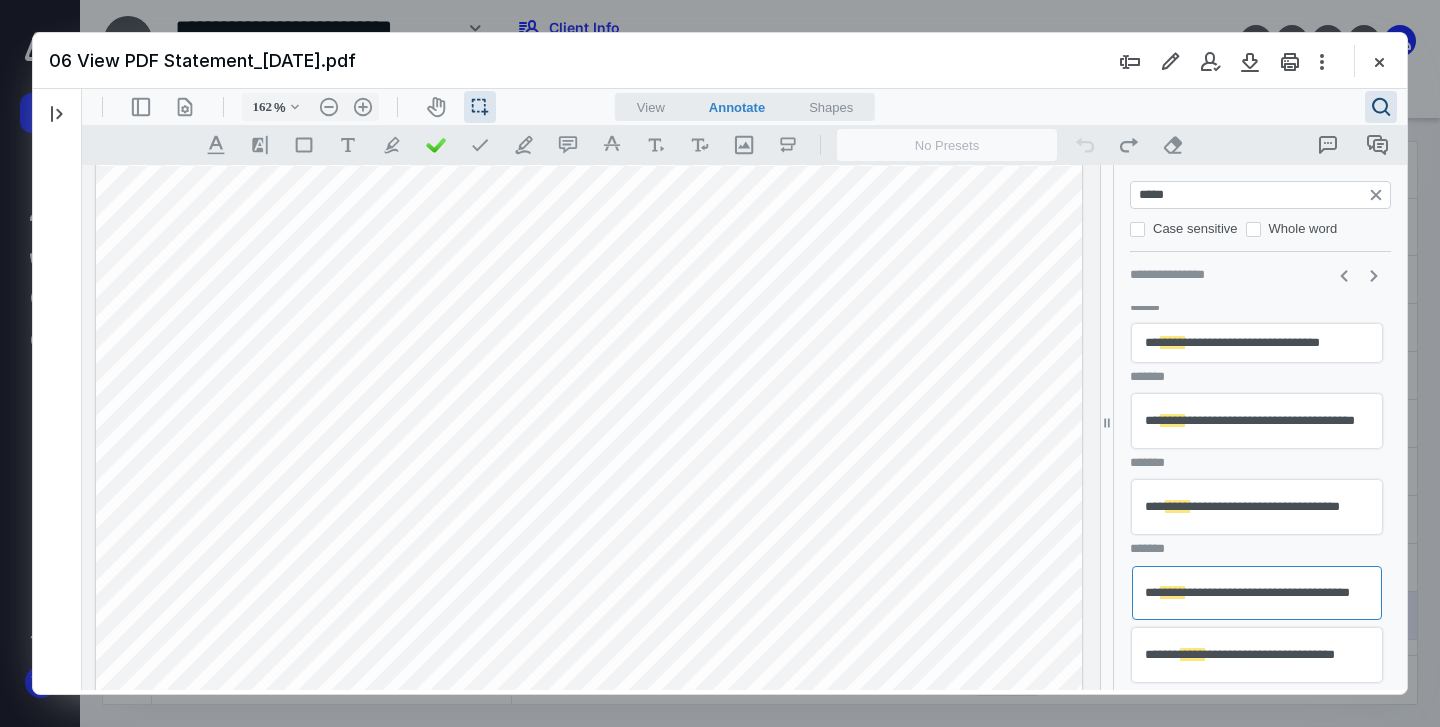 drag, startPoint x: 1215, startPoint y: 187, endPoint x: 1129, endPoint y: 182, distance: 86.145226 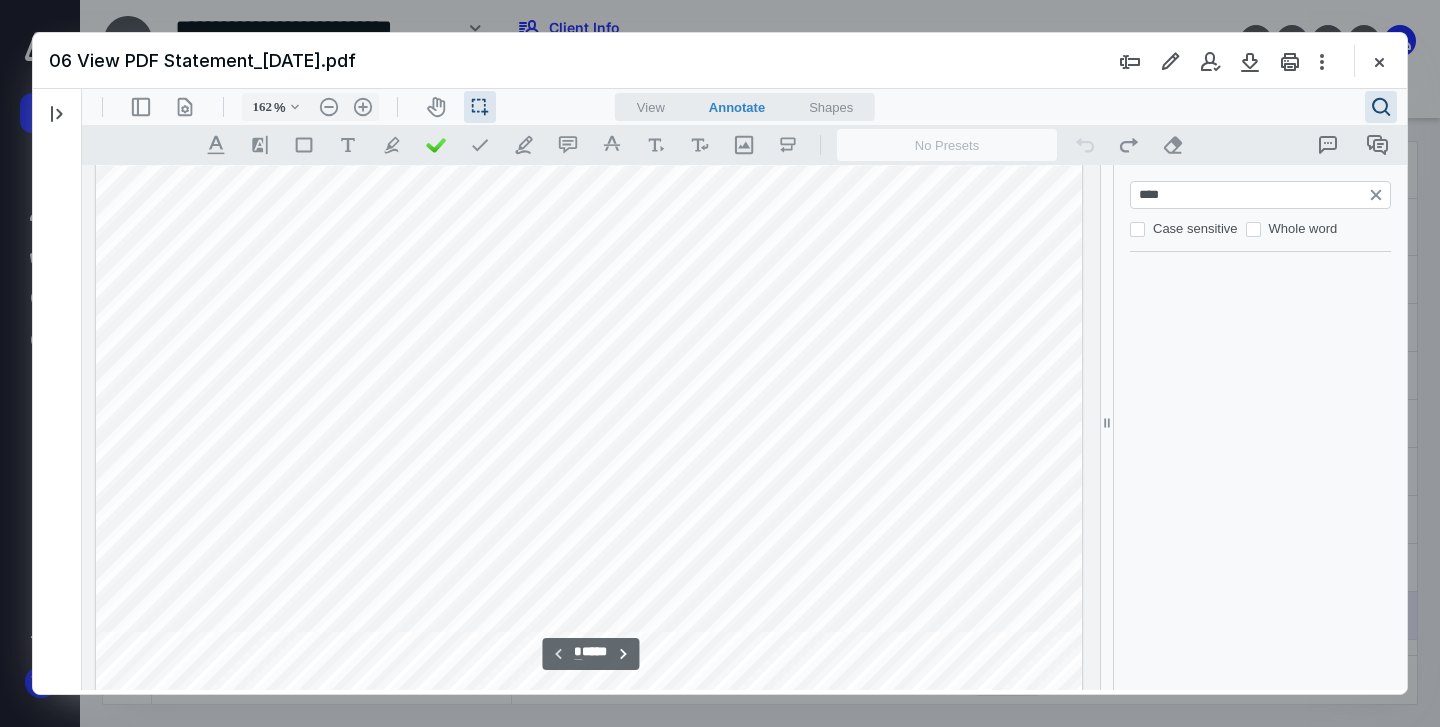 type on "*****" 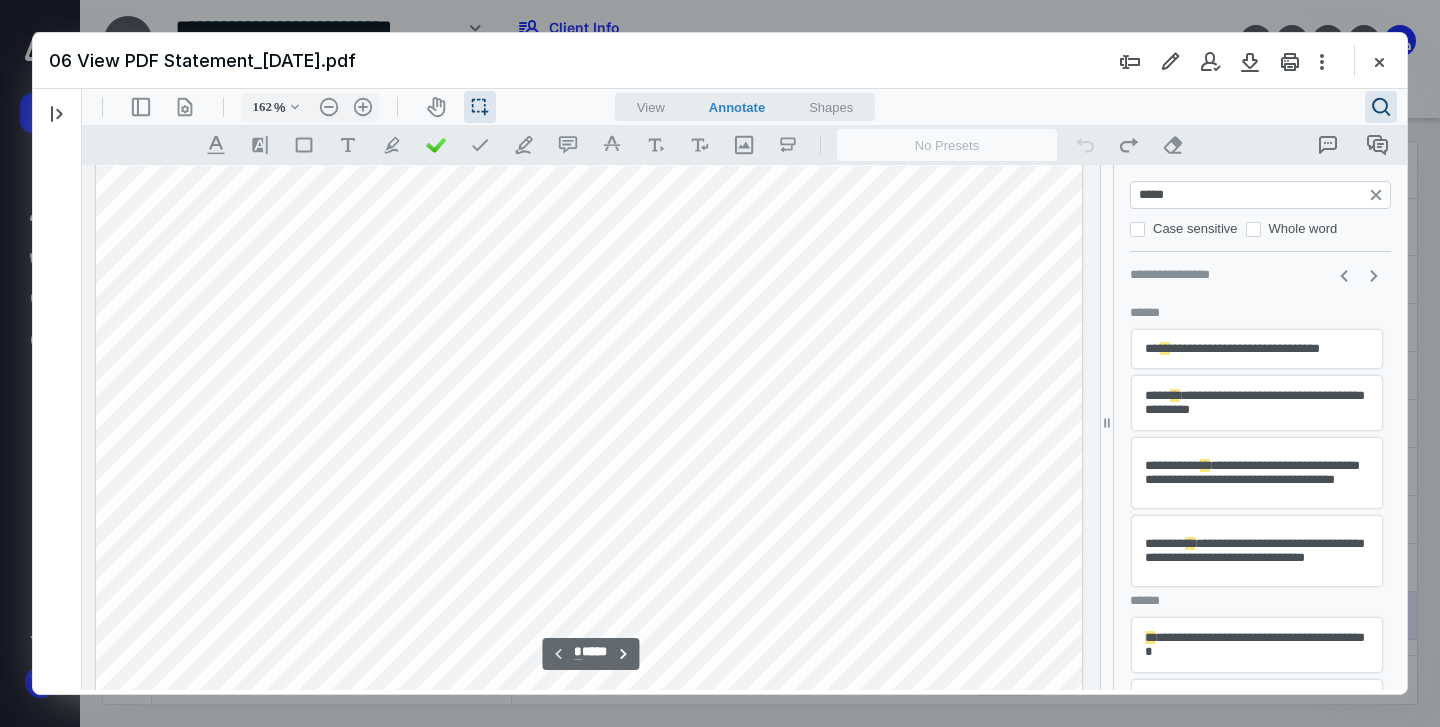 type on "*" 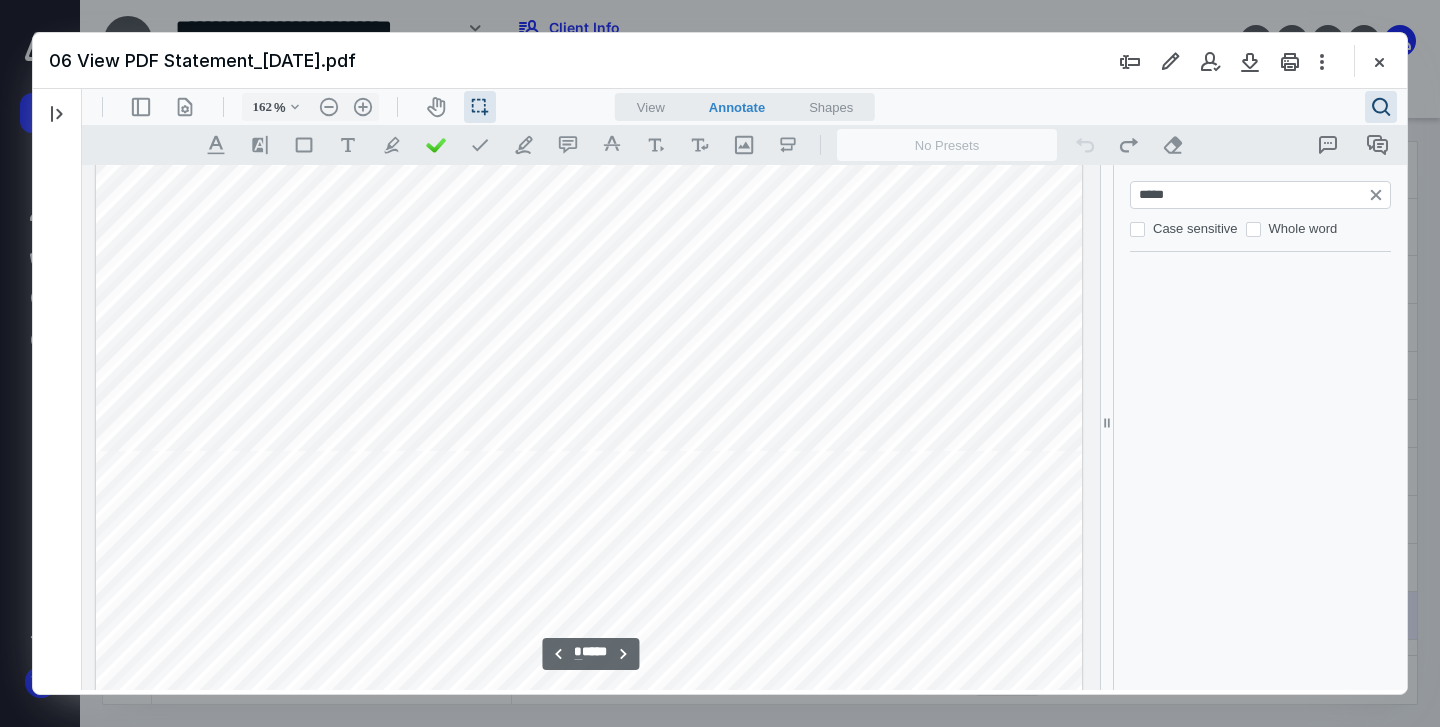 scroll, scrollTop: 3062, scrollLeft: 0, axis: vertical 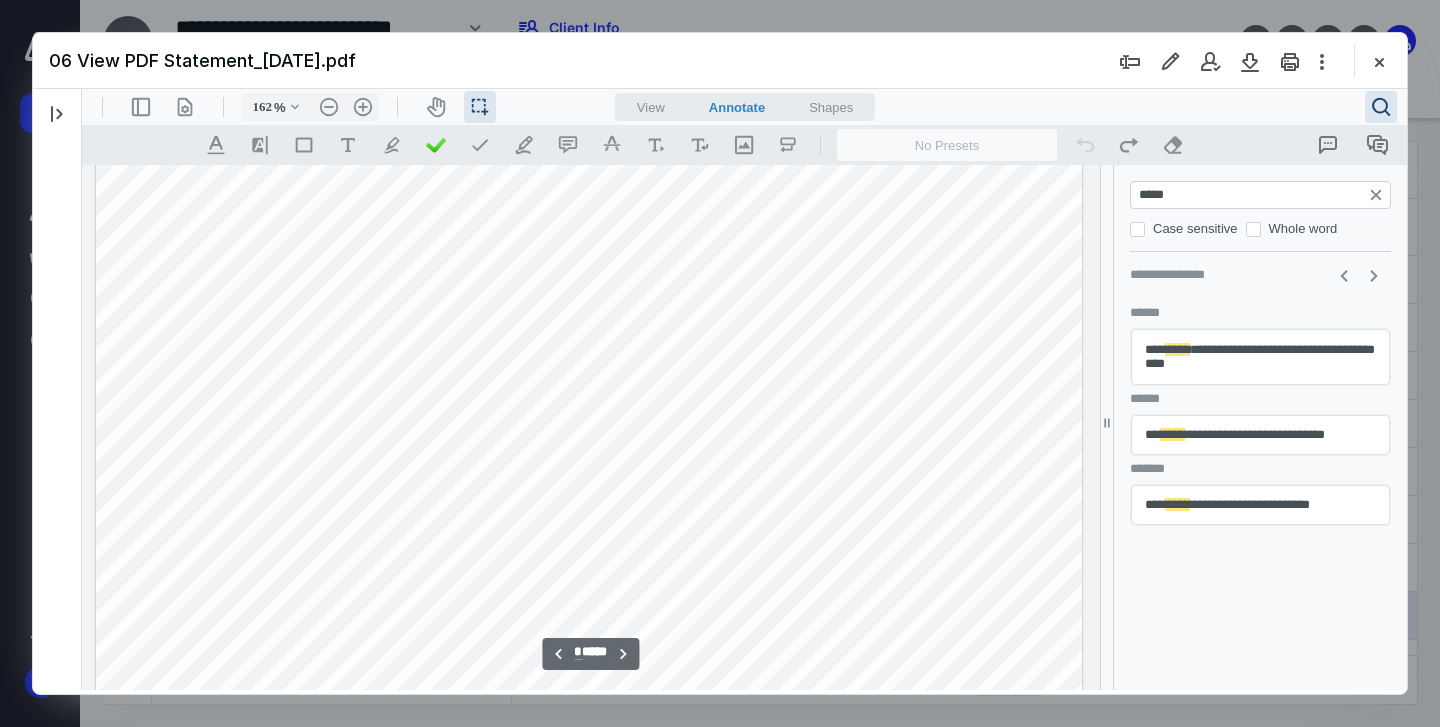 type on "*****" 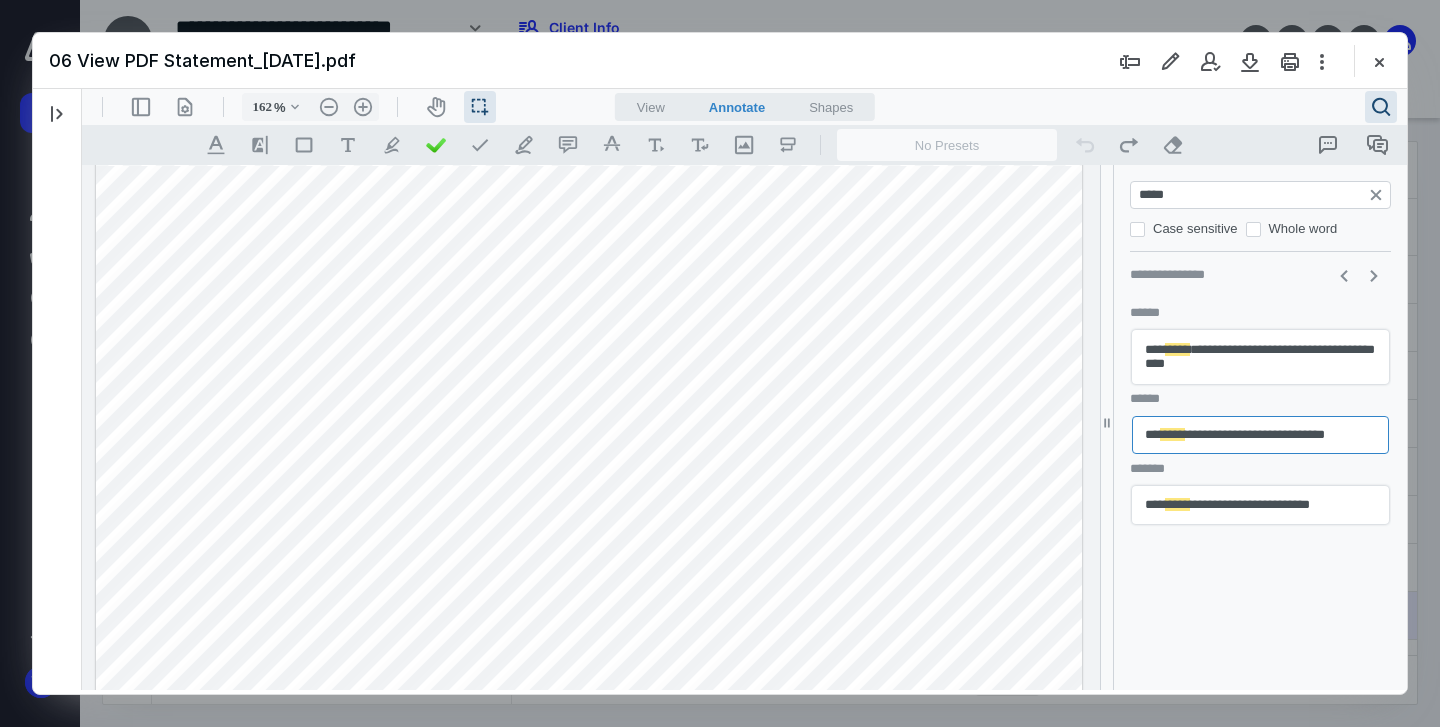 drag, startPoint x: 1189, startPoint y: 193, endPoint x: 1124, endPoint y: 181, distance: 66.09841 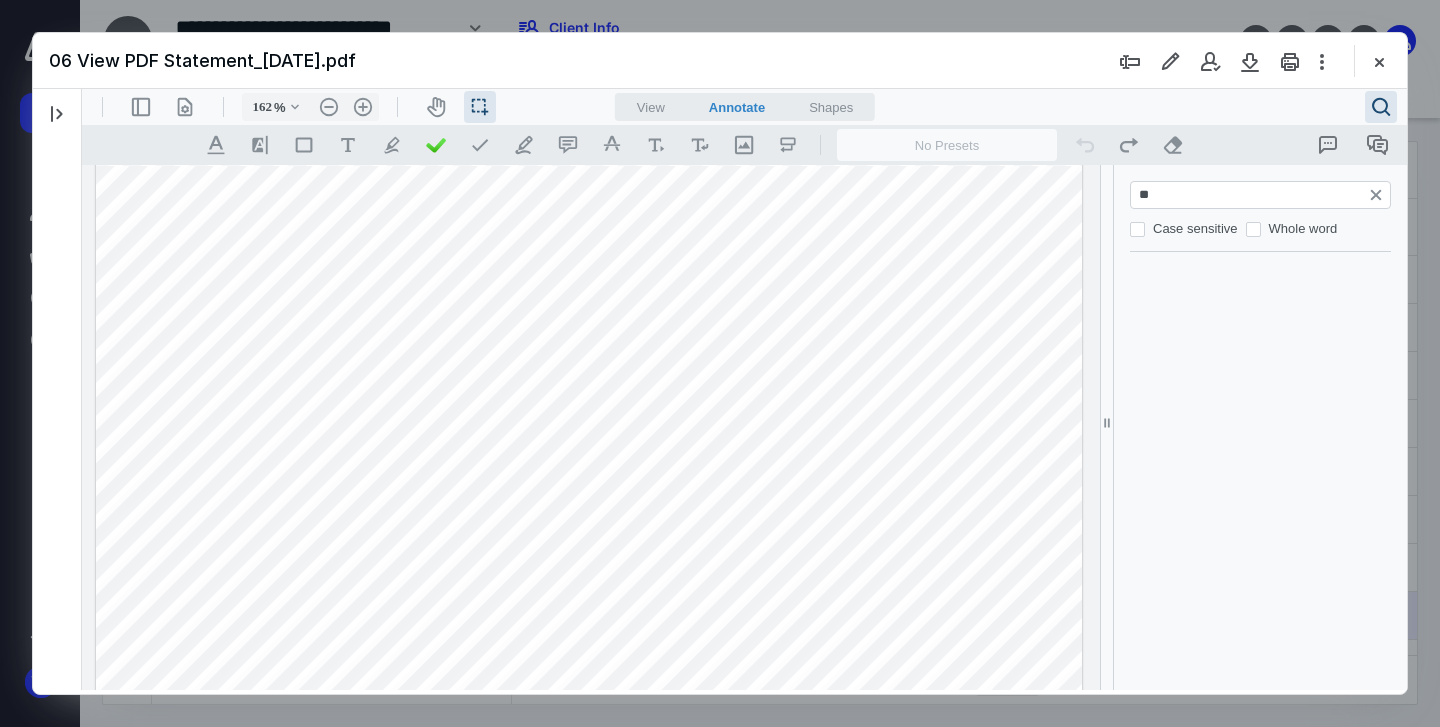 type on "***" 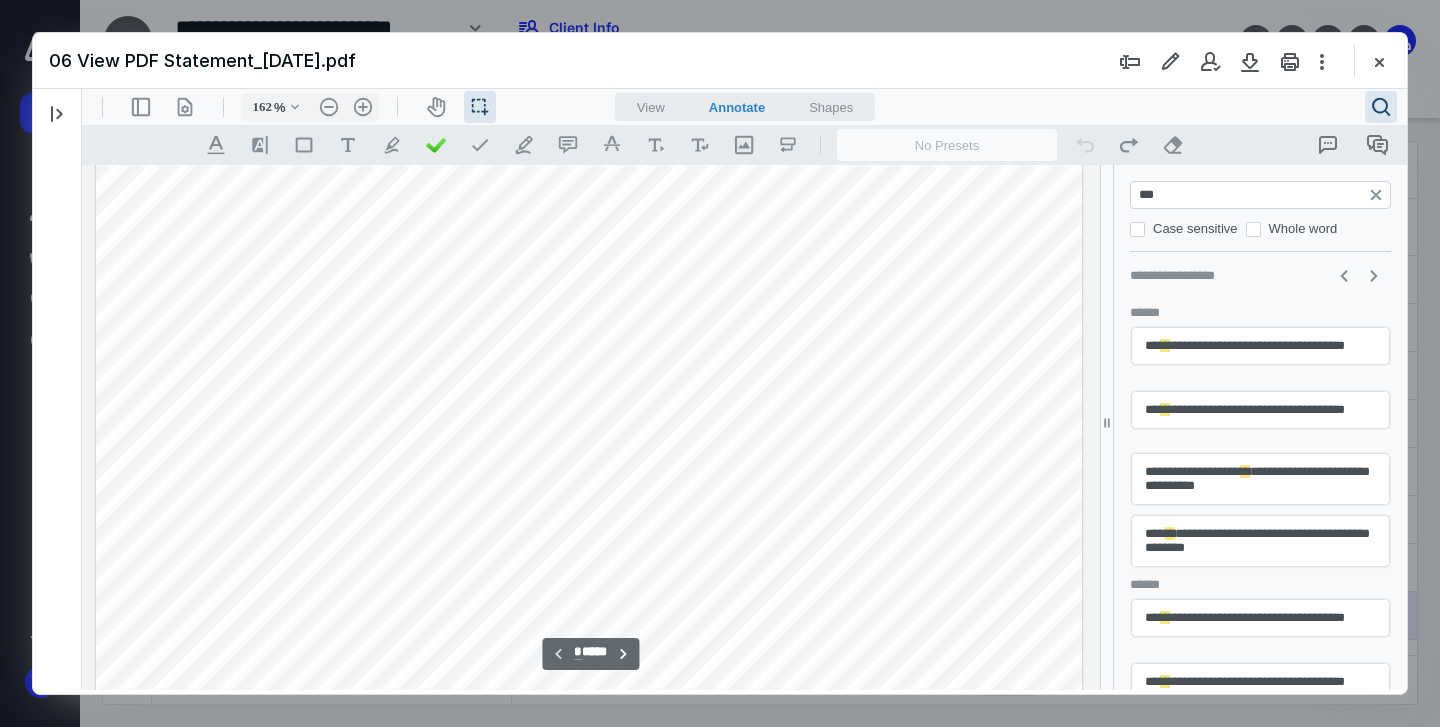 scroll, scrollTop: 0, scrollLeft: 0, axis: both 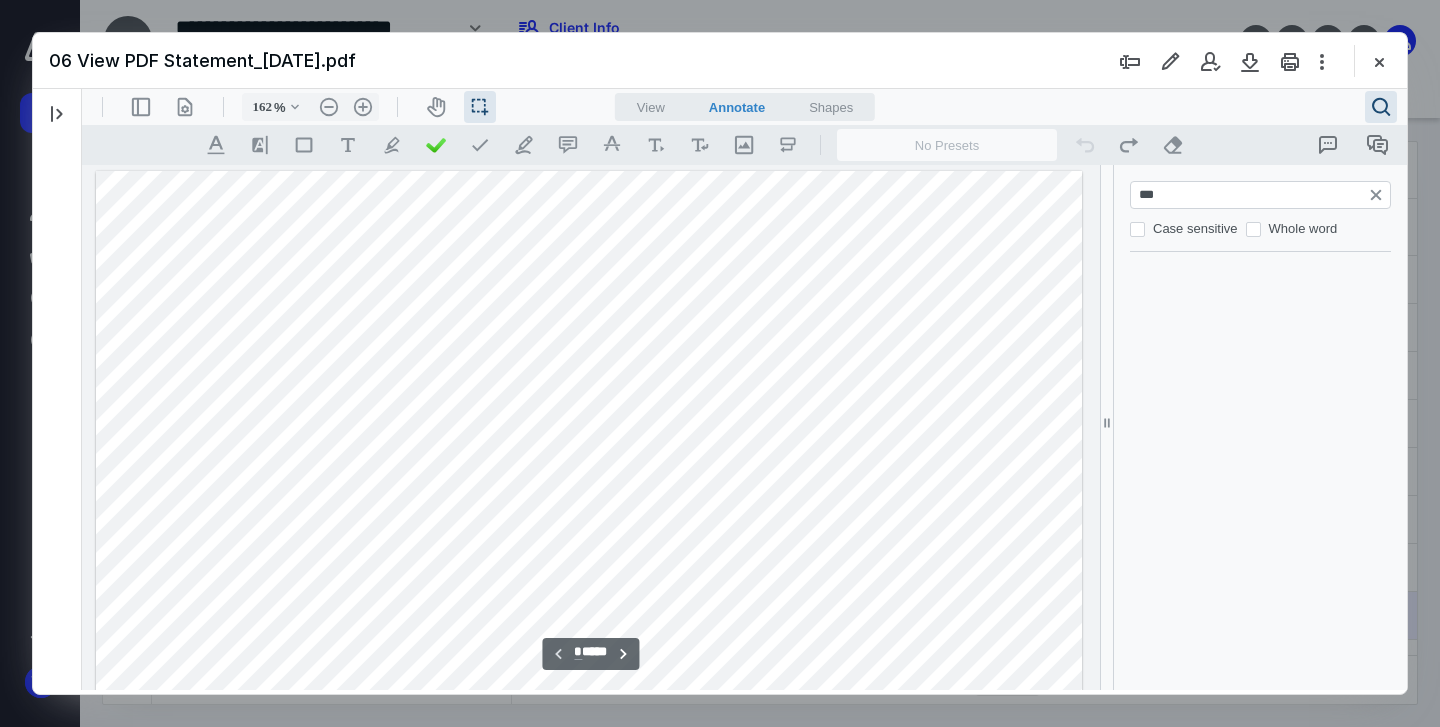 type on "*" 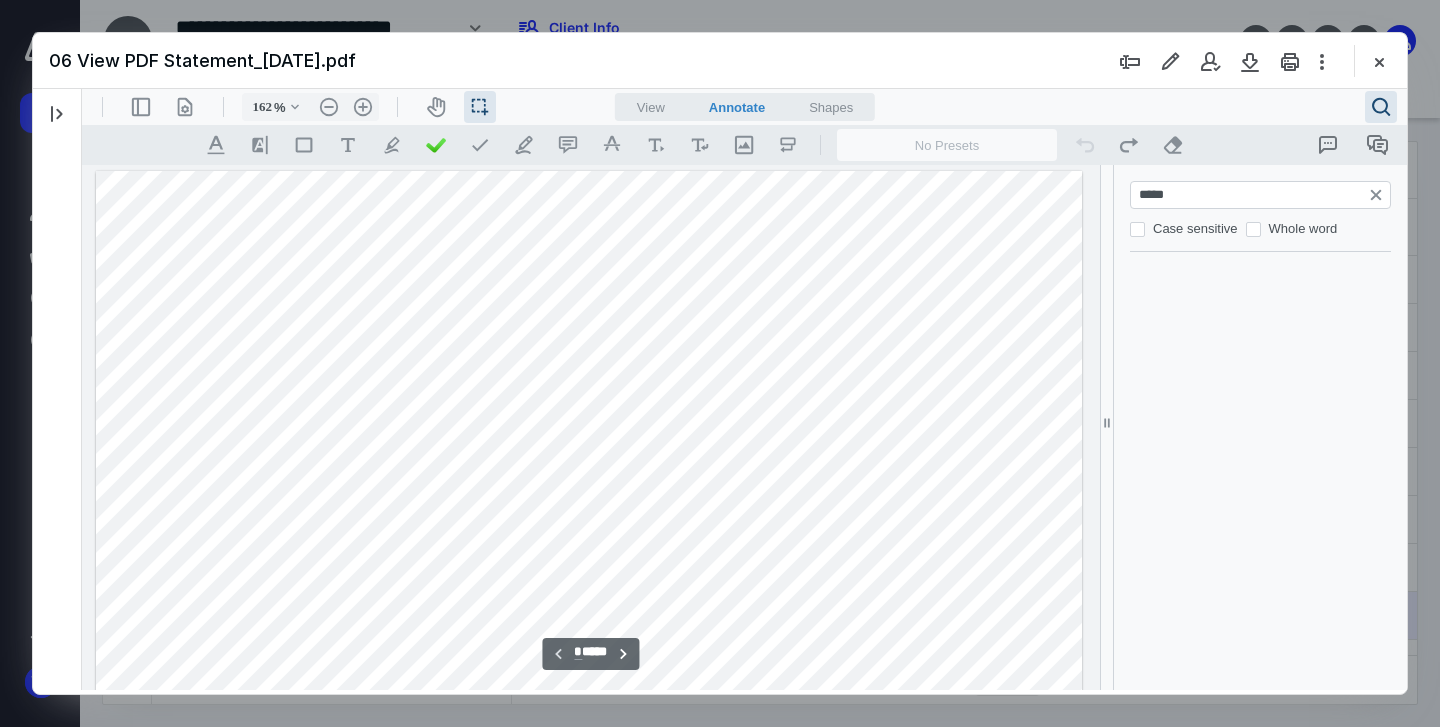 scroll, scrollTop: 2987, scrollLeft: 0, axis: vertical 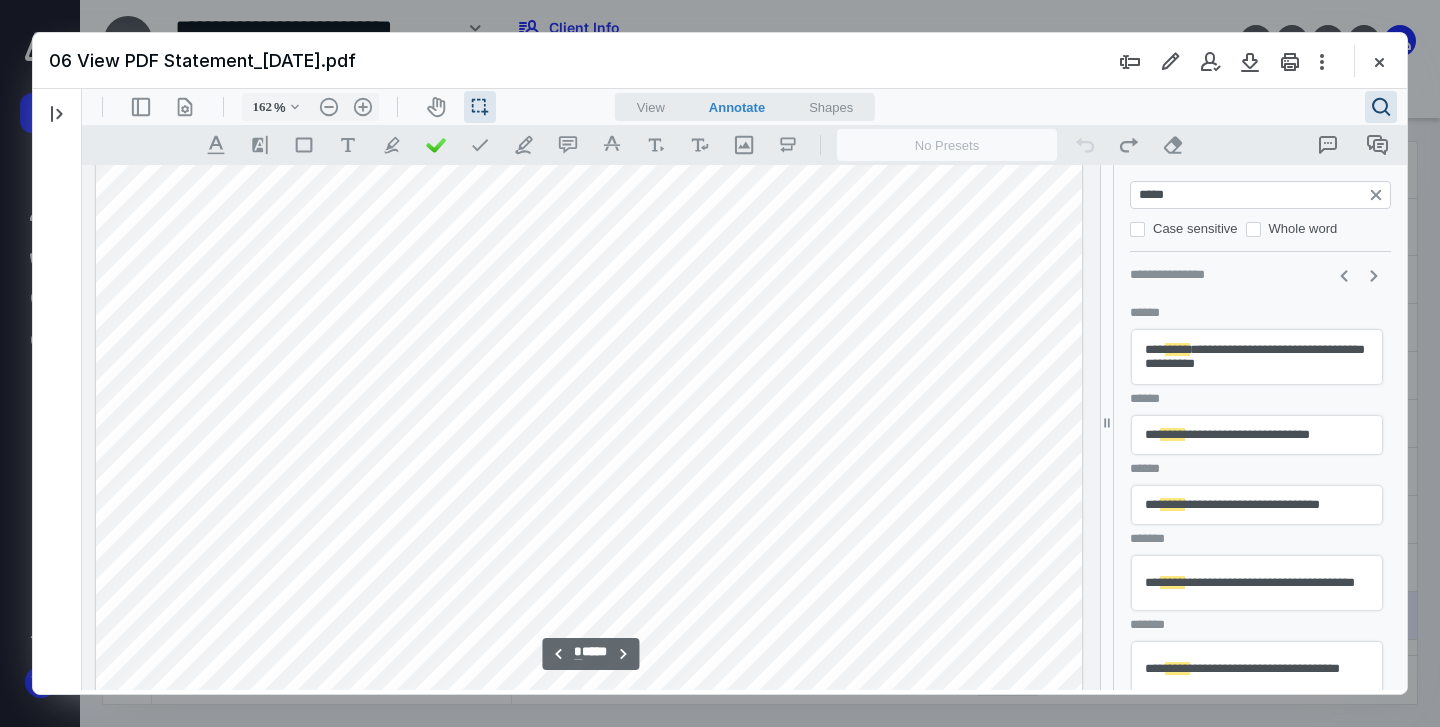 type on "*****" 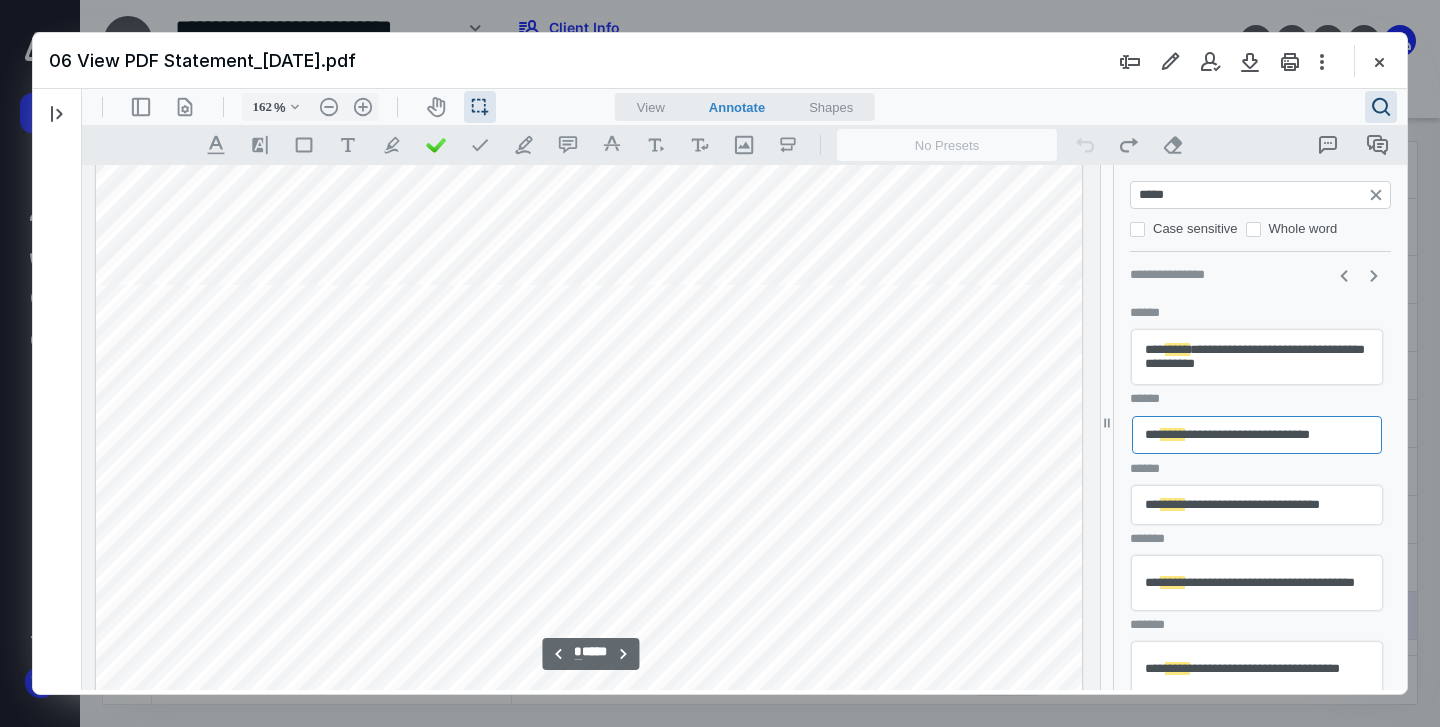 scroll, scrollTop: 6563, scrollLeft: 0, axis: vertical 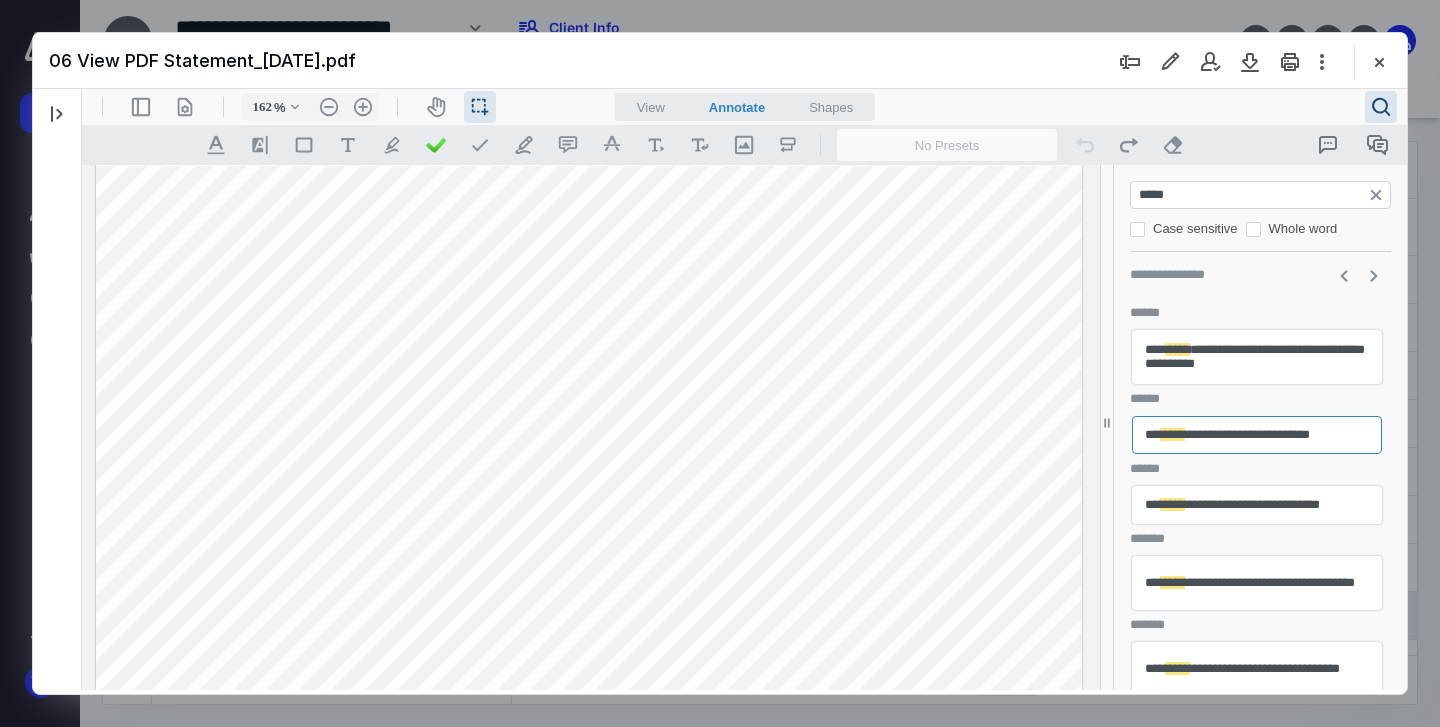 click on "**********" at bounding box center [1257, 505] 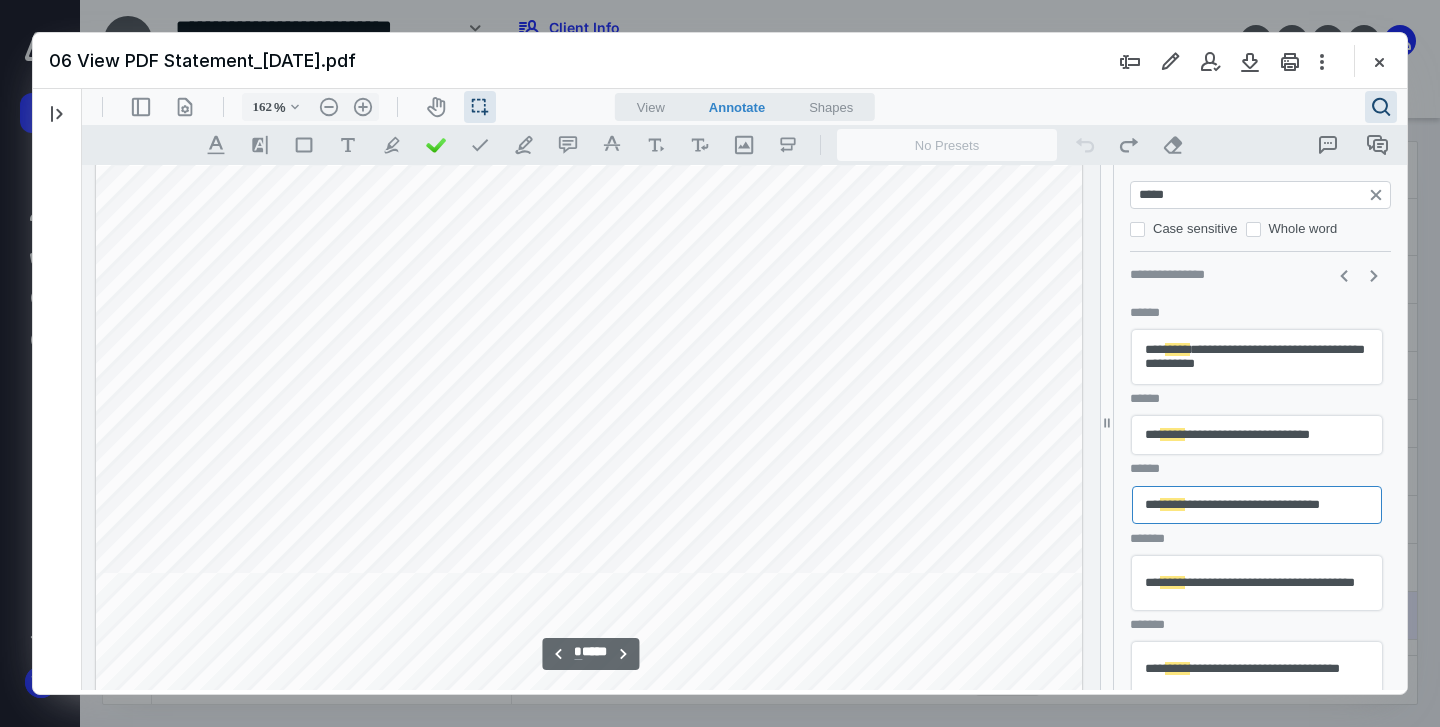 scroll, scrollTop: 9568, scrollLeft: 0, axis: vertical 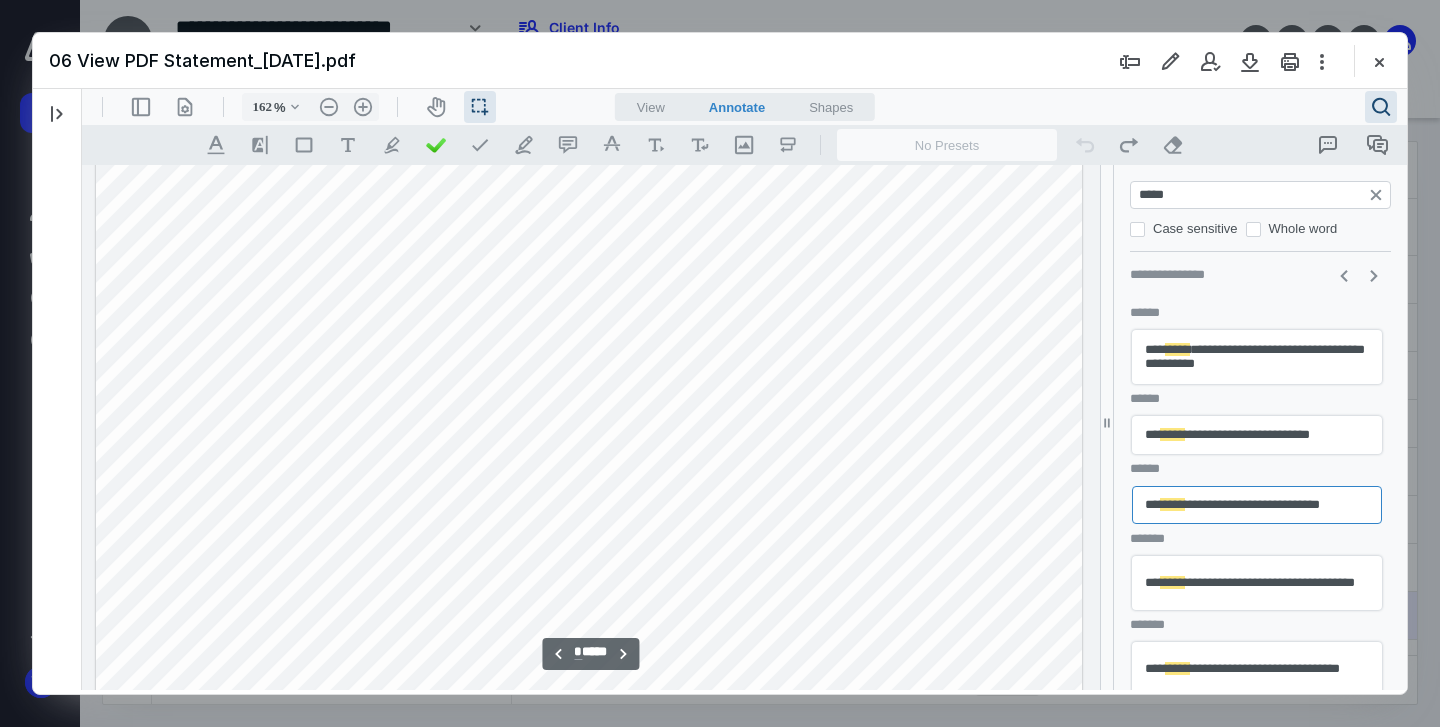click on "**********" at bounding box center [1257, 583] 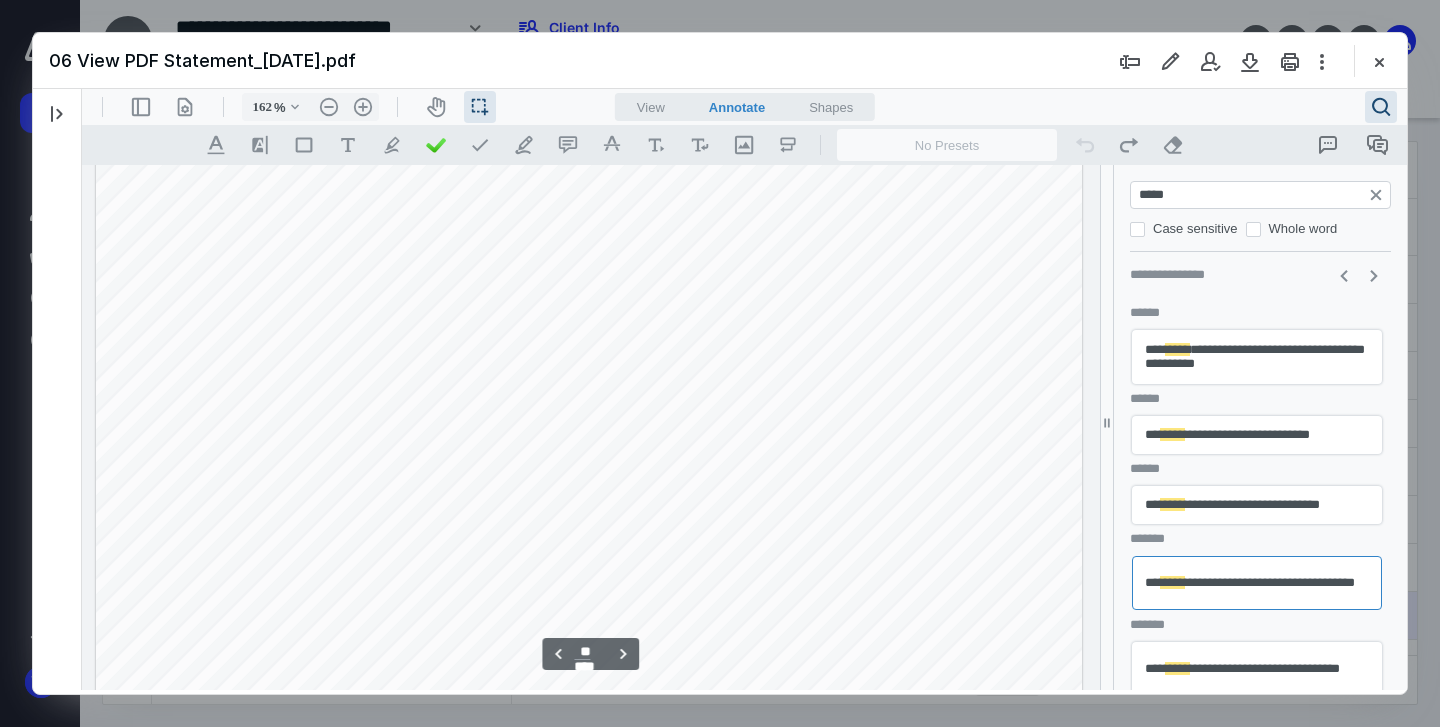 scroll, scrollTop: 11715, scrollLeft: 0, axis: vertical 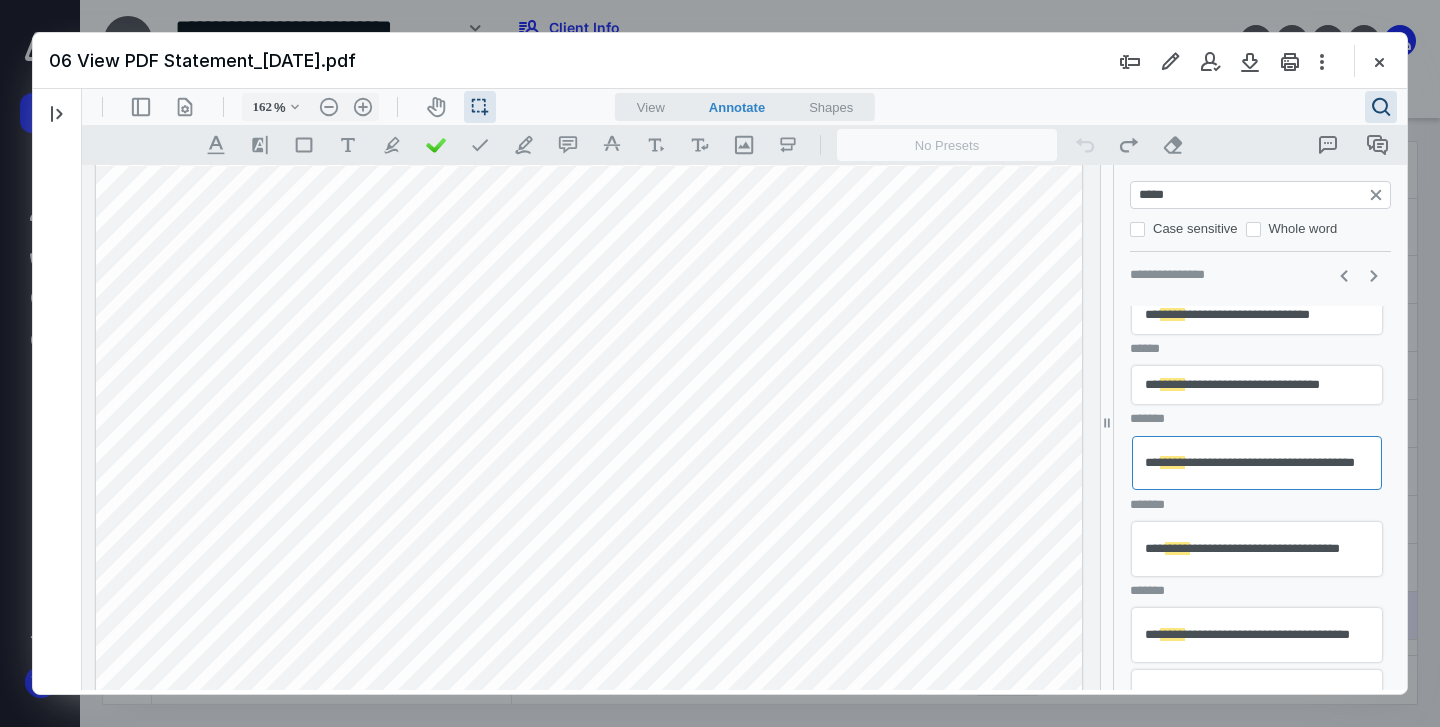 click on "**********" at bounding box center [1257, 549] 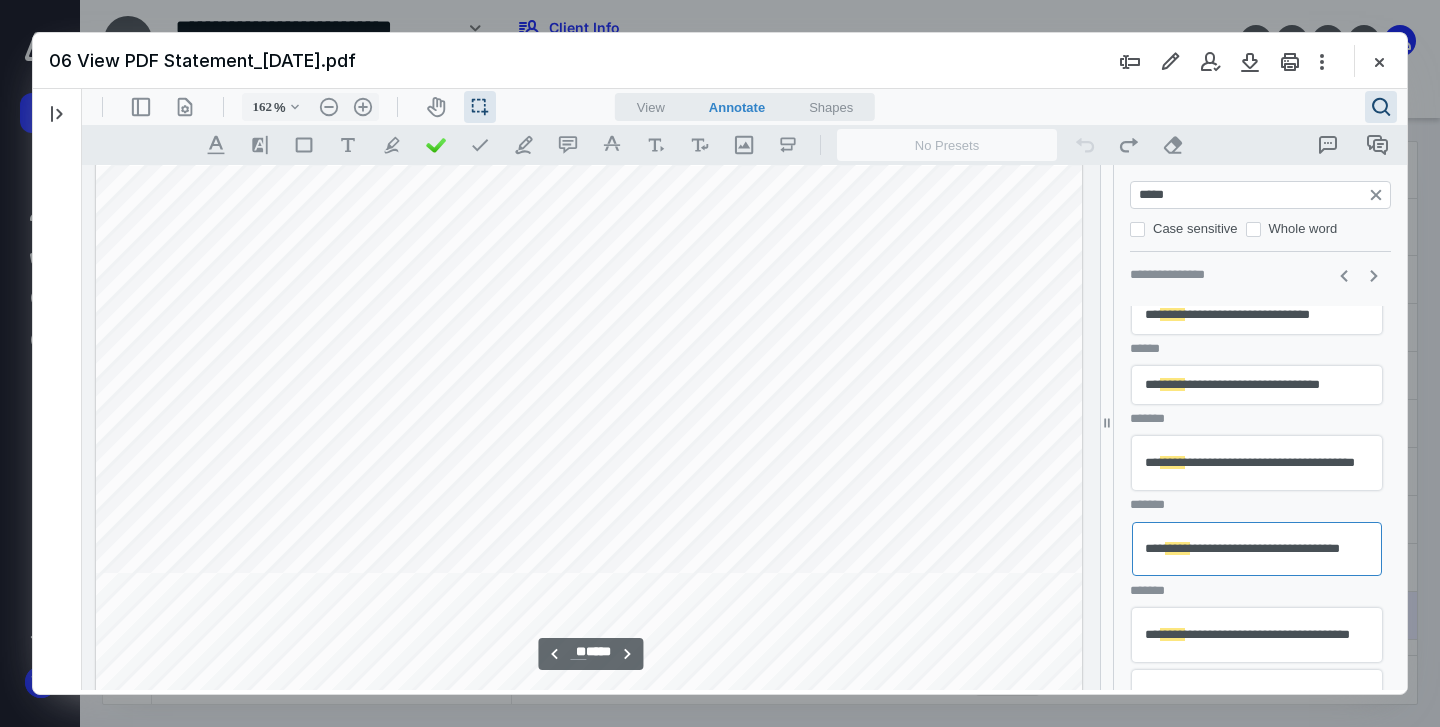 scroll, scrollTop: 15729, scrollLeft: 0, axis: vertical 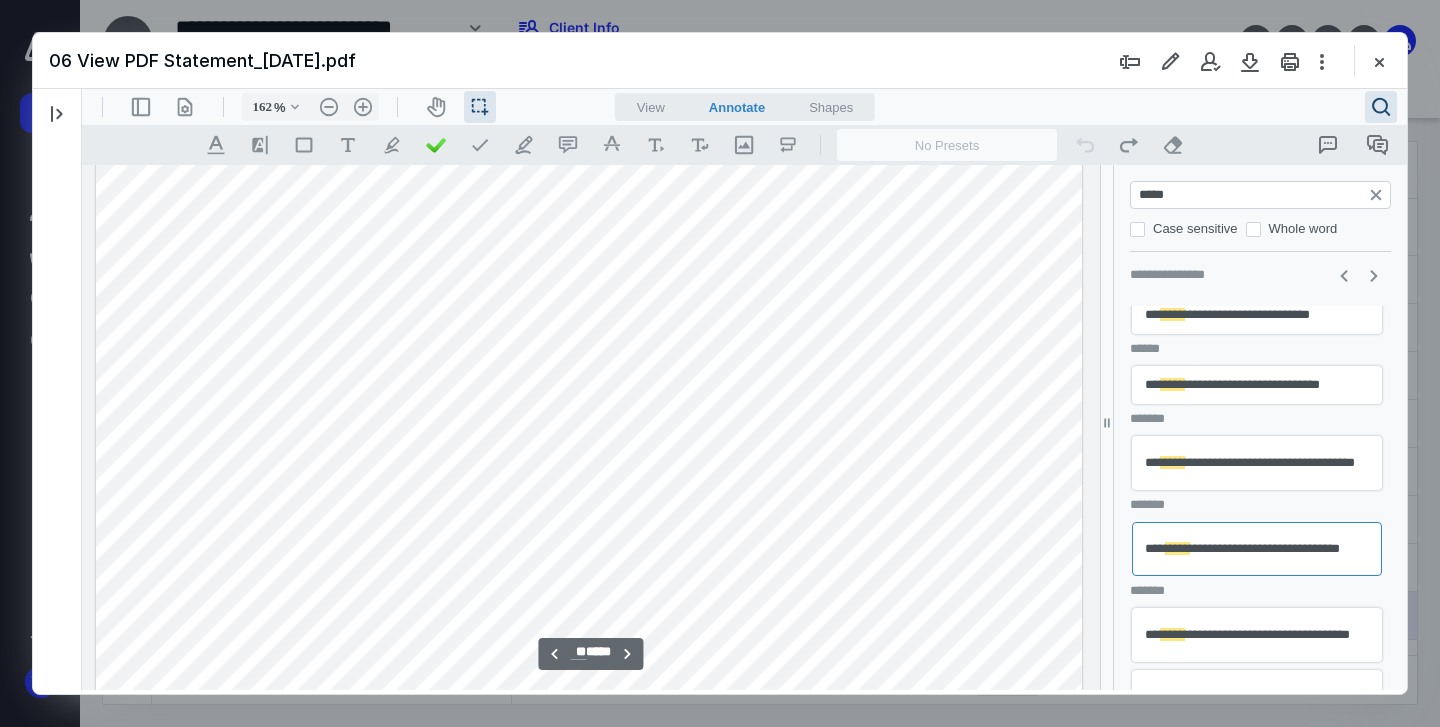 click on "**********" at bounding box center (1257, 635) 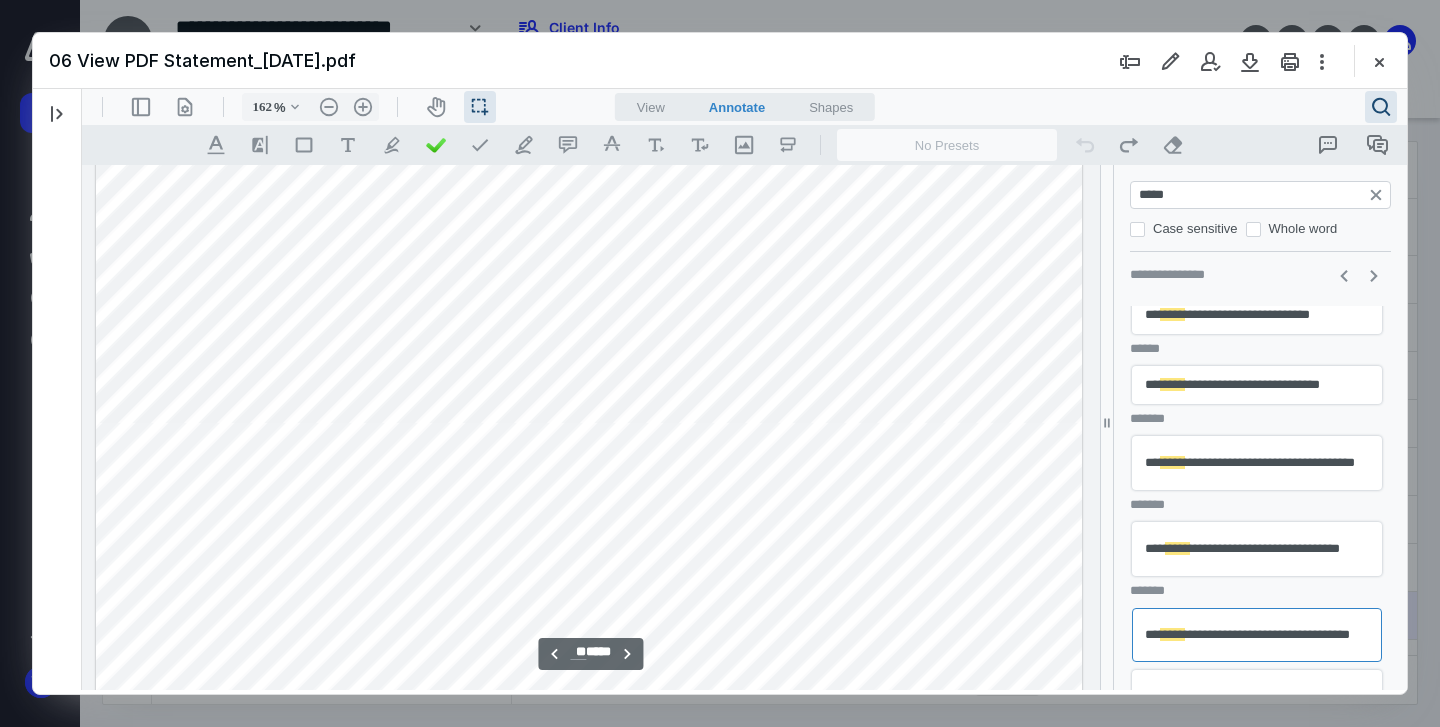 scroll, scrollTop: 17156, scrollLeft: 0, axis: vertical 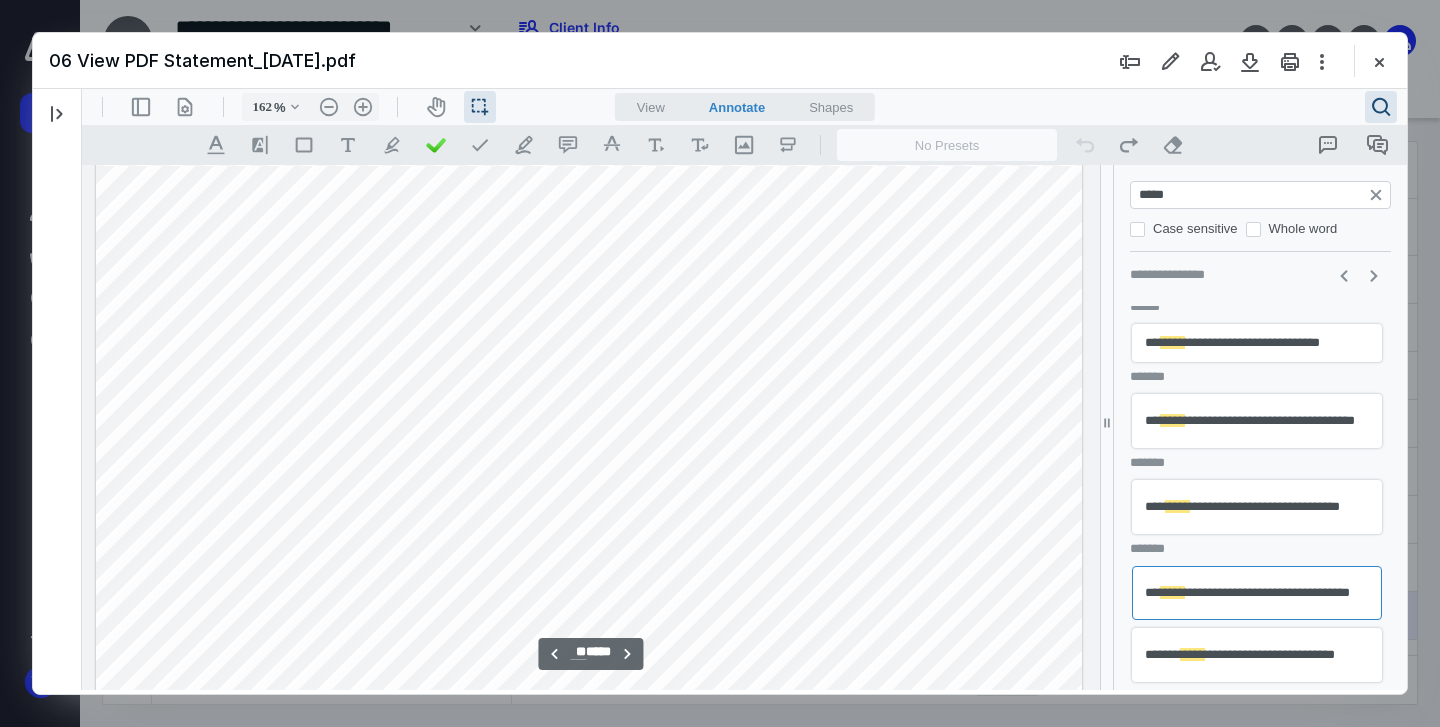 click on "**********" at bounding box center [1257, 655] 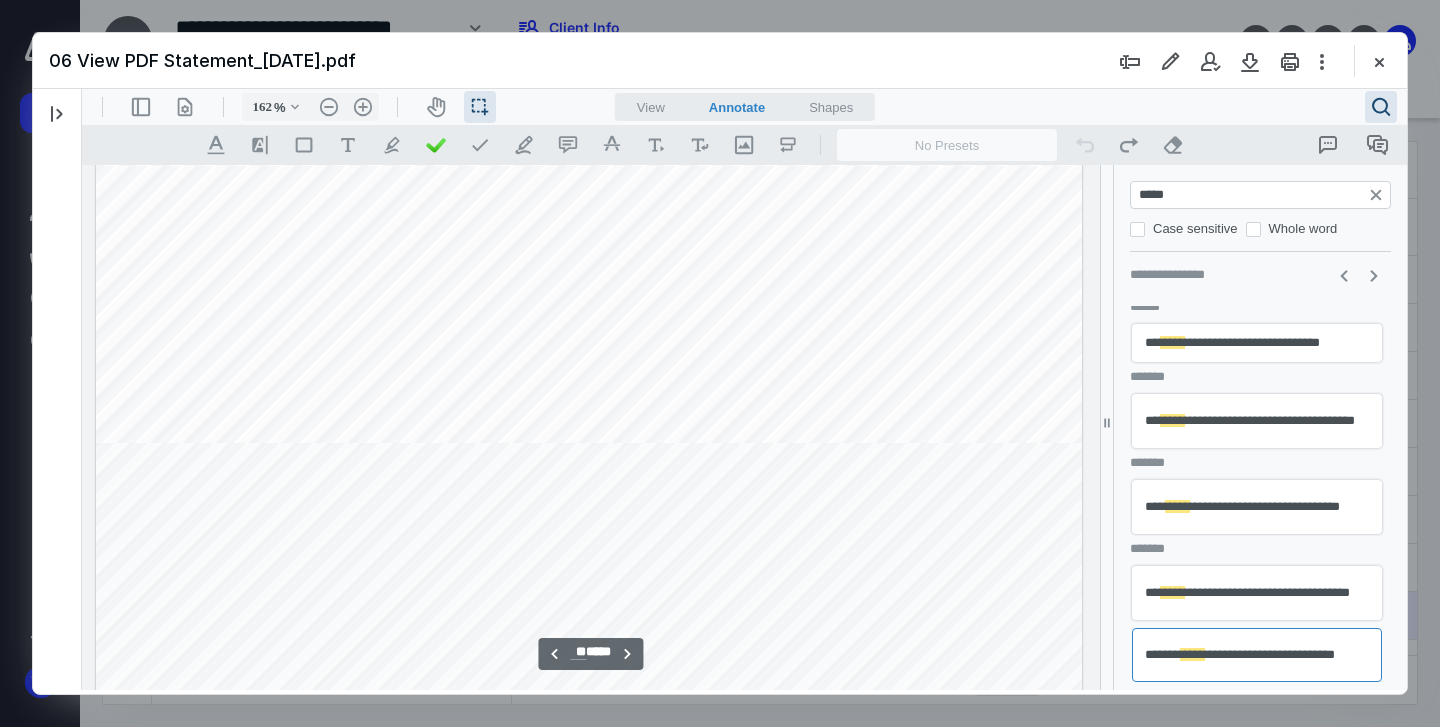 scroll, scrollTop: 17434, scrollLeft: 0, axis: vertical 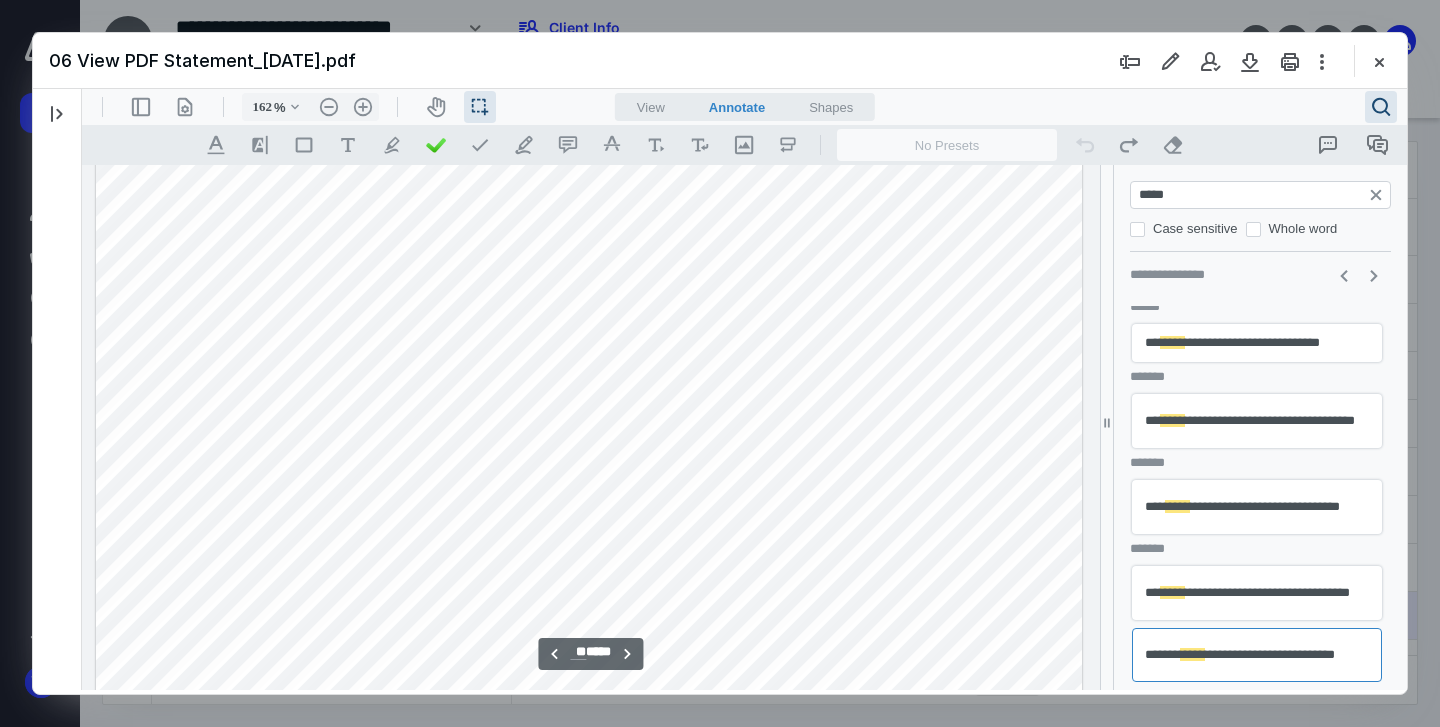 click on "**********" at bounding box center (1257, 593) 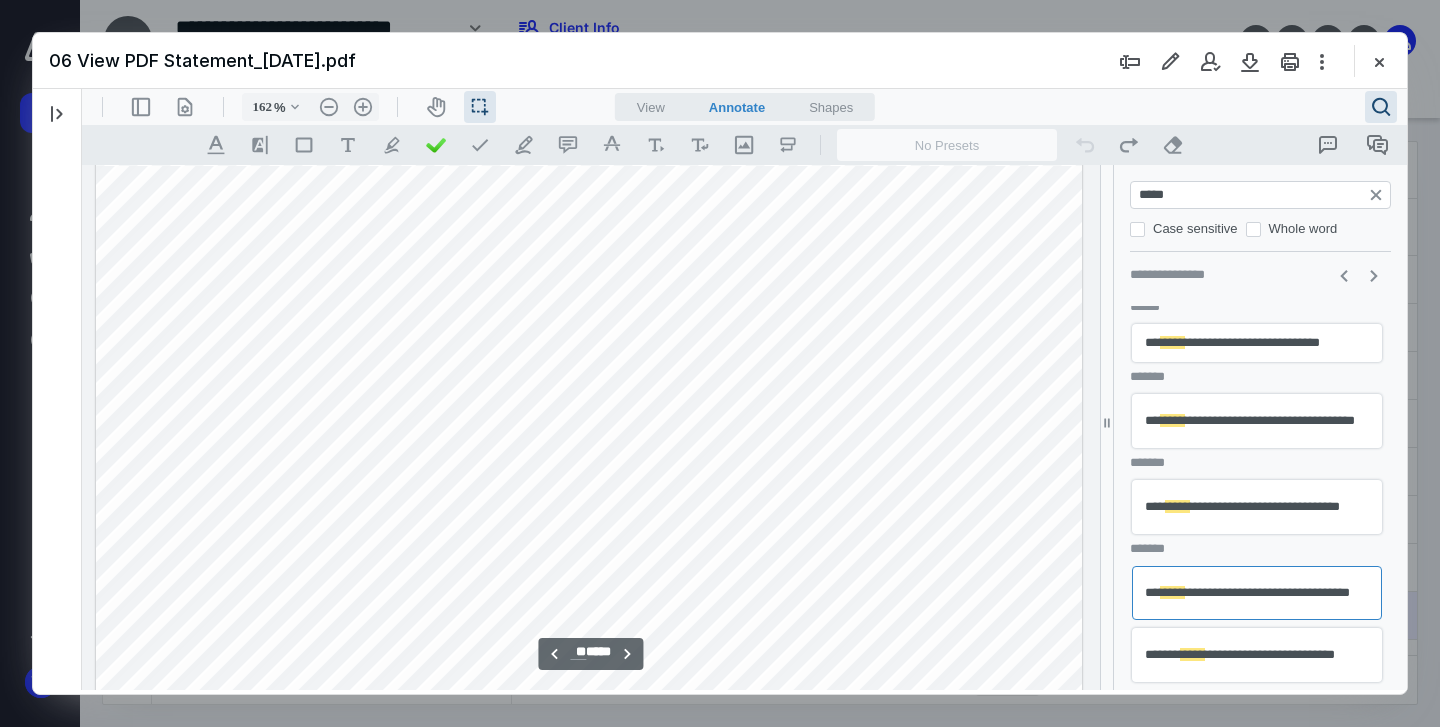 click on "**********" at bounding box center [1257, 421] 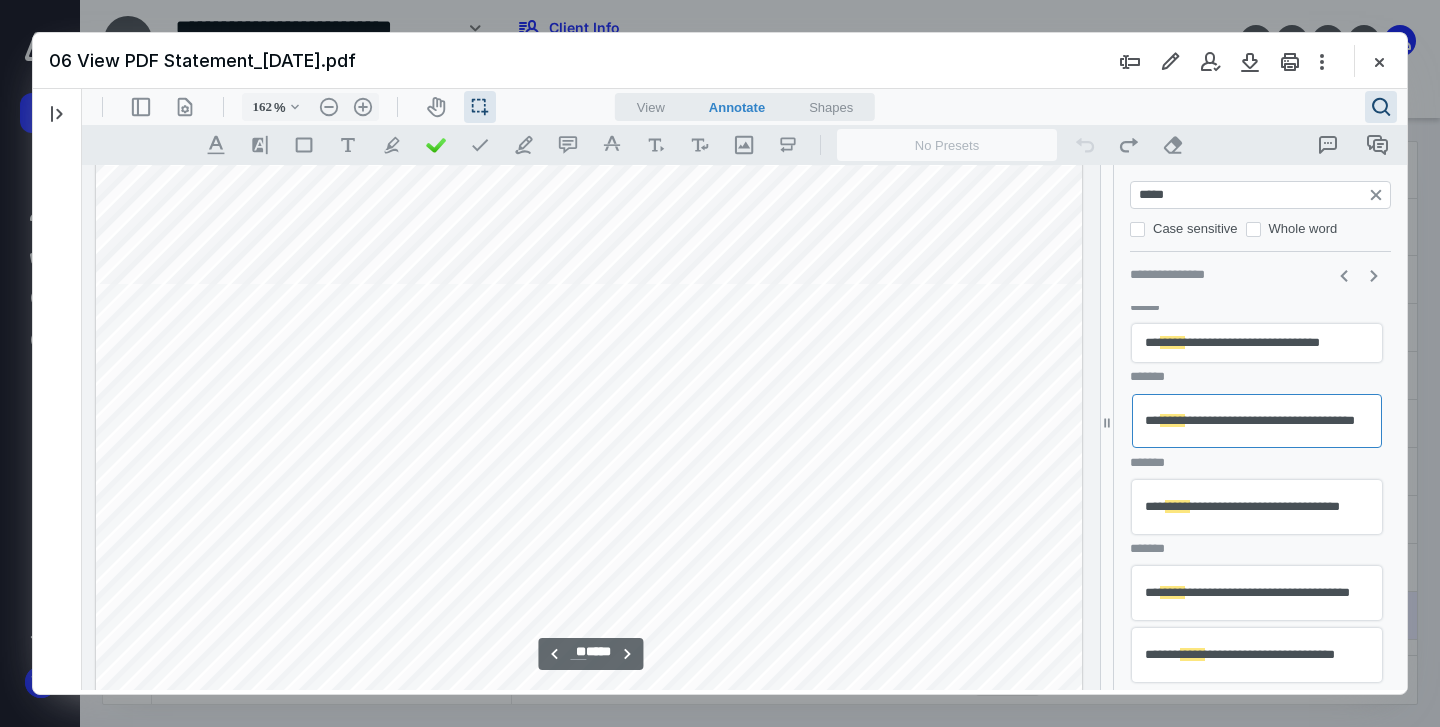 scroll, scrollTop: 11715, scrollLeft: 0, axis: vertical 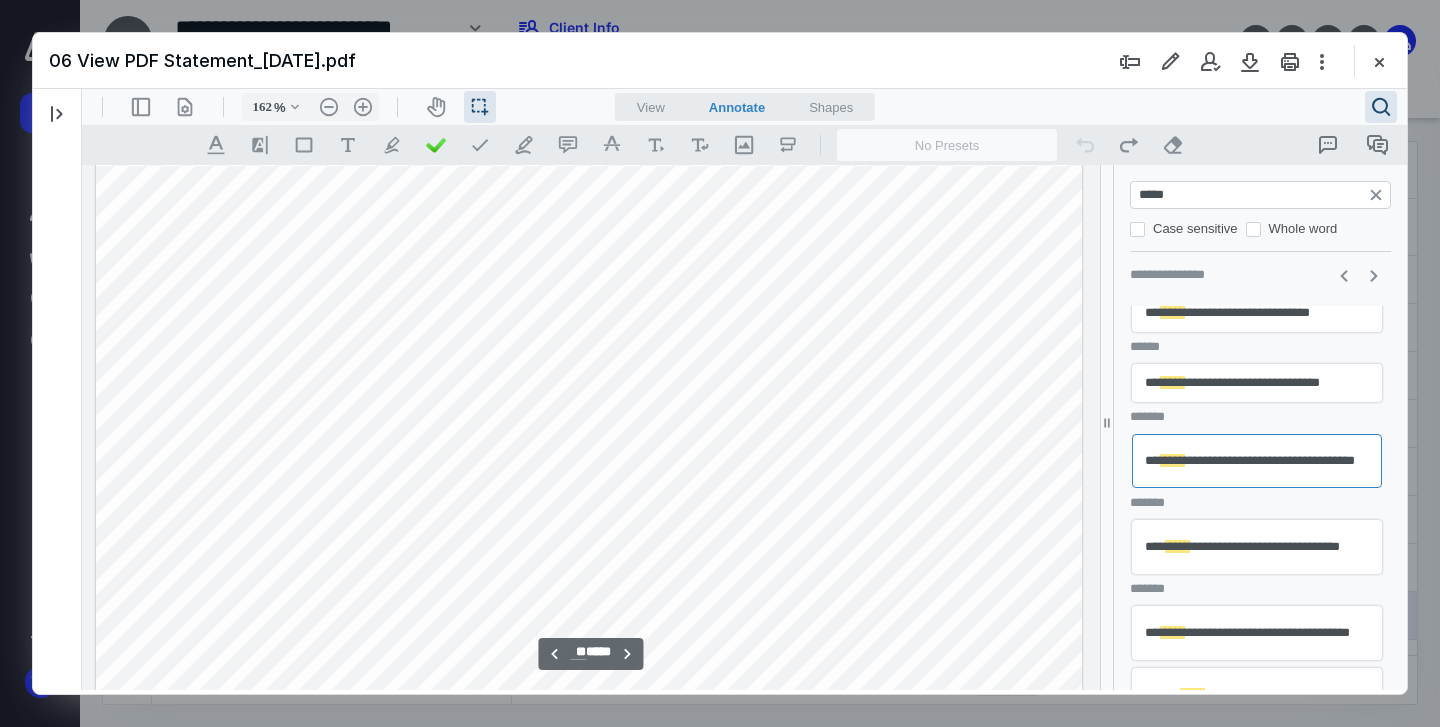 click on "**********" at bounding box center [1257, 383] 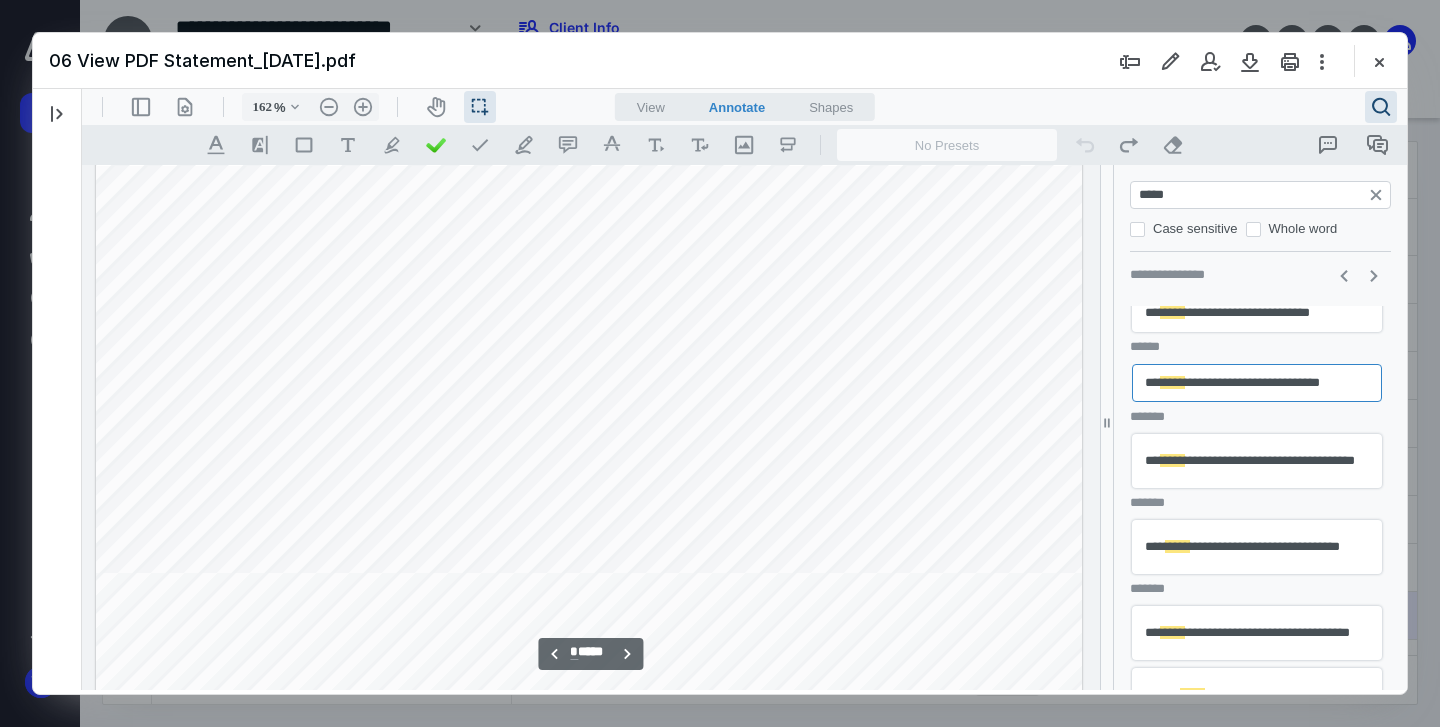 scroll, scrollTop: 9568, scrollLeft: 0, axis: vertical 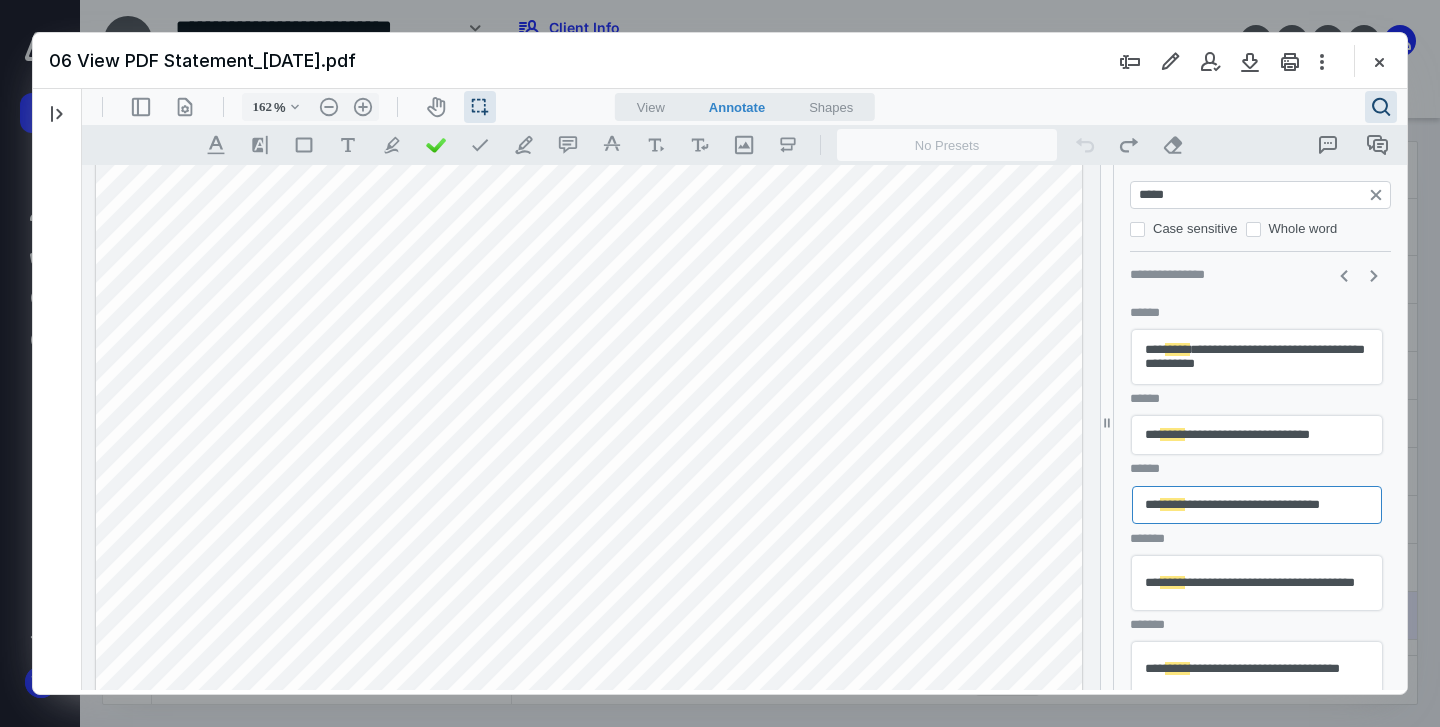 click on "**********" at bounding box center [1257, 435] 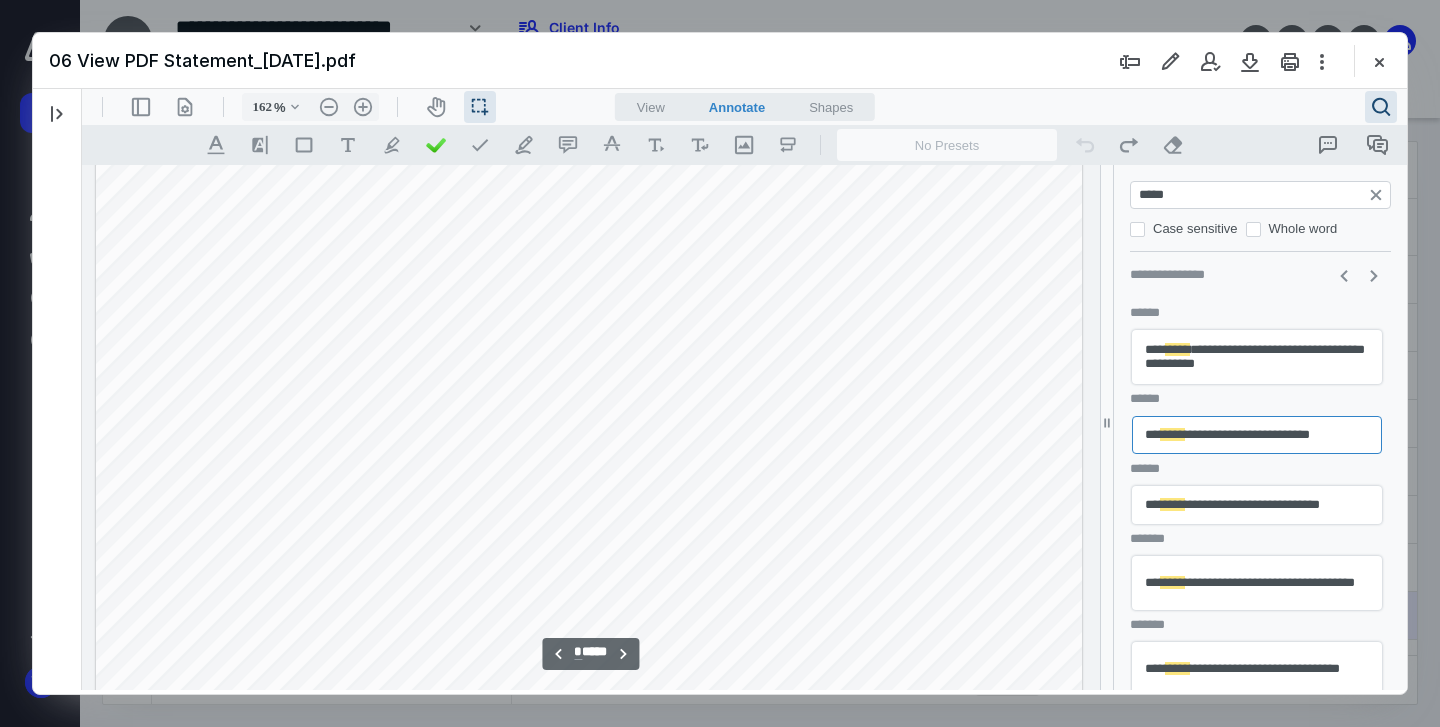 scroll, scrollTop: 6563, scrollLeft: 0, axis: vertical 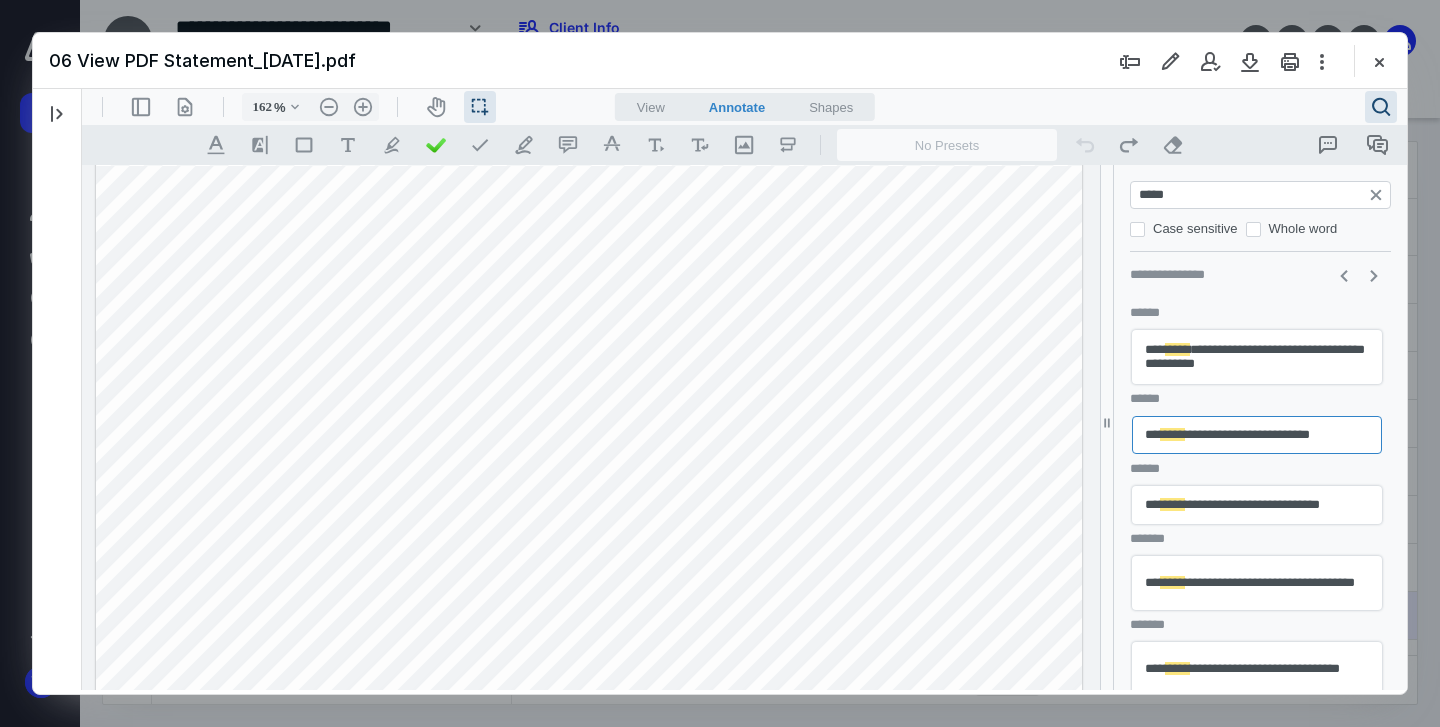 drag, startPoint x: 1145, startPoint y: 195, endPoint x: 1160, endPoint y: 217, distance: 26.627054 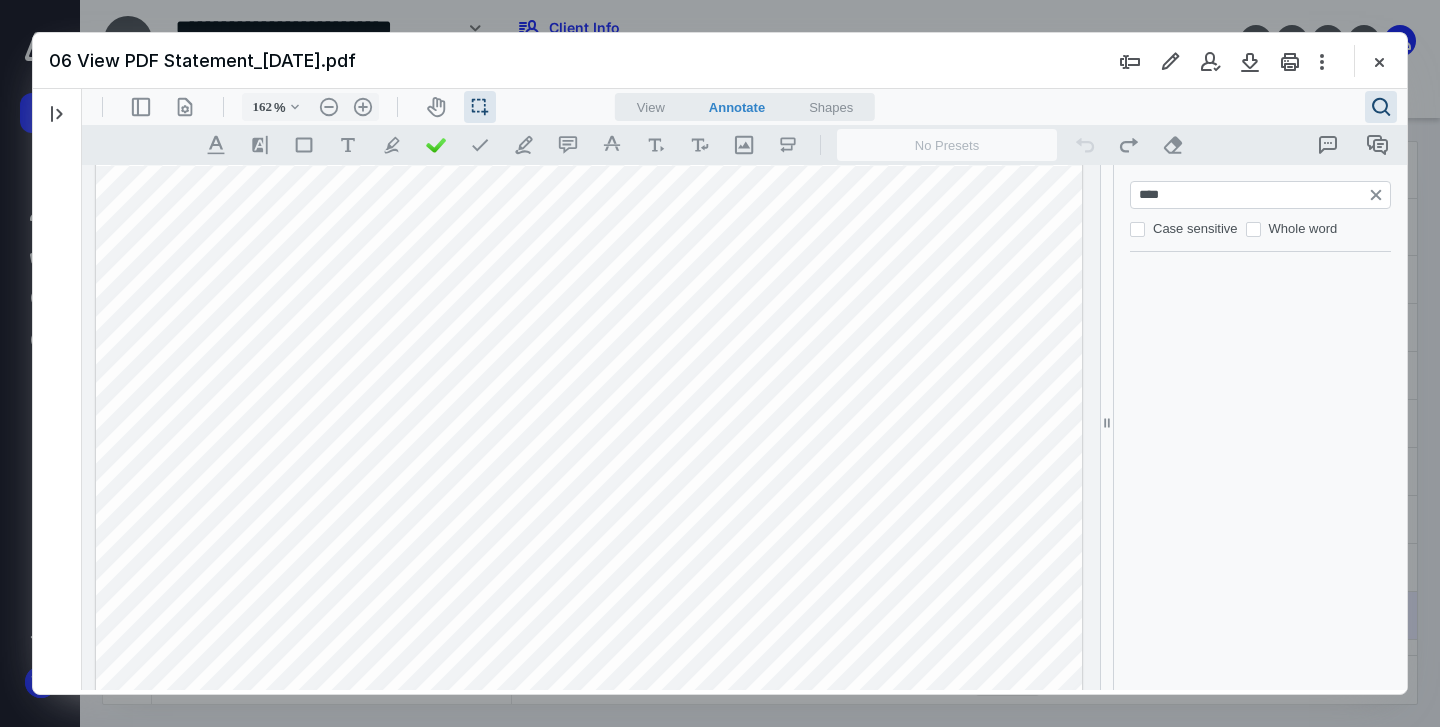 type on "*" 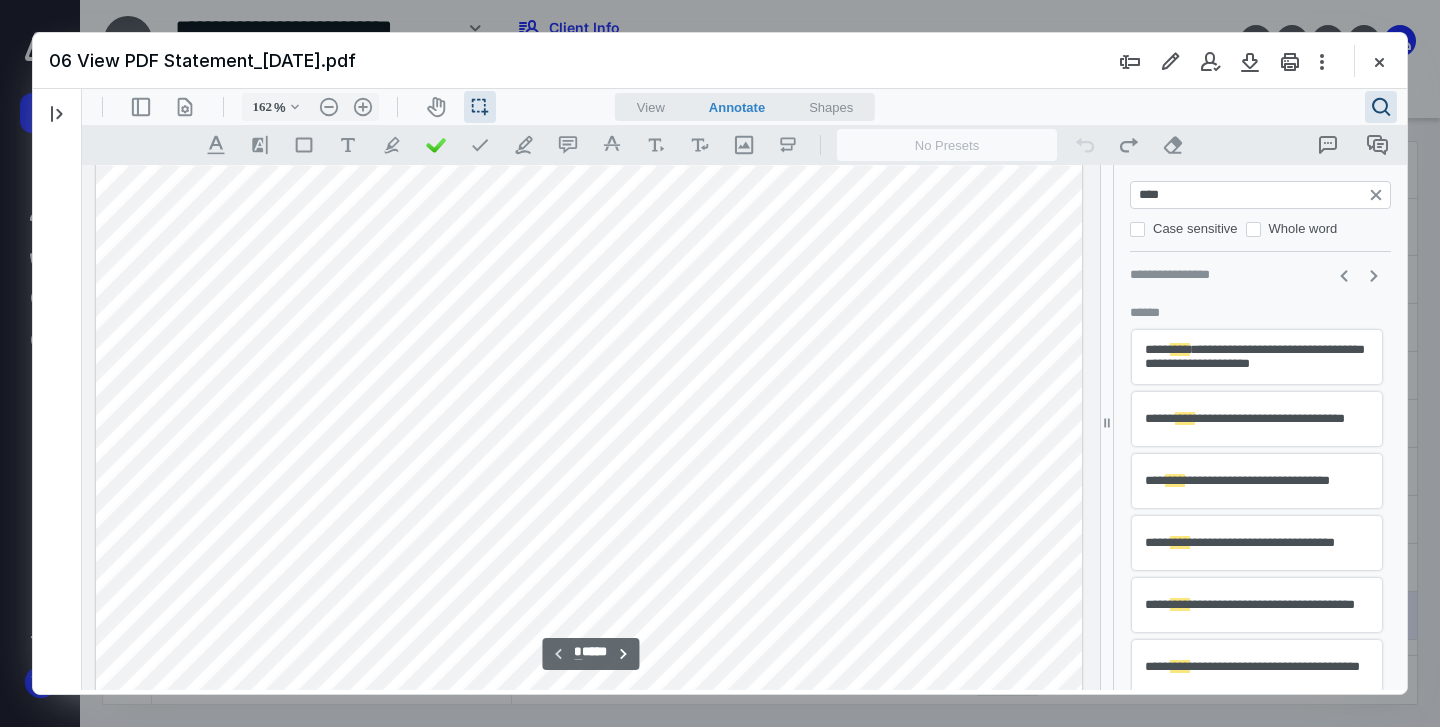 type on "*****" 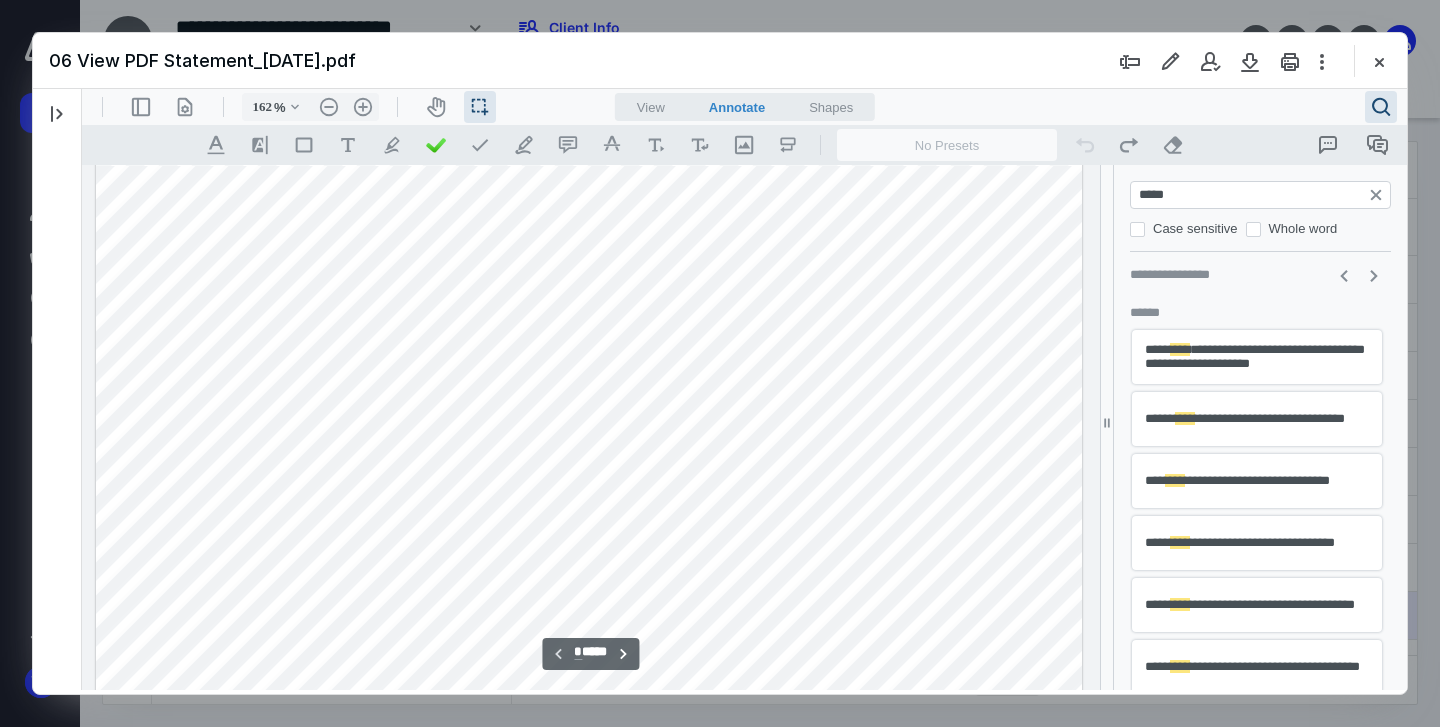 type on "**" 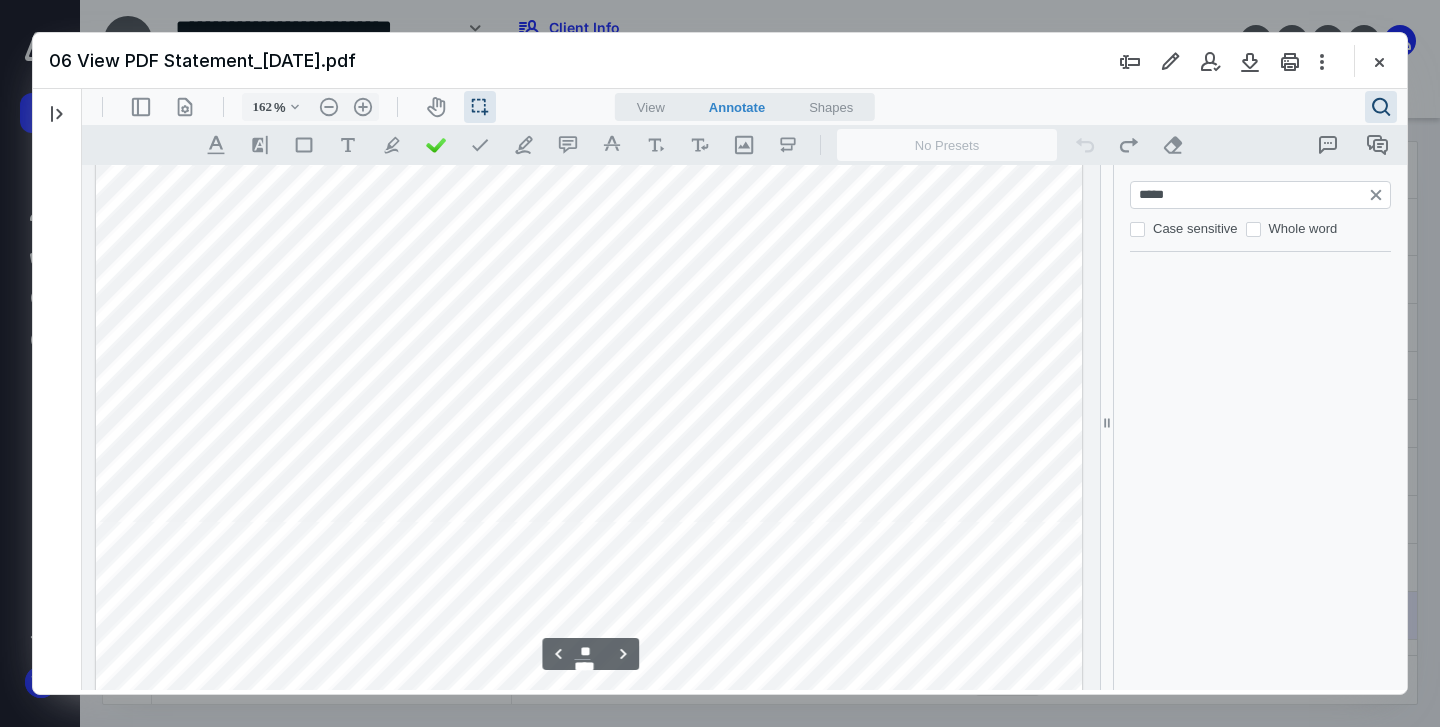 scroll, scrollTop: 17316, scrollLeft: 0, axis: vertical 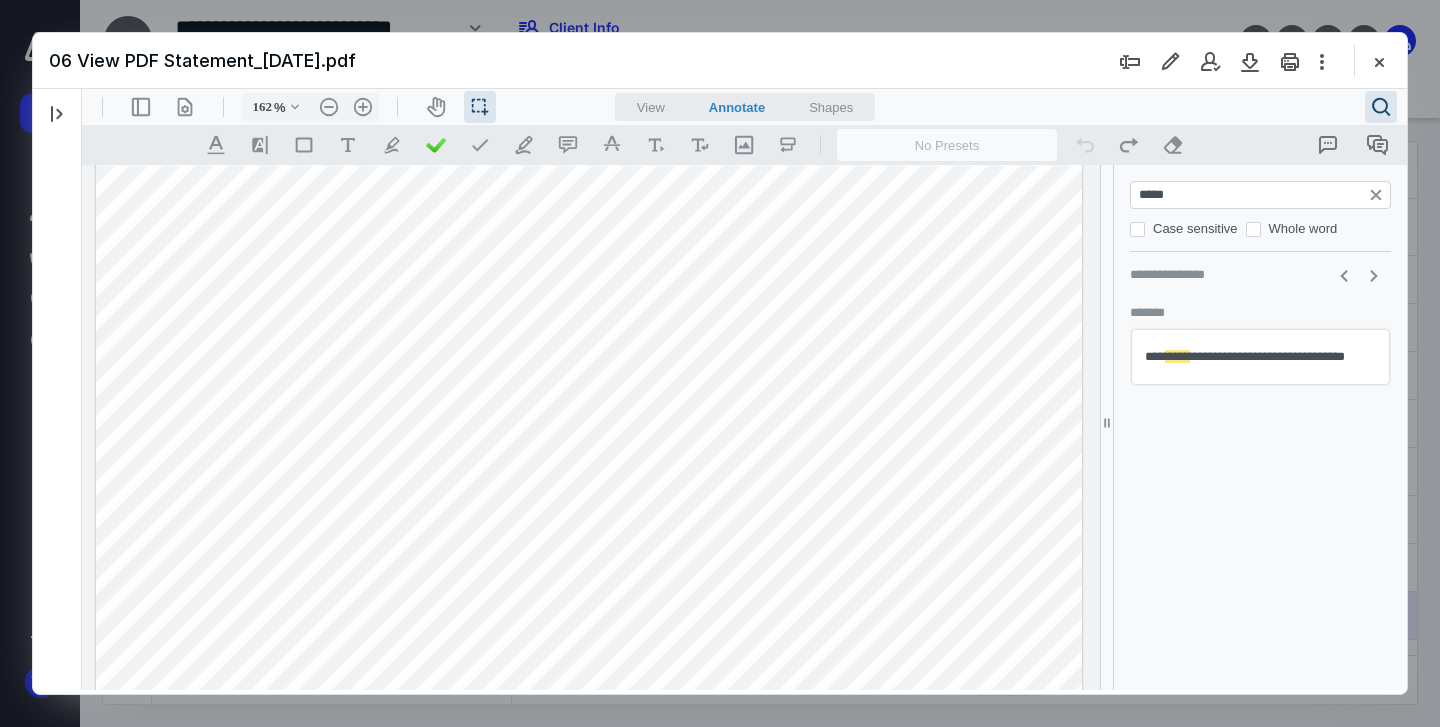 click on "*****" at bounding box center (1262, 195) 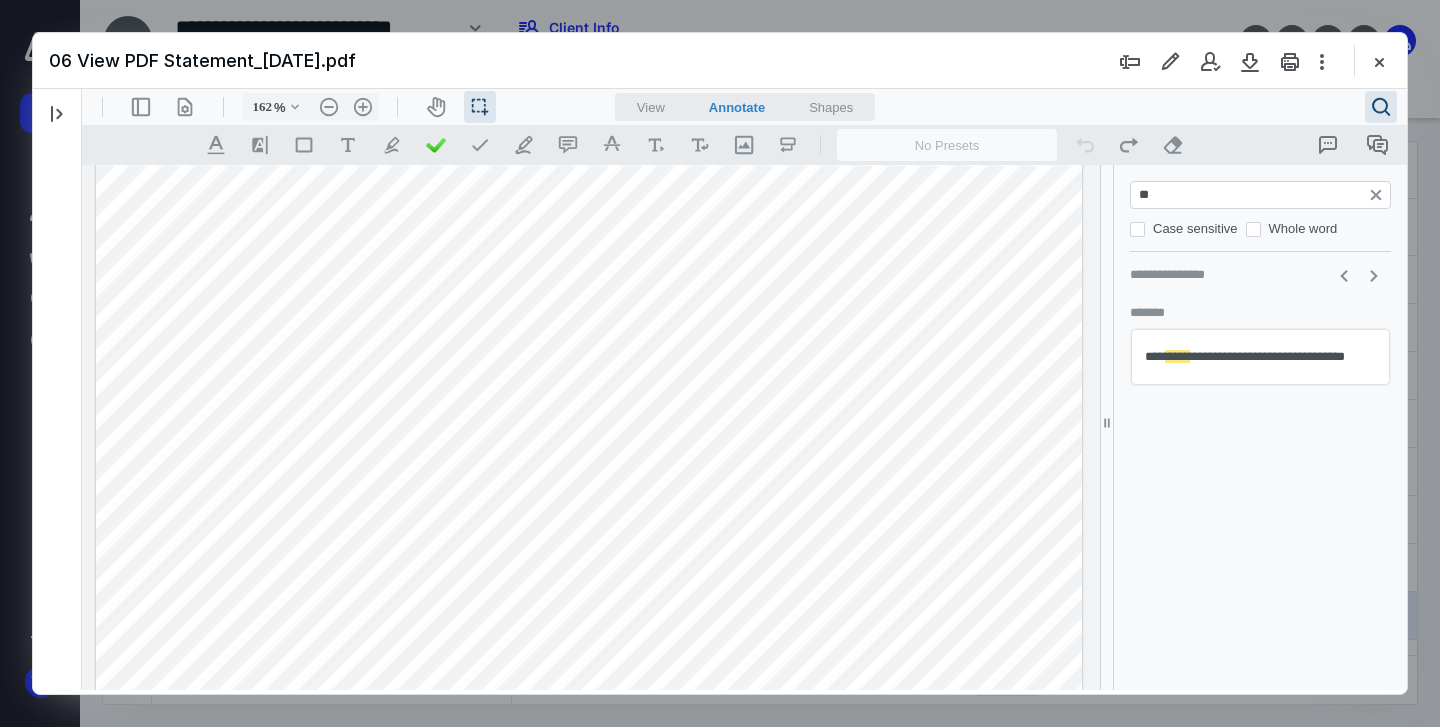 type on "*" 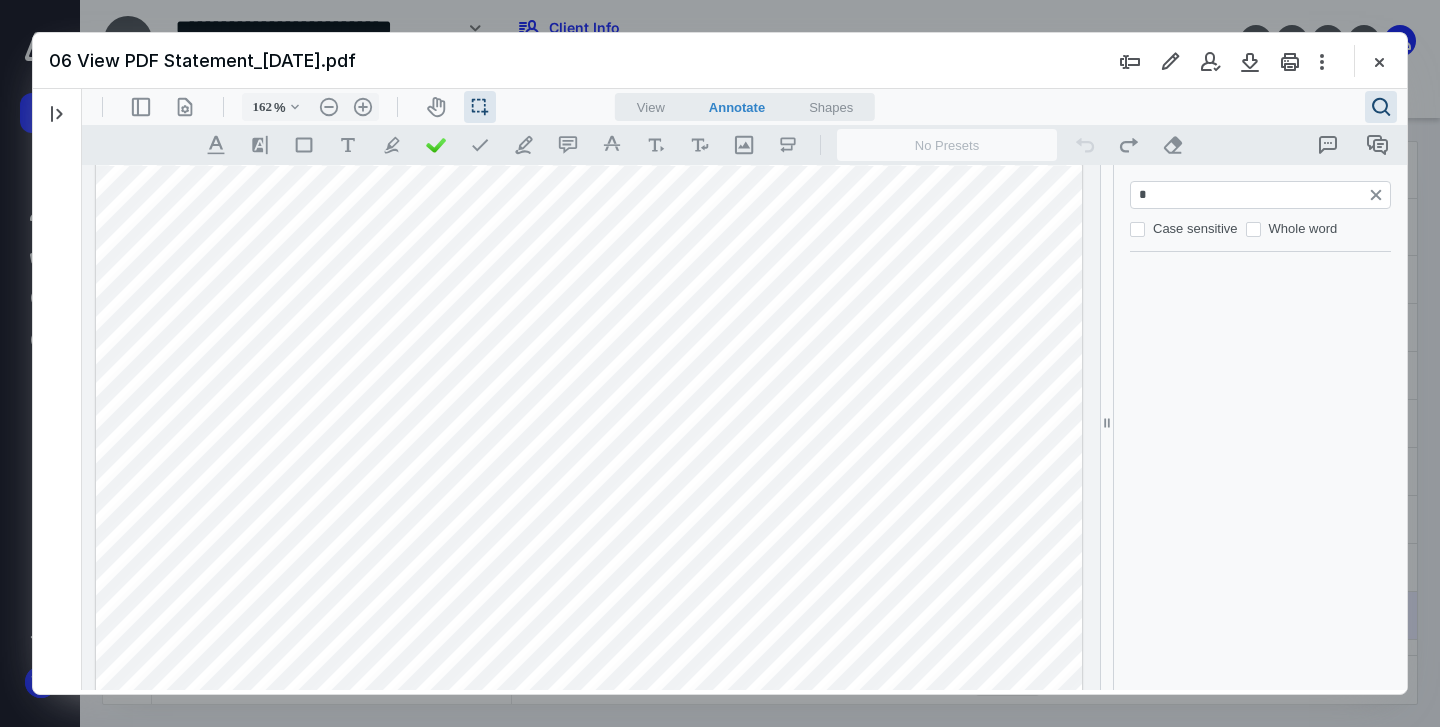 type on "**" 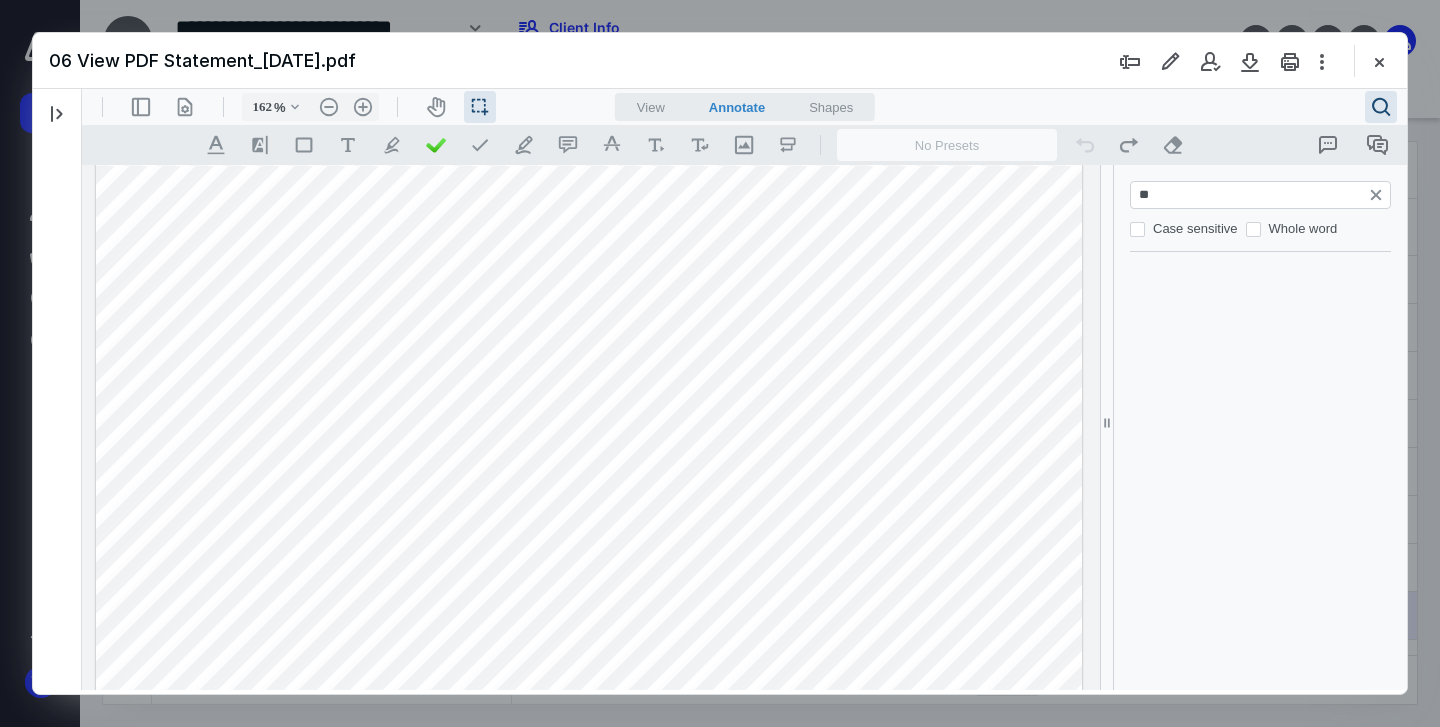 type on "*" 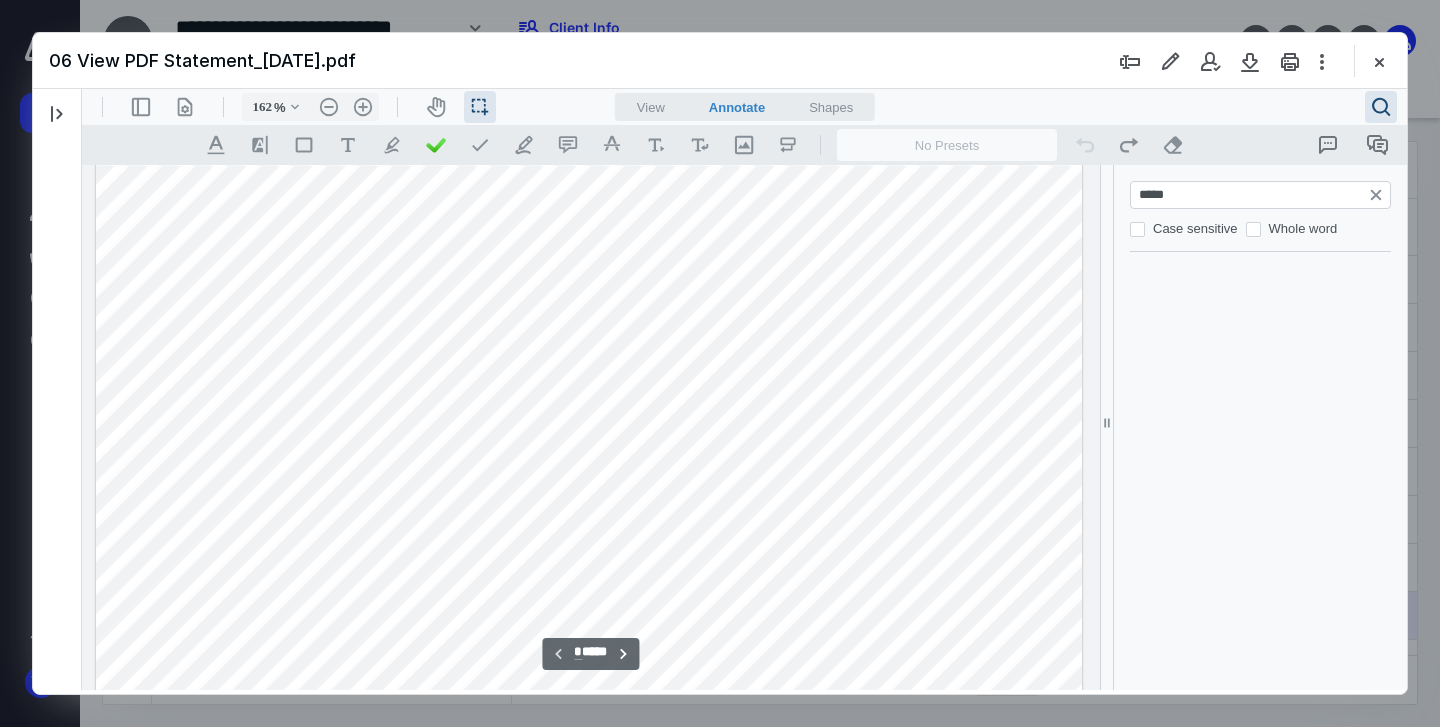 scroll, scrollTop: 642, scrollLeft: 0, axis: vertical 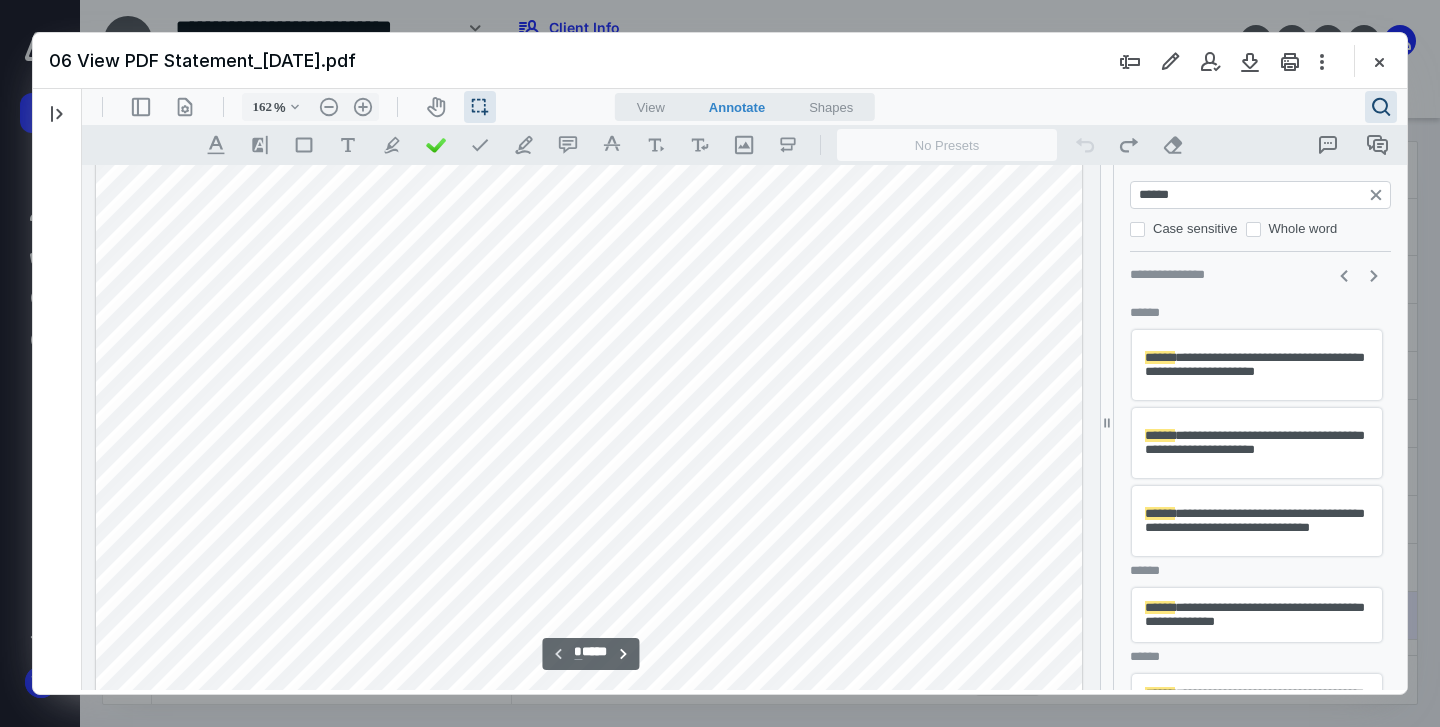 type on "******" 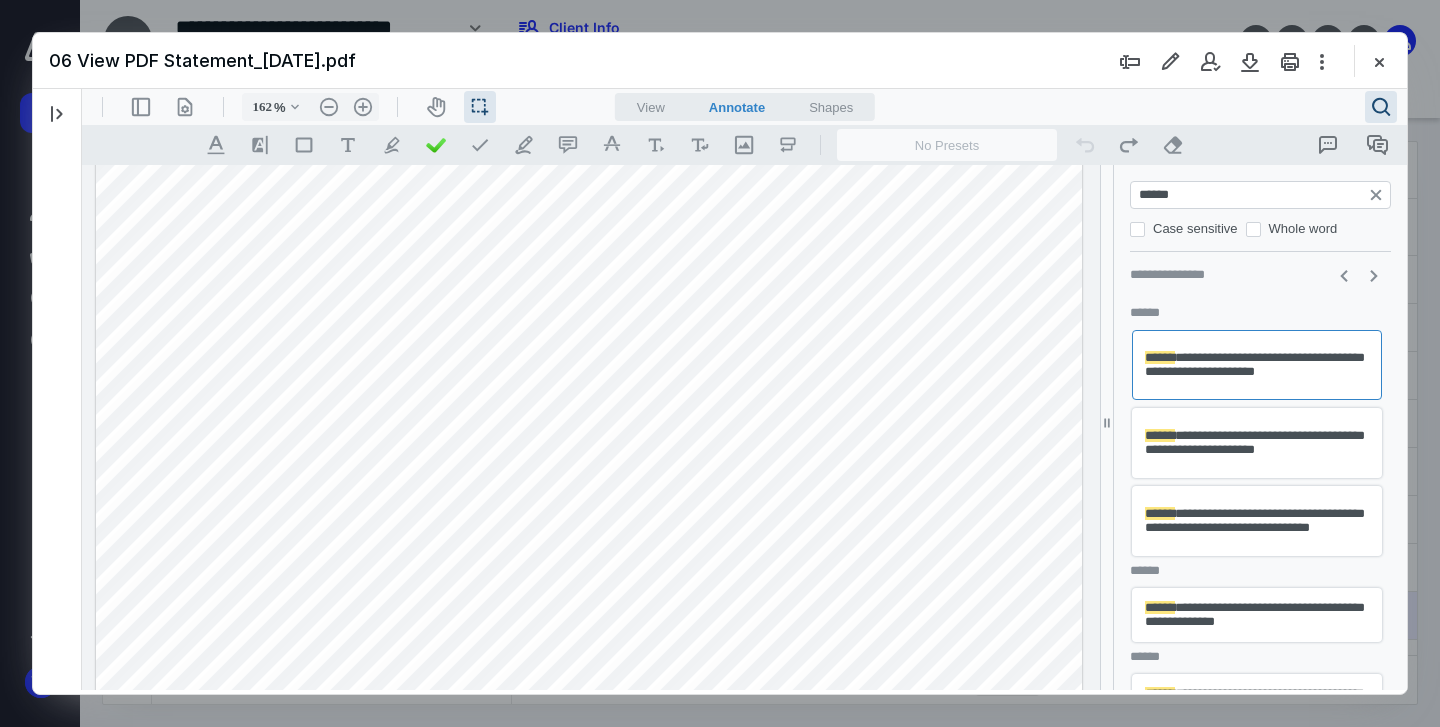 click on "**********" at bounding box center [1257, 443] 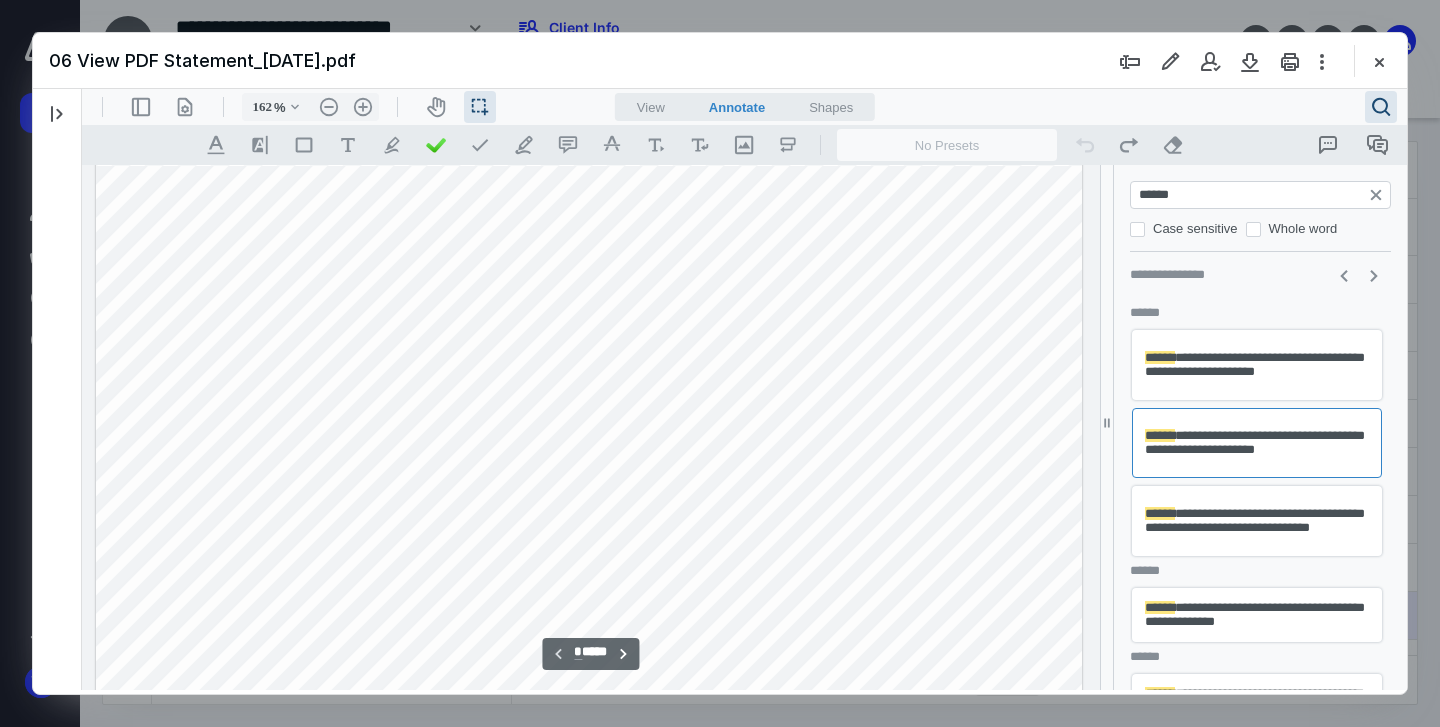 click on "**********" at bounding box center (1257, 521) 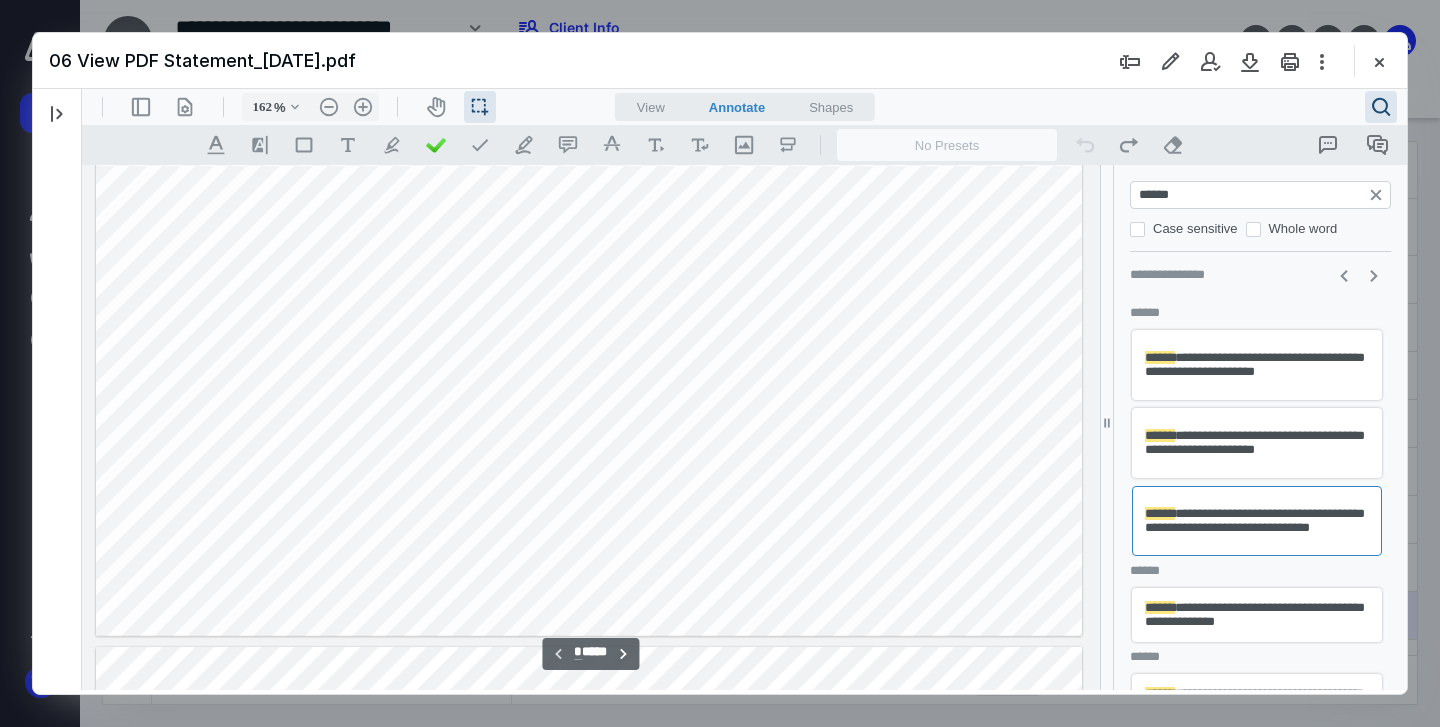 click on "**********" at bounding box center (1257, 615) 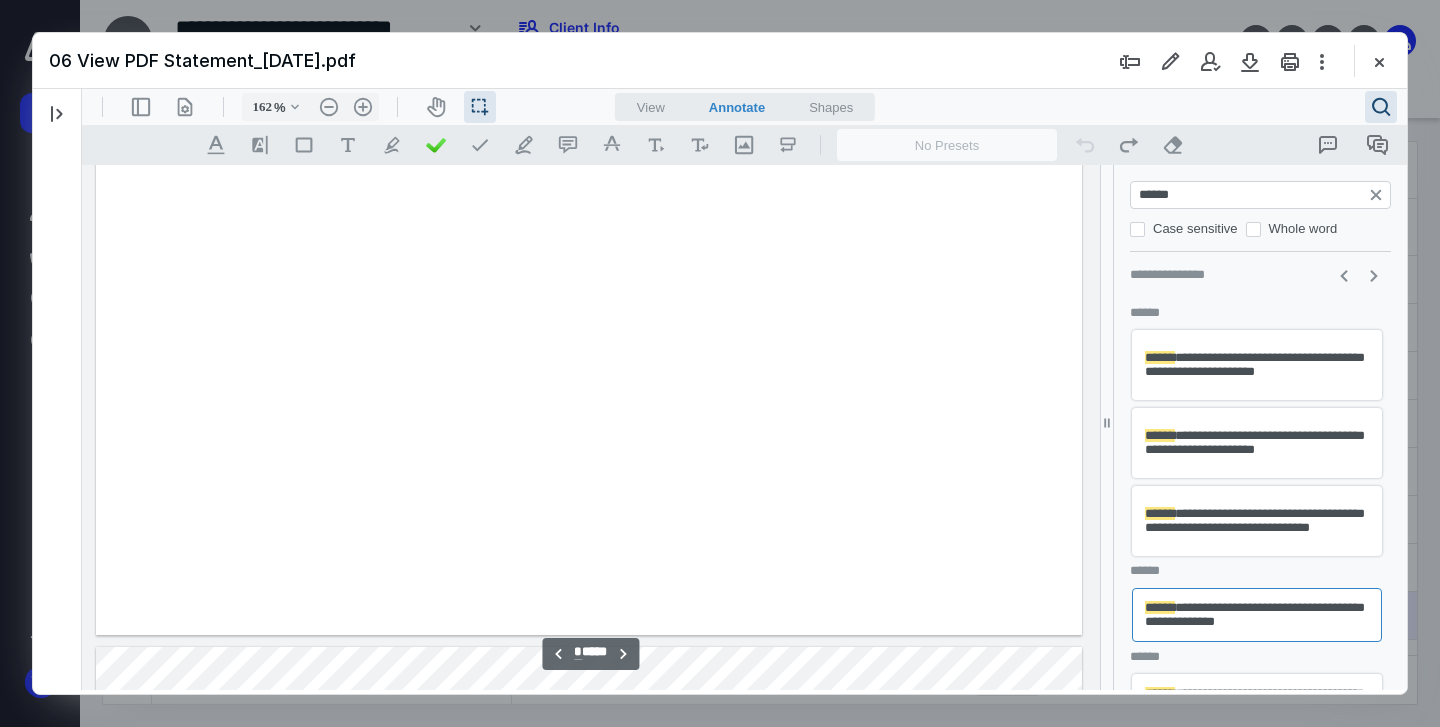 scroll, scrollTop: 6563, scrollLeft: 0, axis: vertical 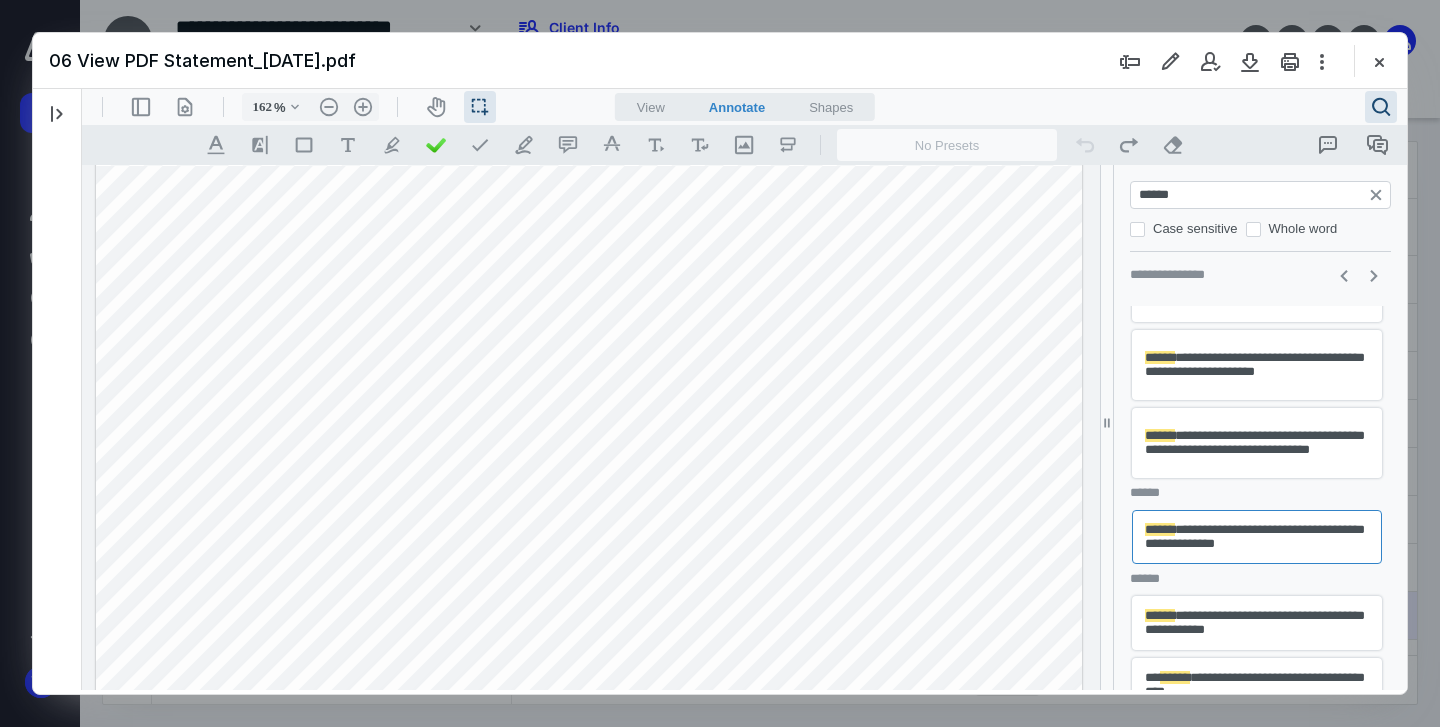 click on "**********" at bounding box center [1257, 623] 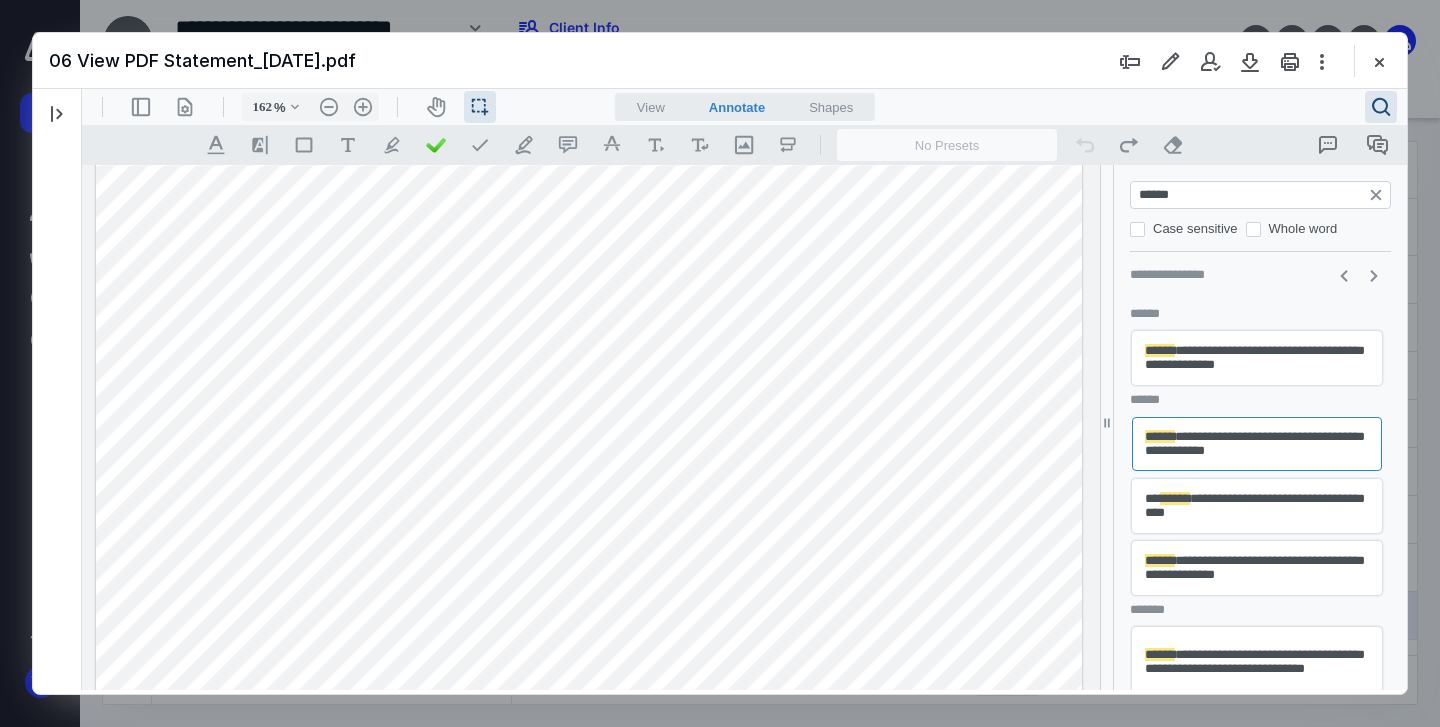scroll, scrollTop: 272, scrollLeft: 0, axis: vertical 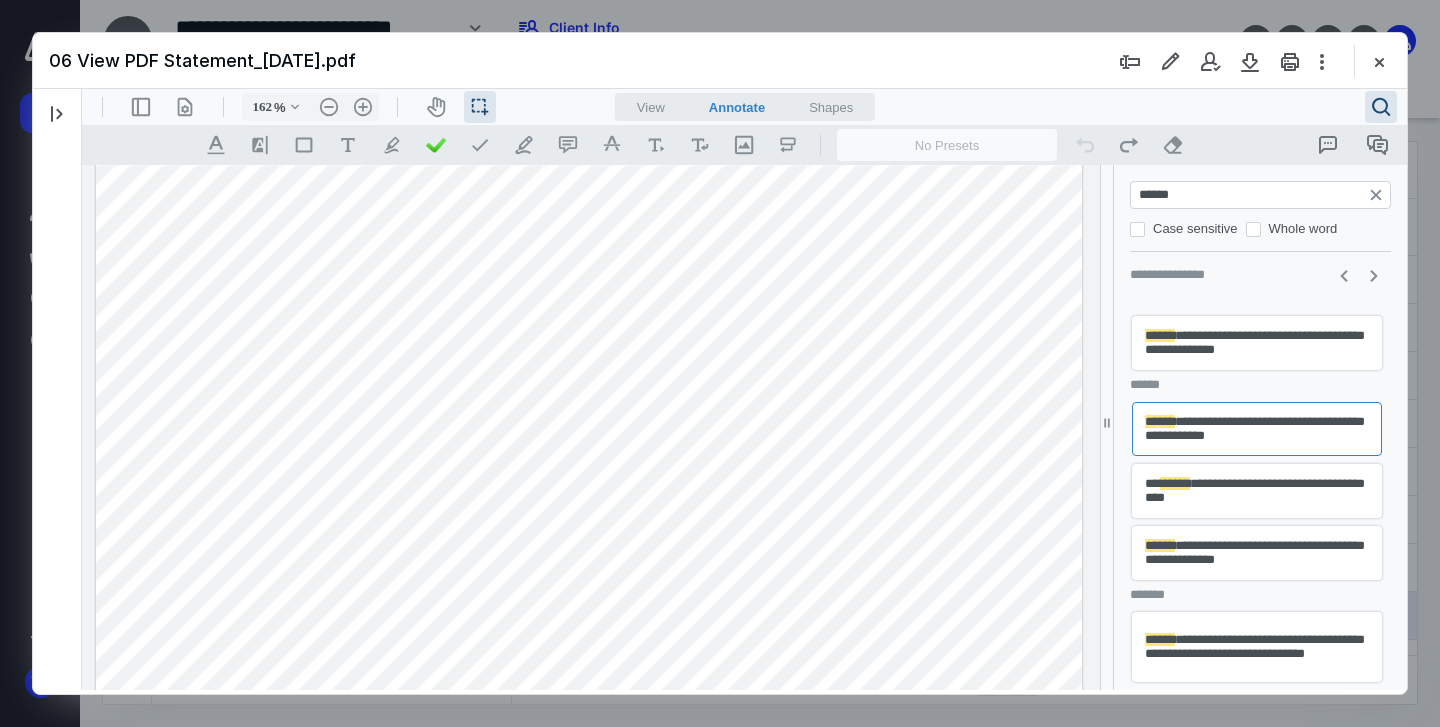 click on "**********" at bounding box center (1257, 553) 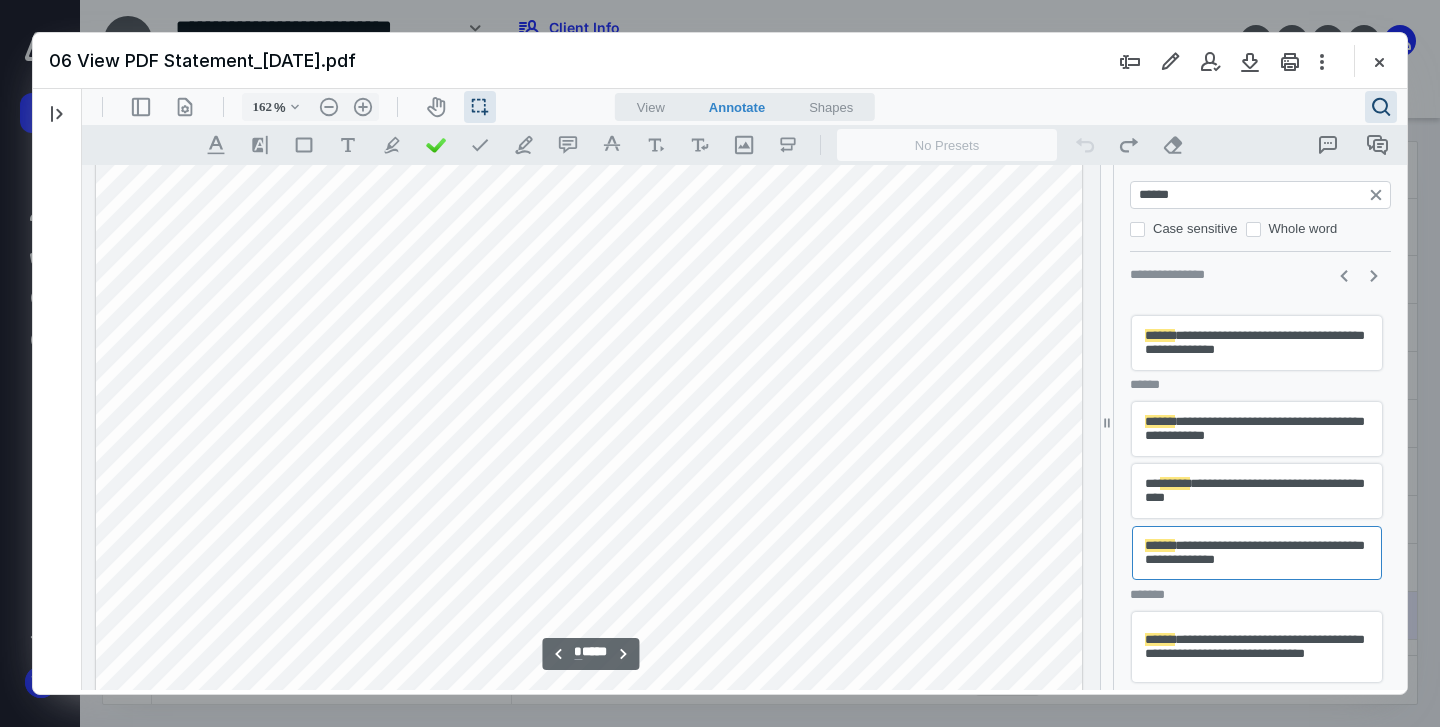click on "**********" at bounding box center (1257, 647) 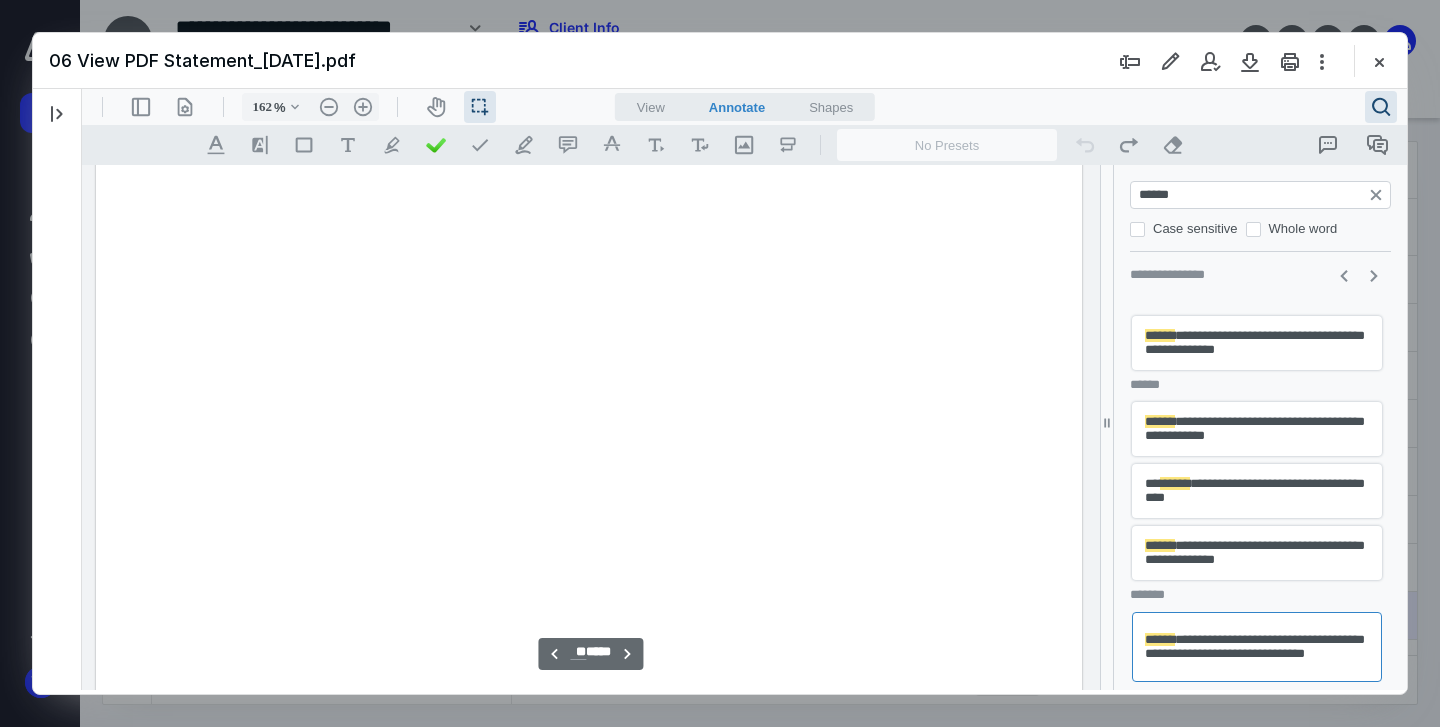scroll, scrollTop: 17156, scrollLeft: 0, axis: vertical 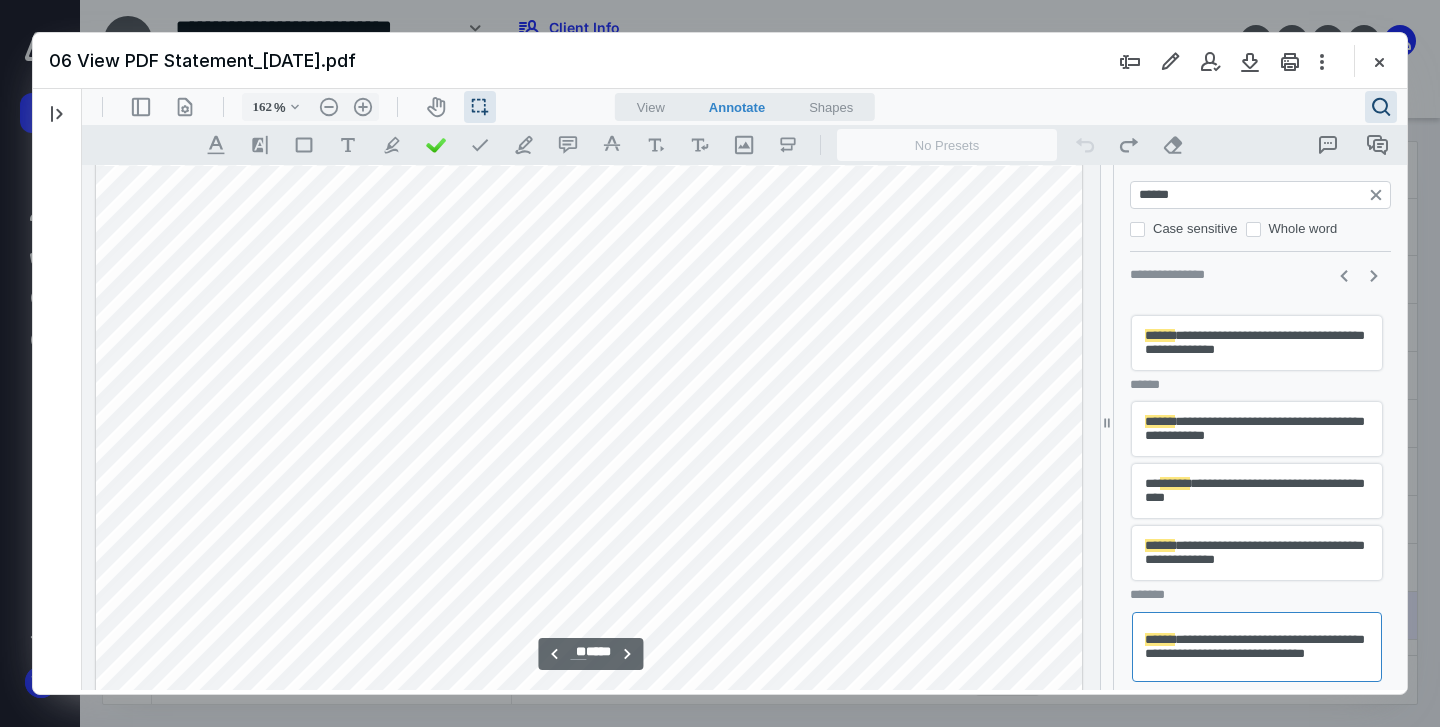 click on "**********" at bounding box center (1257, 553) 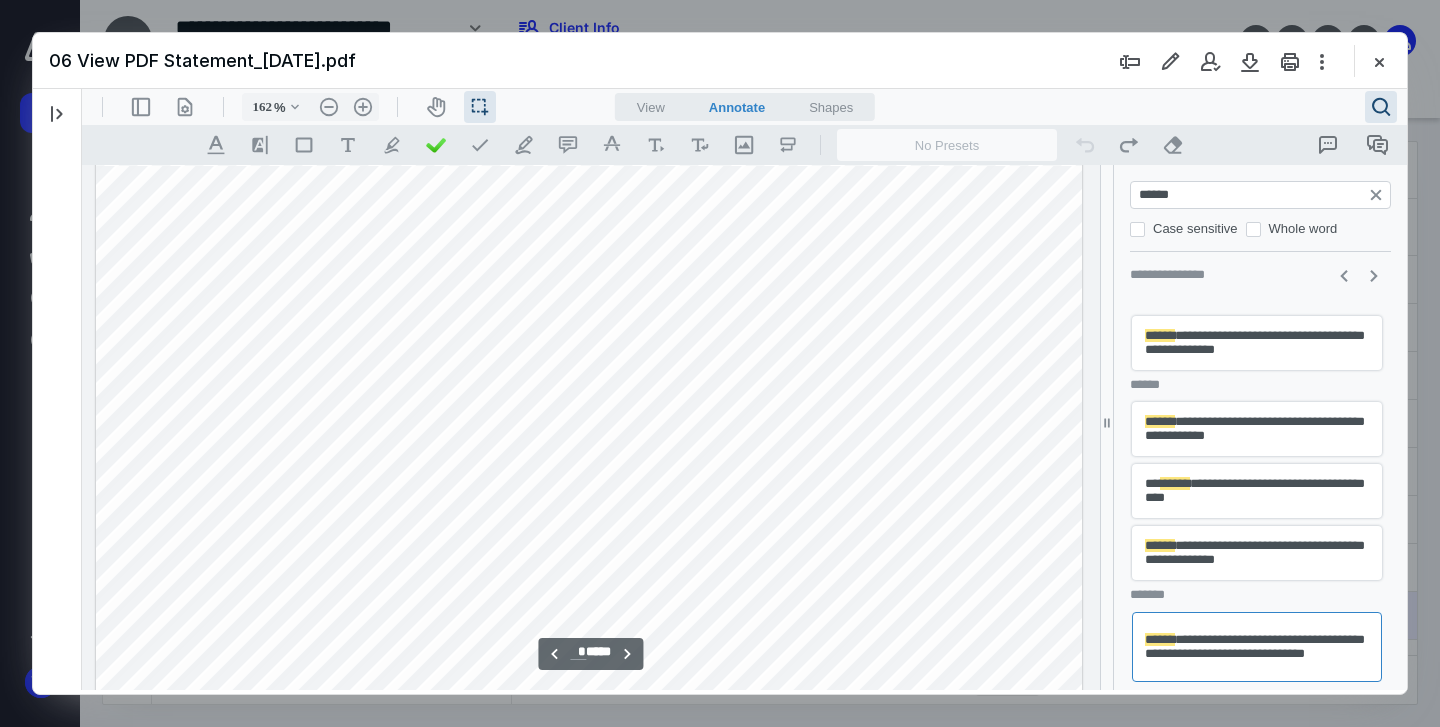 scroll, scrollTop: 9568, scrollLeft: 0, axis: vertical 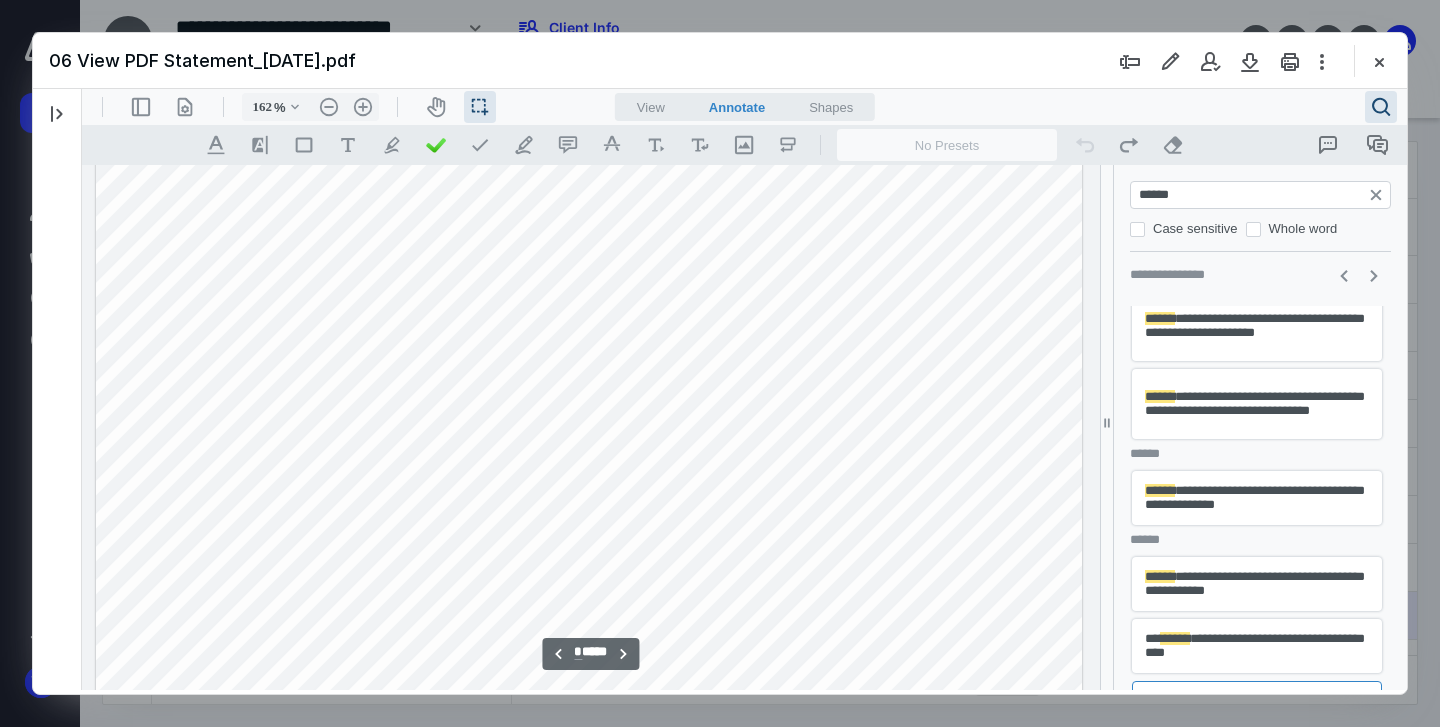 click on "**********" at bounding box center (1257, 498) 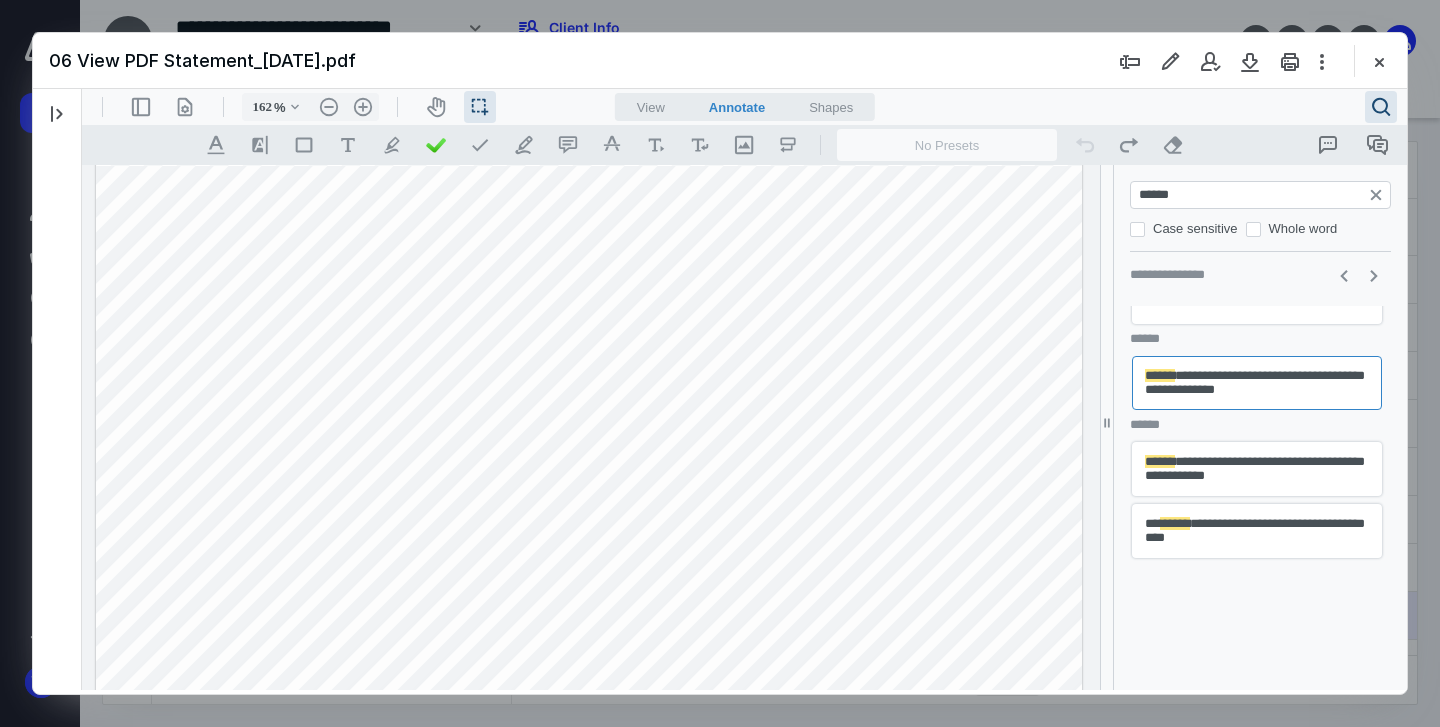 scroll, scrollTop: 272, scrollLeft: 0, axis: vertical 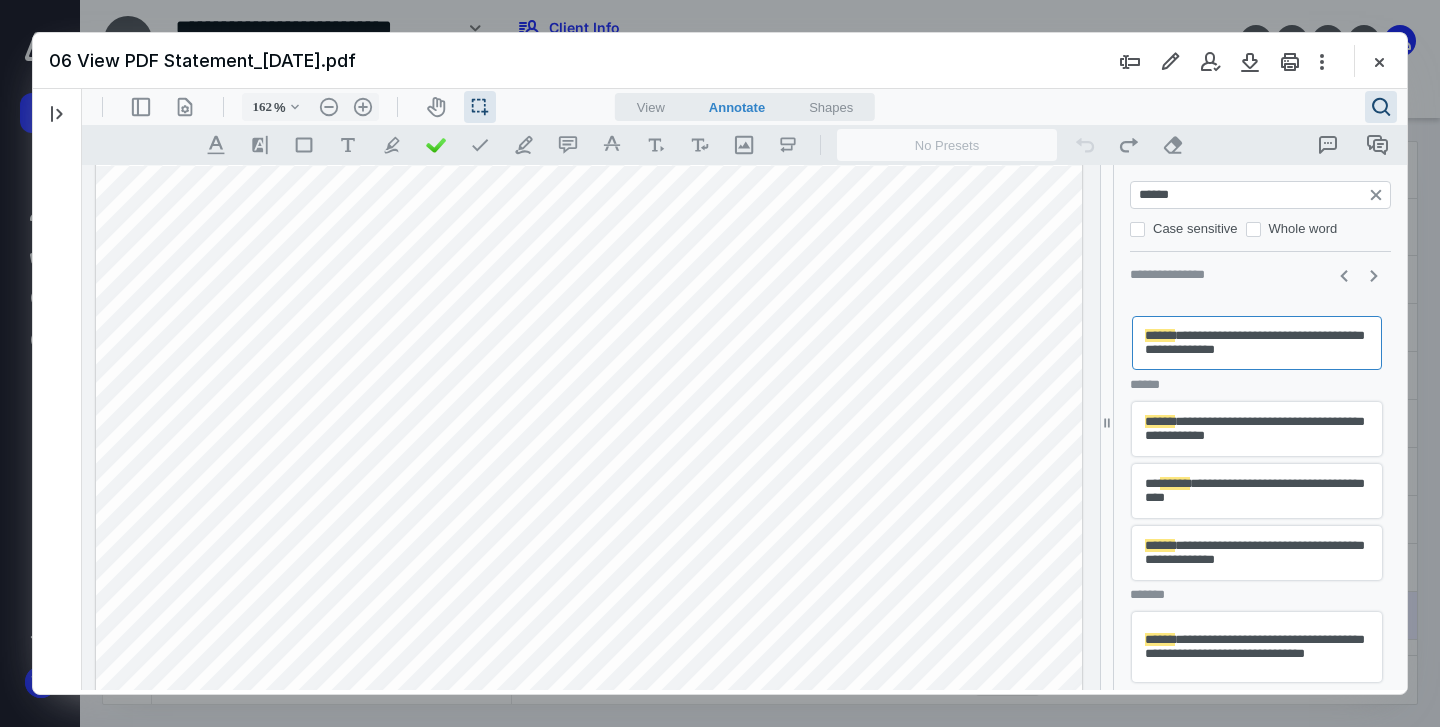 click on "**********" at bounding box center (1257, 647) 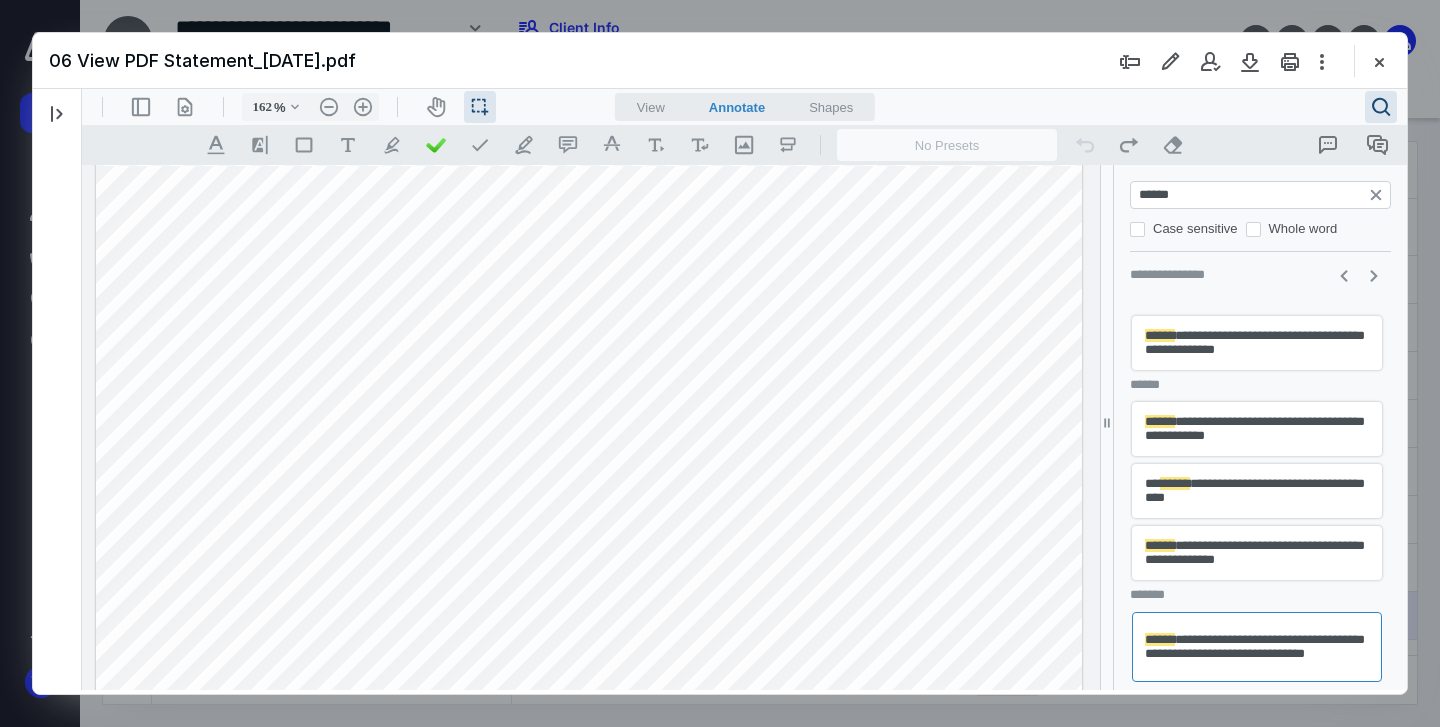 click on "******" at bounding box center (1262, 195) 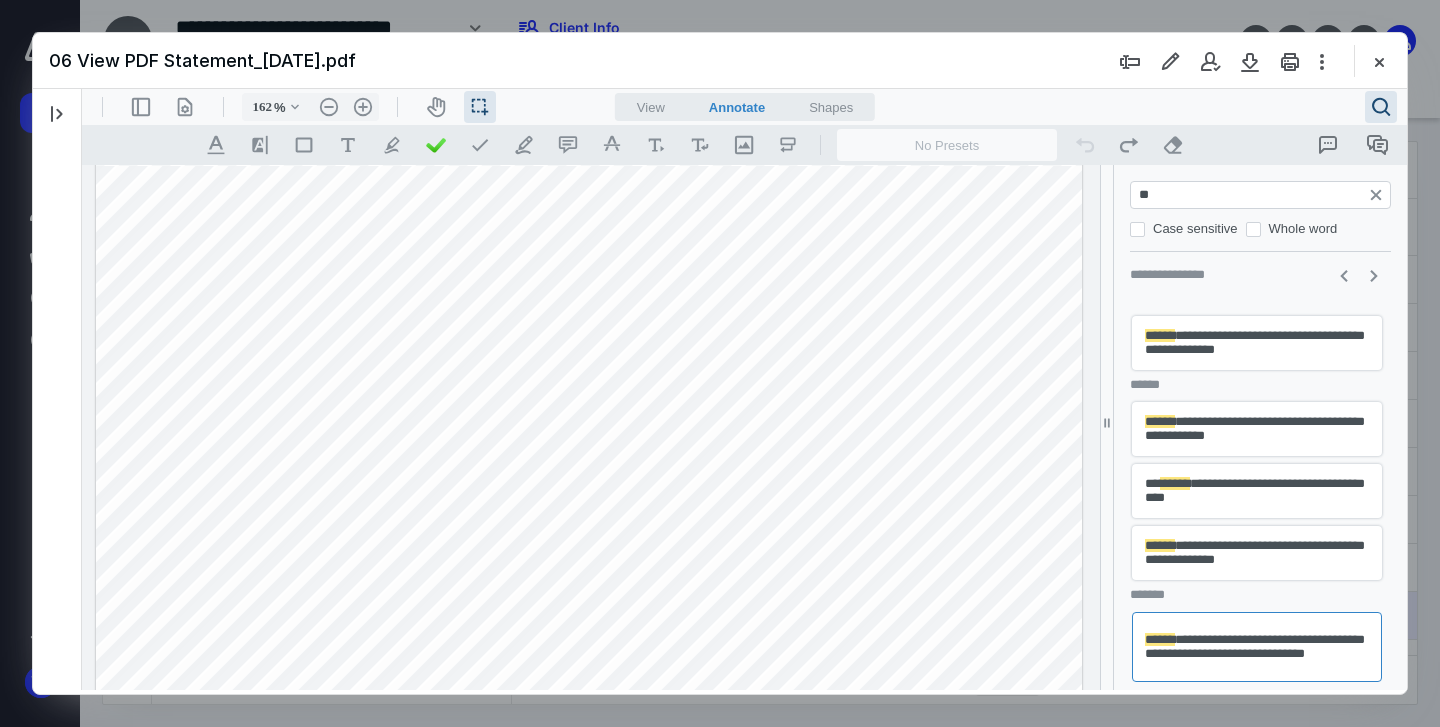 type on "*" 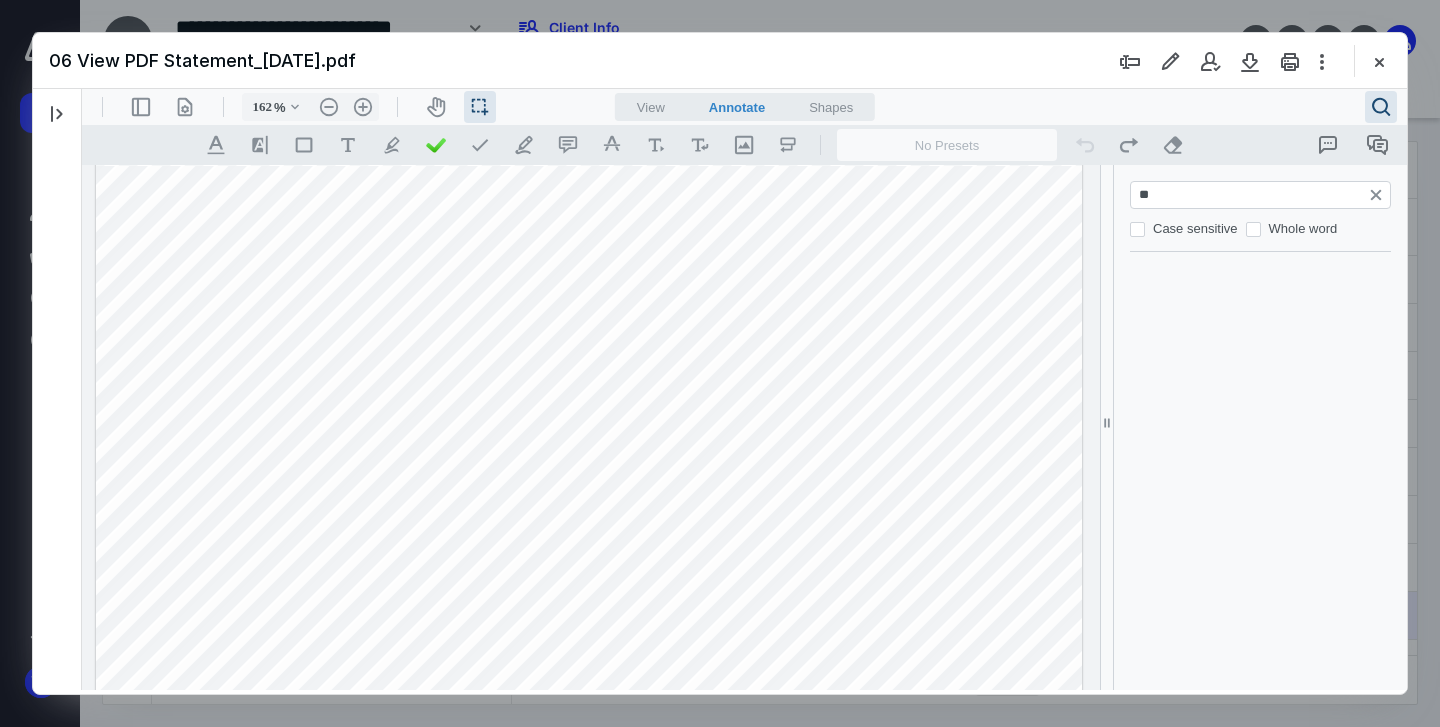 type on "***" 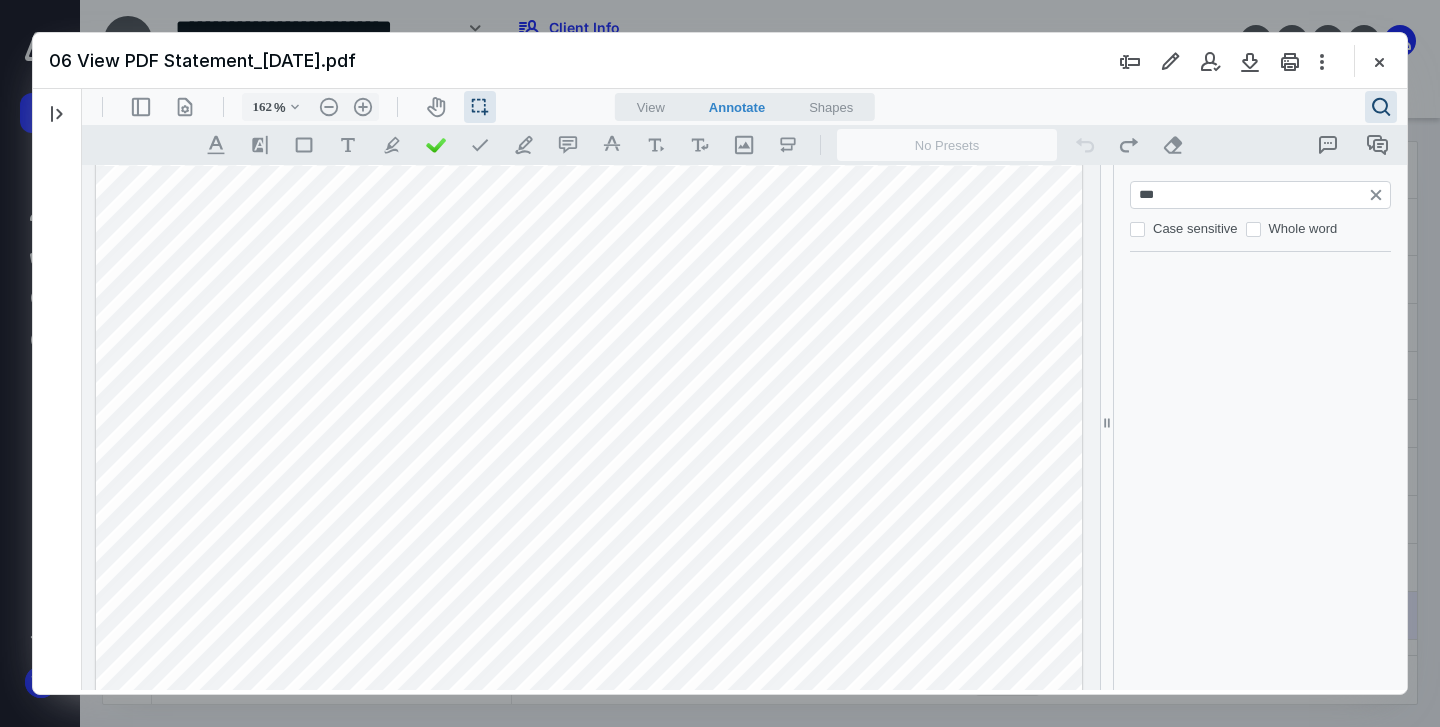 type on "*" 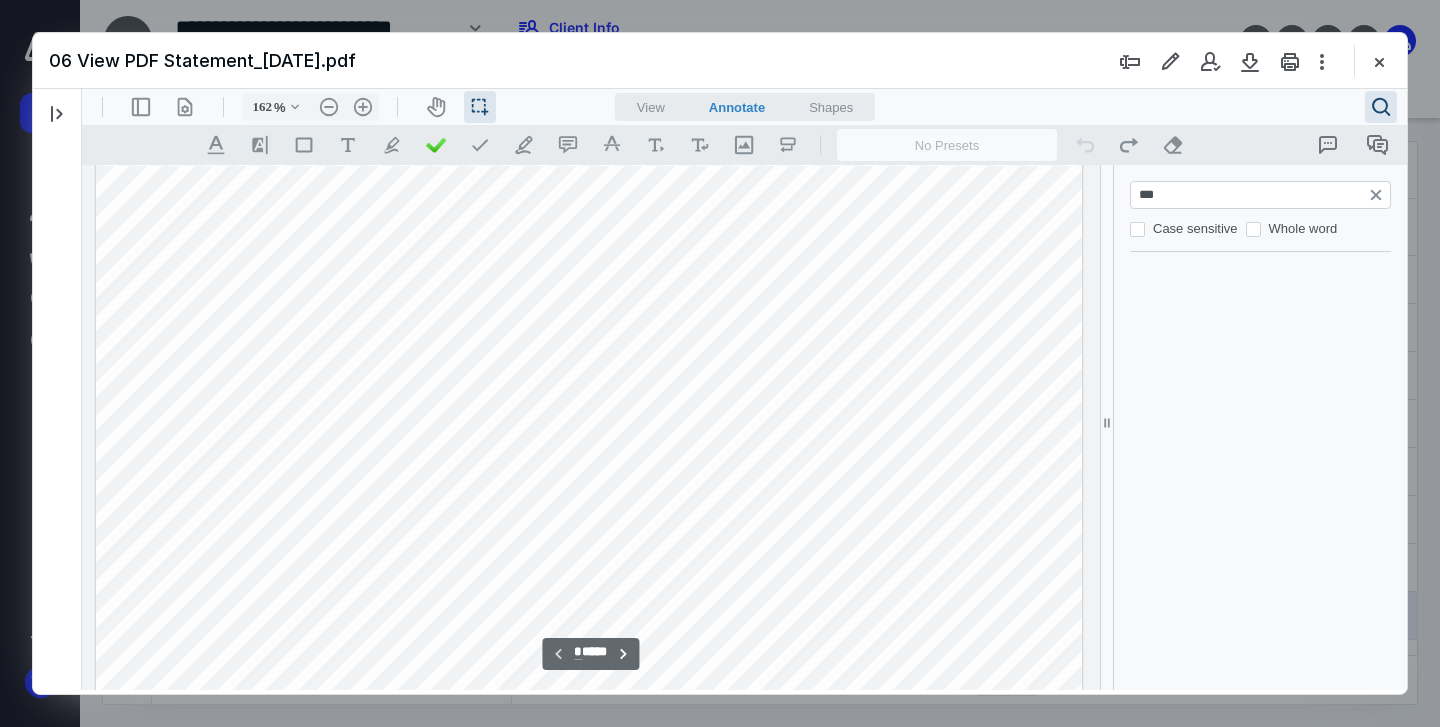 scroll, scrollTop: 0, scrollLeft: 0, axis: both 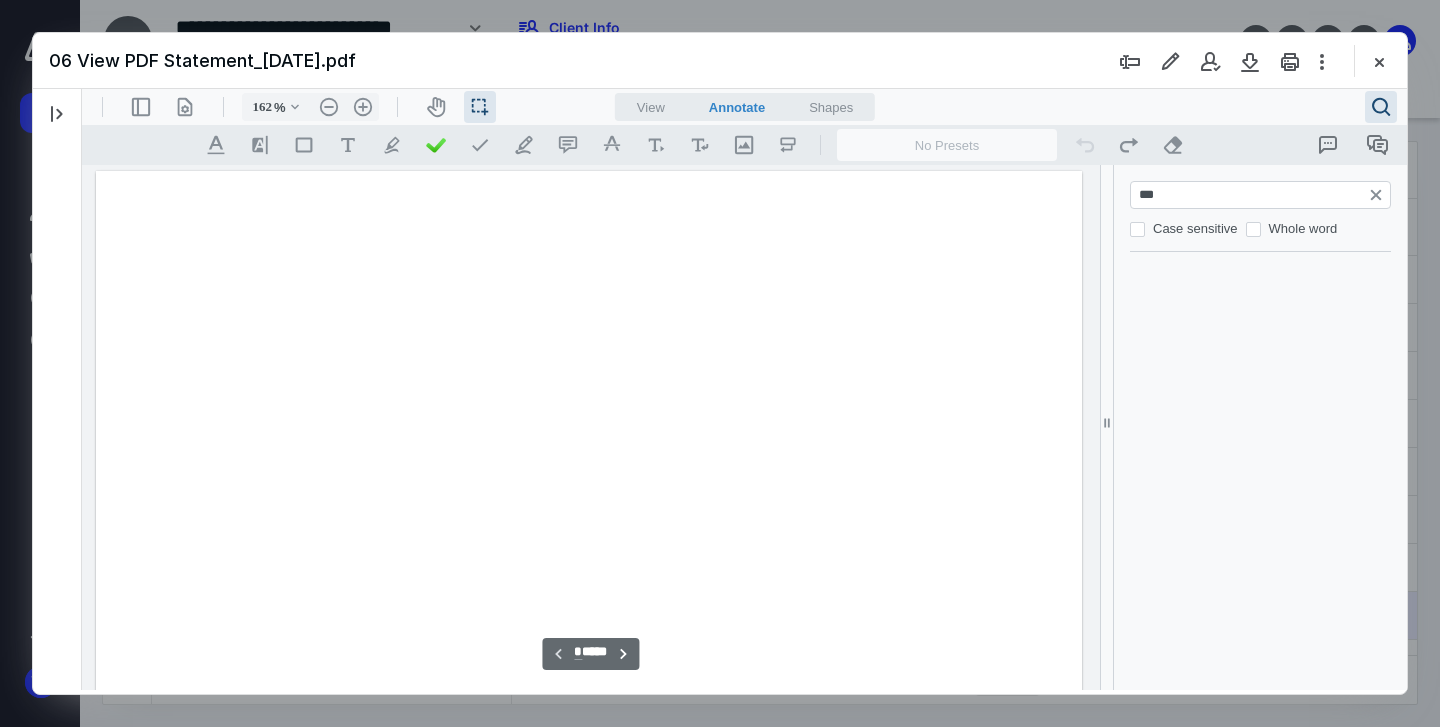 type on "****" 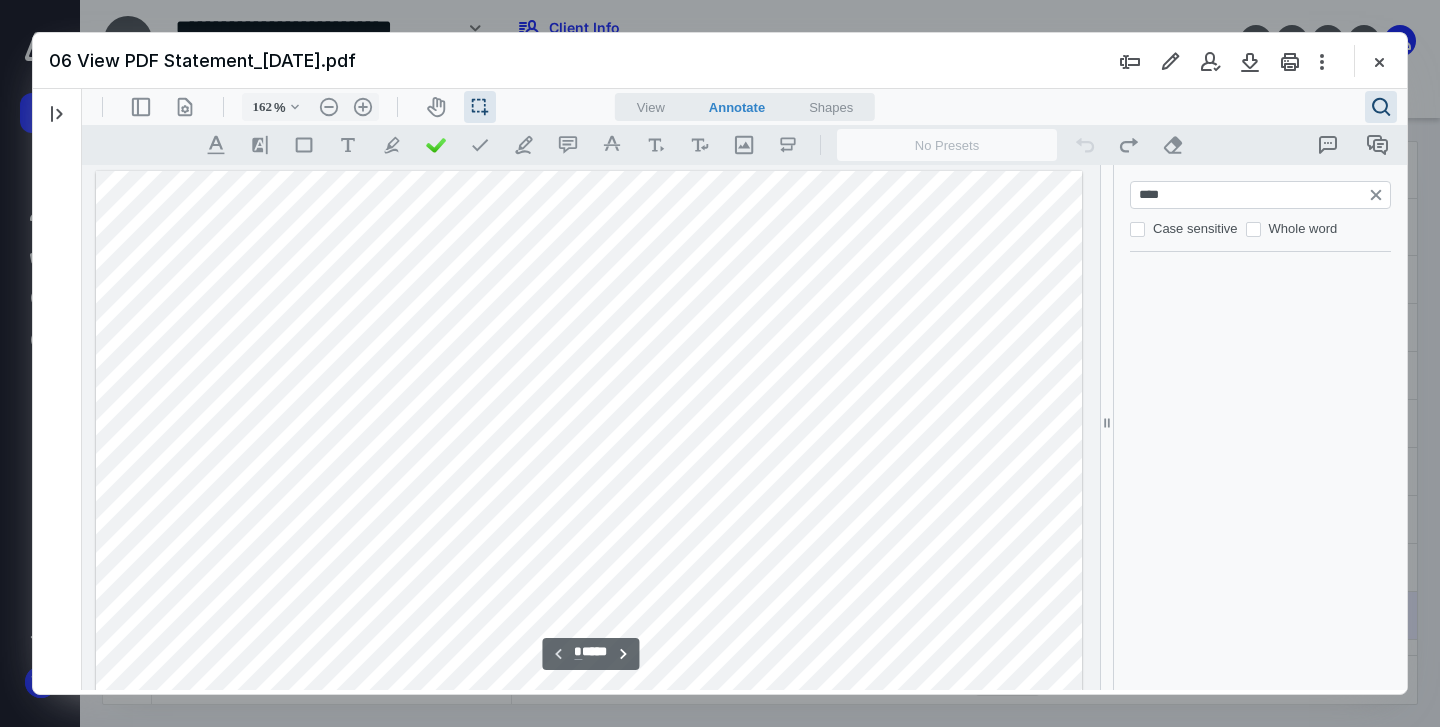 type on "*" 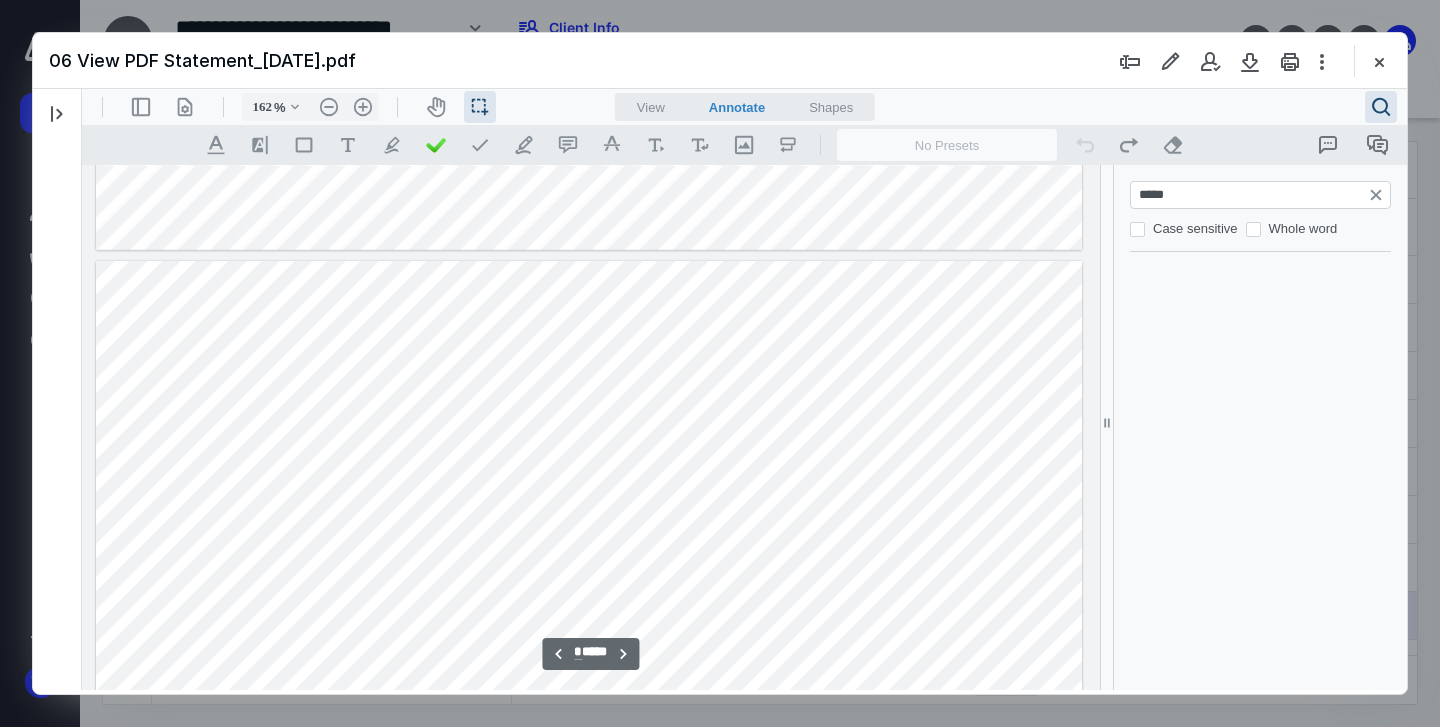 type on "*" 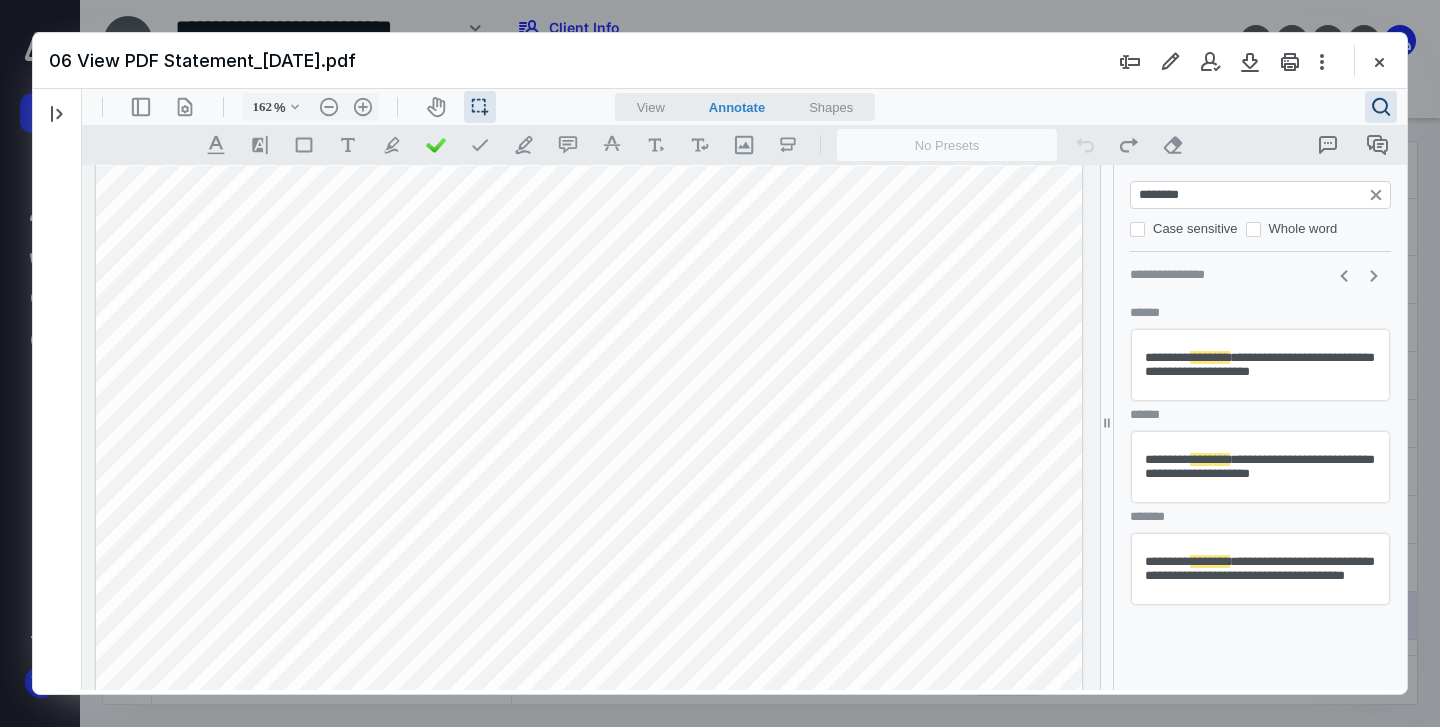 type on "********" 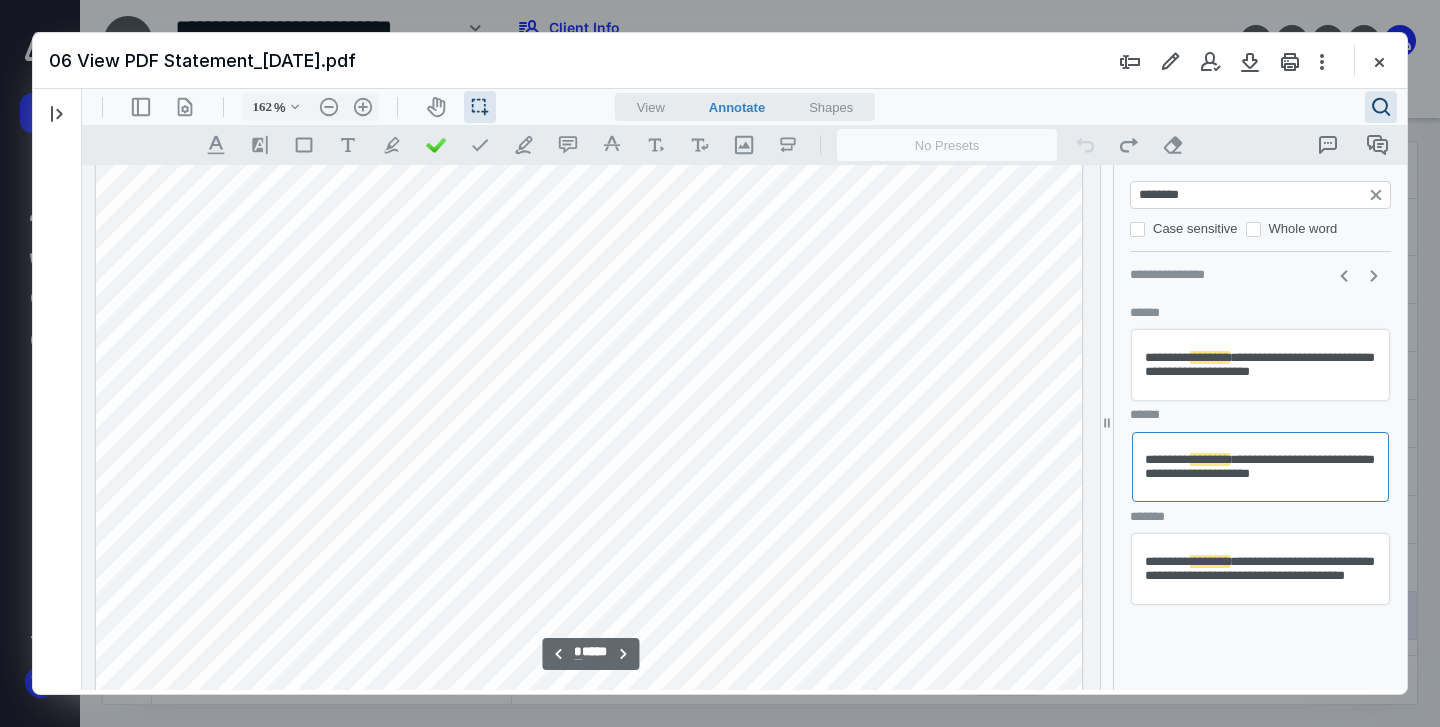 click on "********" at bounding box center (1210, 561) 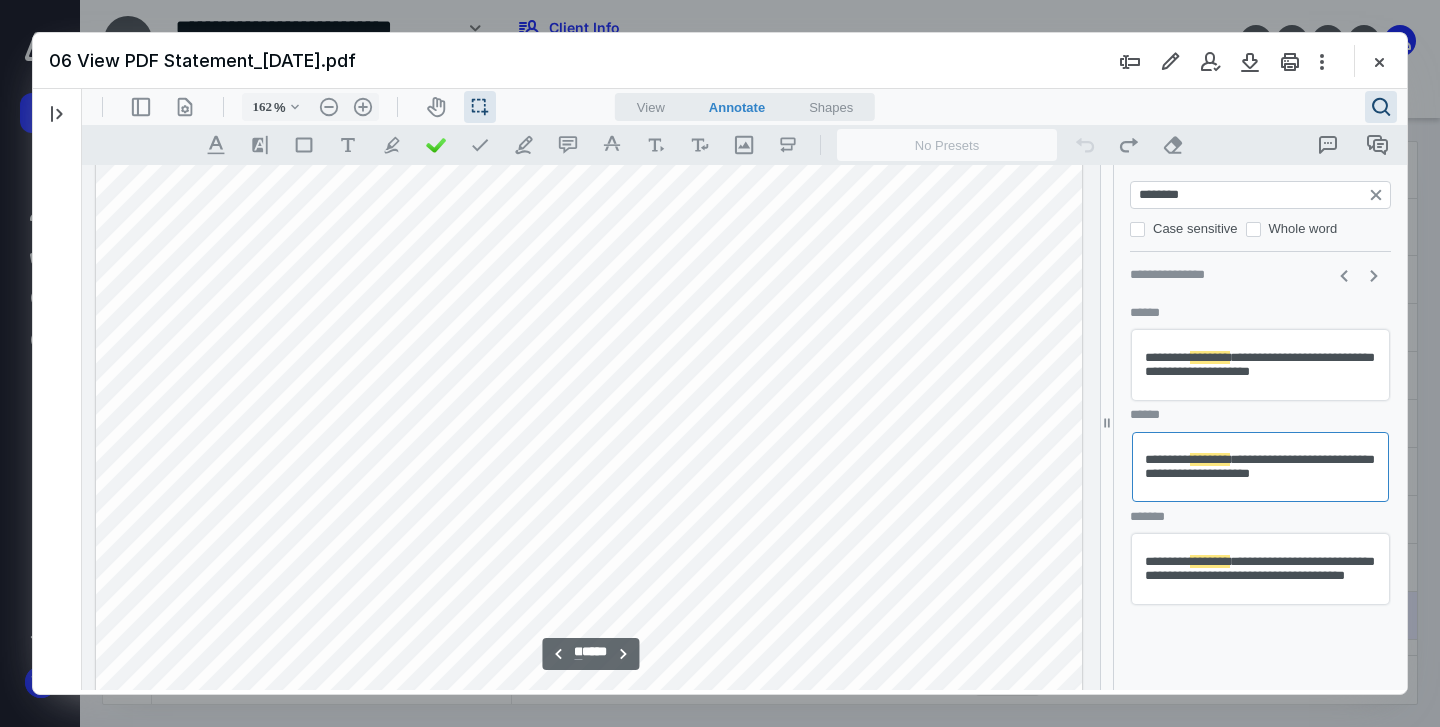 scroll, scrollTop: 17156, scrollLeft: 0, axis: vertical 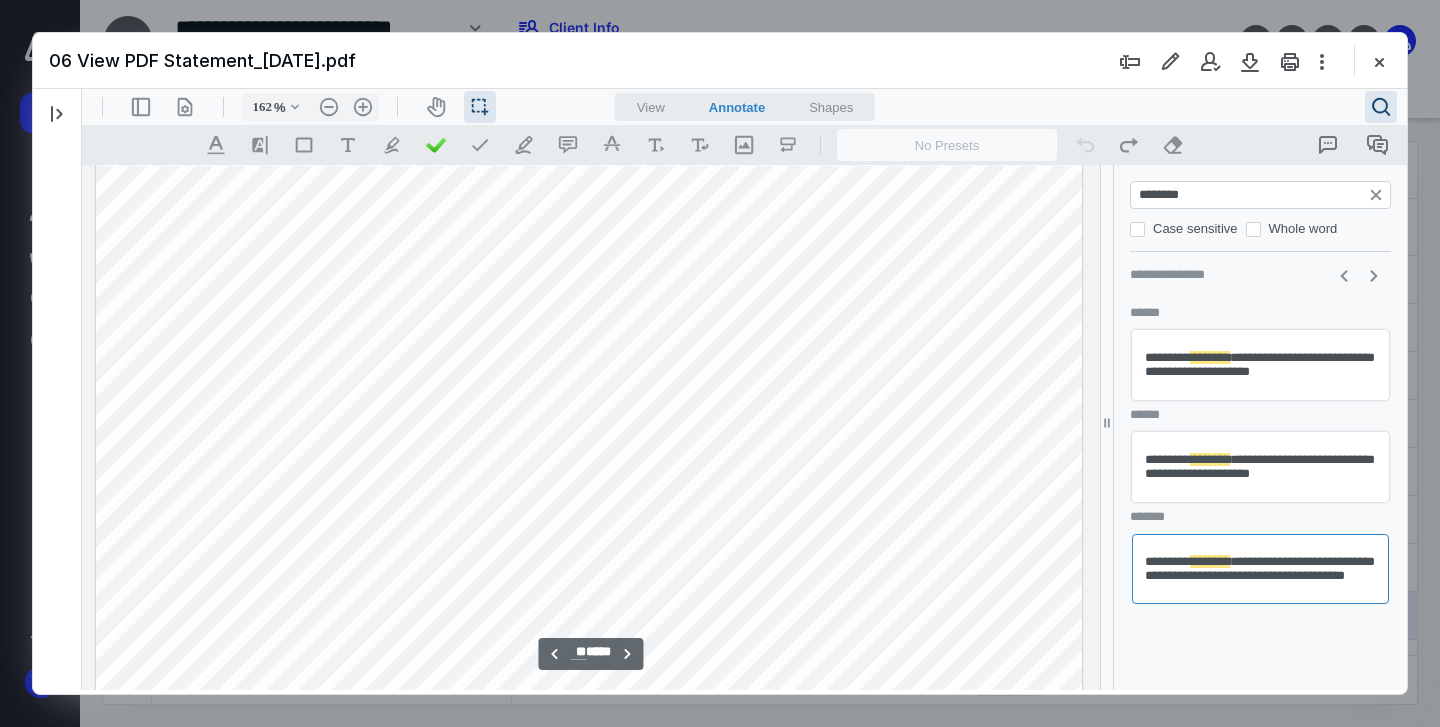 drag, startPoint x: 1205, startPoint y: 195, endPoint x: 1024, endPoint y: 185, distance: 181.27603 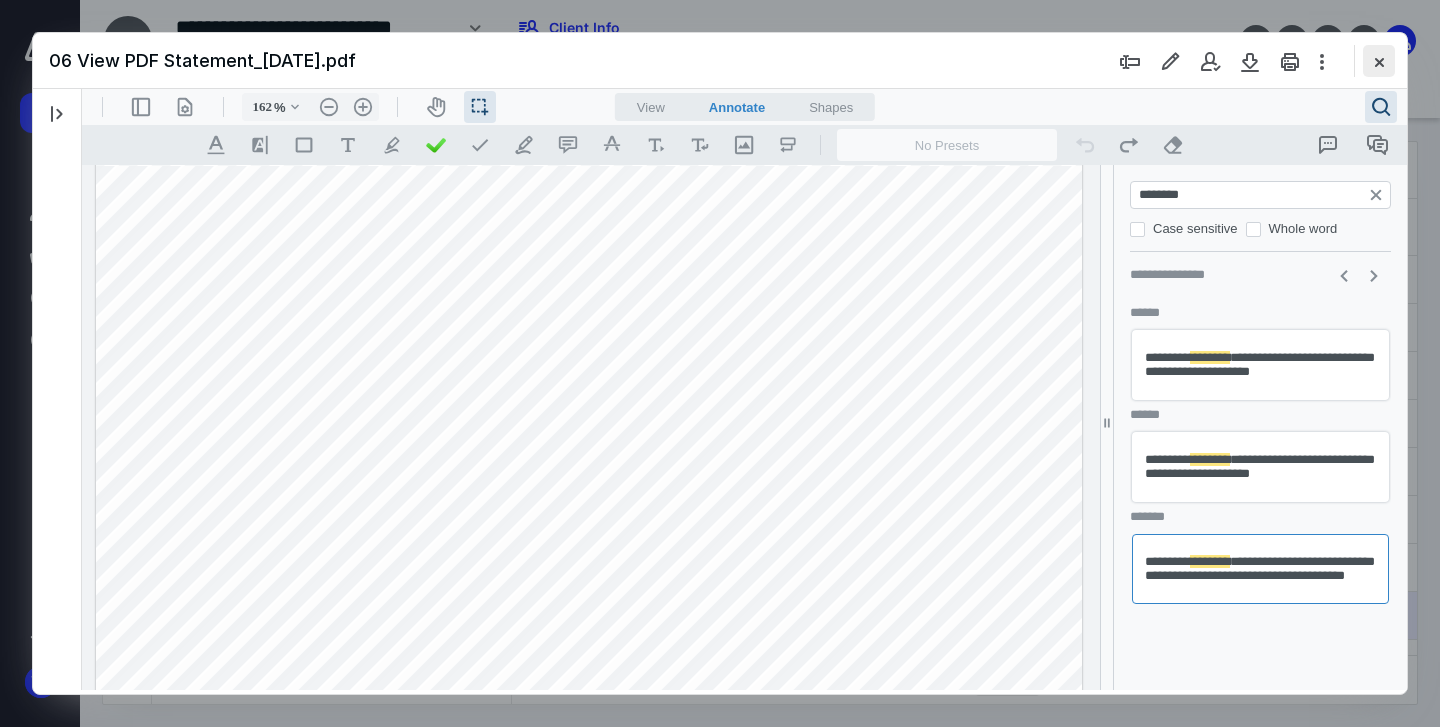 click at bounding box center [1379, 61] 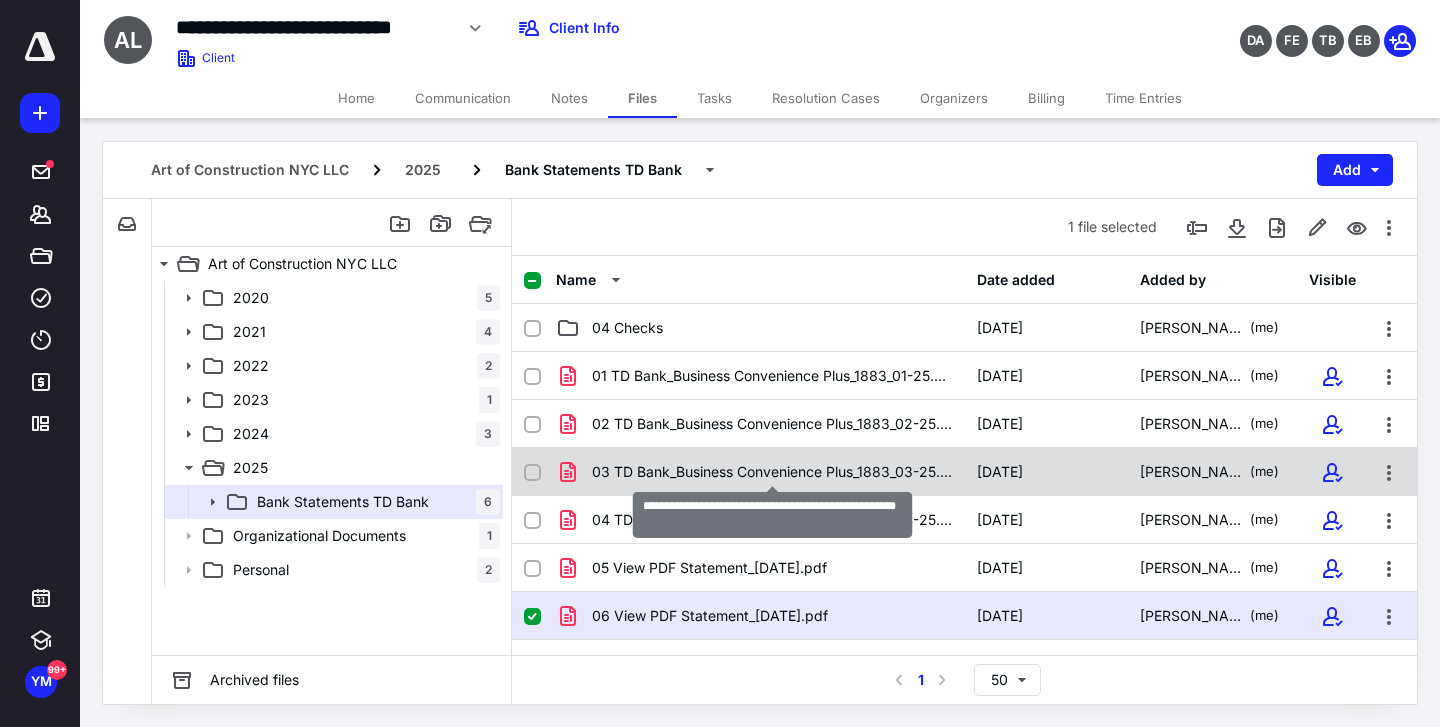 click on "03 TD Bank_Business Convenience Plus_1883_03-25.pdf" at bounding box center [772, 472] 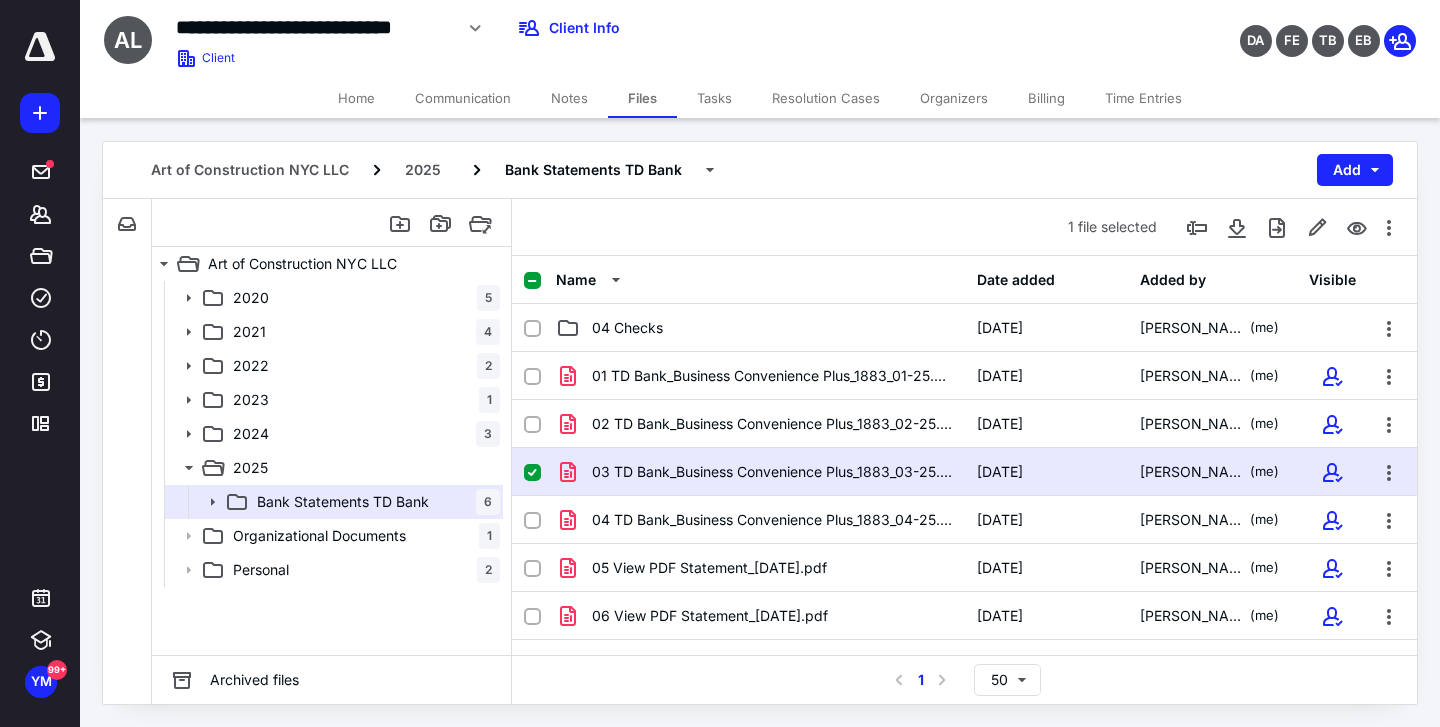 click on "03 TD Bank_Business Convenience Plus_1883_03-25.pdf" at bounding box center (772, 472) 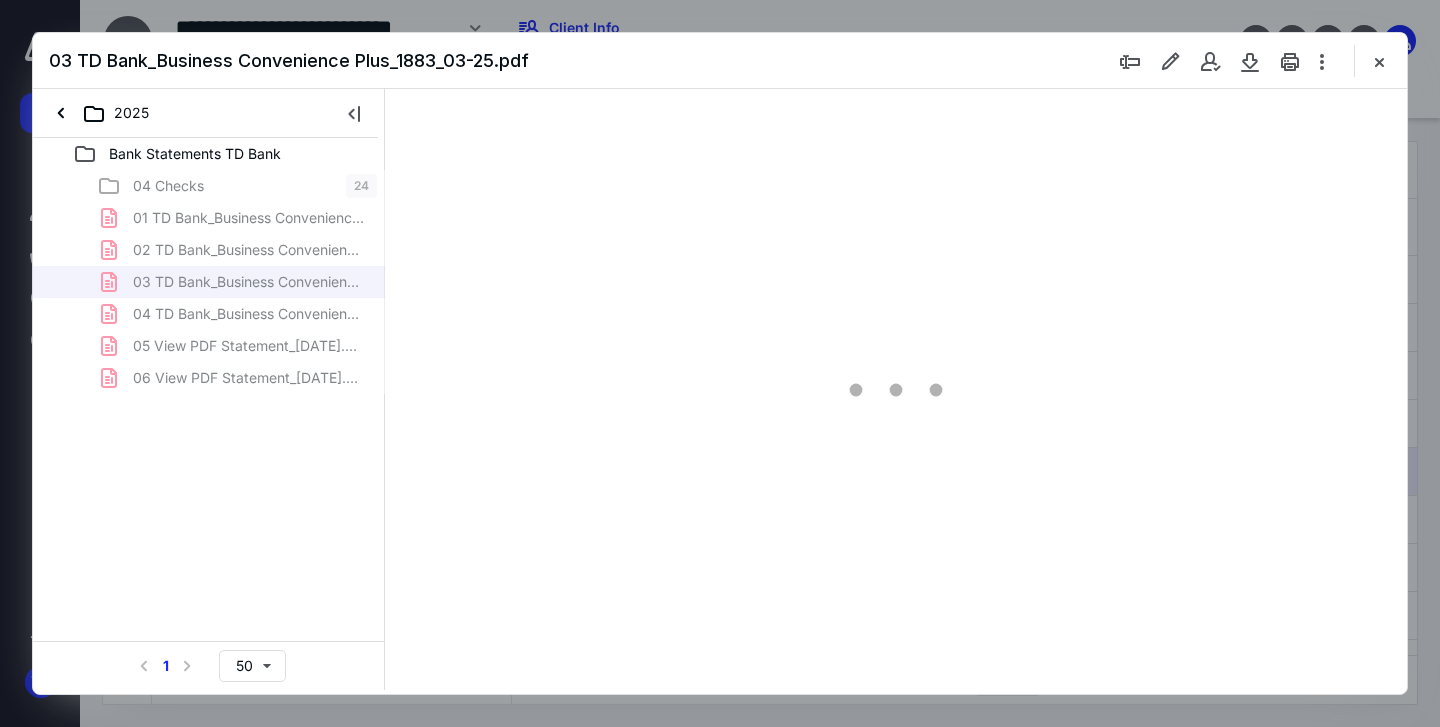 scroll, scrollTop: 0, scrollLeft: 0, axis: both 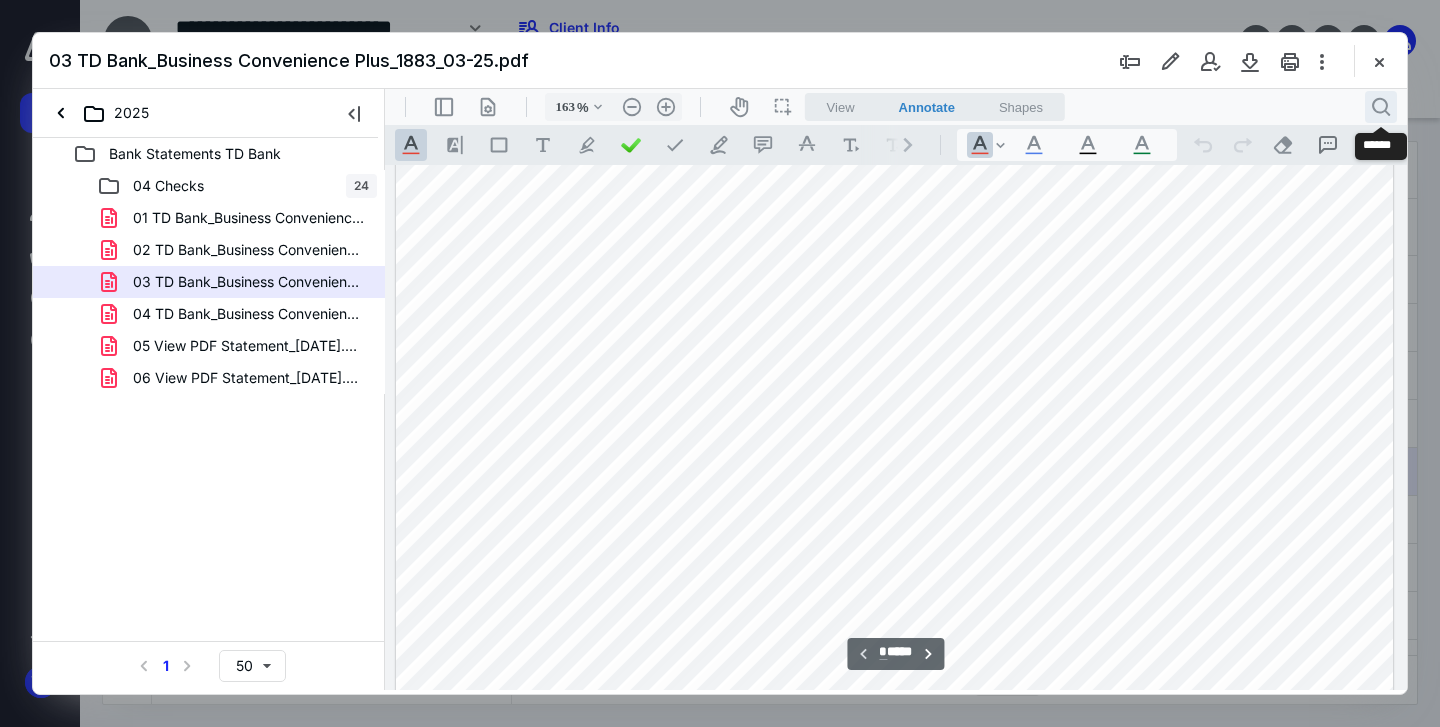 click on ".cls-1{fill:#abb0c4;} icon - header - search" at bounding box center [1381, 107] 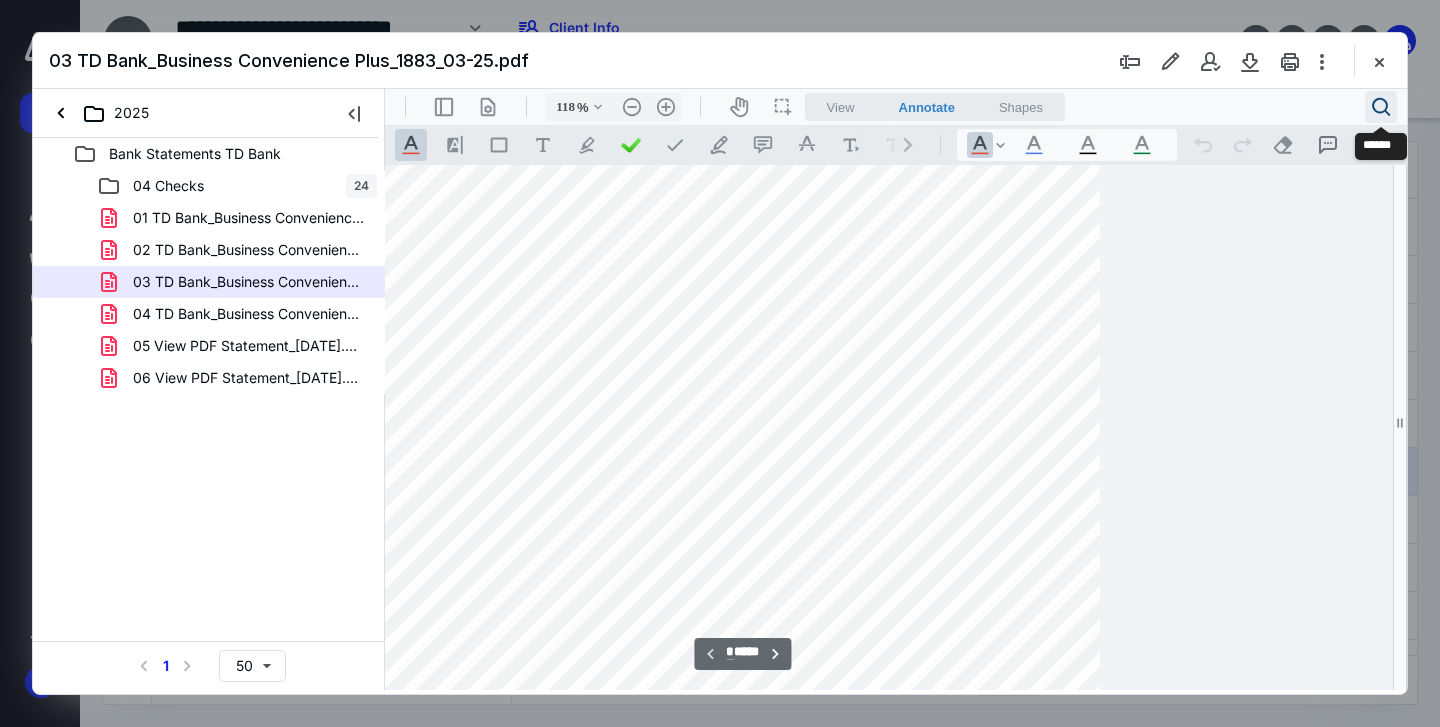 type on "113" 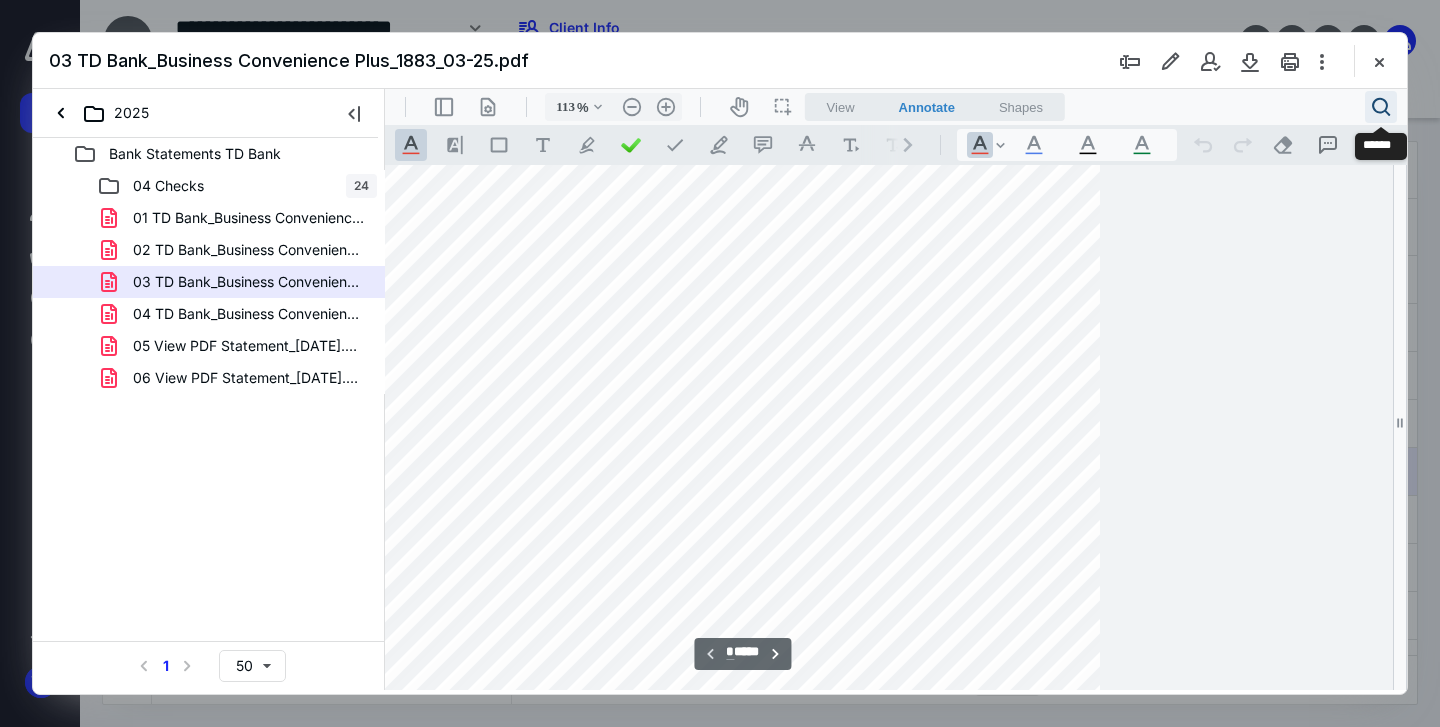 scroll, scrollTop: 80, scrollLeft: 0, axis: vertical 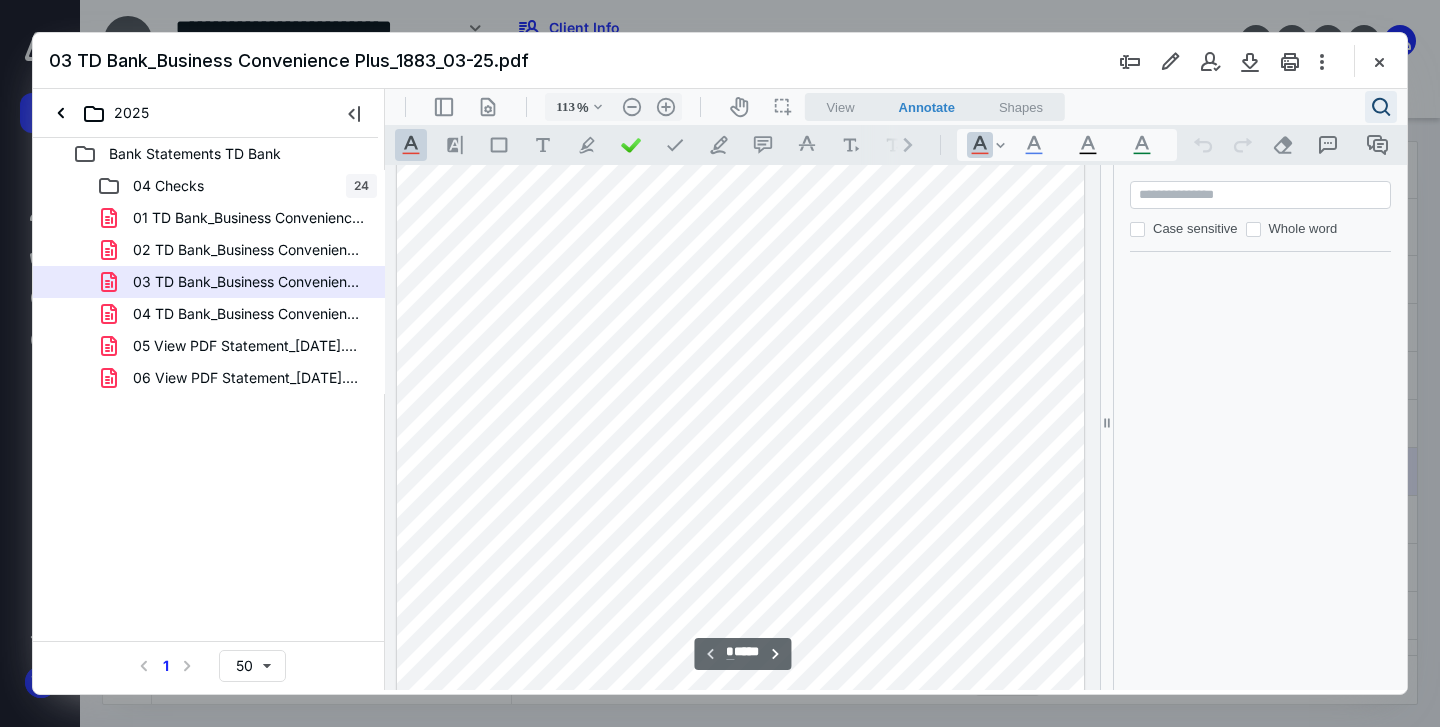 paste on "********" 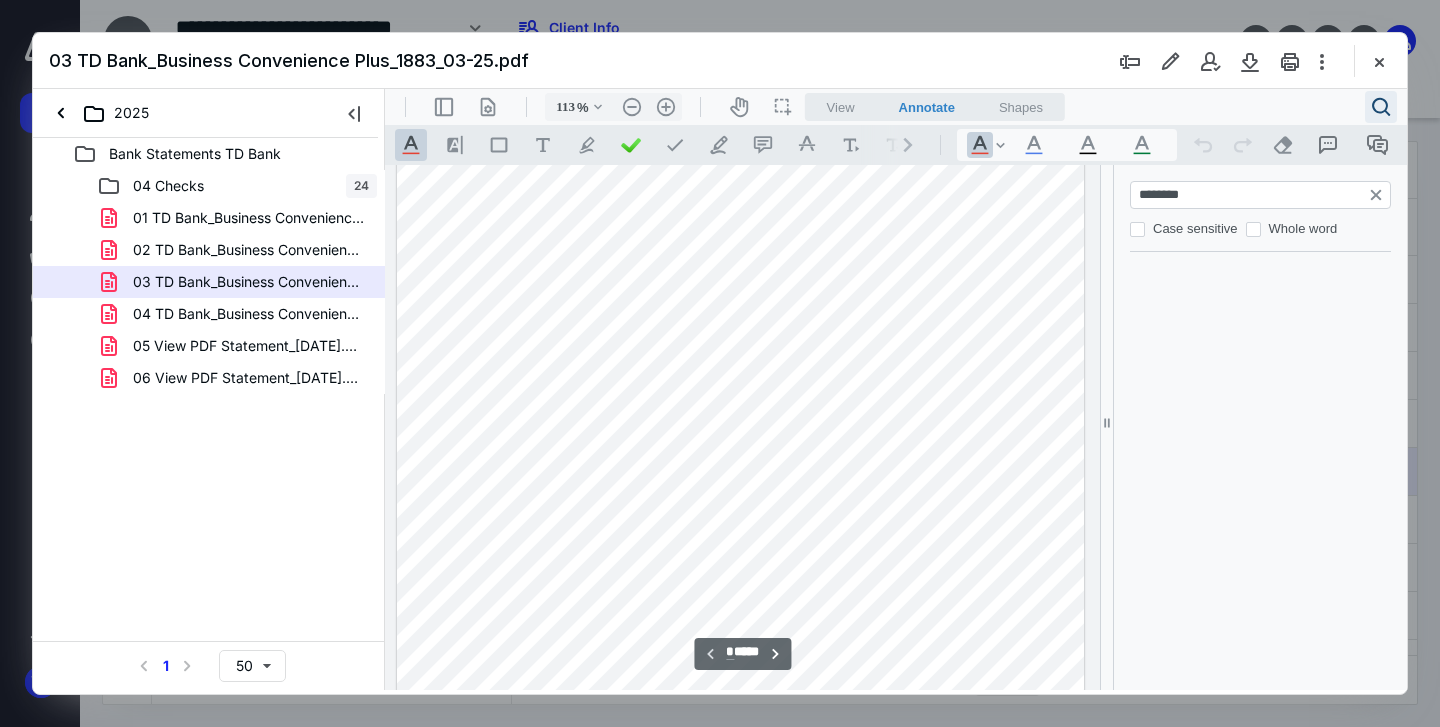 type on "*" 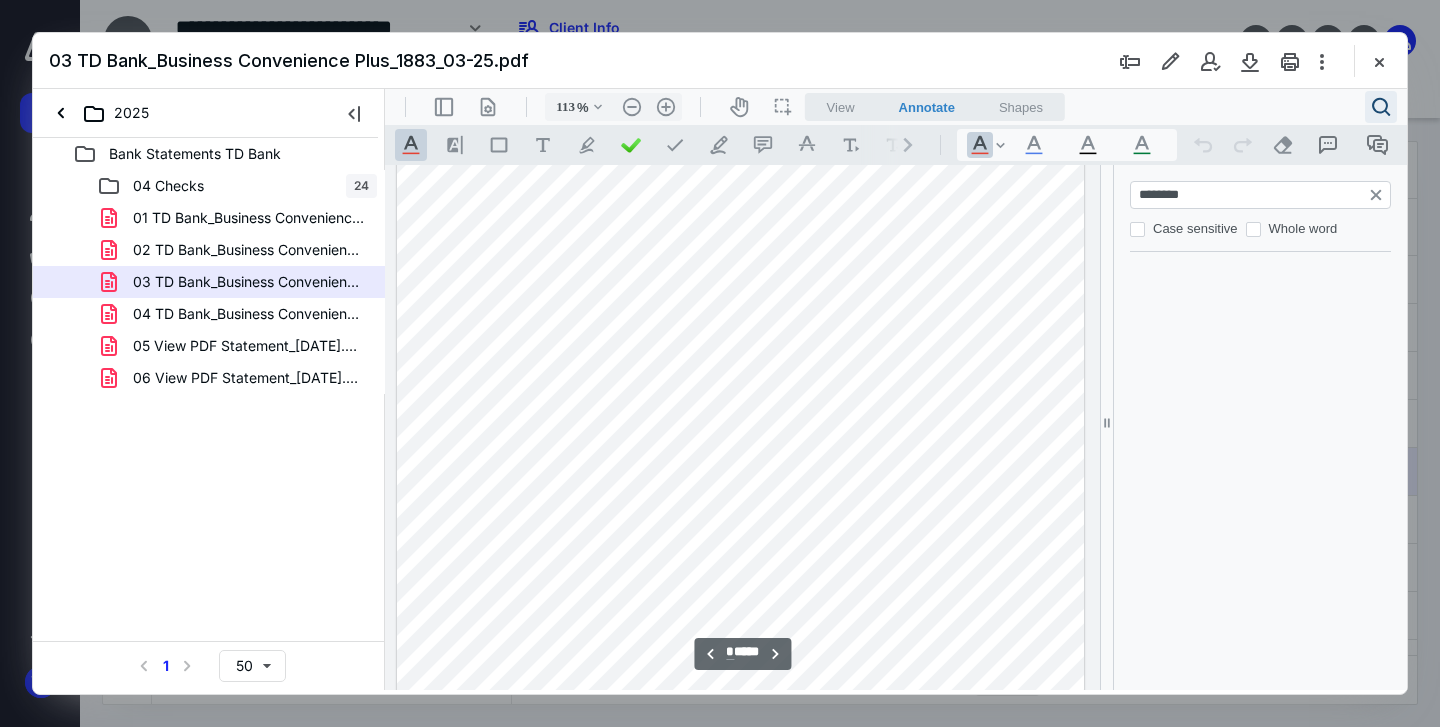 scroll, scrollTop: 4052, scrollLeft: 0, axis: vertical 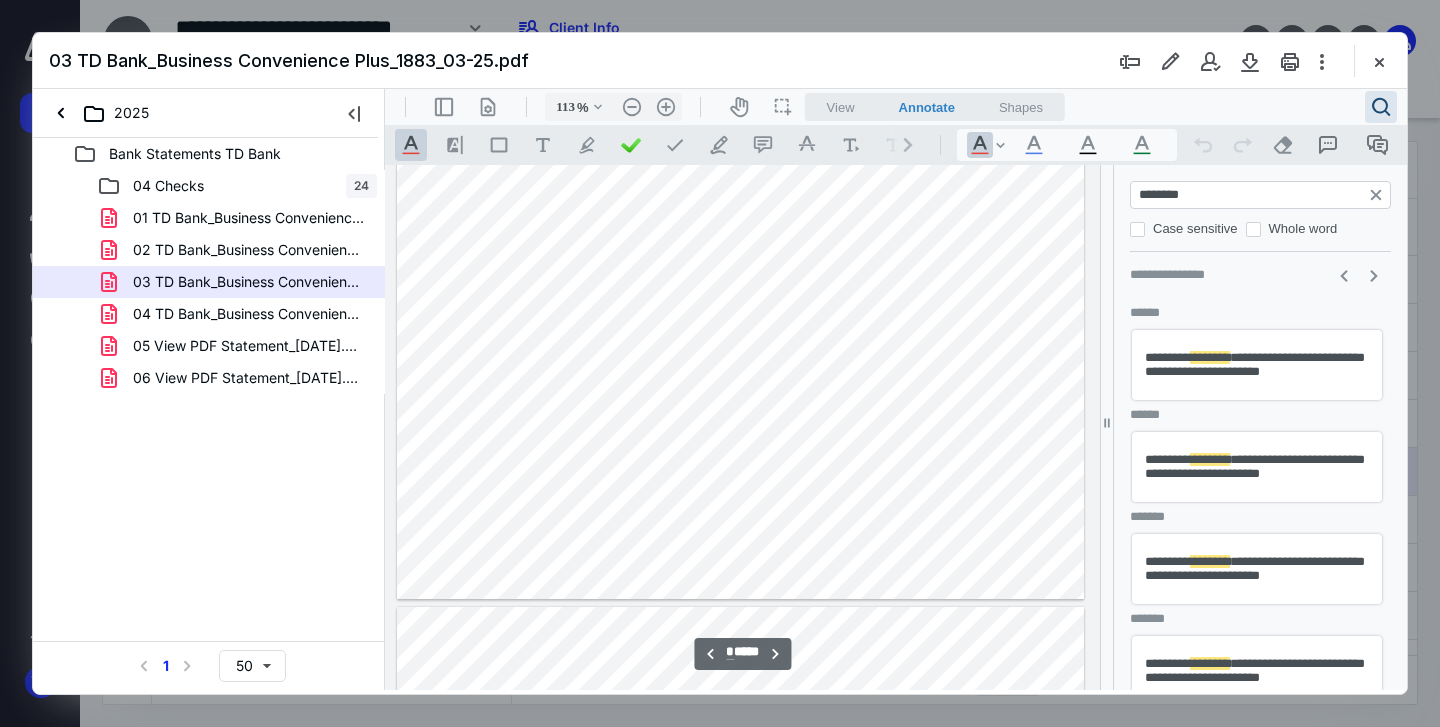 type on "********" 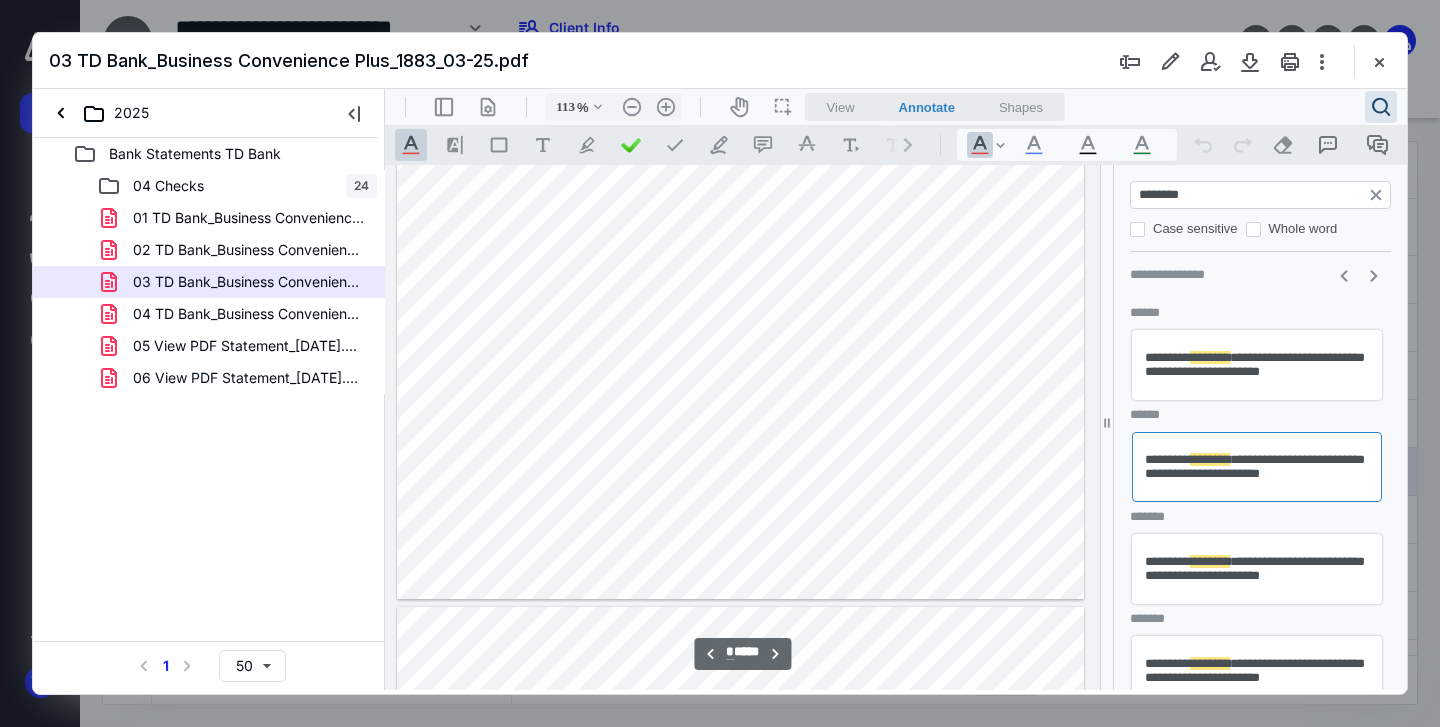 scroll, scrollTop: 6590, scrollLeft: 0, axis: vertical 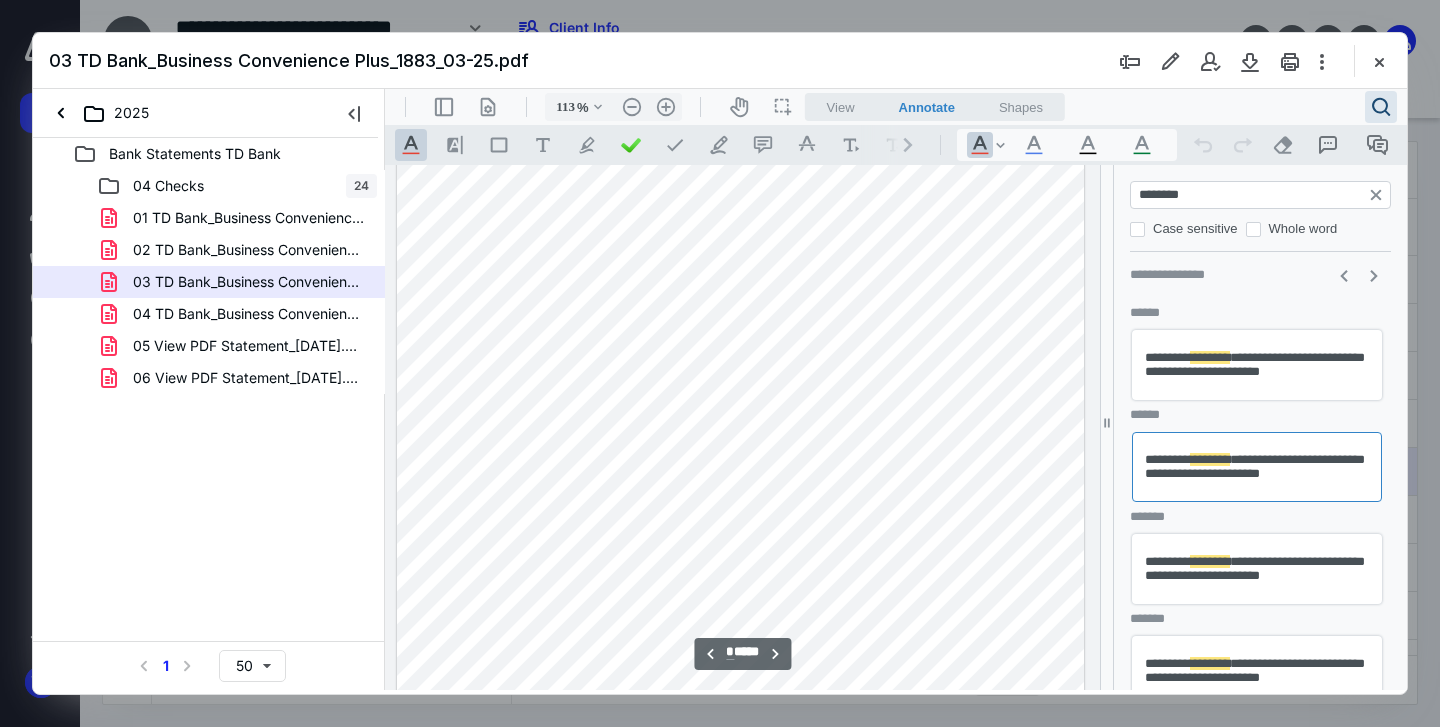 click on "**********" at bounding box center (1257, 569) 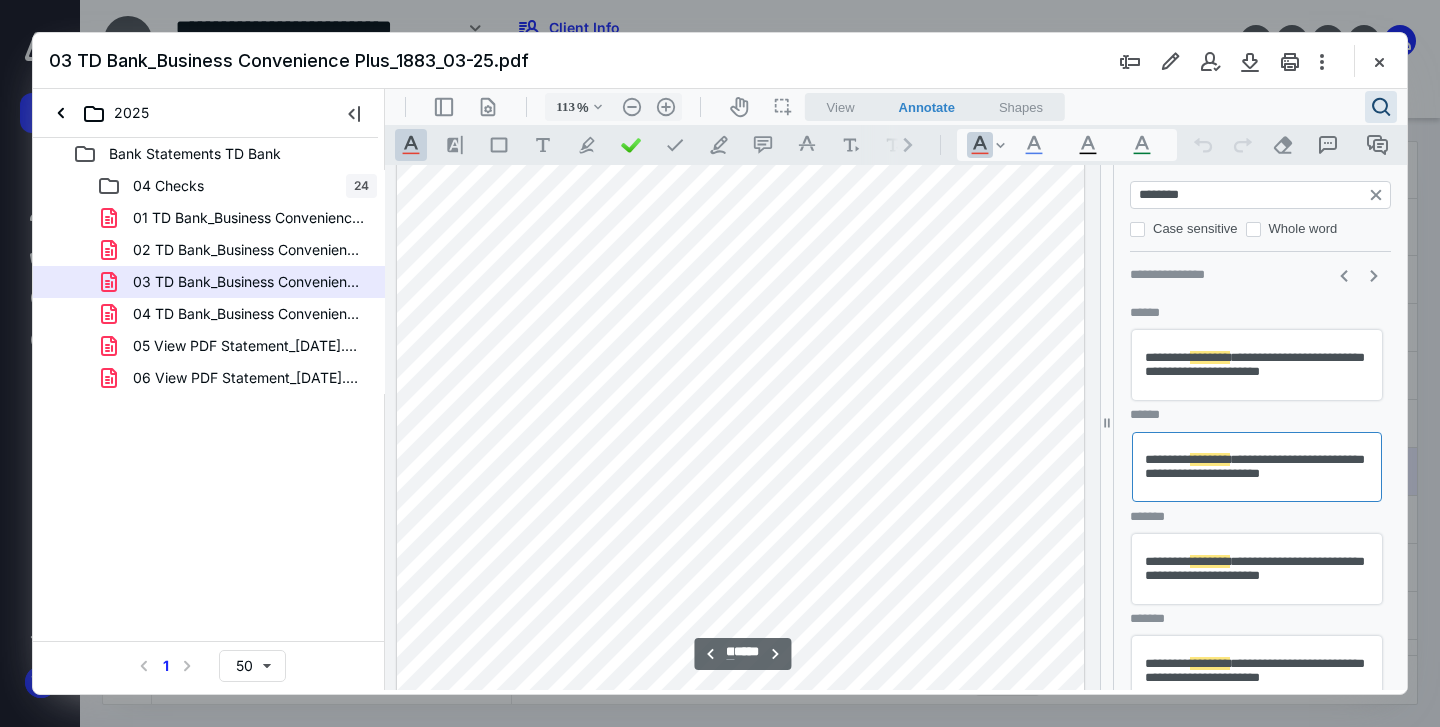 scroll, scrollTop: 12090, scrollLeft: 0, axis: vertical 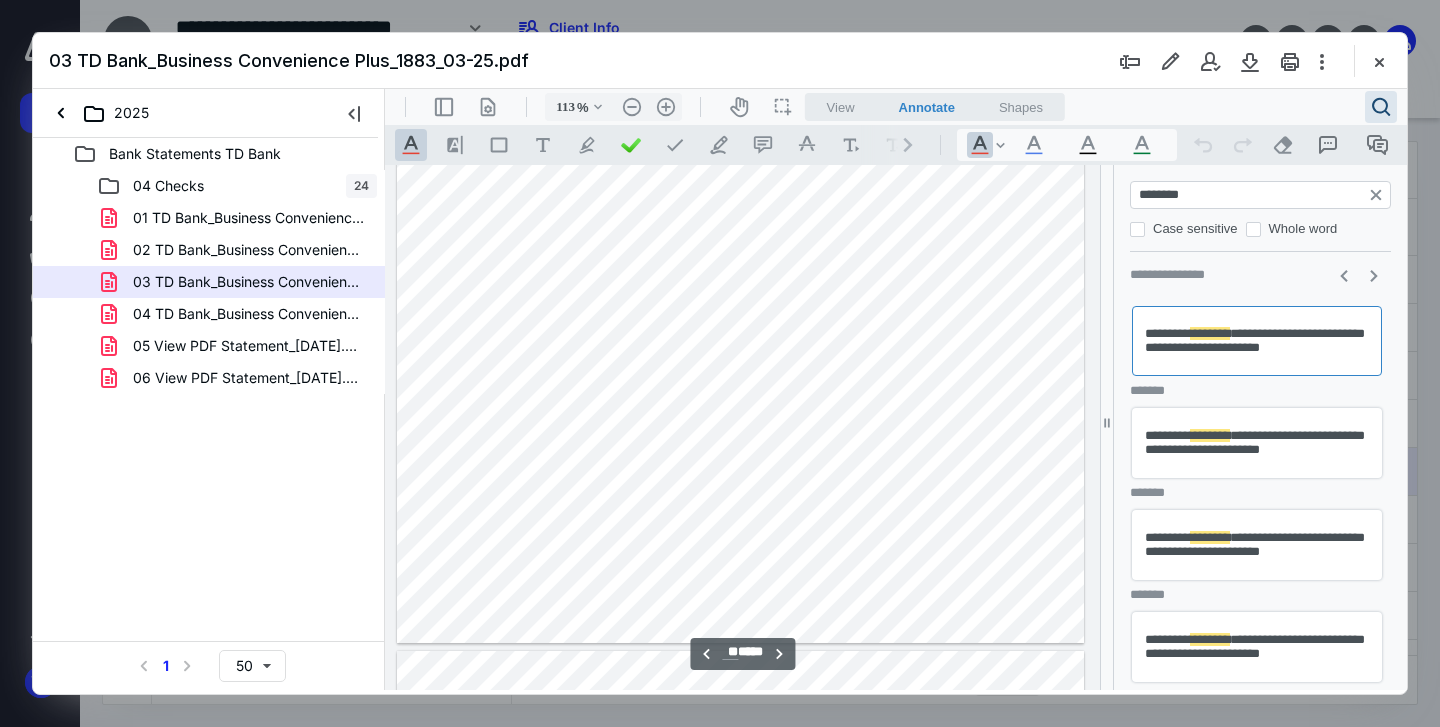 click on "**********" at bounding box center (1260, 537) 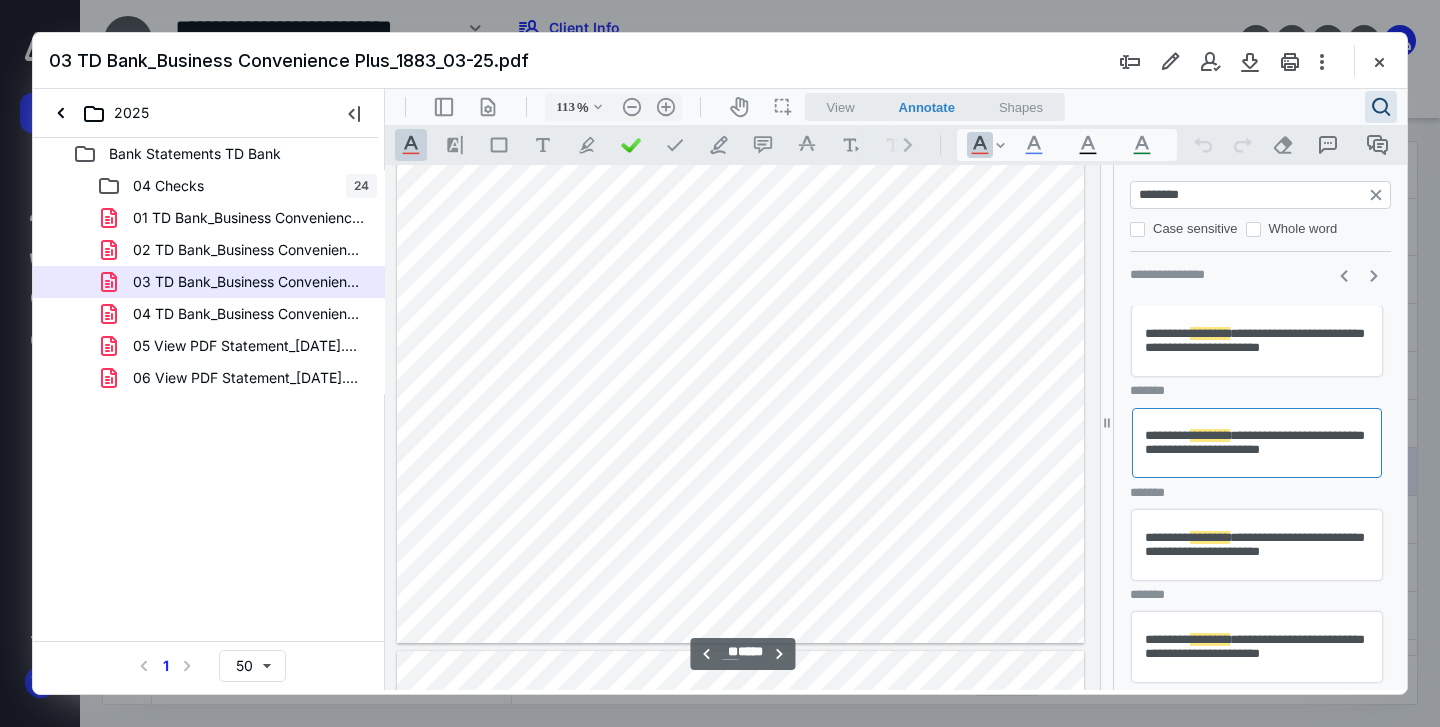 scroll, scrollTop: 18373, scrollLeft: 0, axis: vertical 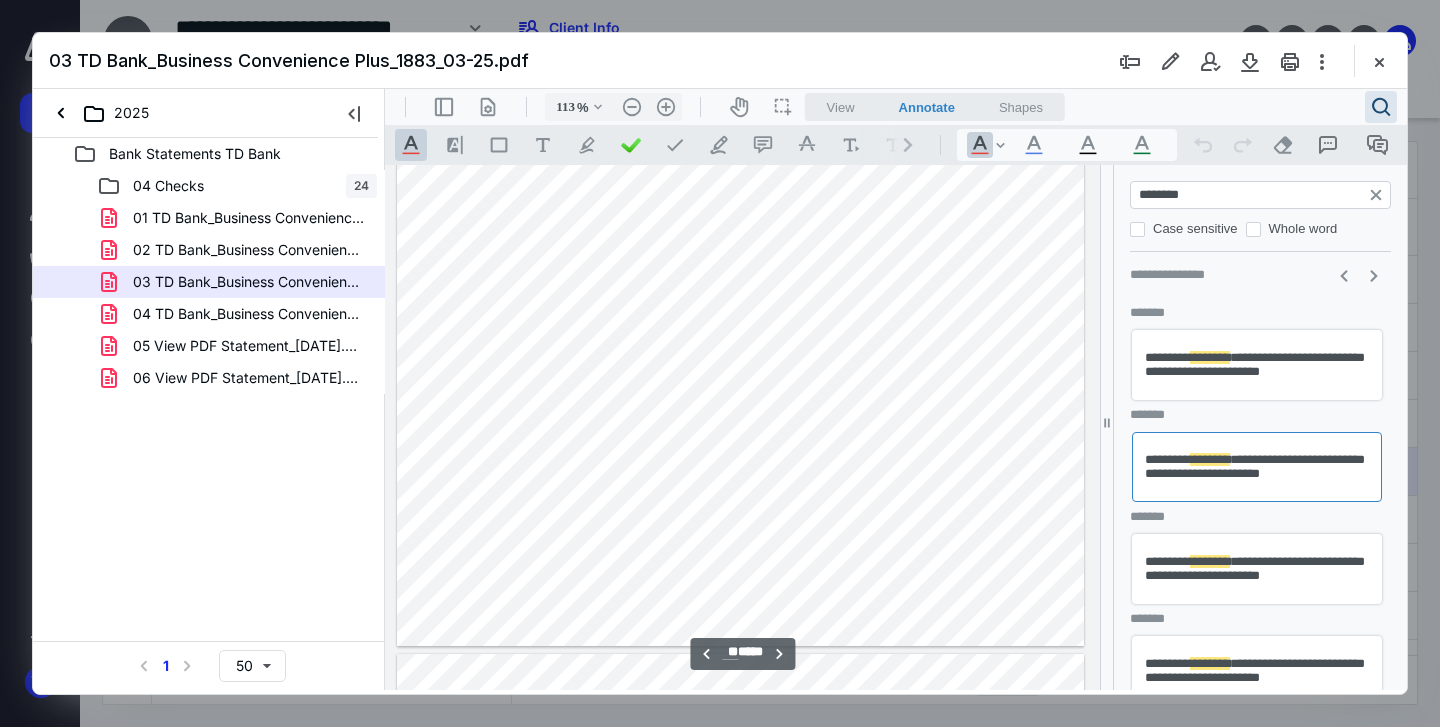 drag, startPoint x: 1236, startPoint y: 557, endPoint x: 1232, endPoint y: 578, distance: 21.377558 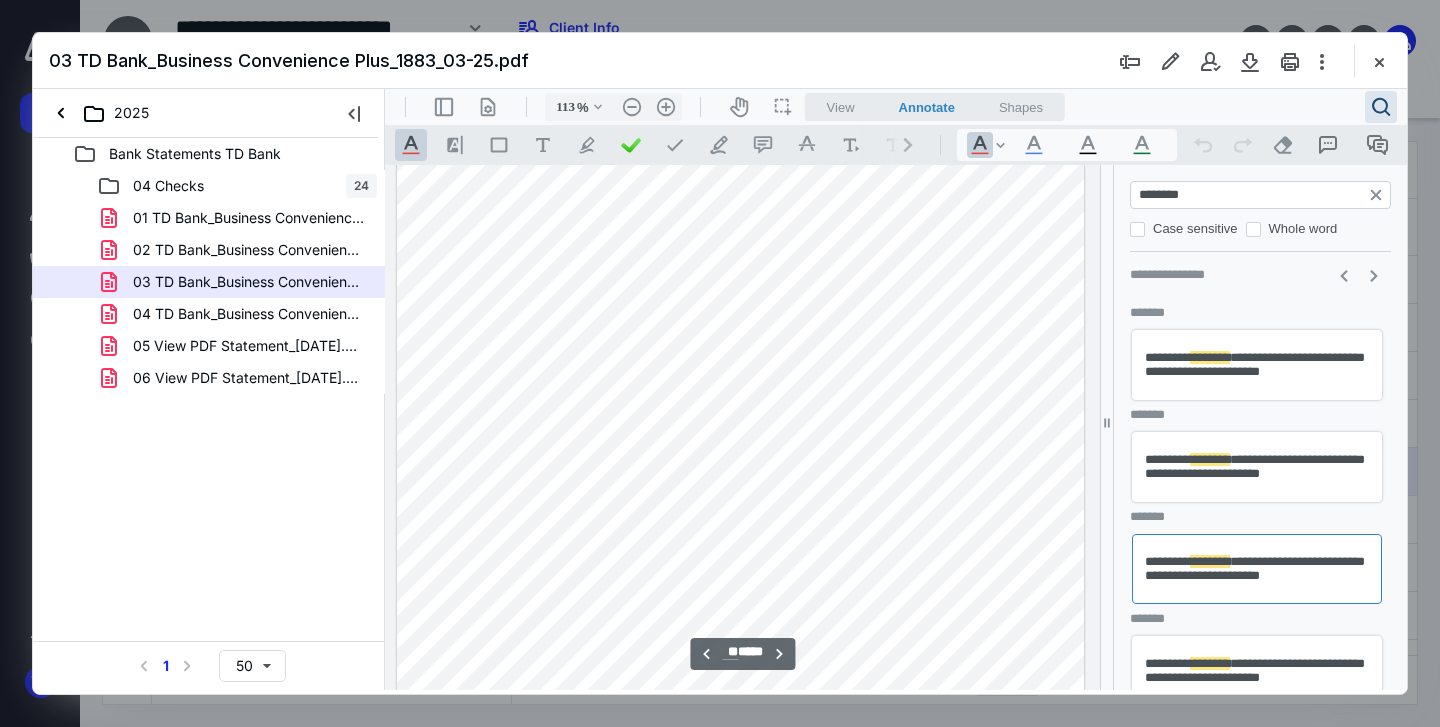click on "********" at bounding box center [1210, 663] 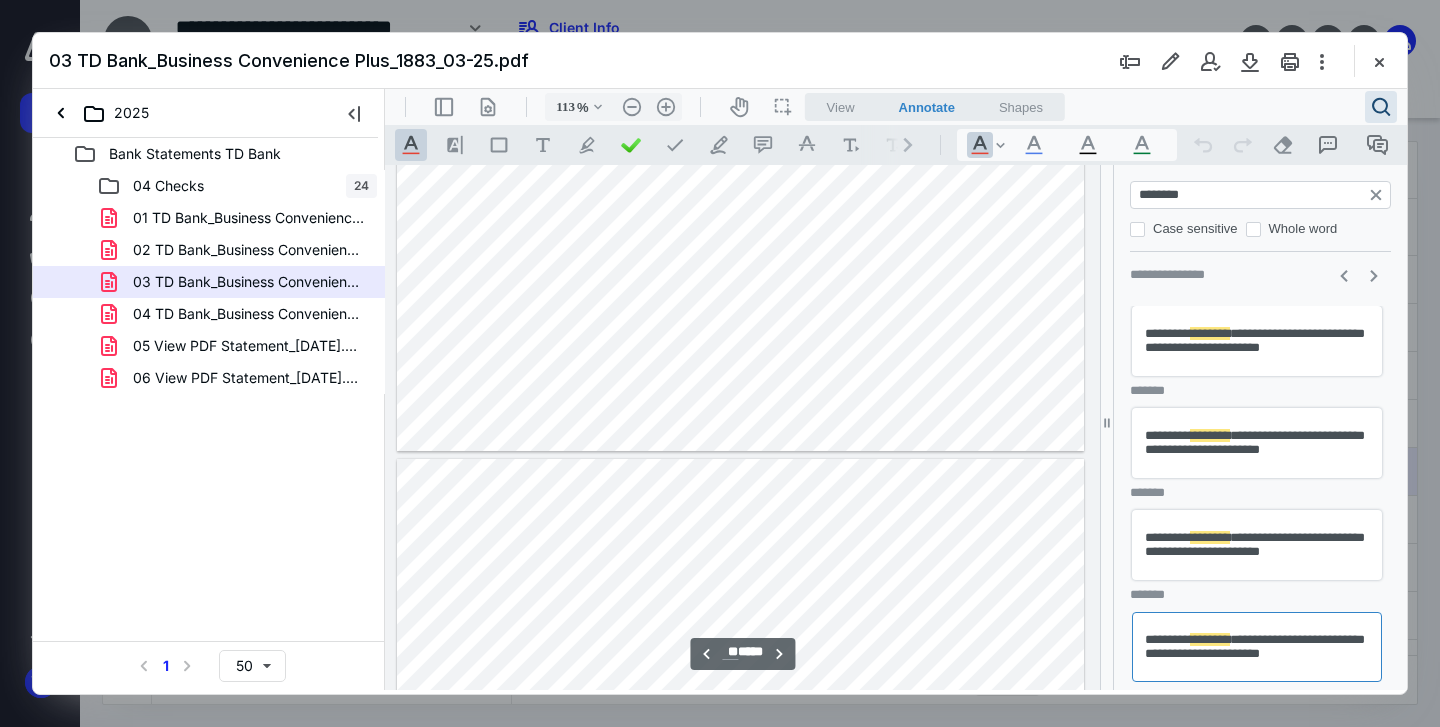 scroll, scrollTop: 22182, scrollLeft: 0, axis: vertical 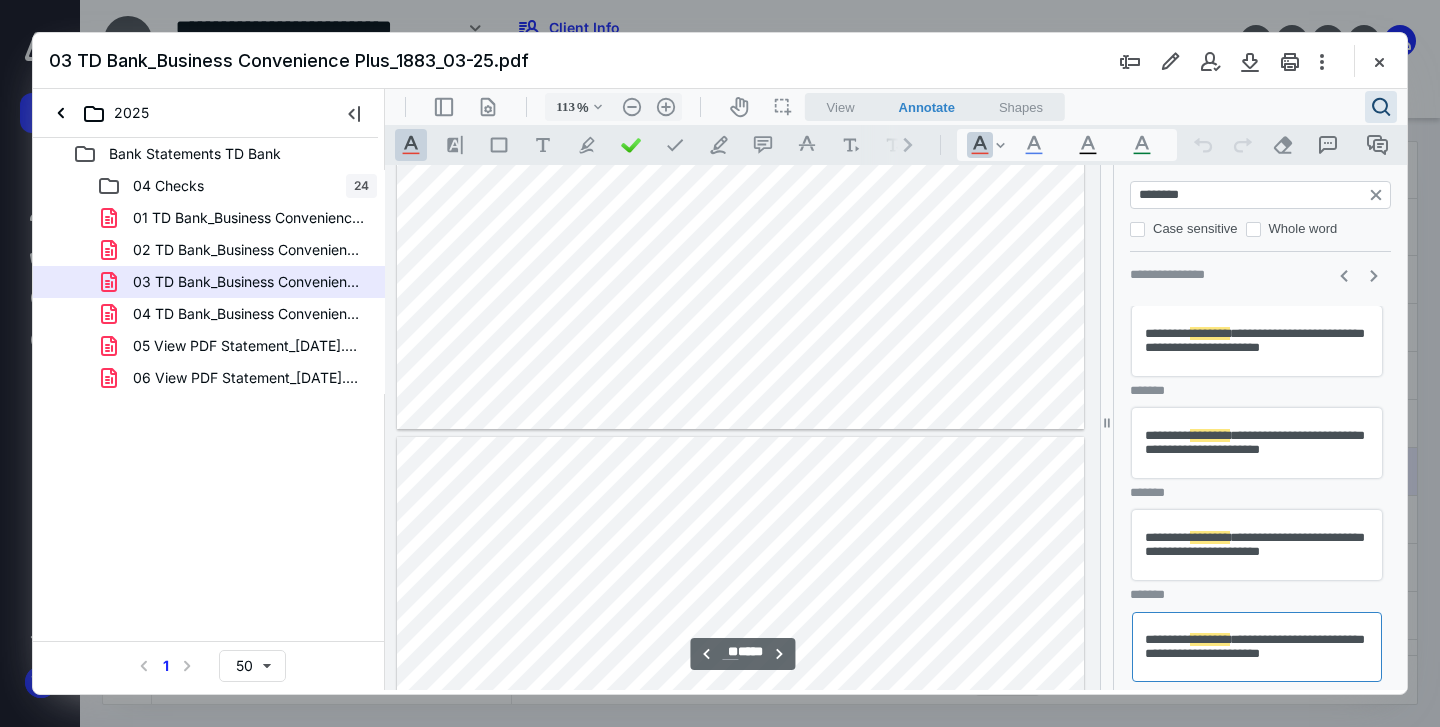 click at bounding box center (720, 363) 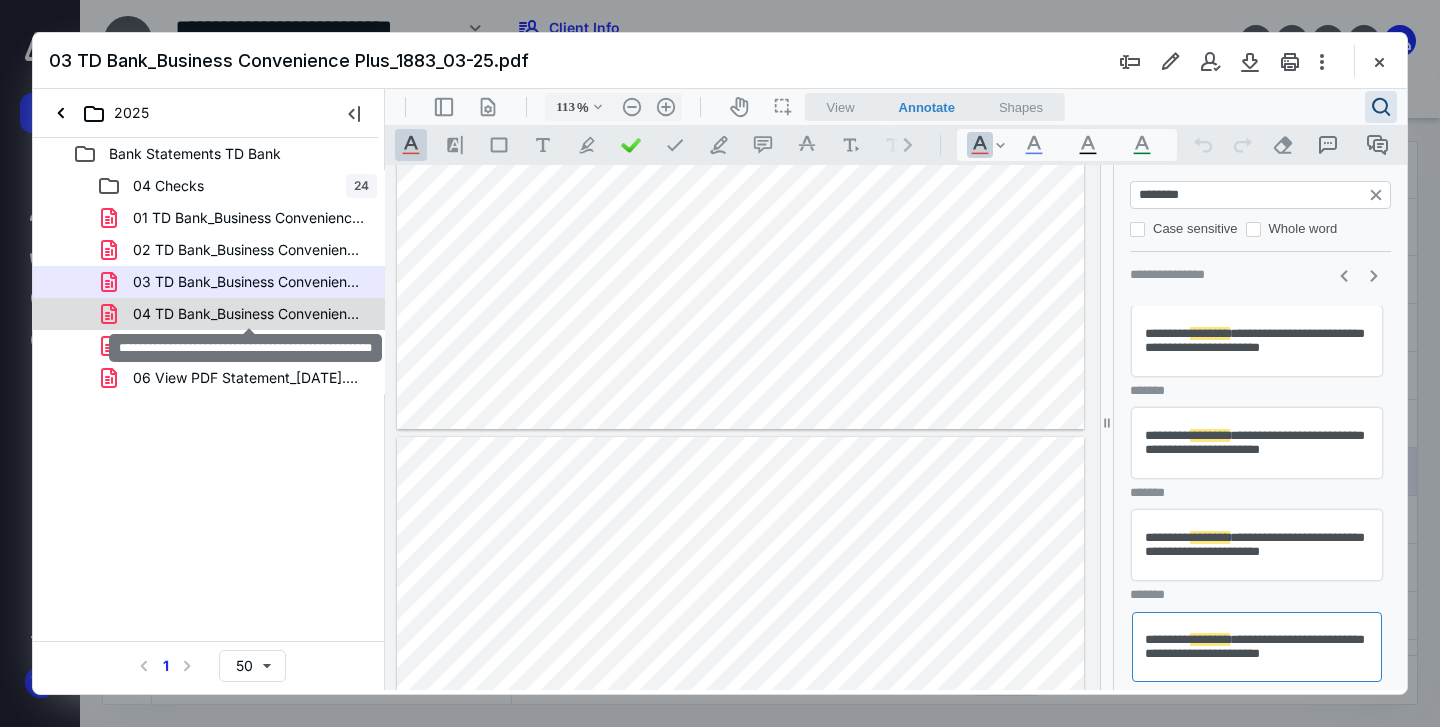 click on "04 TD Bank_Business Convenience Plus_1883_04-25.pdf" at bounding box center (249, 314) 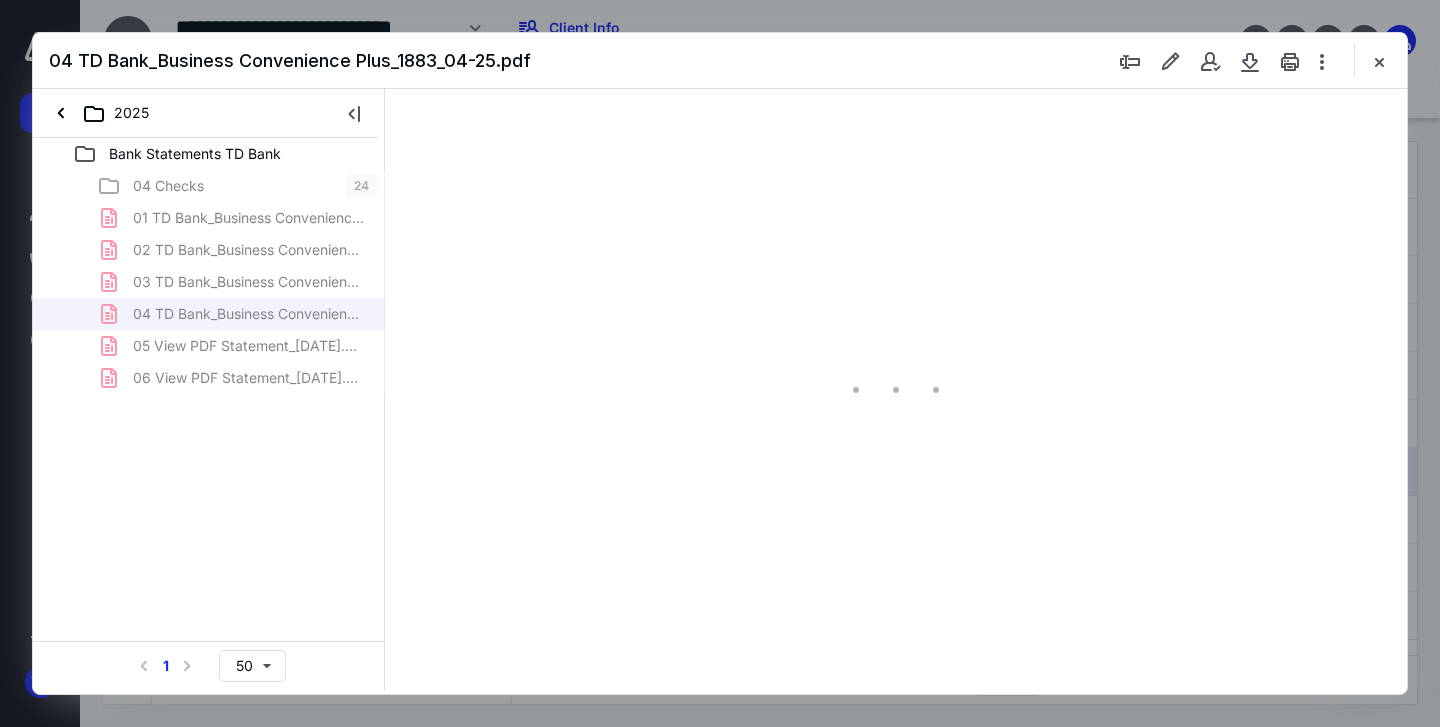 scroll, scrollTop: 83, scrollLeft: 0, axis: vertical 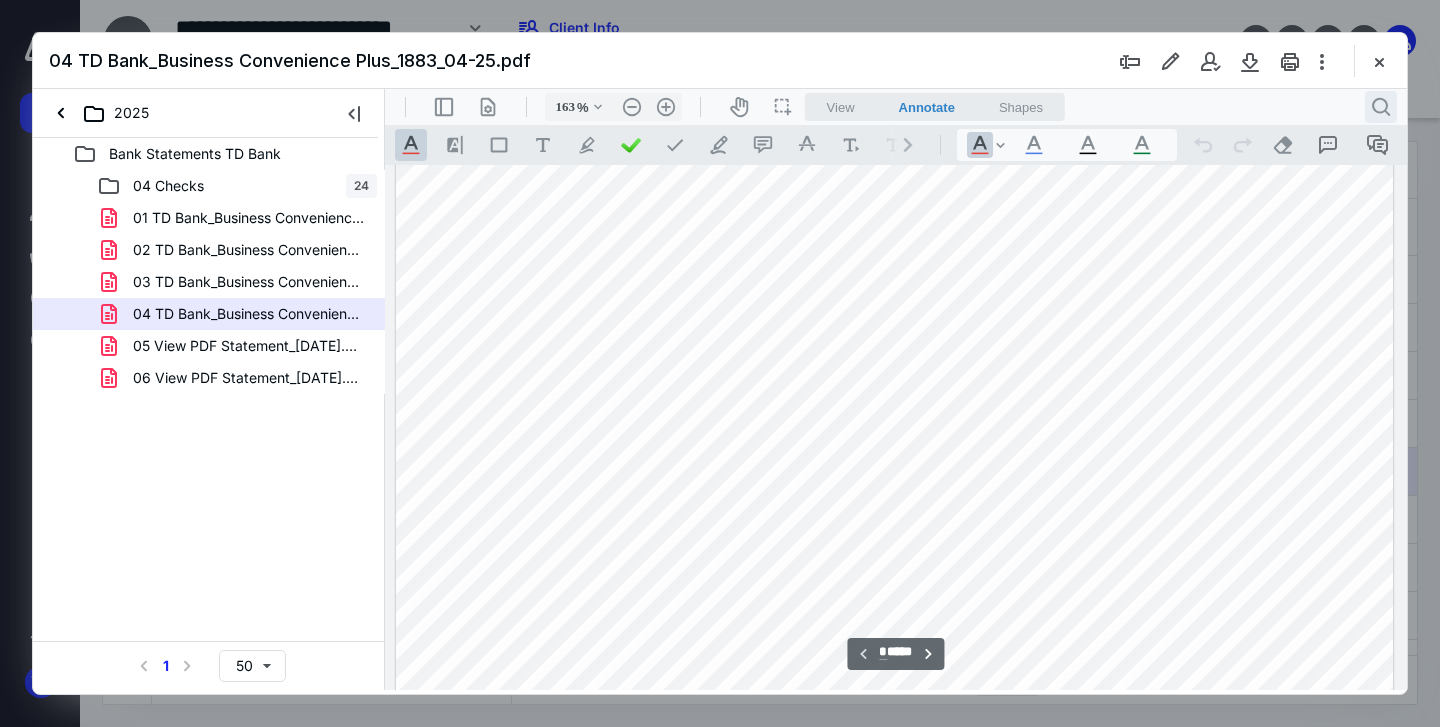 click on ".cls-1{fill:#abb0c4;} icon - header - search" at bounding box center (1381, 107) 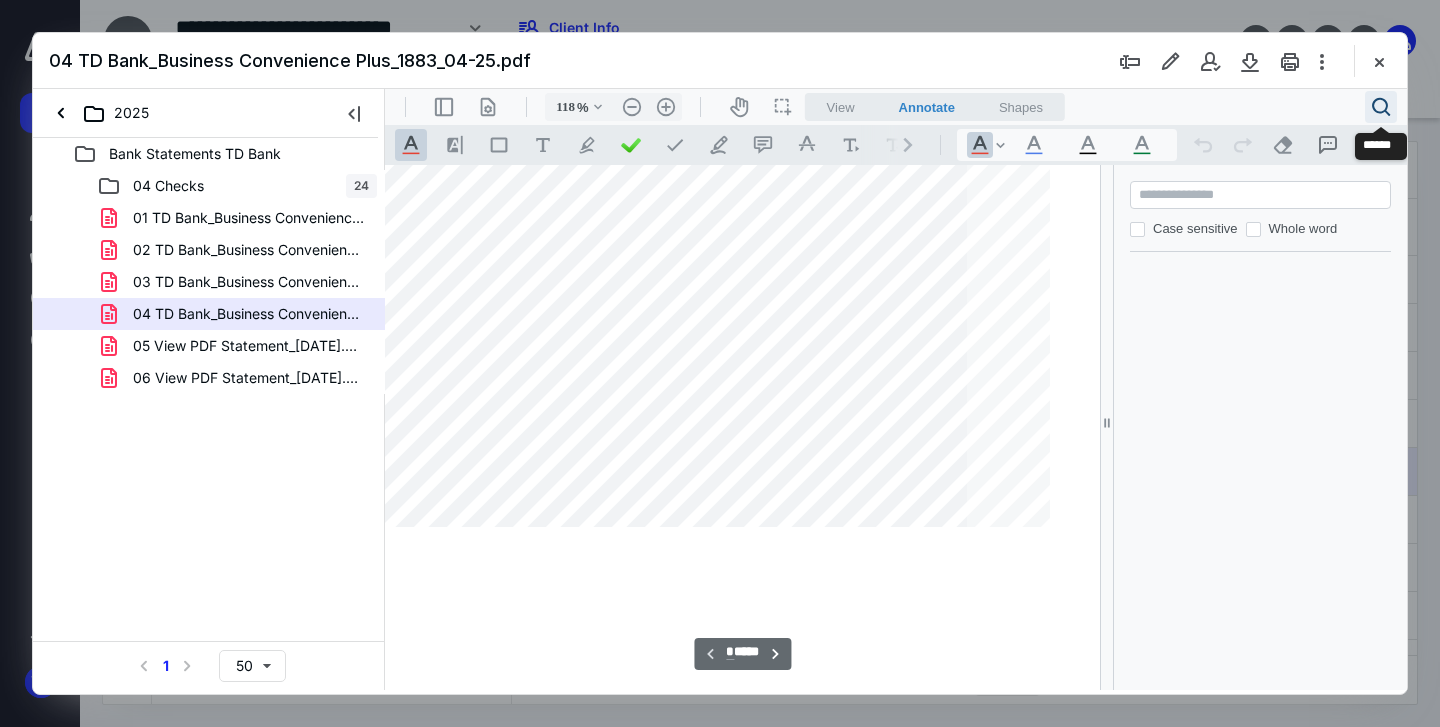 type on "113" 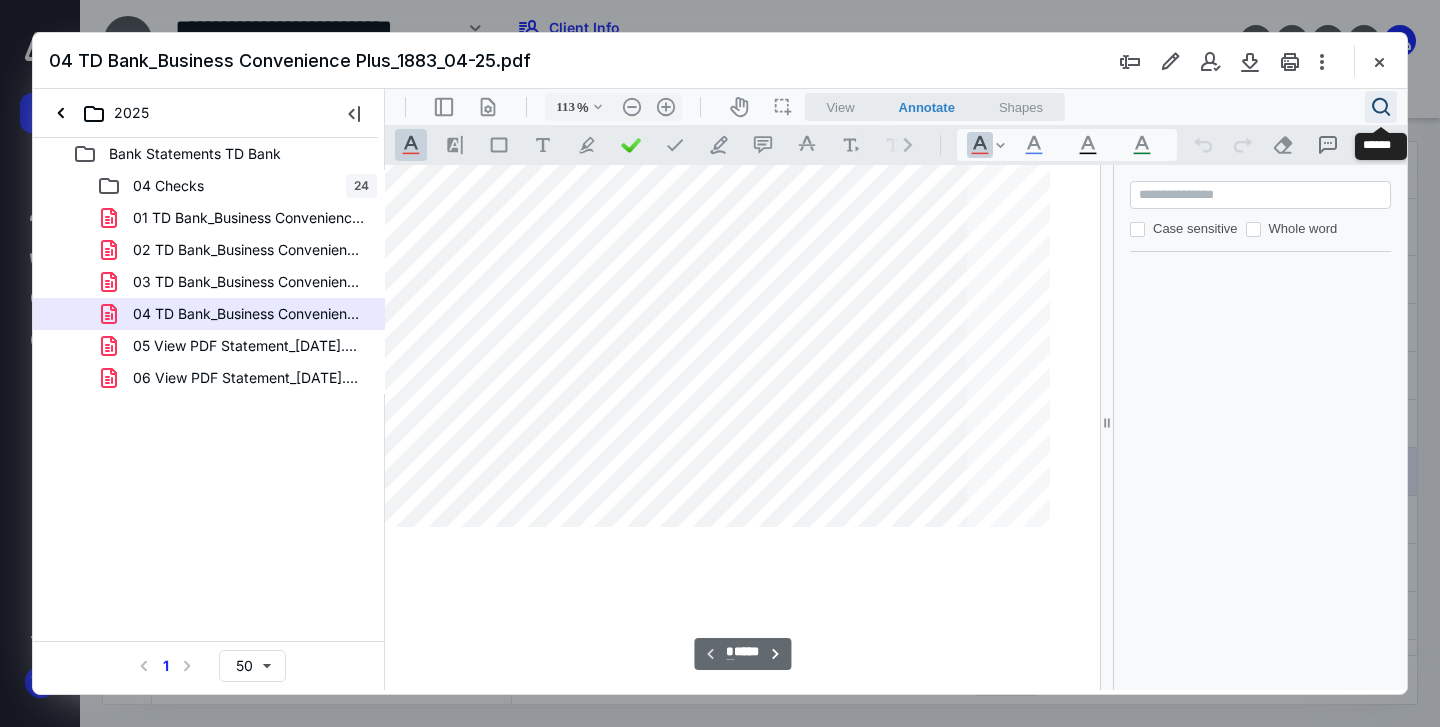scroll, scrollTop: 80, scrollLeft: 0, axis: vertical 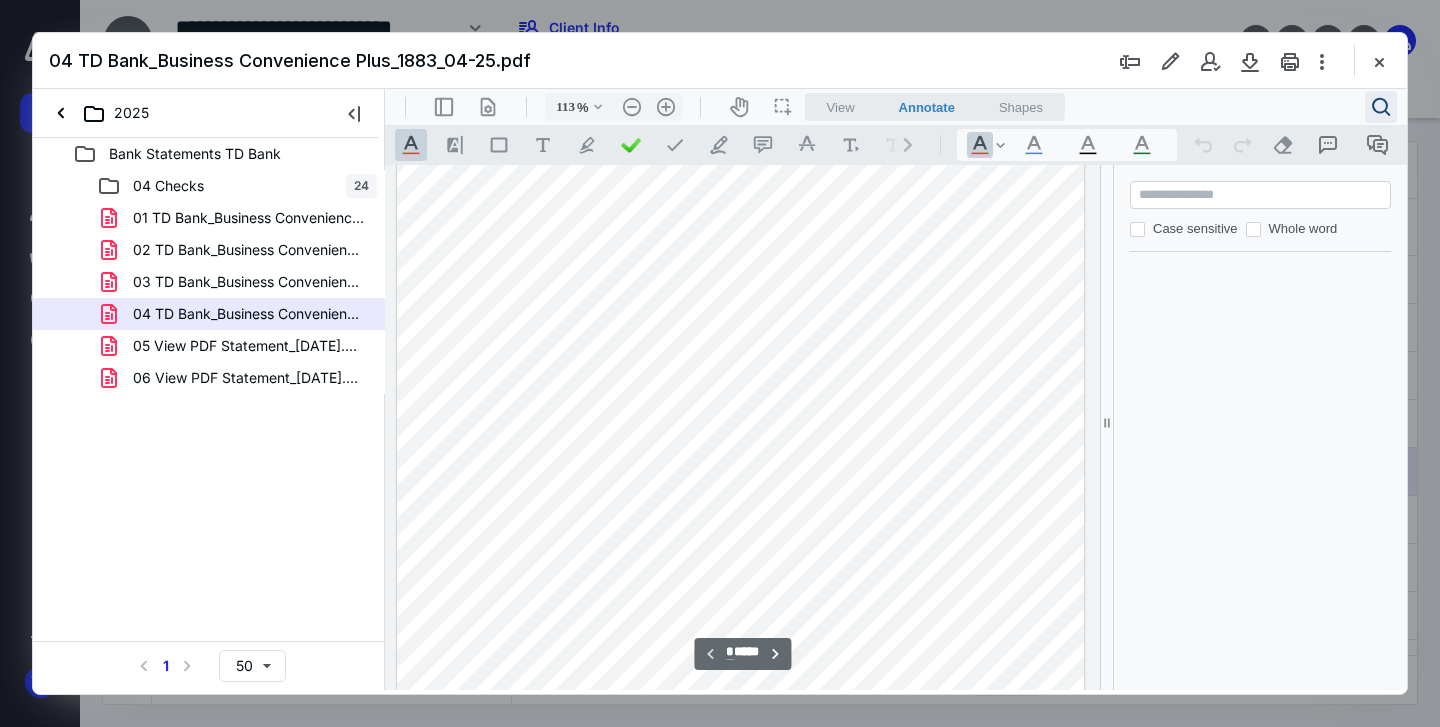 paste on "********" 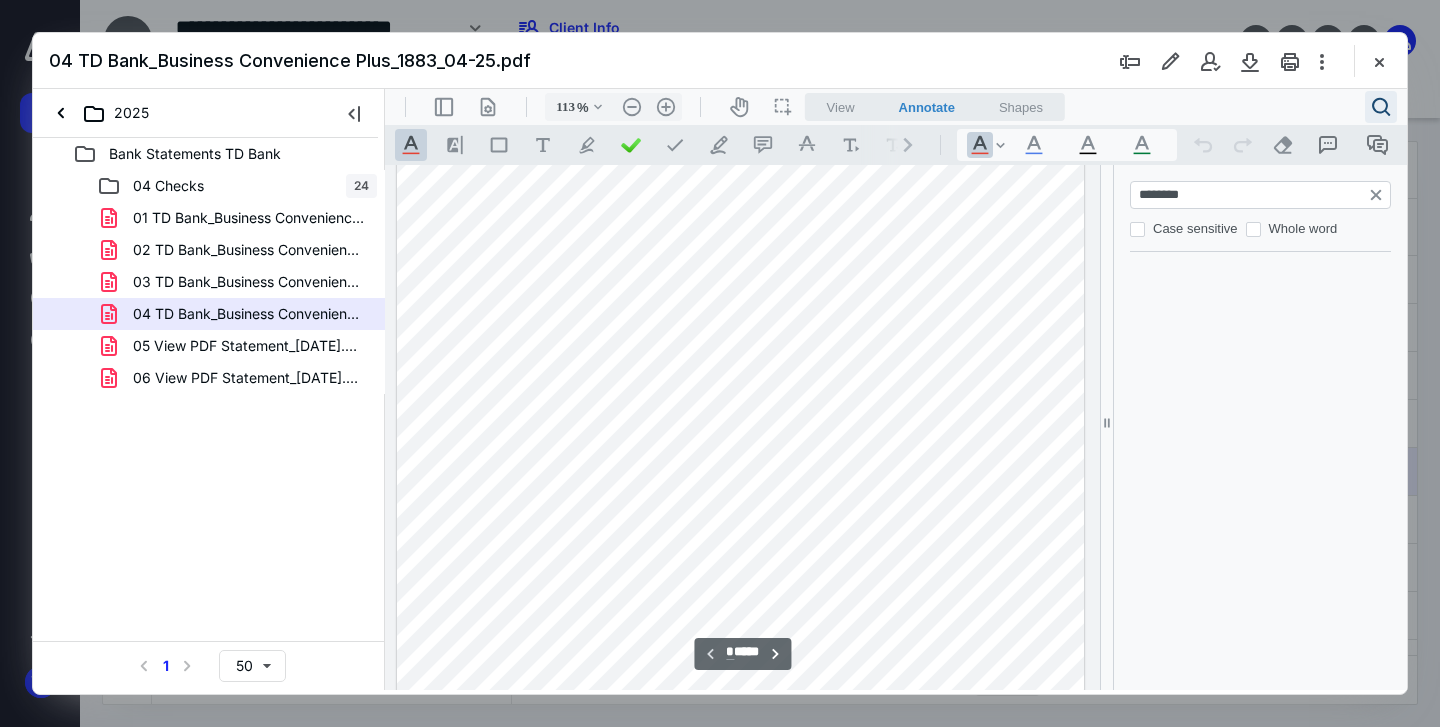 type on "*" 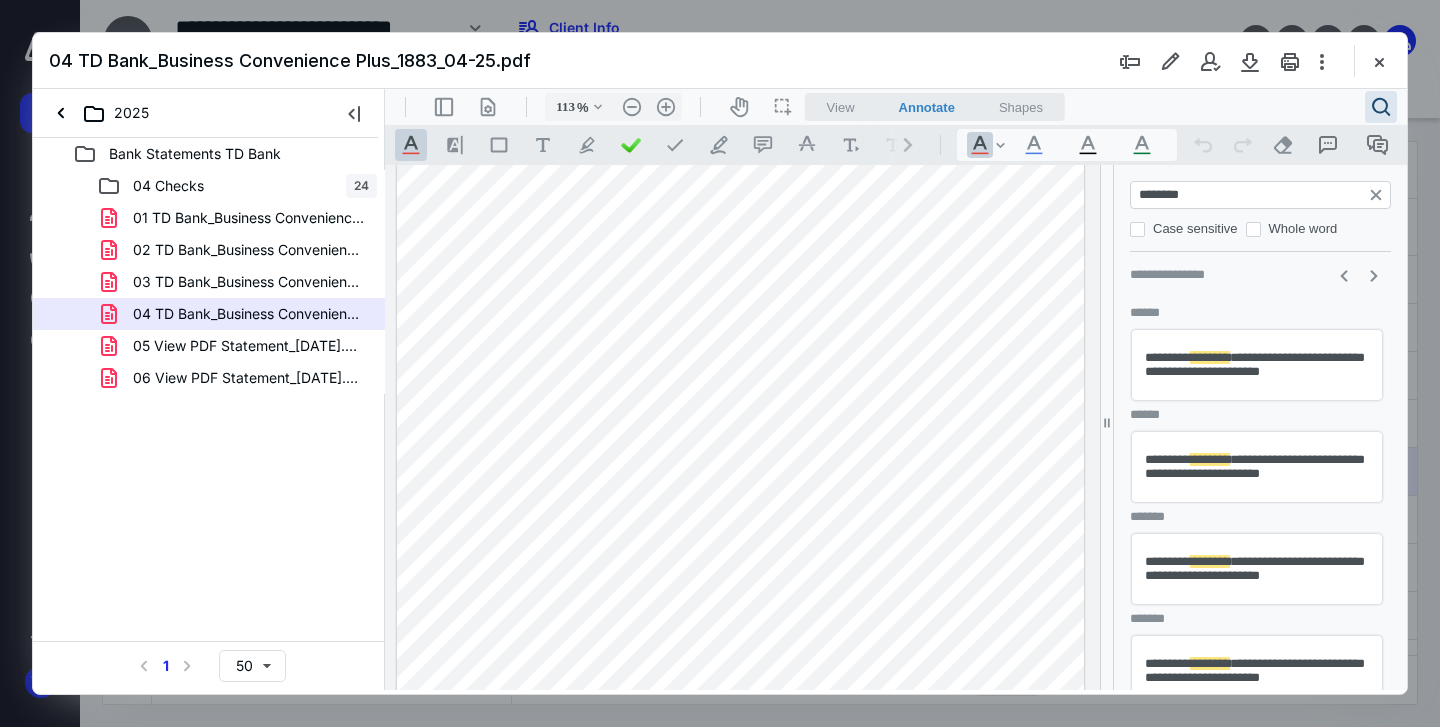 type on "********" 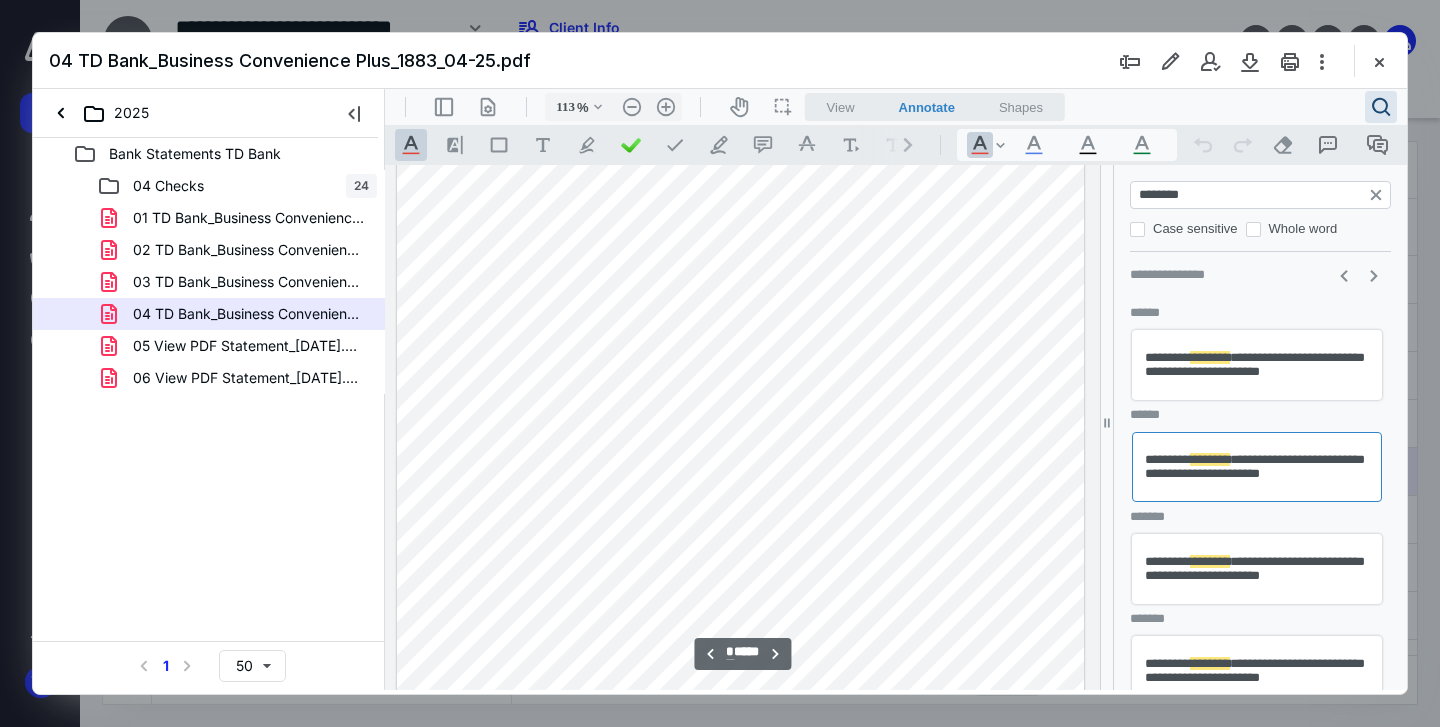 click on "**********" at bounding box center [1257, 569] 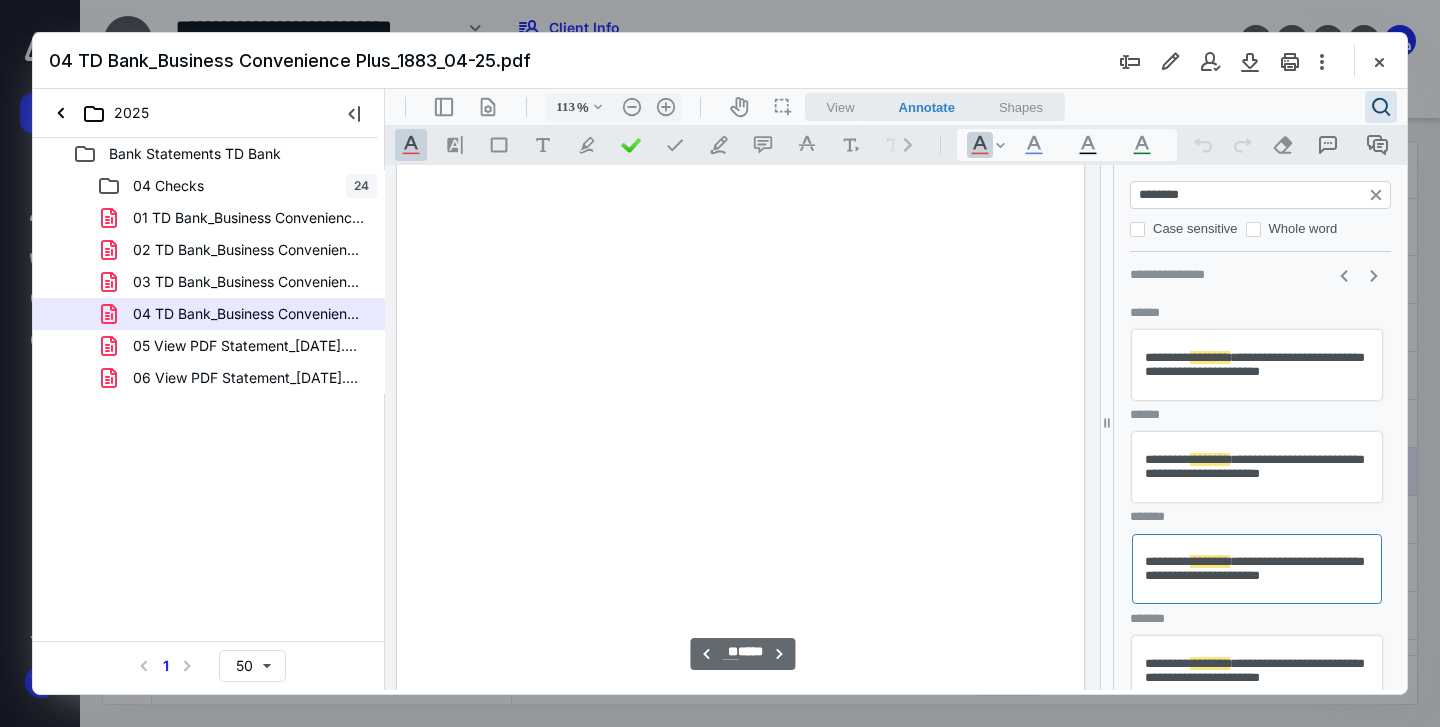 scroll, scrollTop: 9135, scrollLeft: 0, axis: vertical 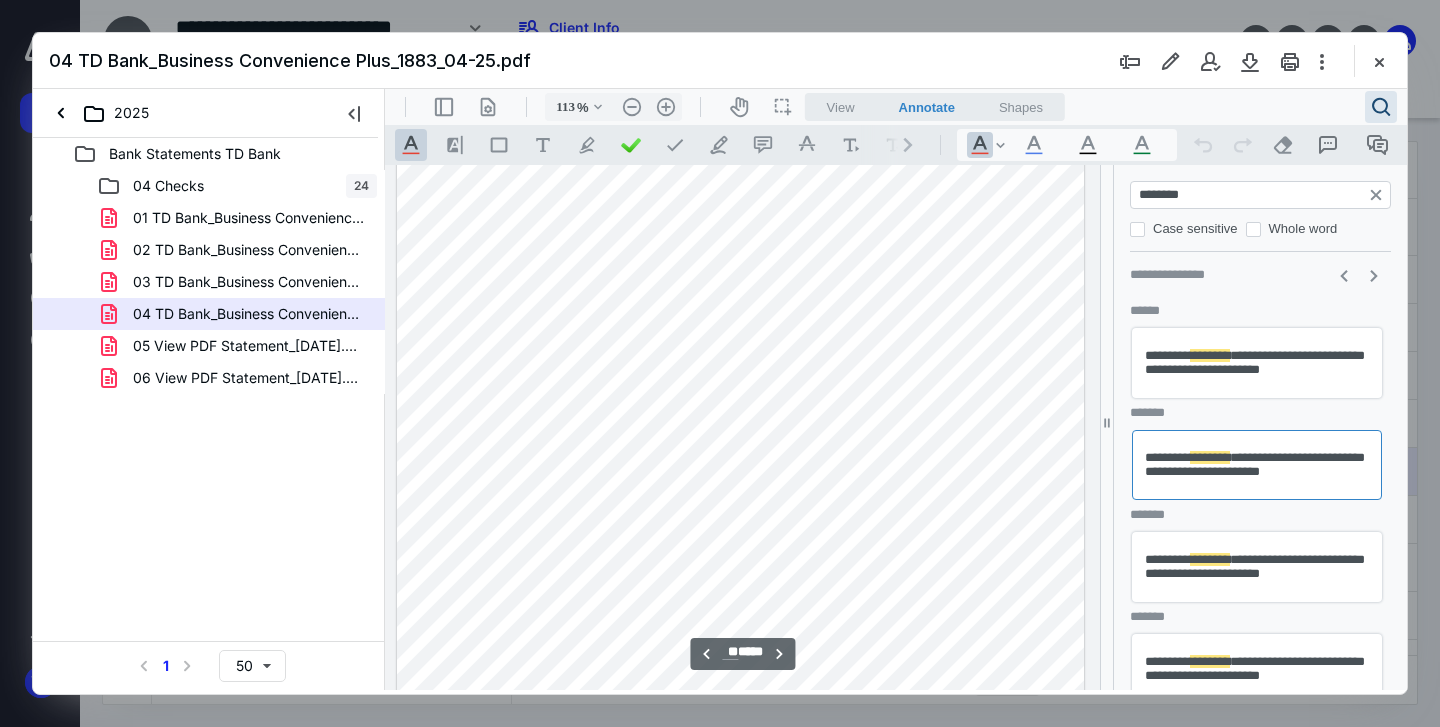click on "********" at bounding box center [1210, 559] 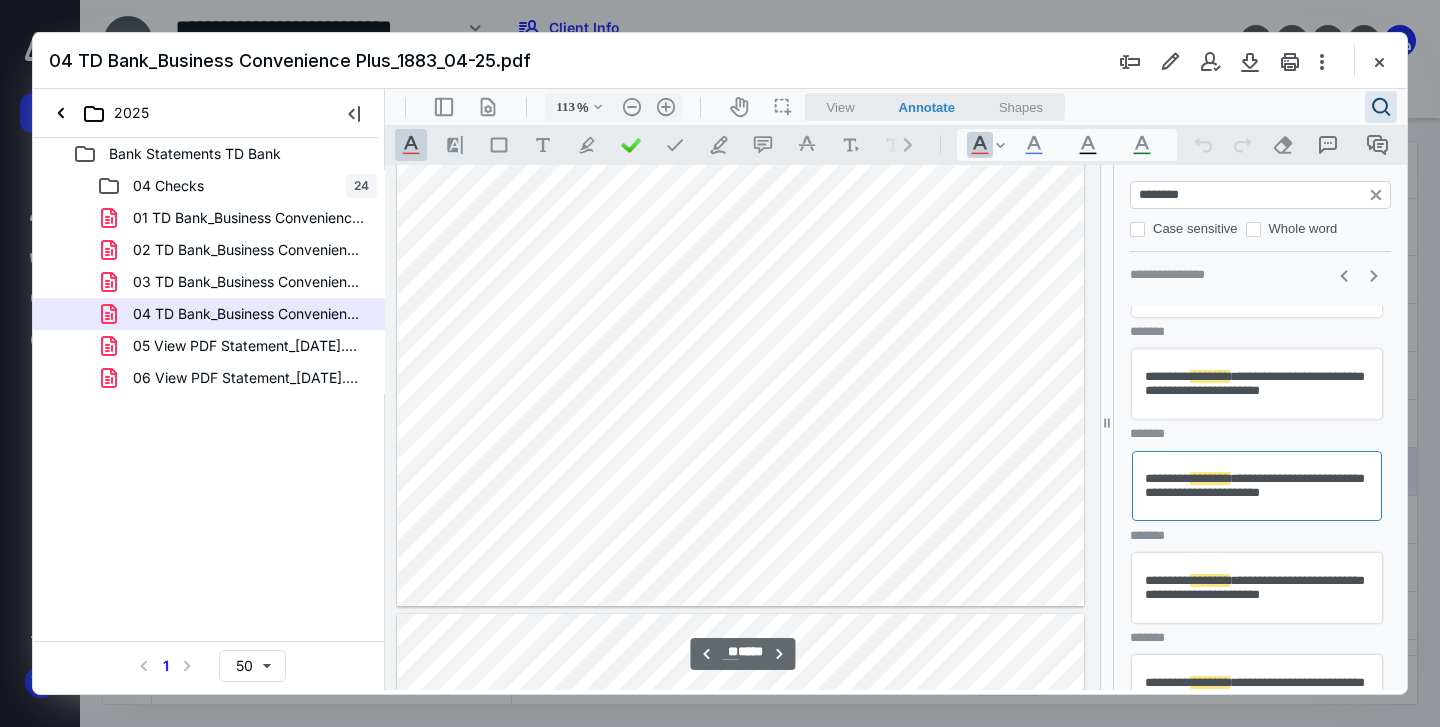scroll, scrollTop: 205, scrollLeft: 0, axis: vertical 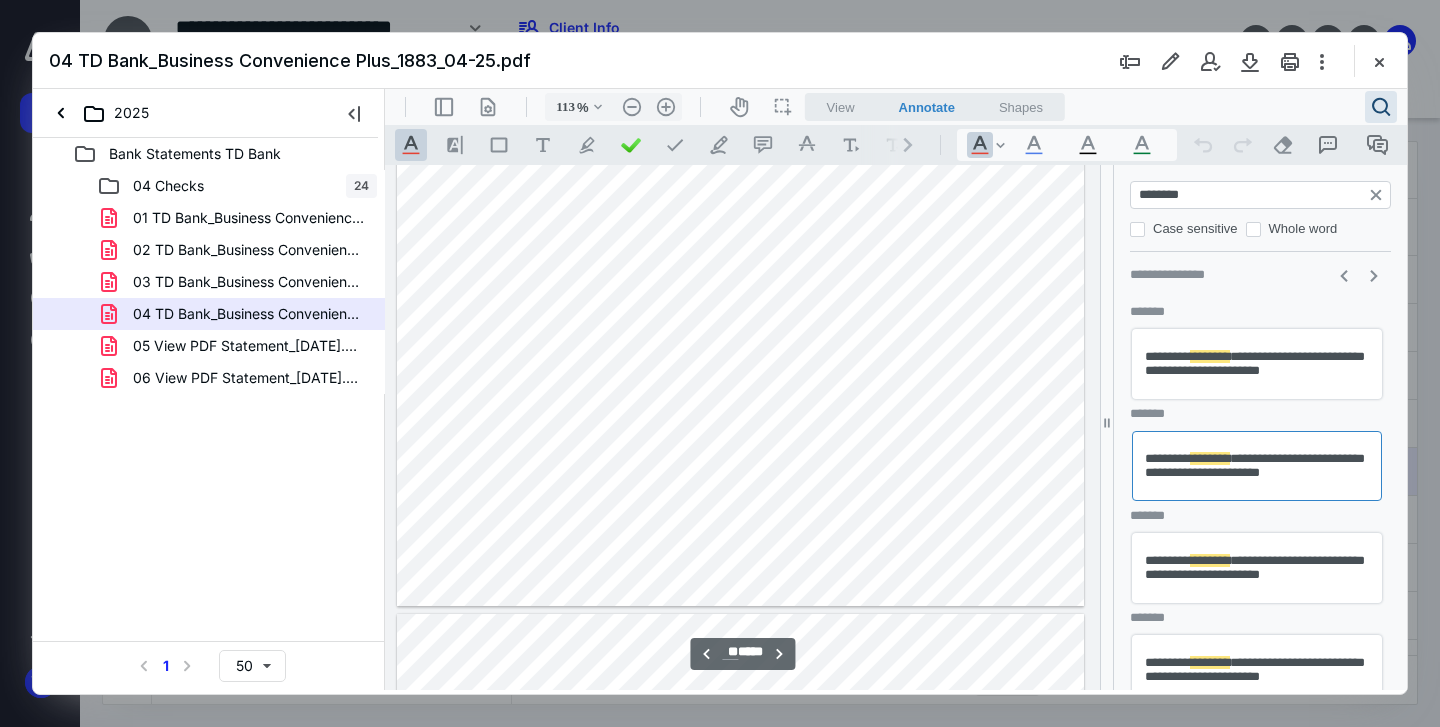 click on "**********" at bounding box center [1257, 568] 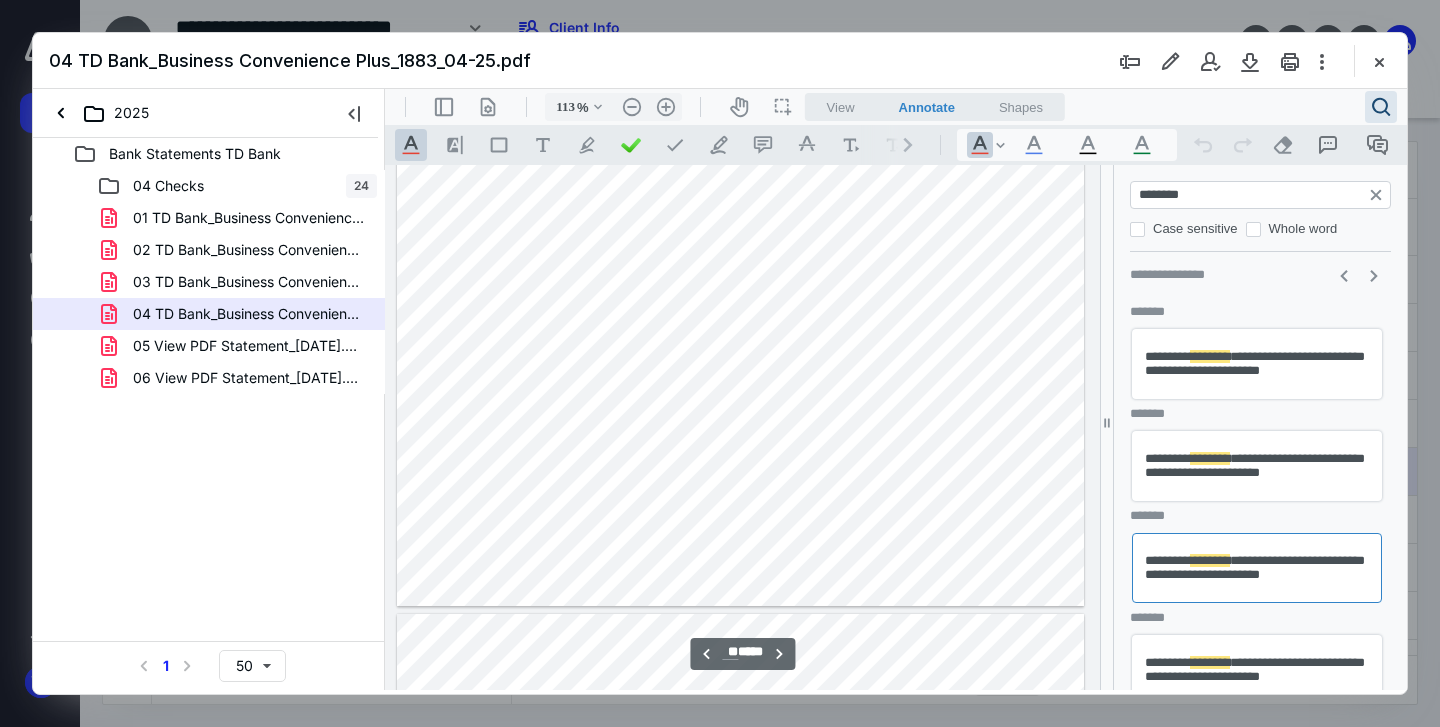 scroll, scrollTop: 13587, scrollLeft: 0, axis: vertical 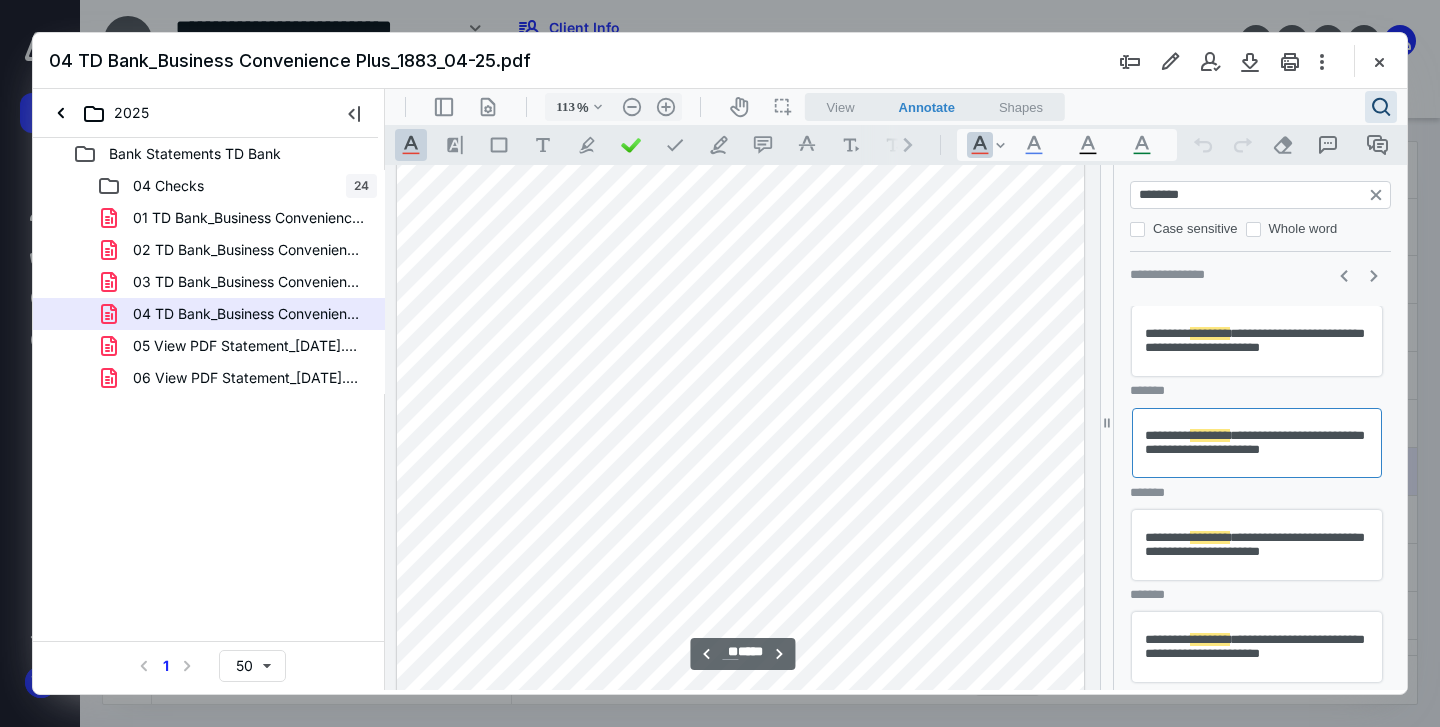 click on "**********" at bounding box center [1257, 545] 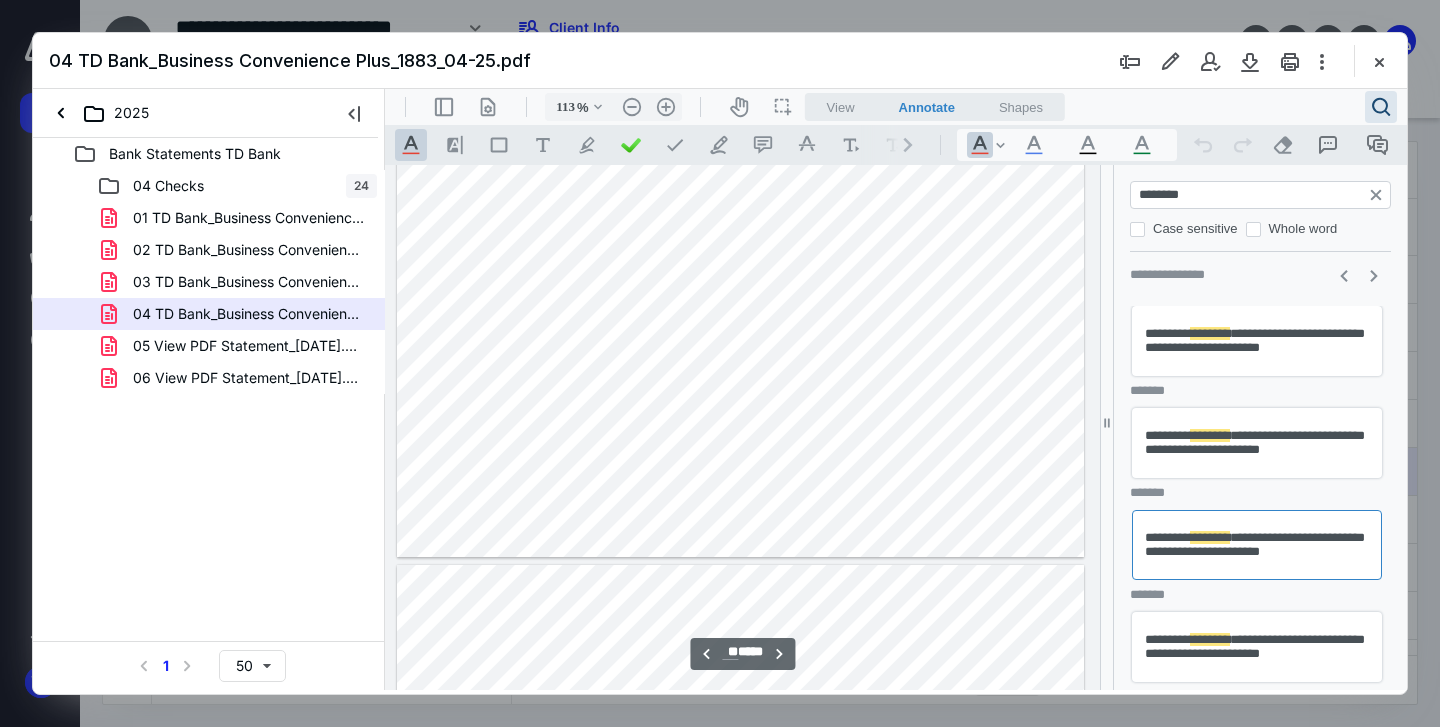 click on "********" at bounding box center (1210, 639) 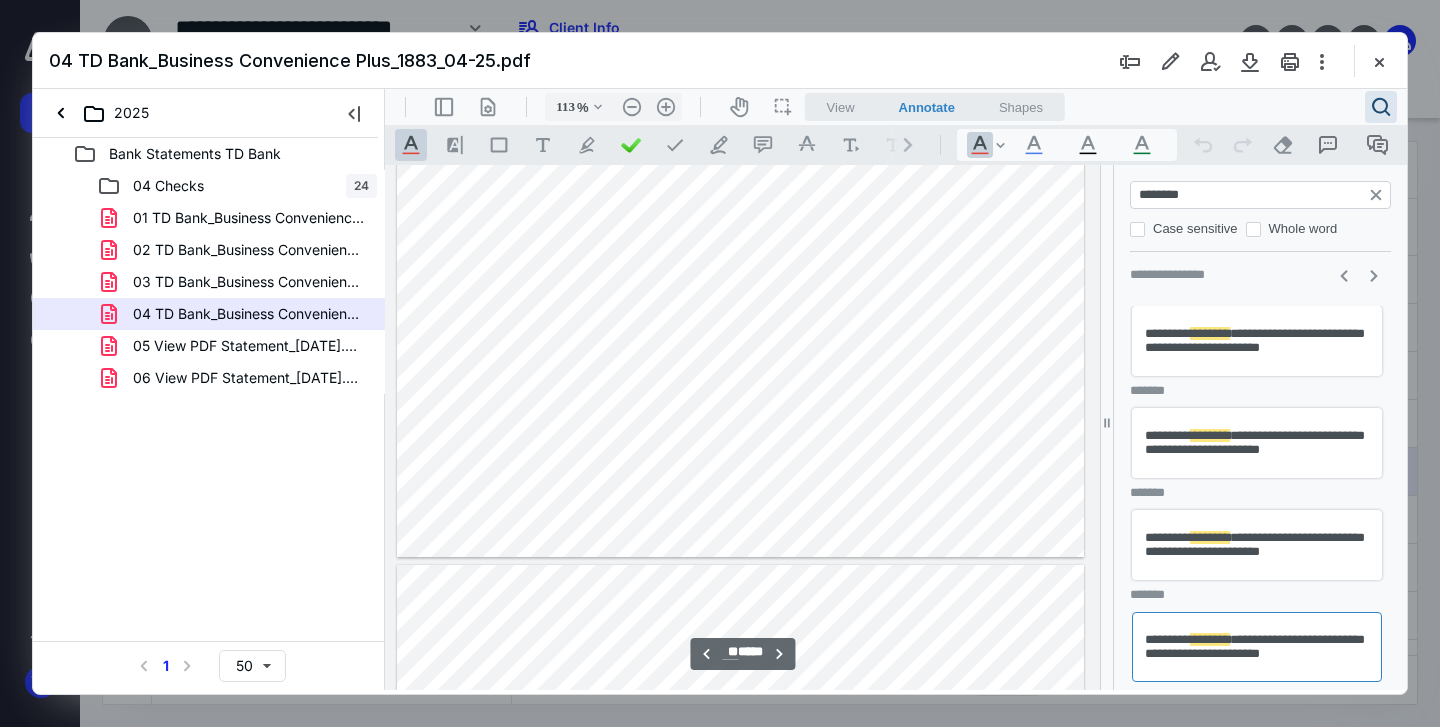 scroll, scrollTop: 21059, scrollLeft: 0, axis: vertical 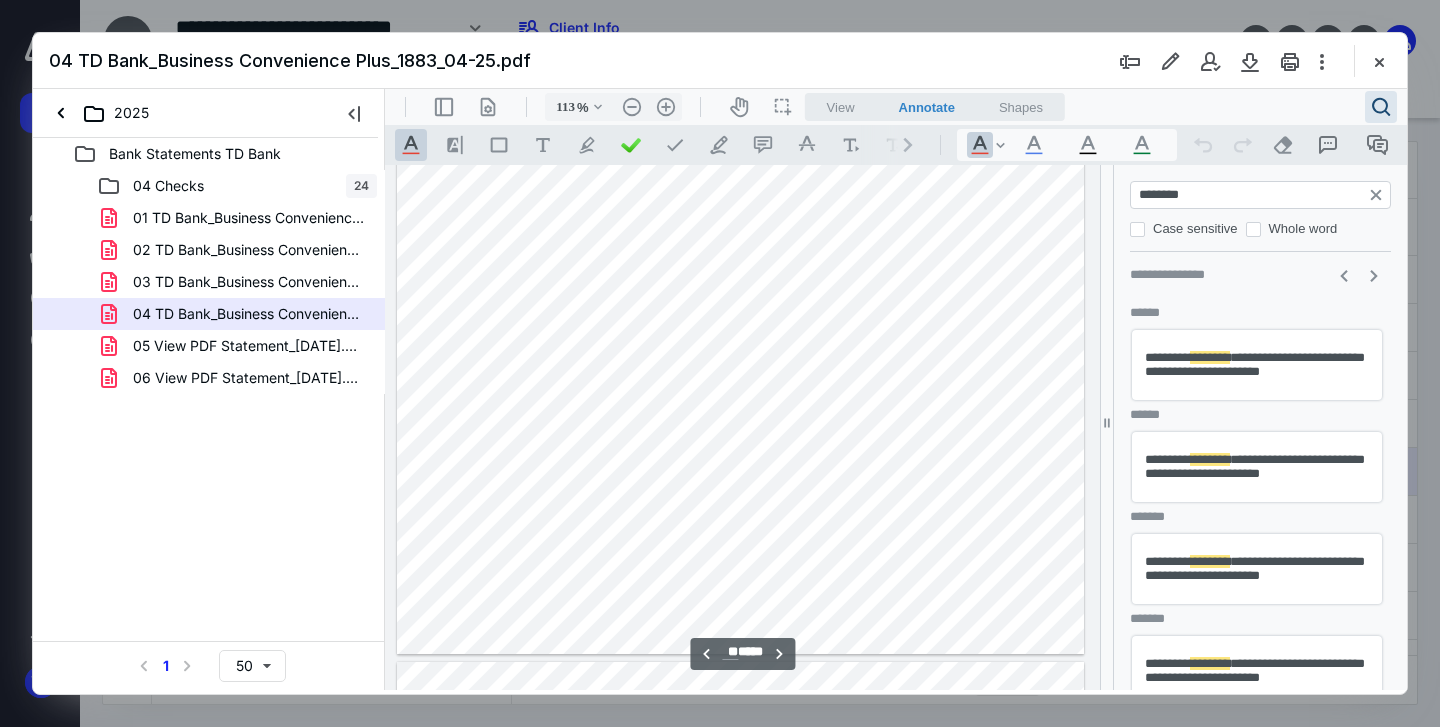 click on "**********" at bounding box center [1257, 365] 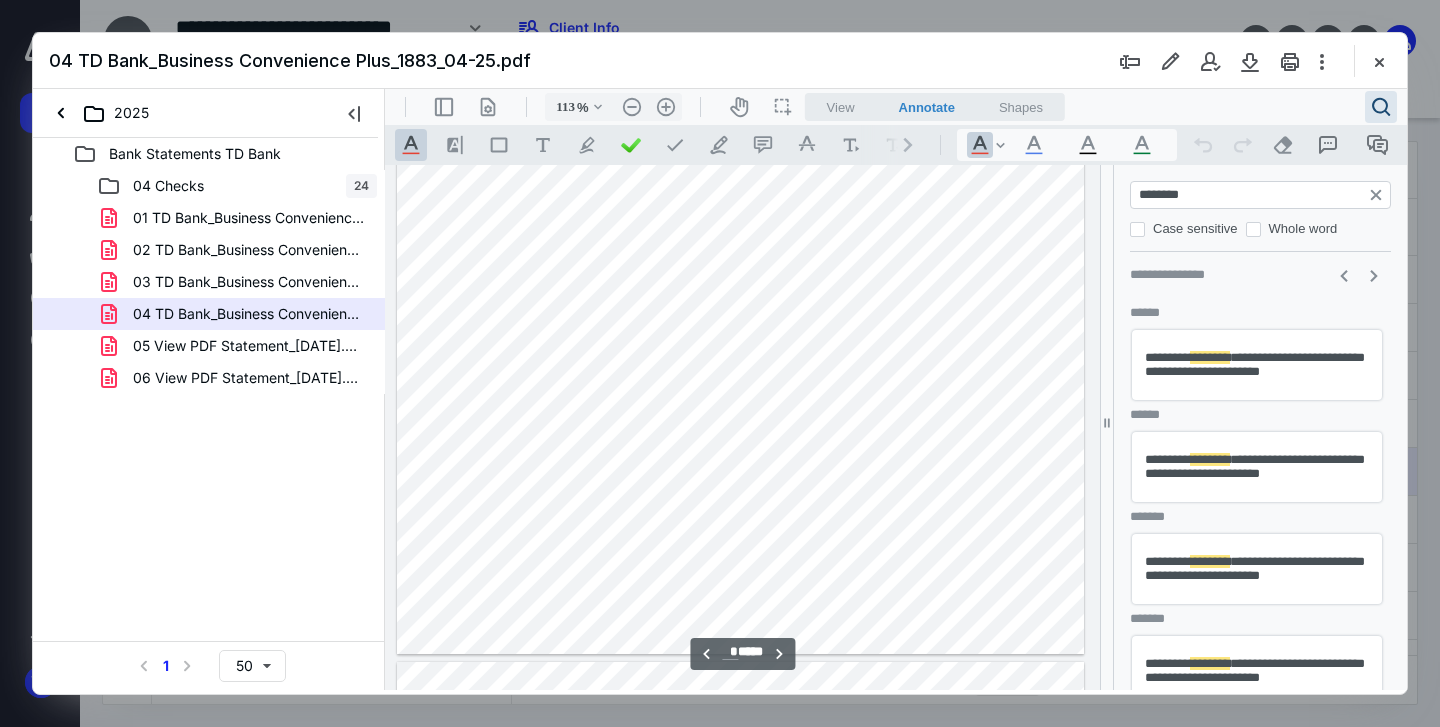 scroll, scrollTop: 3062, scrollLeft: 0, axis: vertical 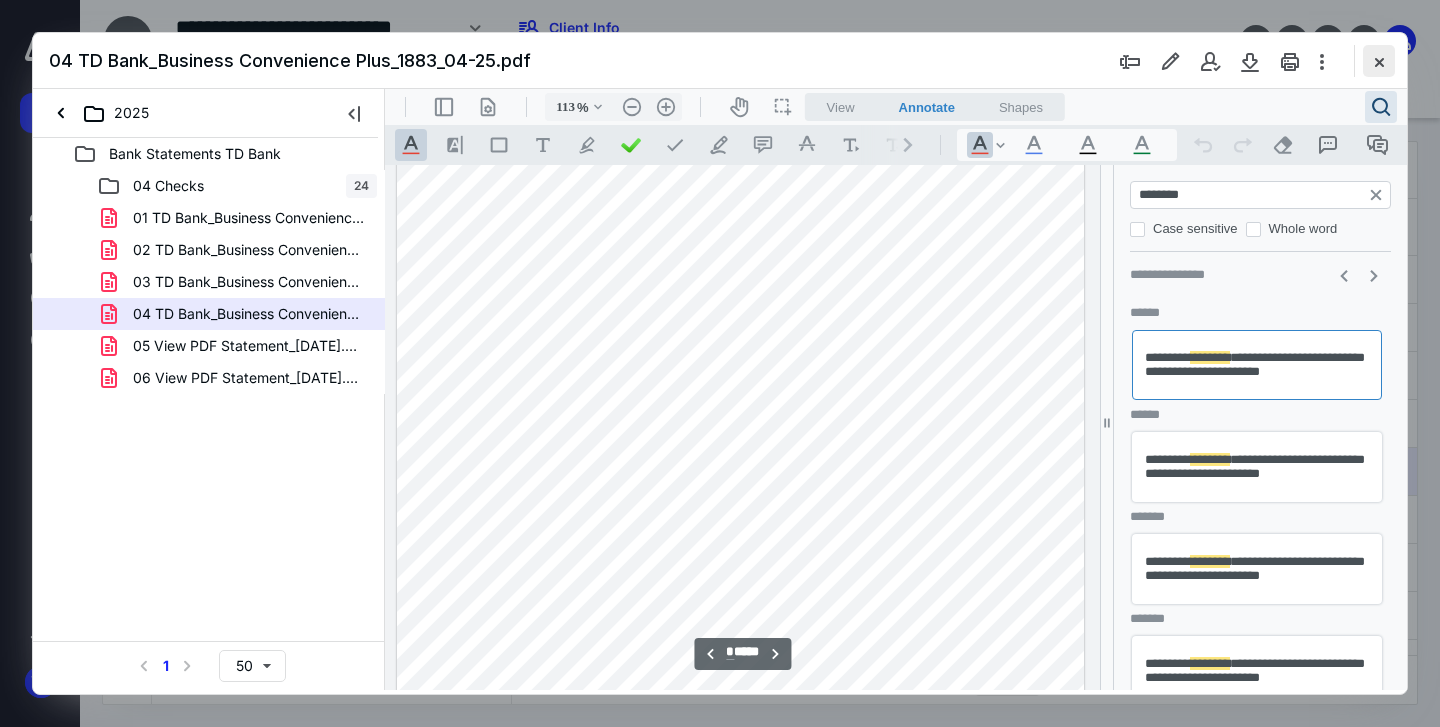 click at bounding box center (1379, 61) 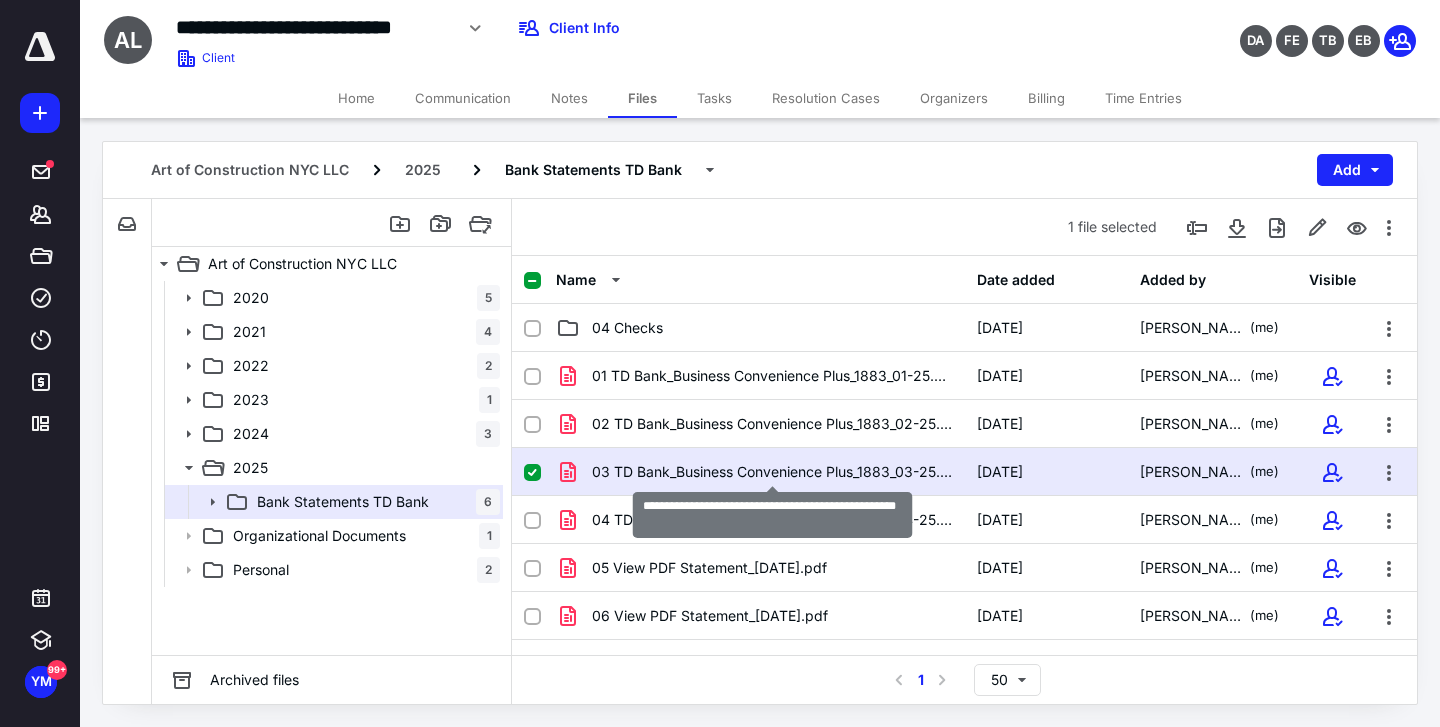 click on "03 TD Bank_Business Convenience Plus_1883_03-25.pdf" at bounding box center [772, 472] 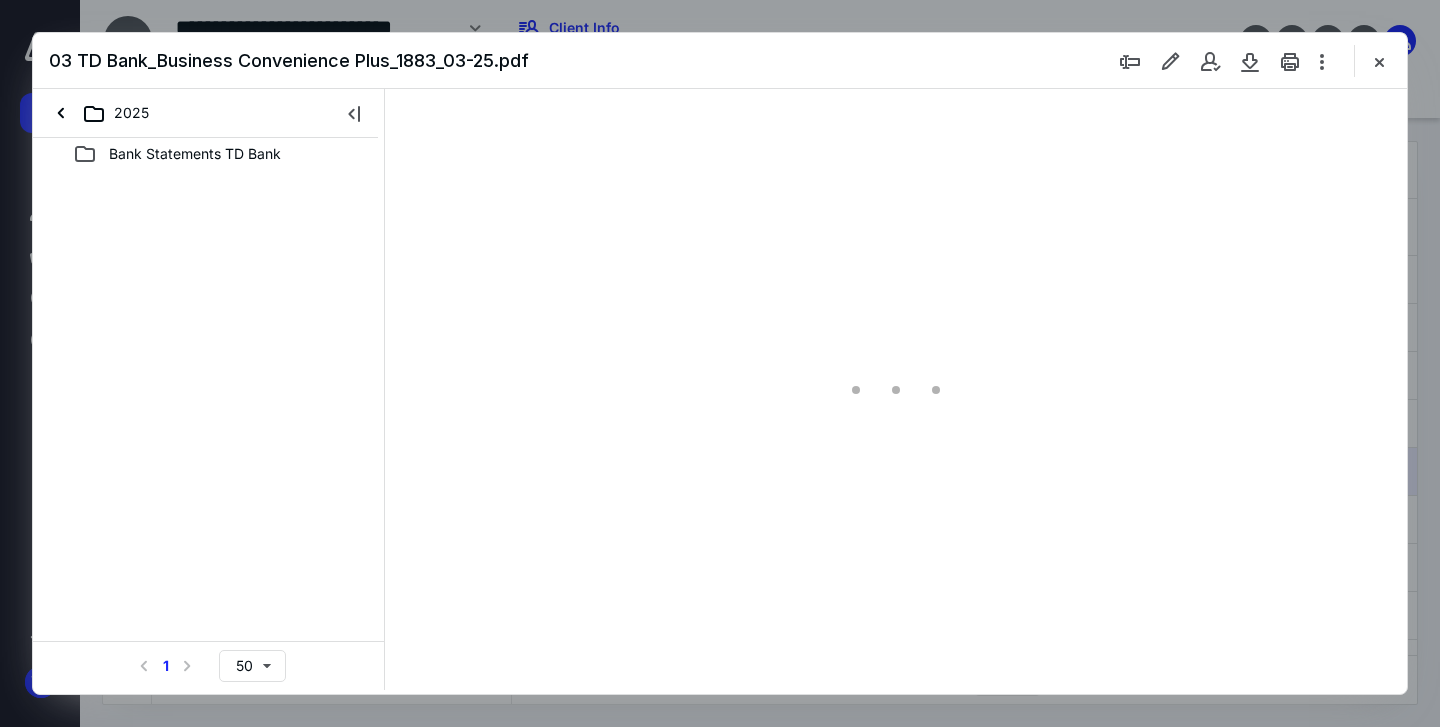 scroll, scrollTop: 0, scrollLeft: 0, axis: both 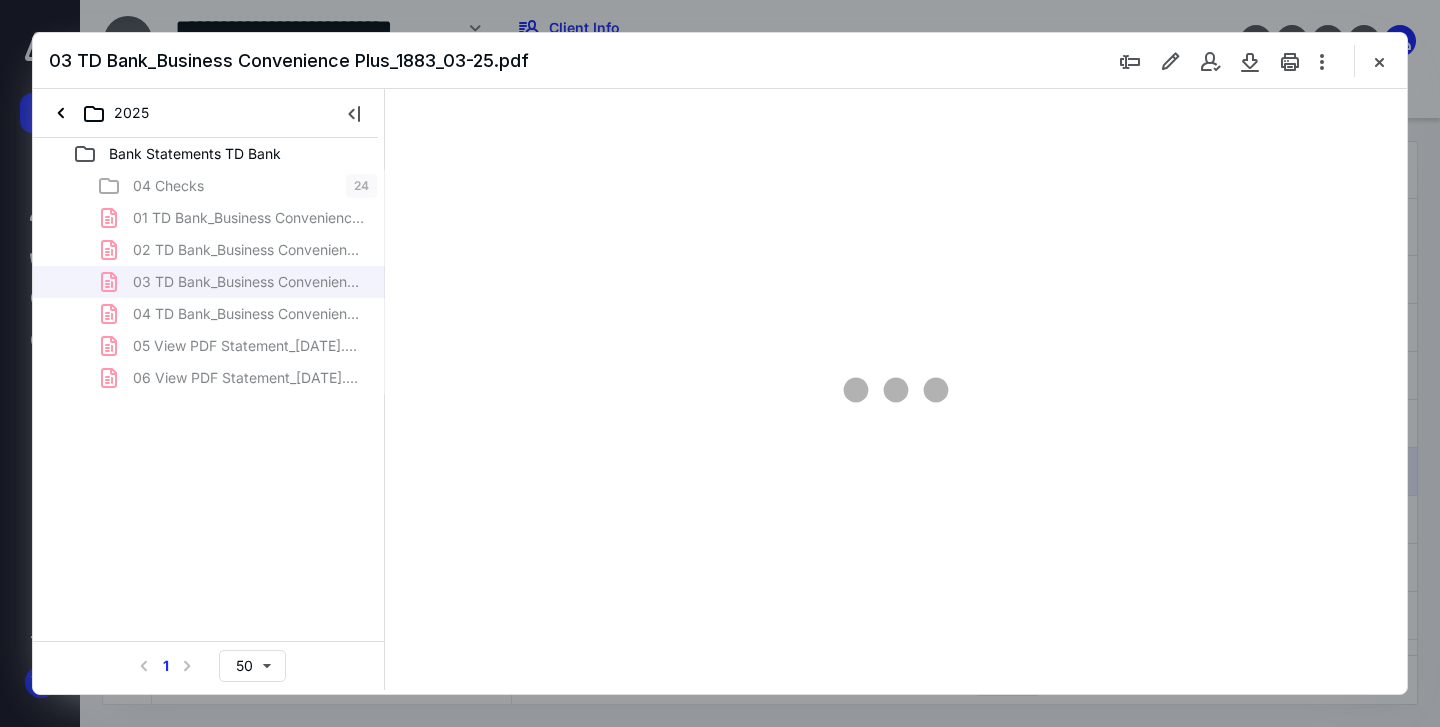 click on "04 Checks 24 01 TD Bank_Business Convenience Plus_1883_01-25.pdf 02 TD Bank_Business Convenience Plus_1883_02-25.pdf 03 TD Bank_Business Convenience Plus_1883_03-25.pdf 04 TD Bank_Business Convenience Plus_1883_04-25.pdf 05 View PDF Statement_[DATE].pdf 06 View PDF Statement_[DATE].pdf" at bounding box center (209, 282) 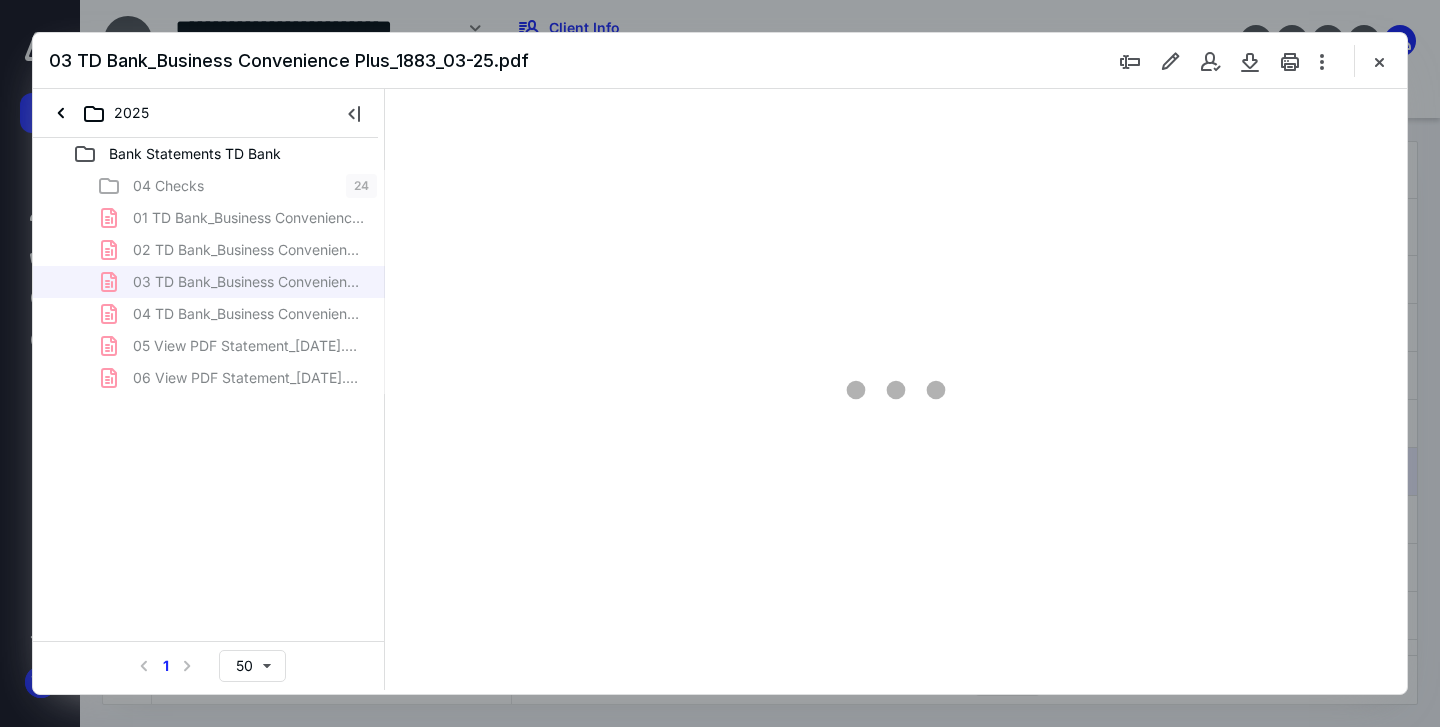 scroll, scrollTop: 83, scrollLeft: 0, axis: vertical 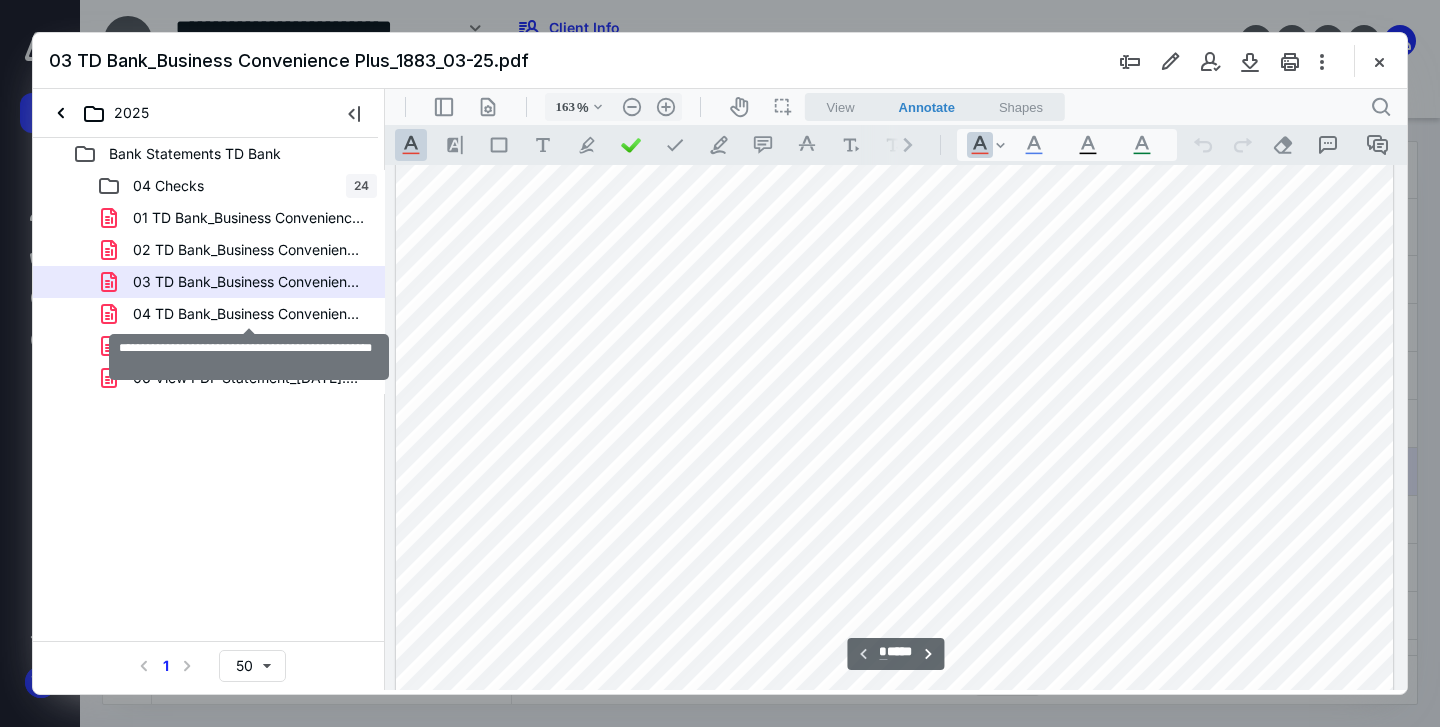 click on "04 TD Bank_Business Convenience Plus_1883_04-25.pdf" at bounding box center (249, 314) 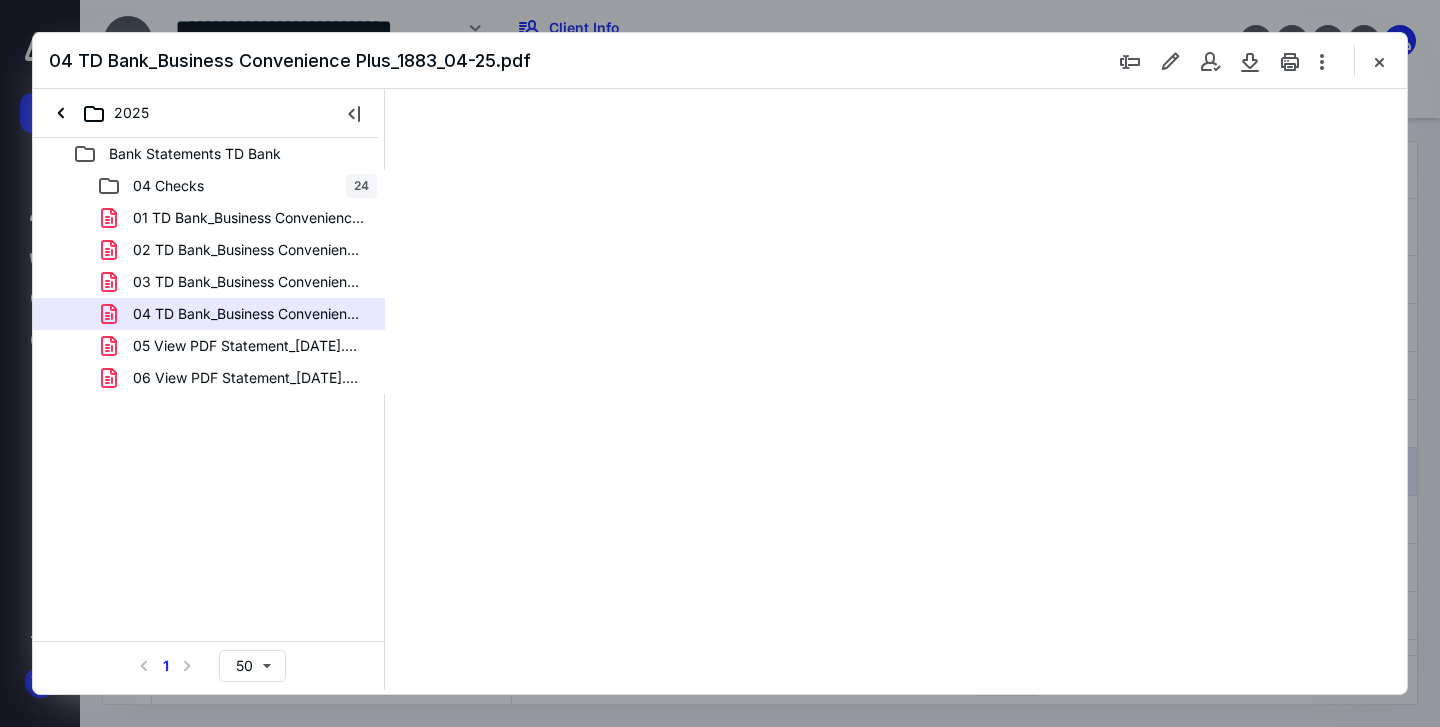 scroll, scrollTop: 0, scrollLeft: 0, axis: both 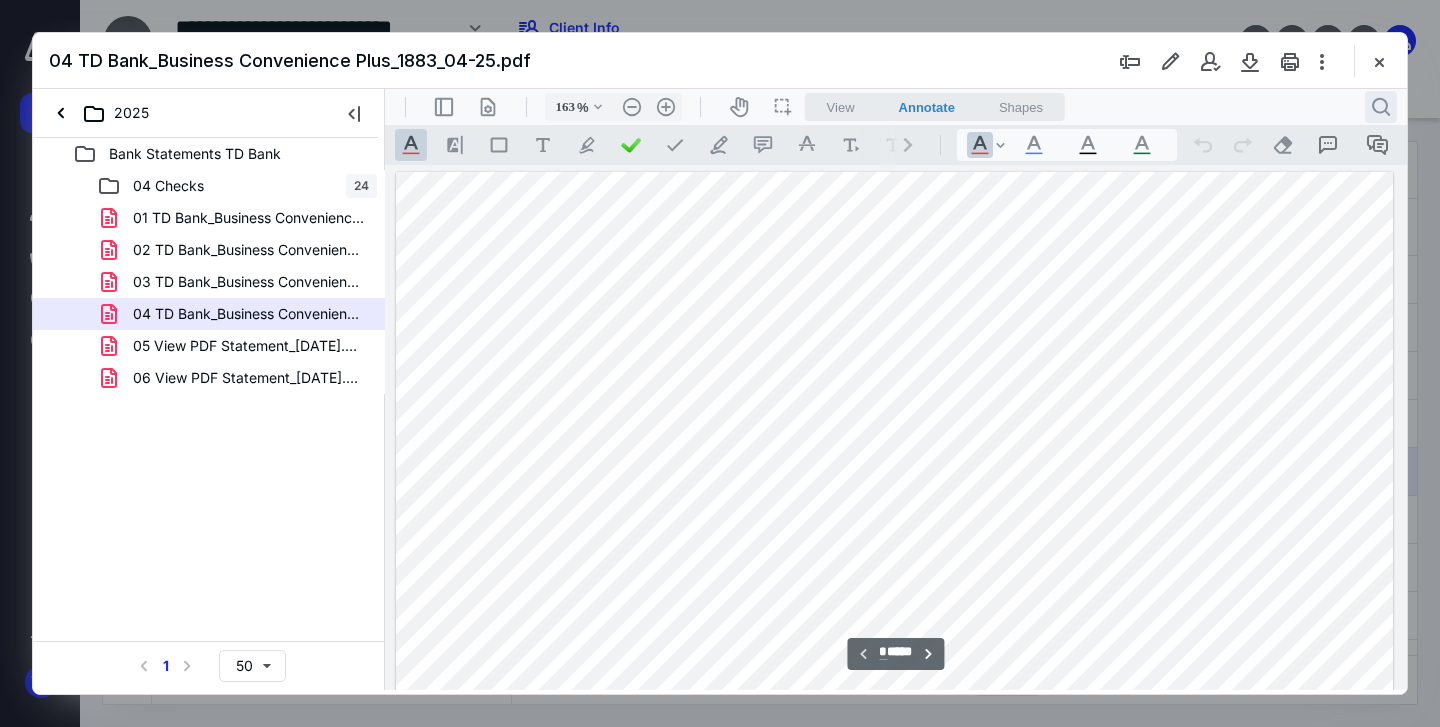 click on ".cls-1{fill:#abb0c4;} icon - header - search" at bounding box center [1381, 107] 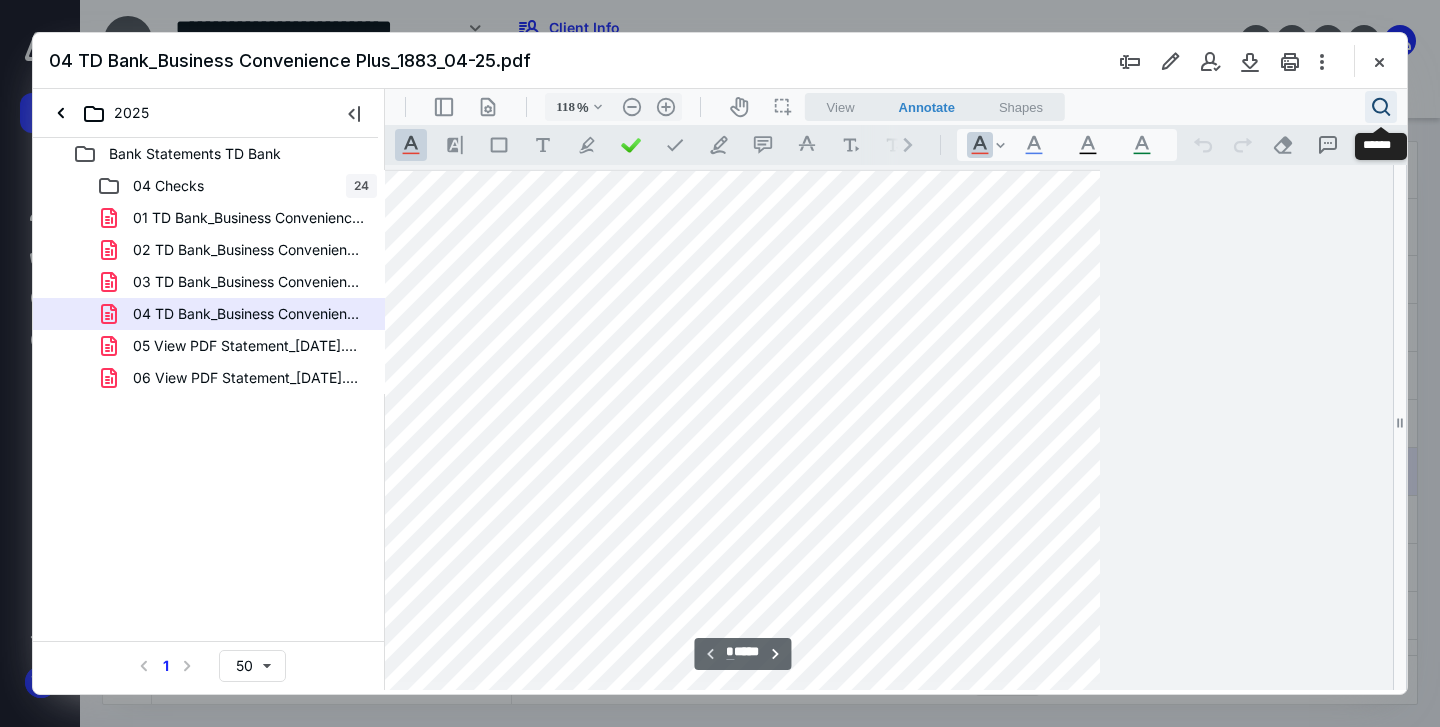 type on "113" 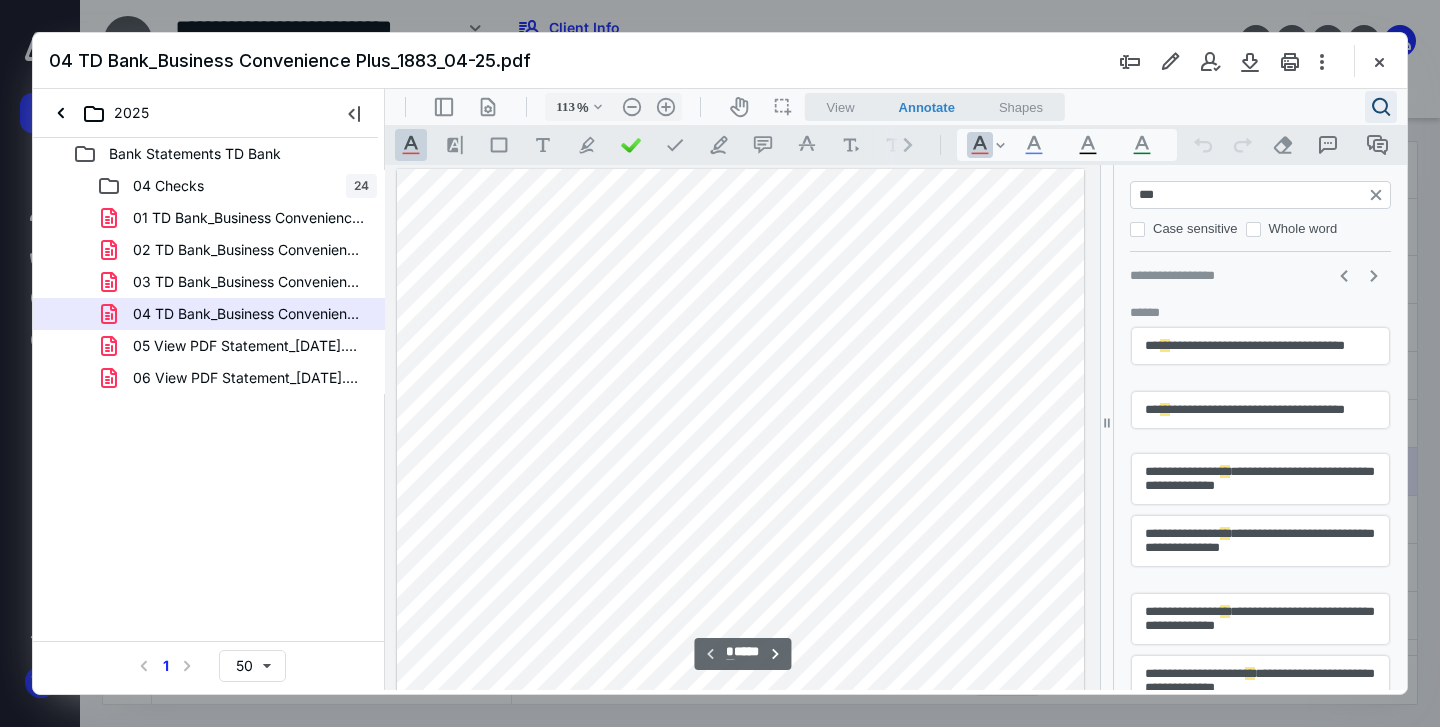type on "****" 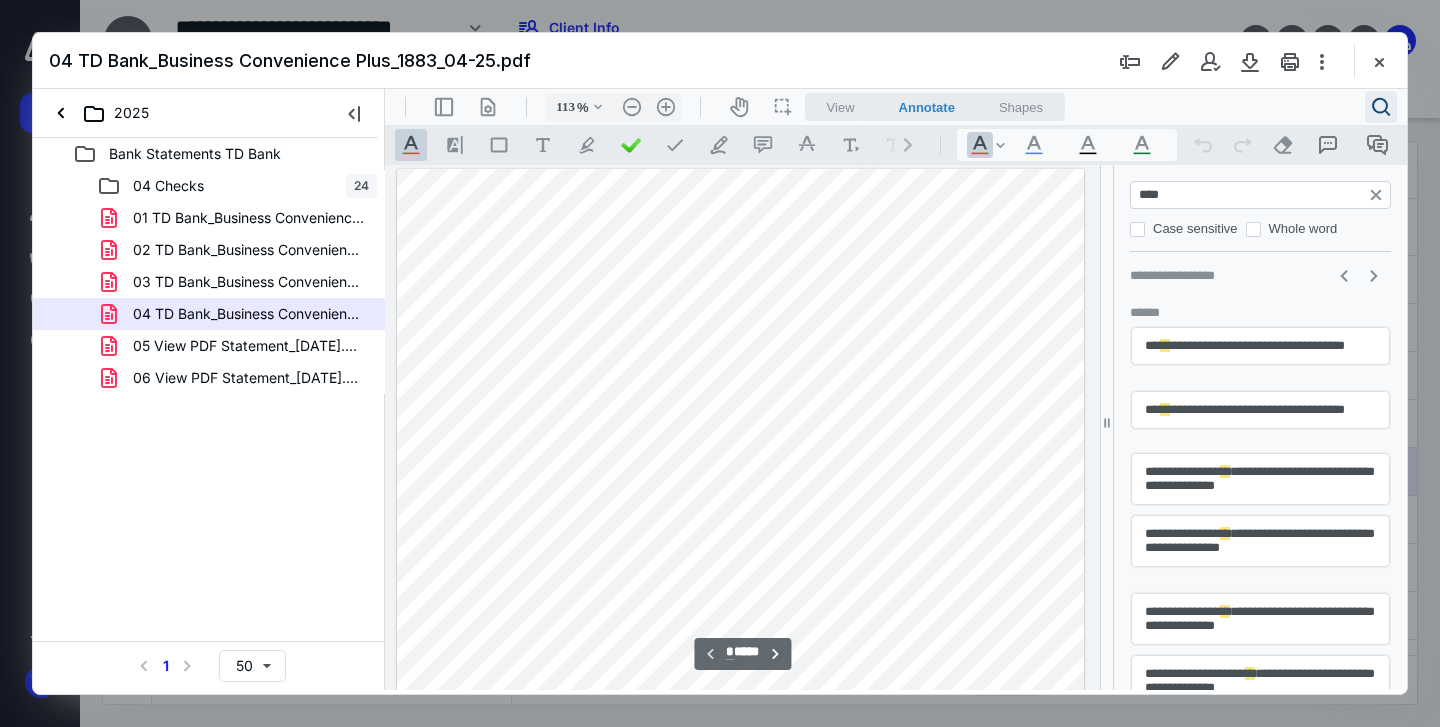 type on "*" 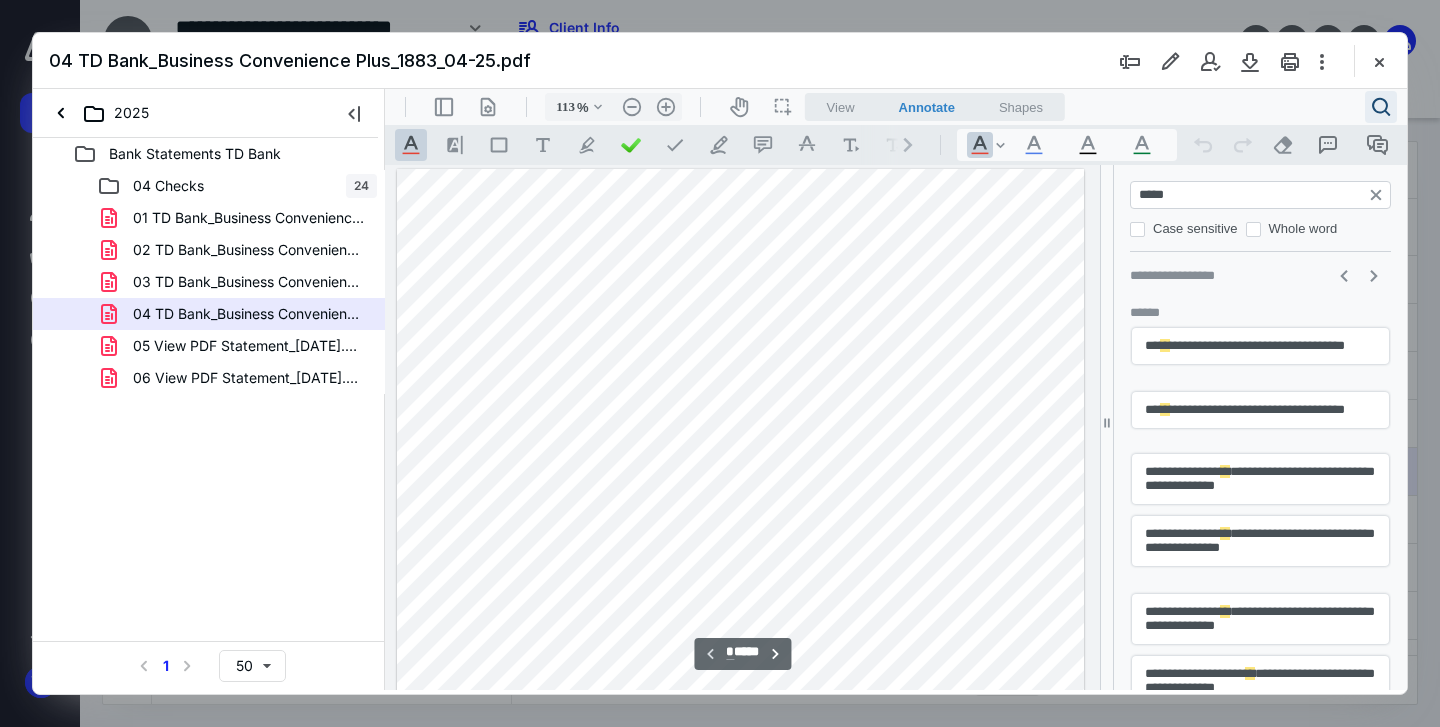 scroll, scrollTop: 3062, scrollLeft: 0, axis: vertical 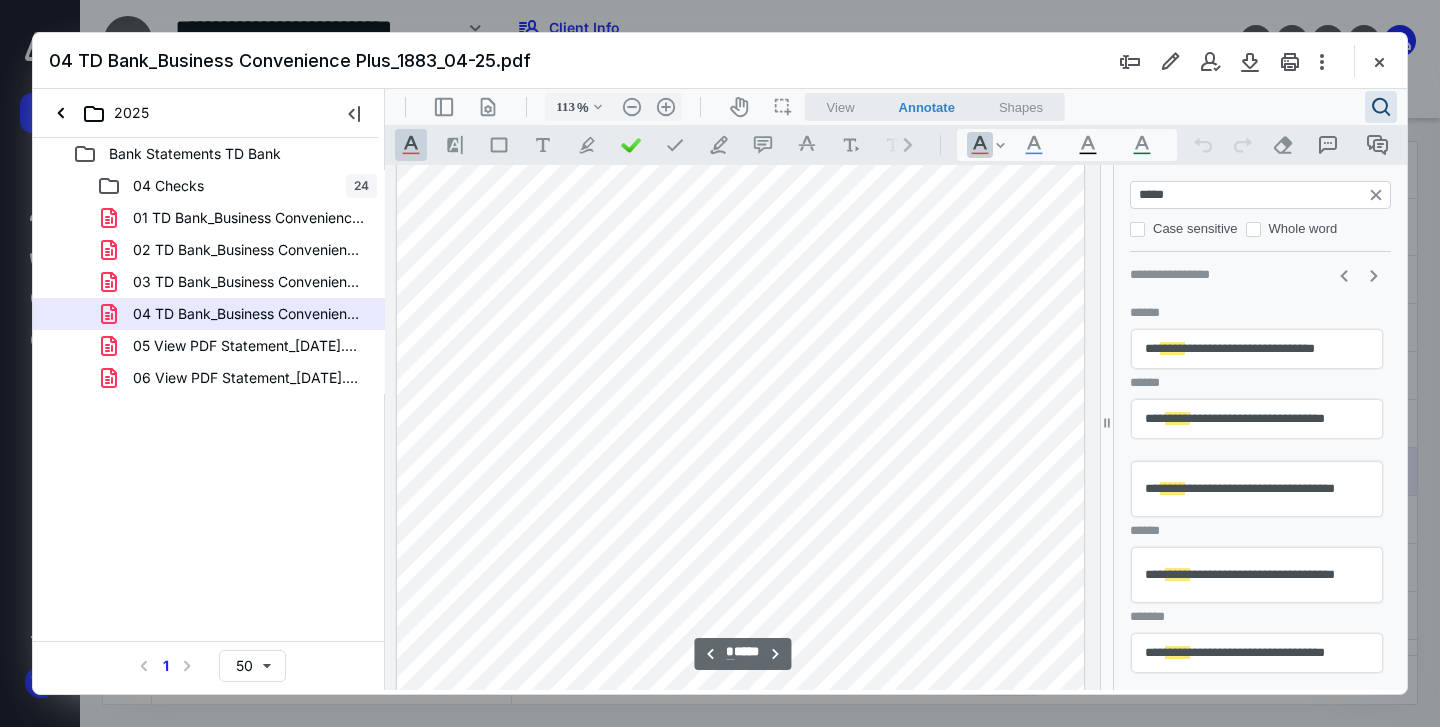 type on "*****" 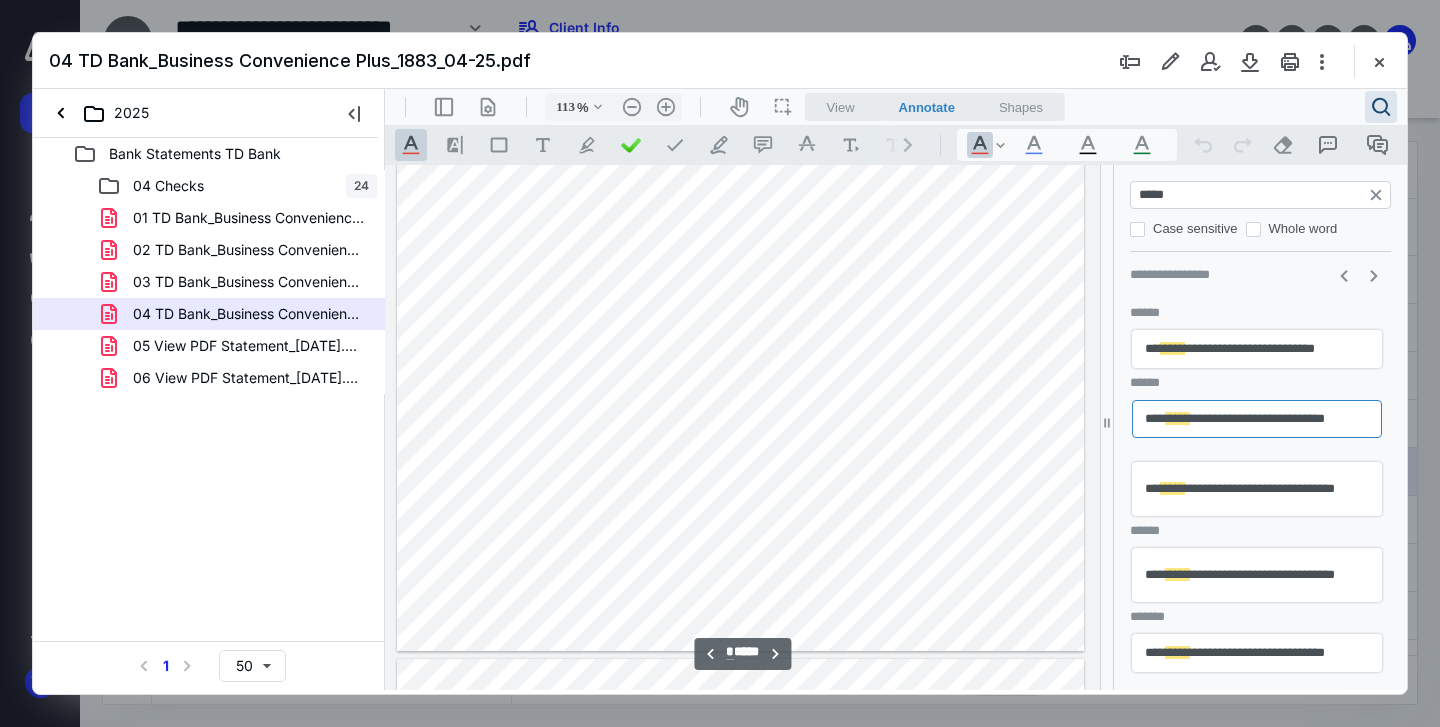 click on "**********" at bounding box center [1257, 489] 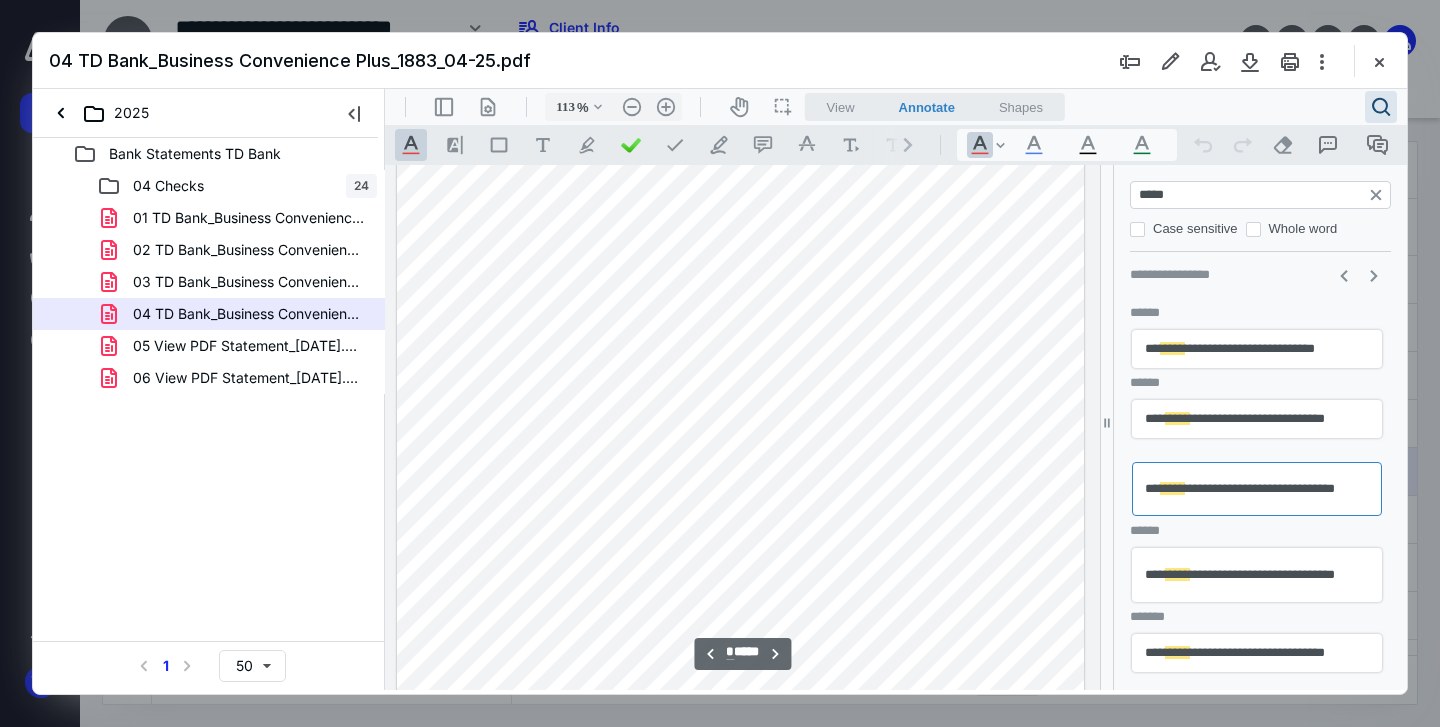 click on "**********" at bounding box center (1257, 575) 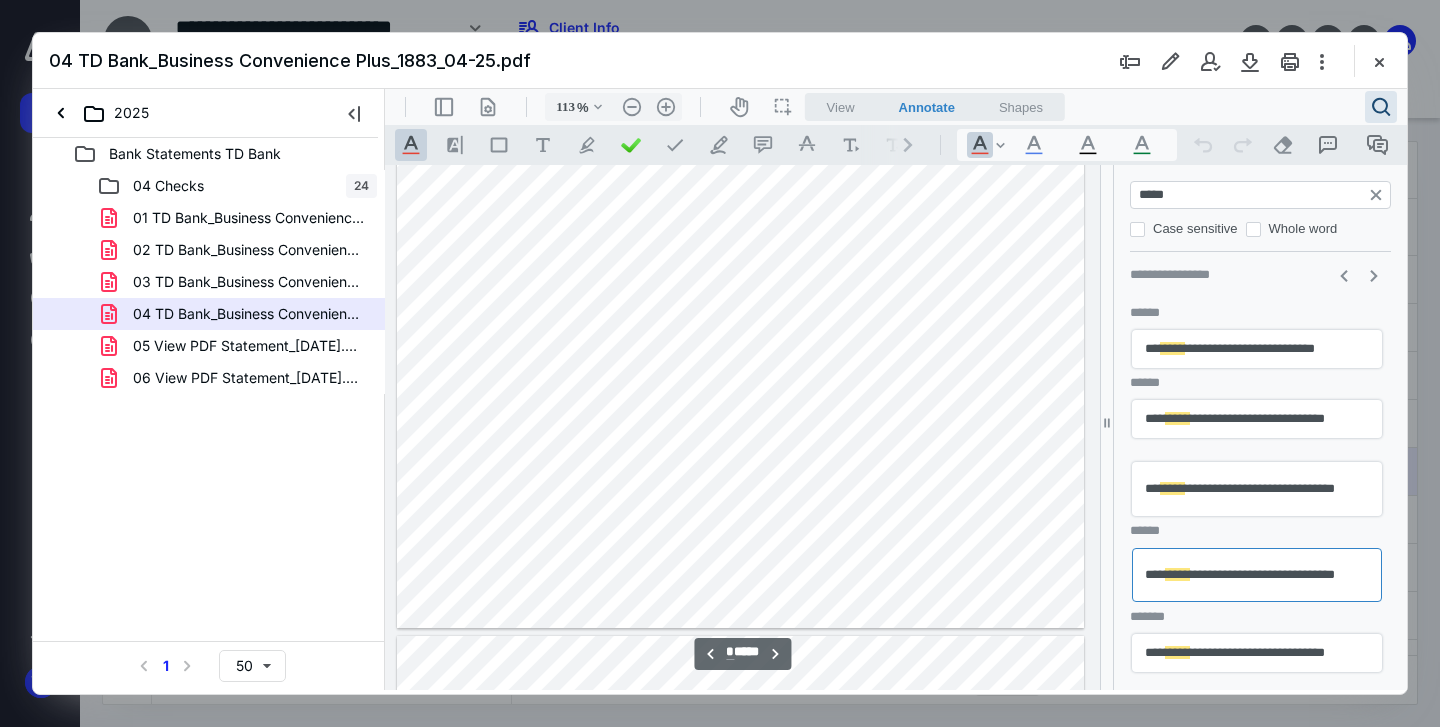 click on "**********" at bounding box center (1257, 653) 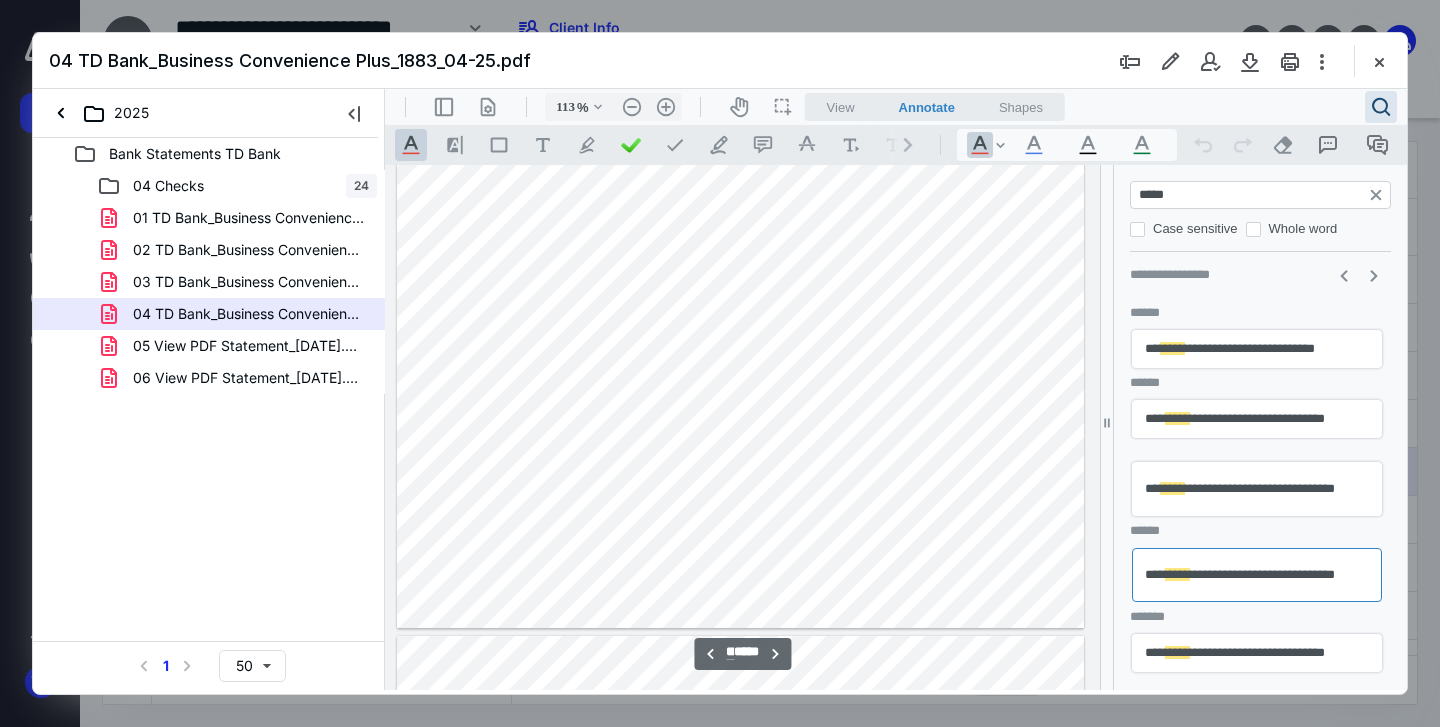 scroll, scrollTop: 8527, scrollLeft: 0, axis: vertical 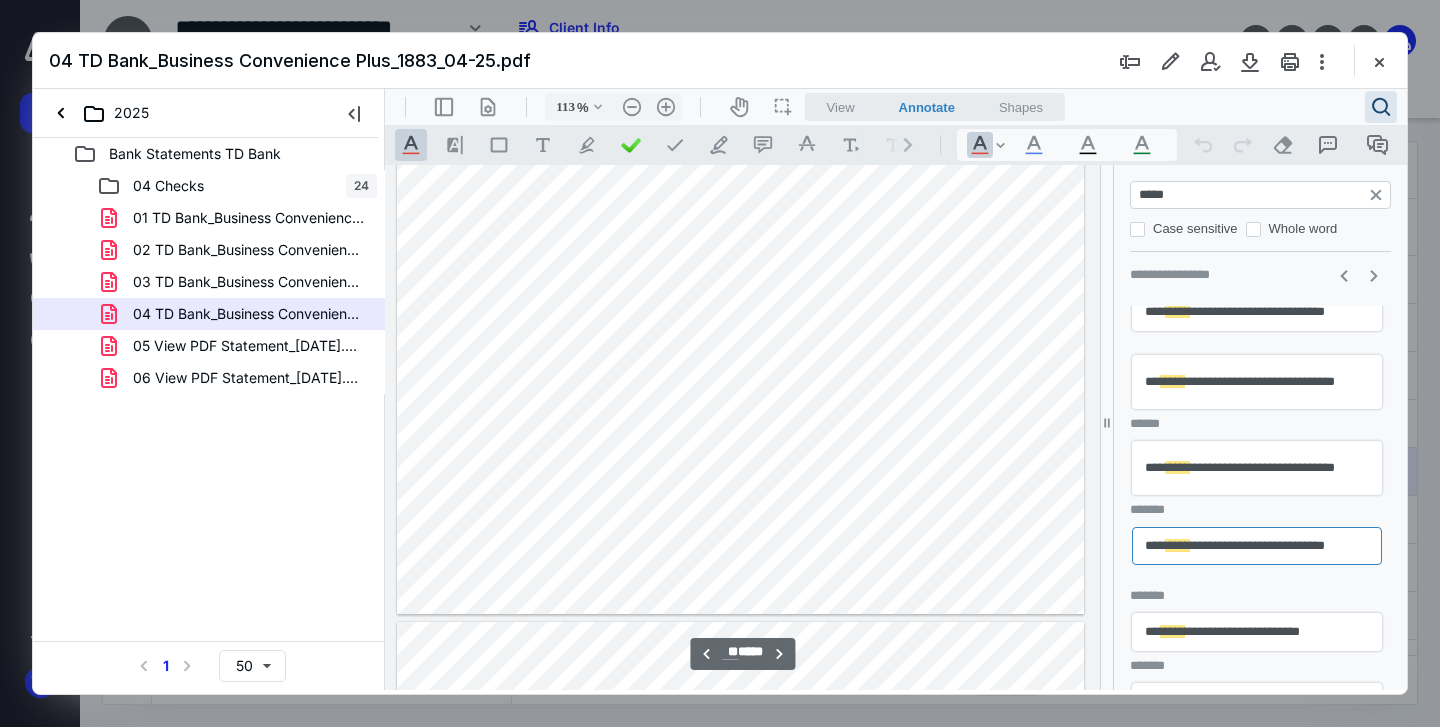 click on "**********" at bounding box center (1257, 632) 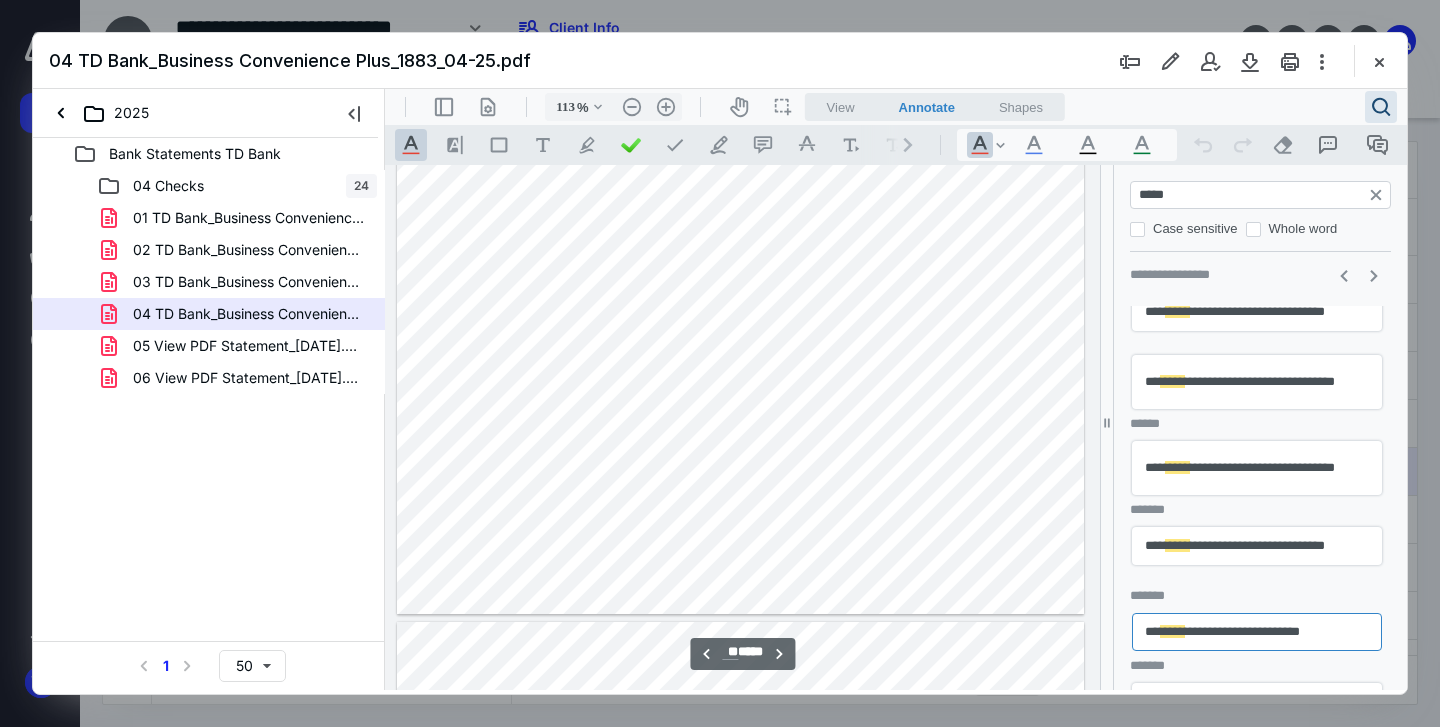 scroll, scrollTop: 9135, scrollLeft: 0, axis: vertical 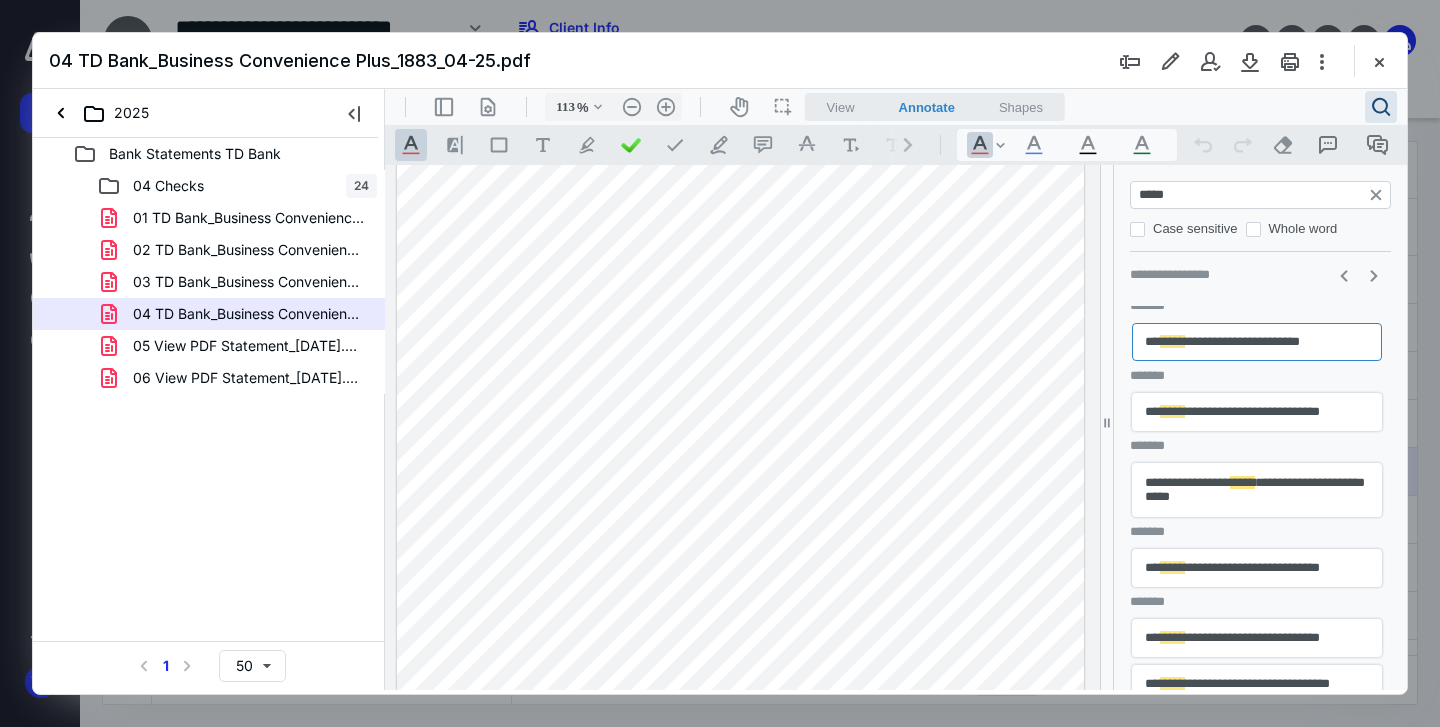 drag, startPoint x: 1216, startPoint y: 196, endPoint x: 1050, endPoint y: 180, distance: 166.7693 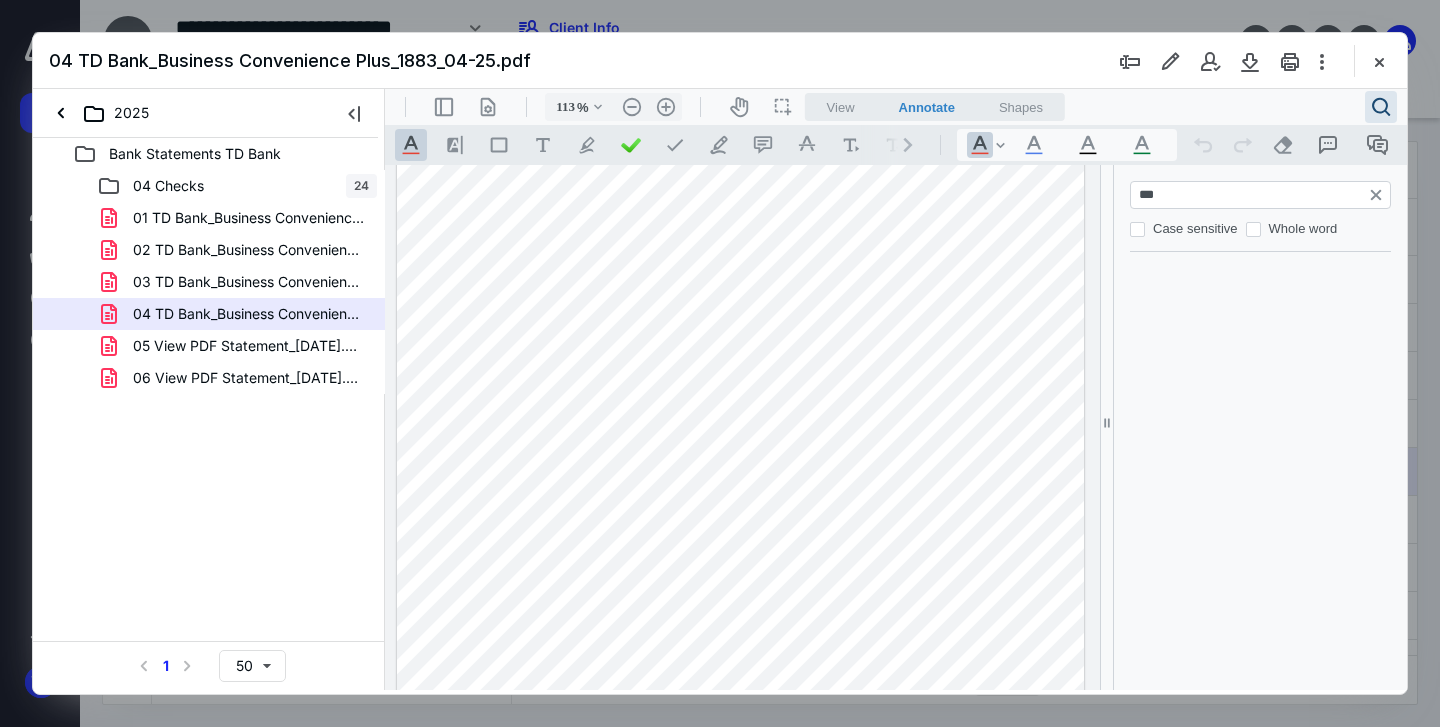type on "****" 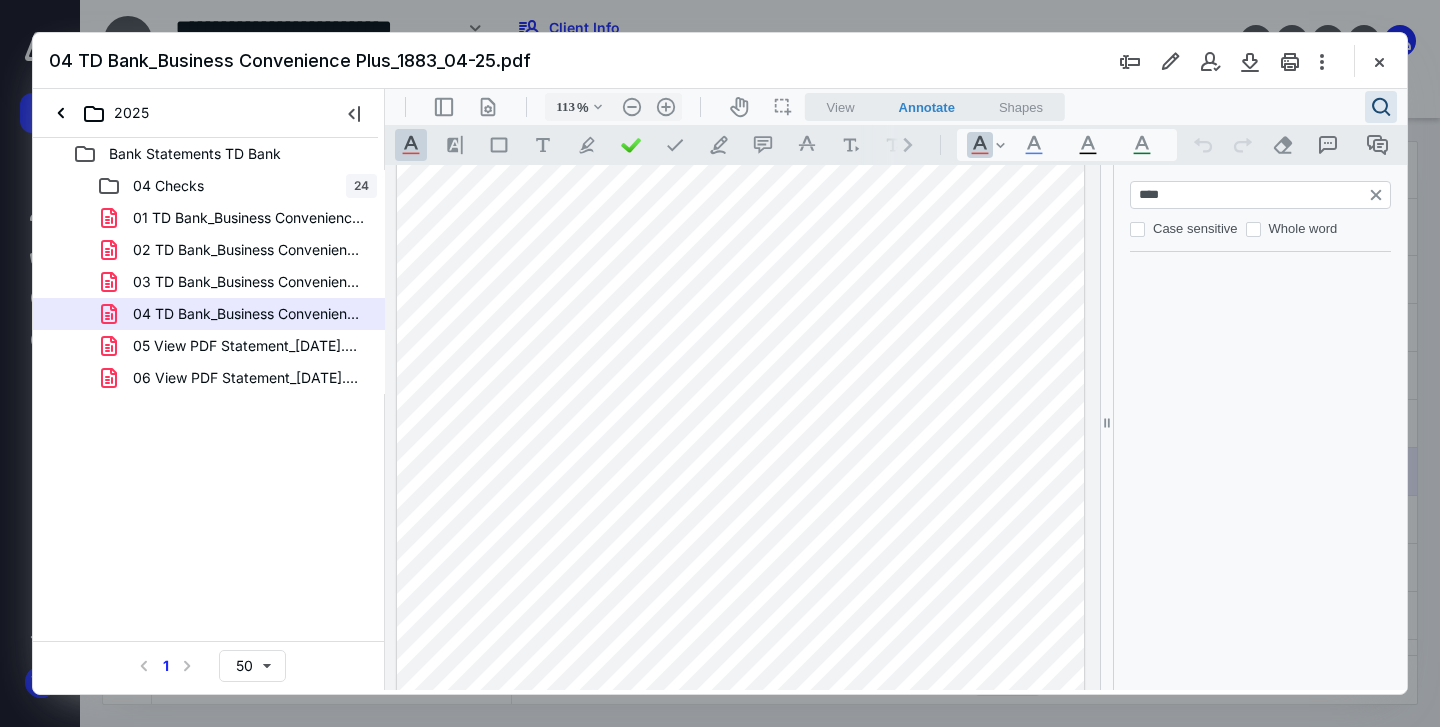 scroll, scrollTop: 0, scrollLeft: 0, axis: both 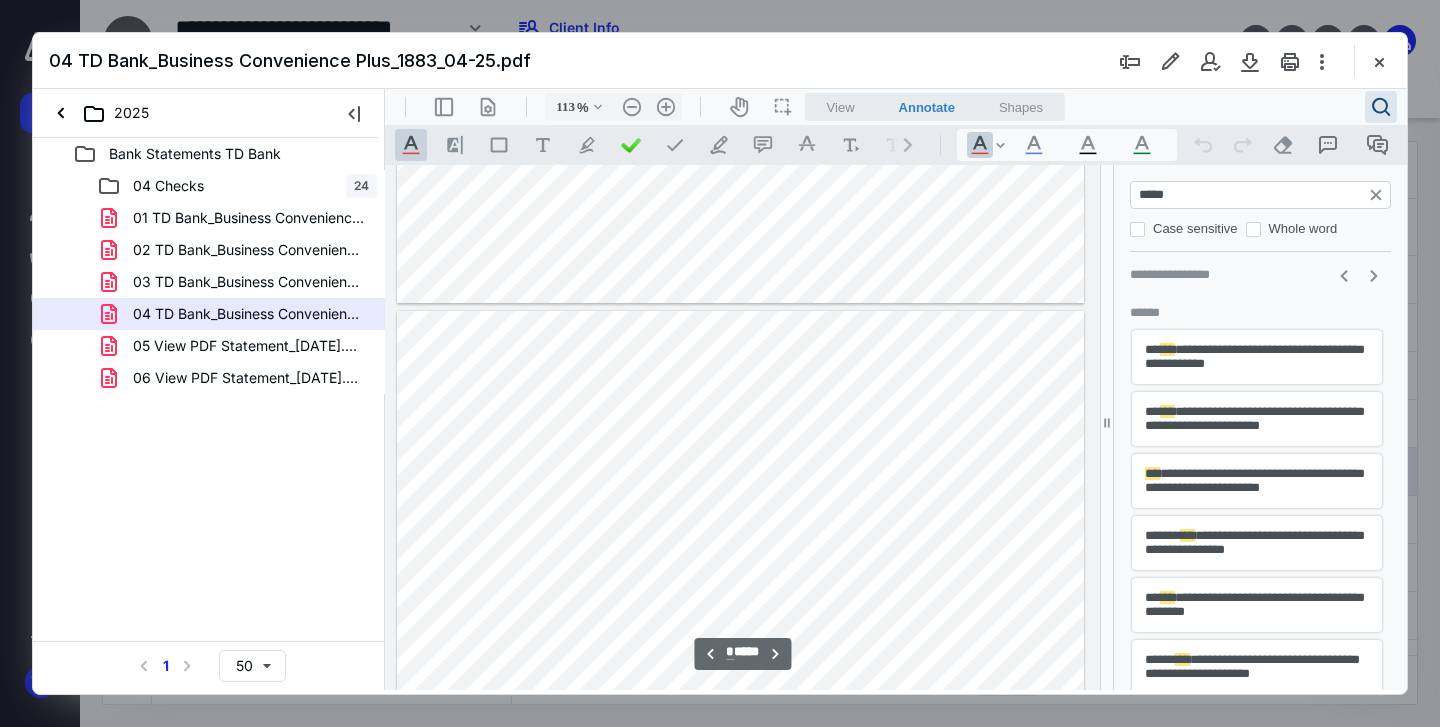 type on "******" 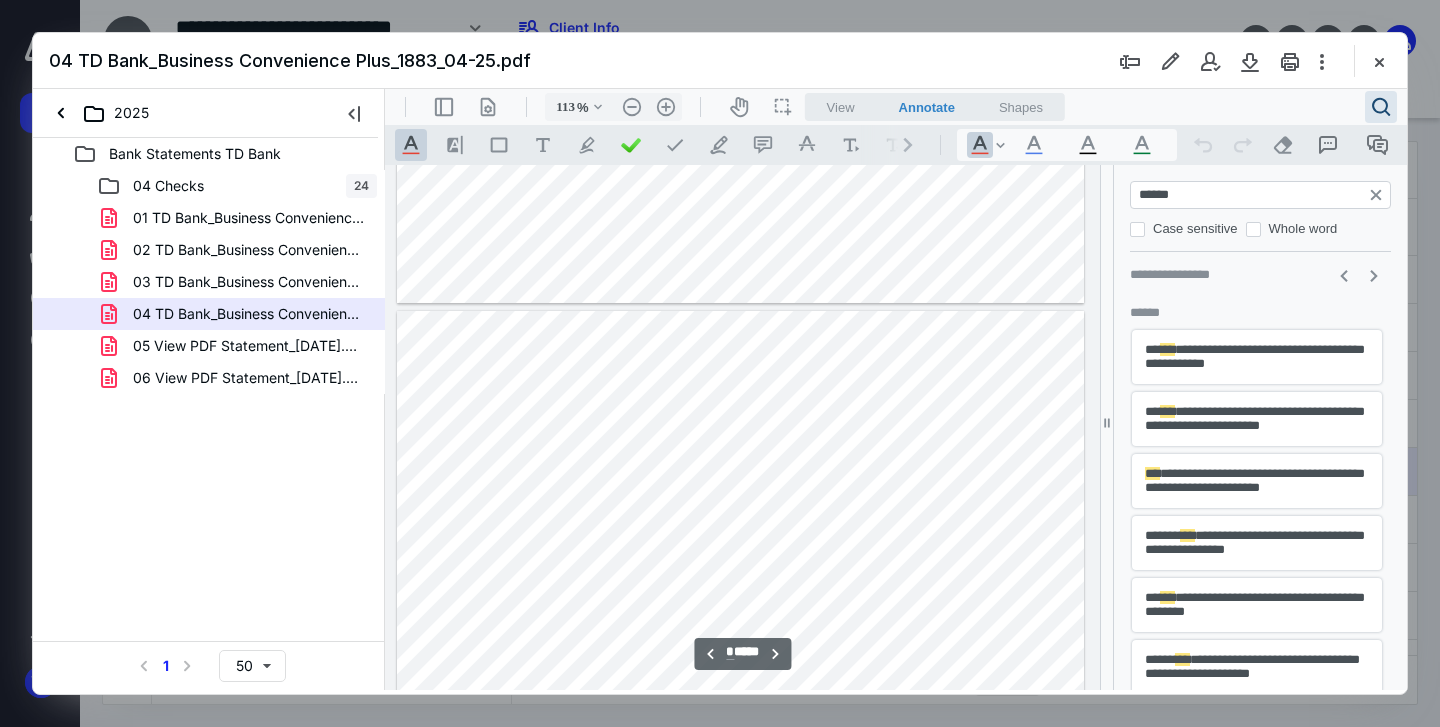 type on "*" 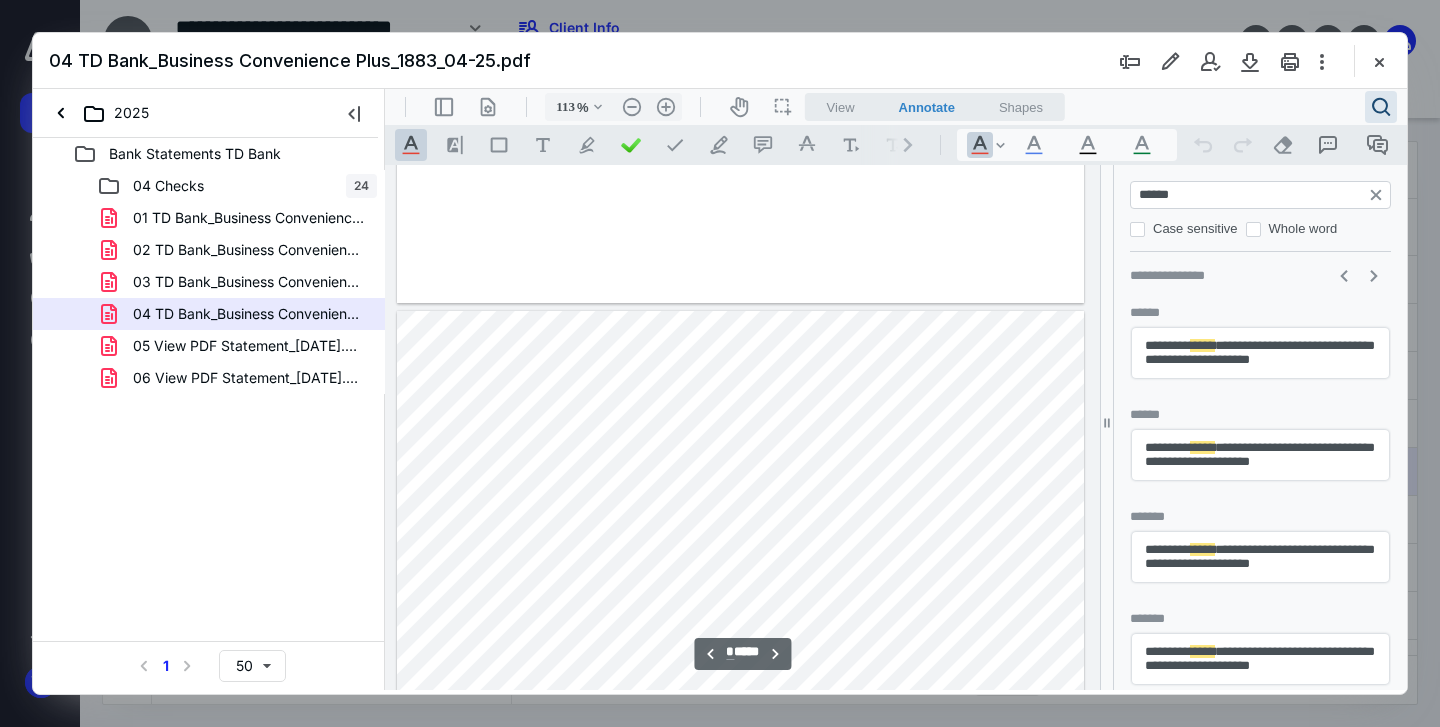 scroll, scrollTop: 3062, scrollLeft: 0, axis: vertical 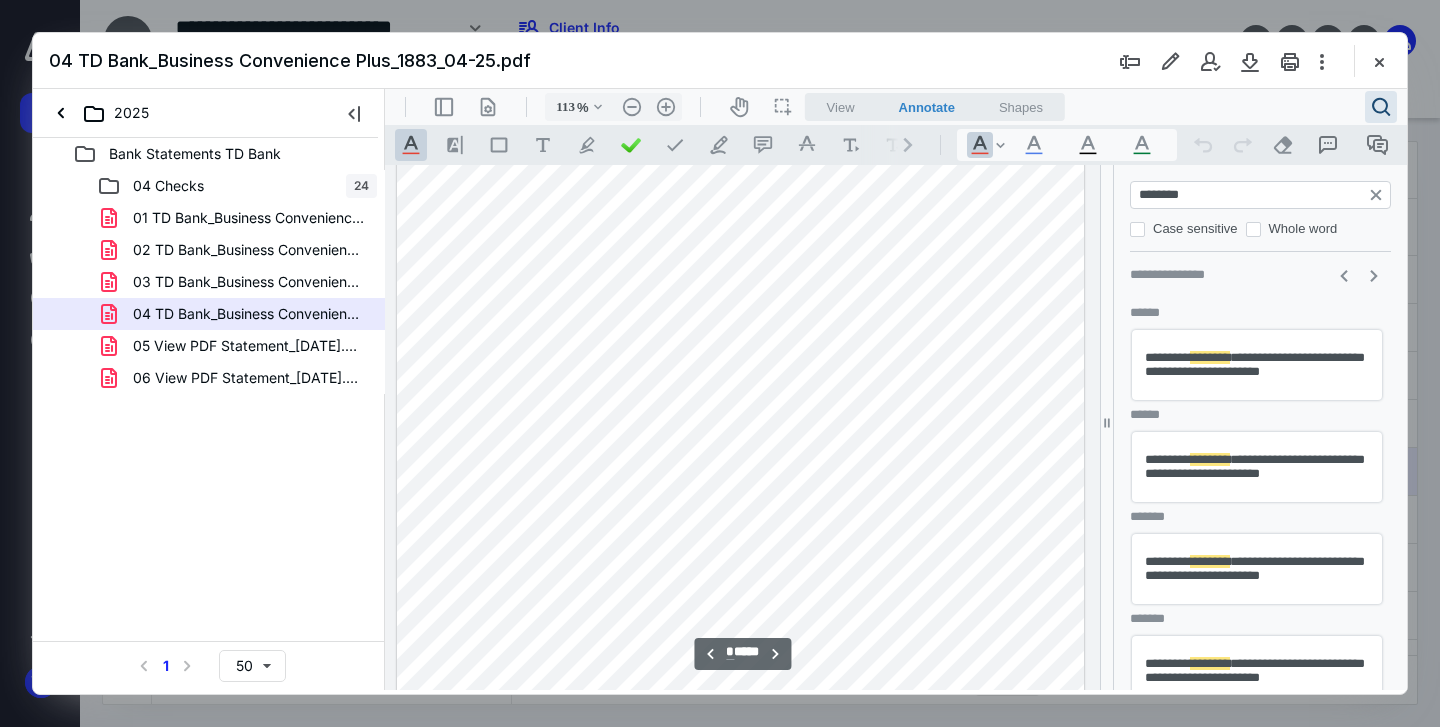 type on "********" 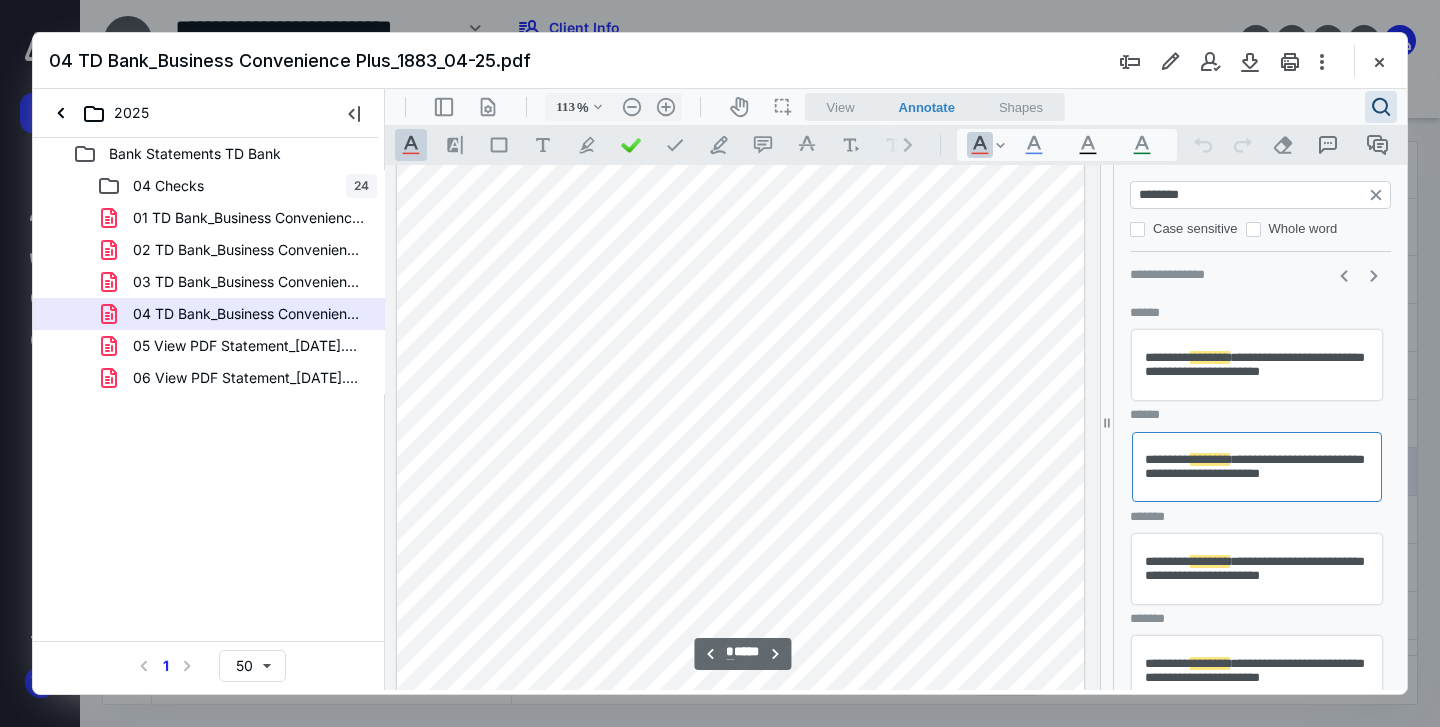 click on "**********" at bounding box center [1257, 569] 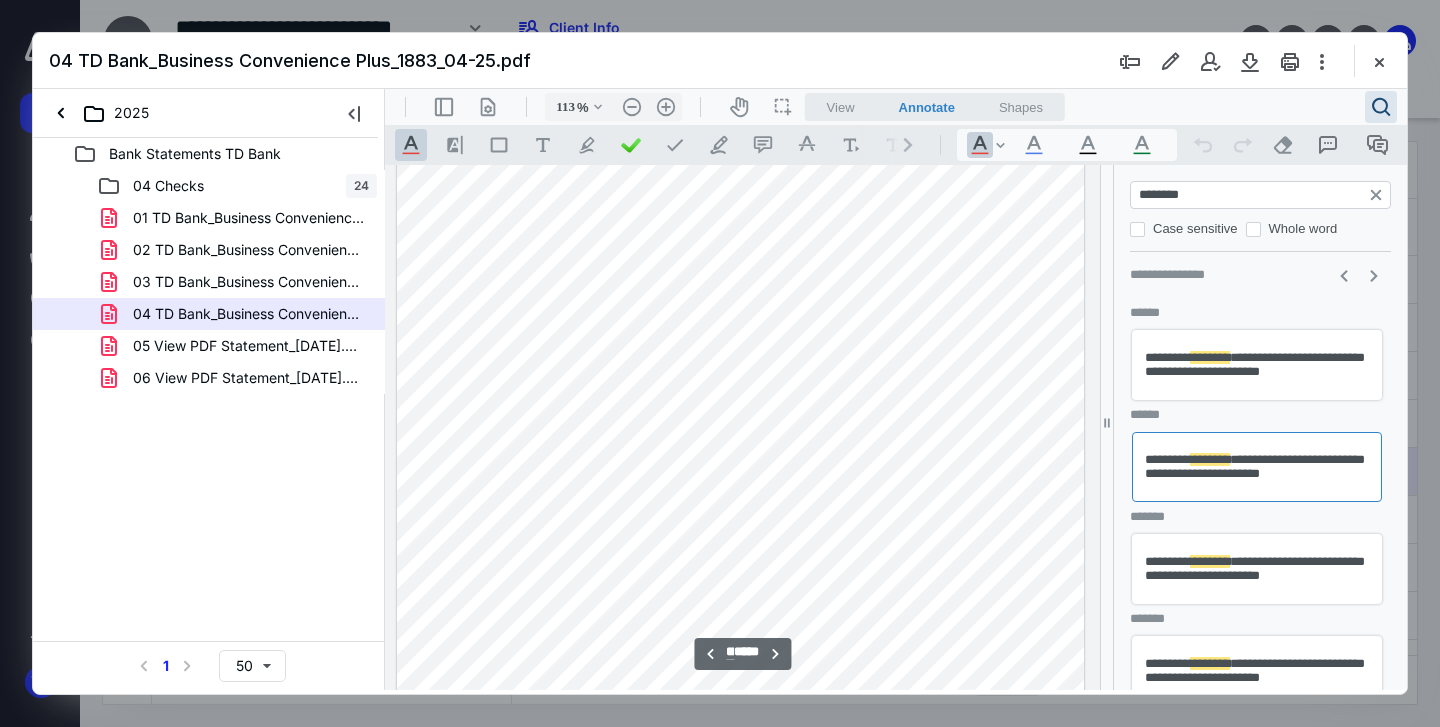 scroll, scrollTop: 9135, scrollLeft: 0, axis: vertical 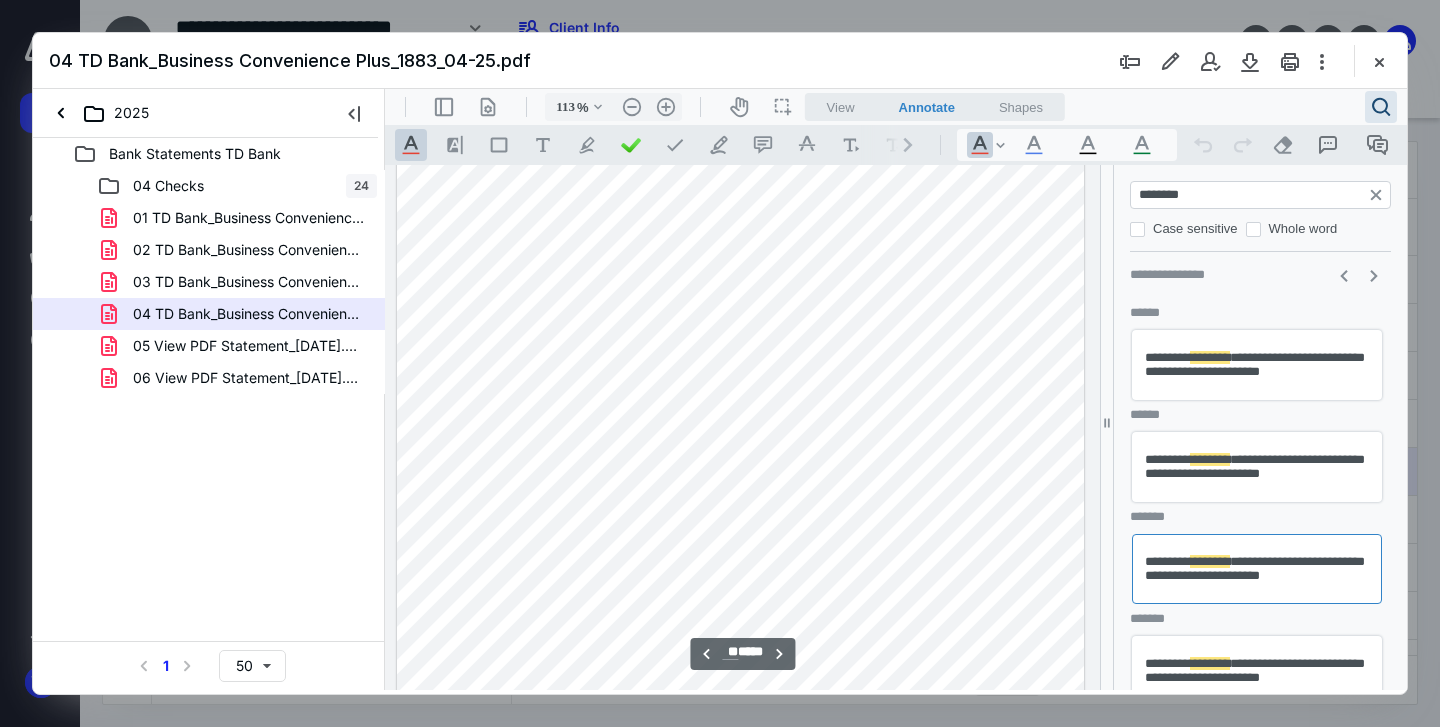 click on "**********" at bounding box center [1257, 671] 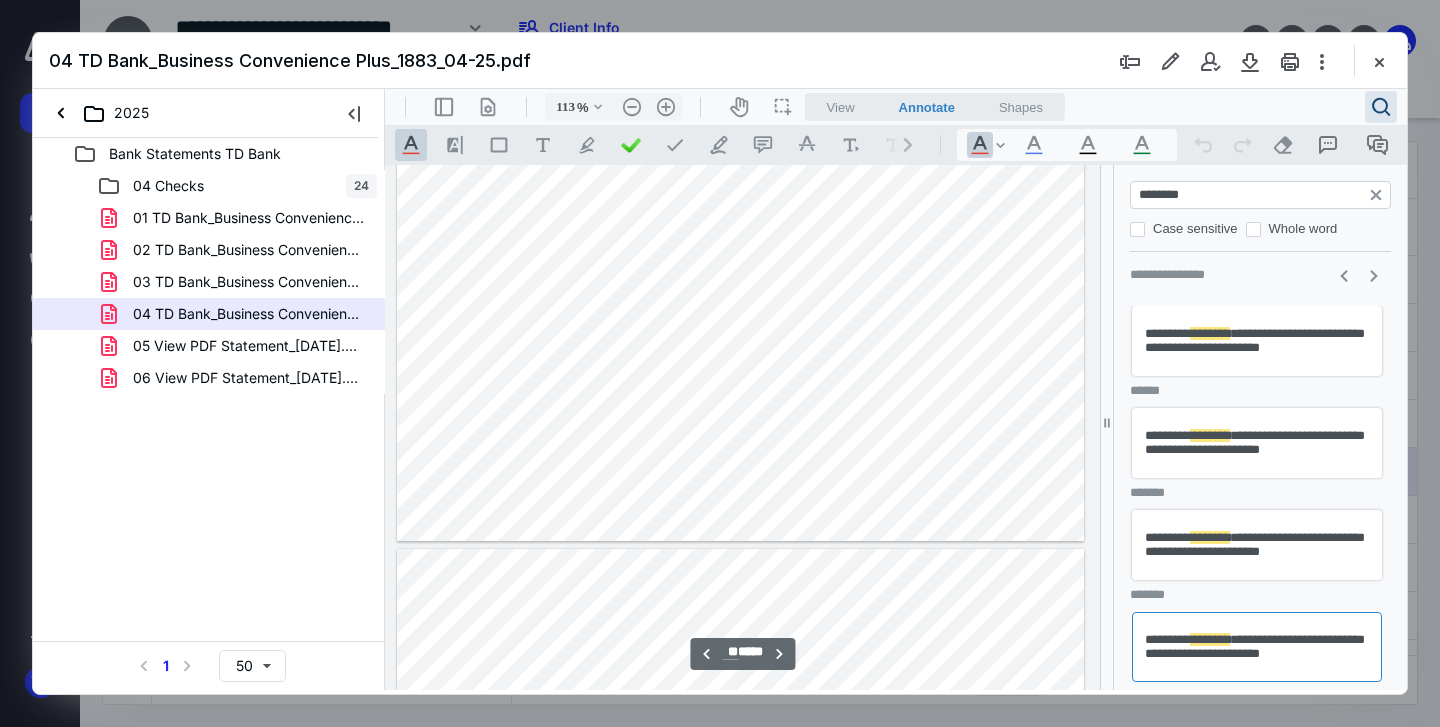 scroll, scrollTop: 10439, scrollLeft: 0, axis: vertical 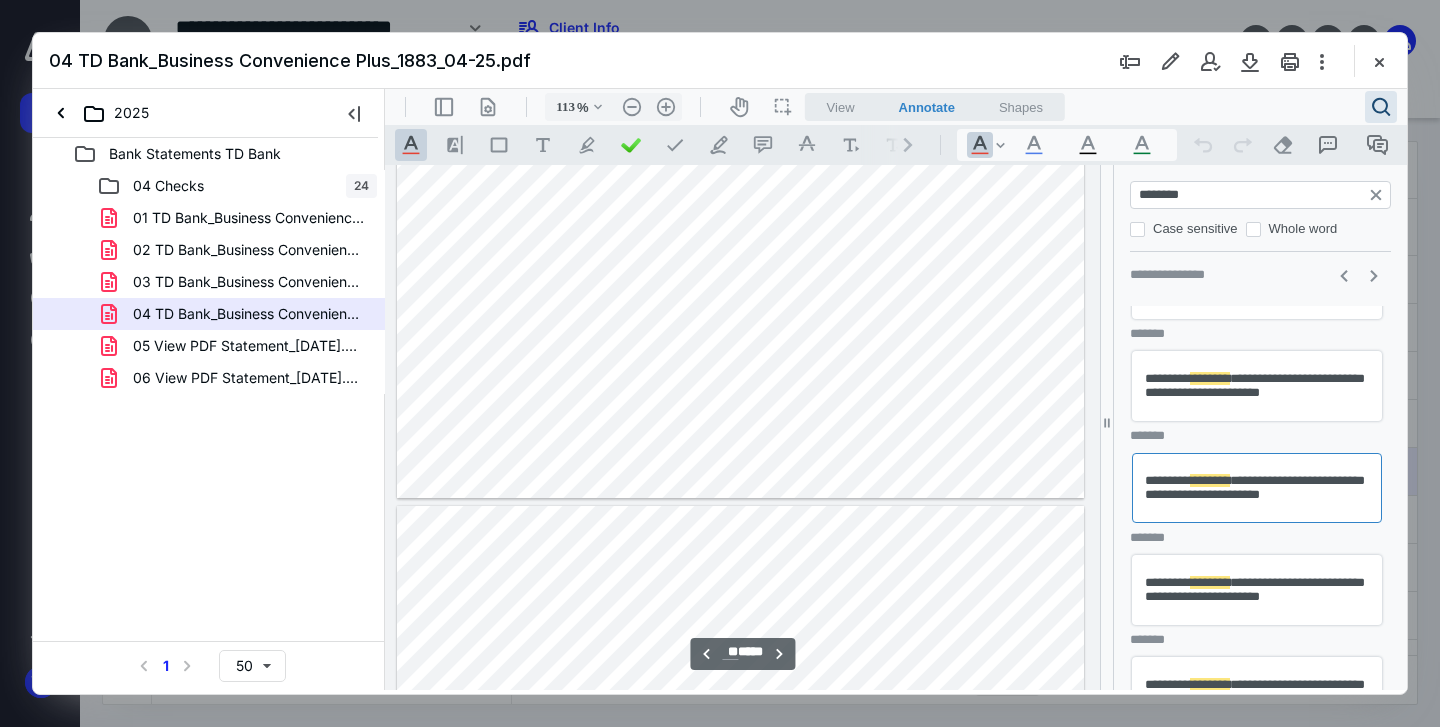 click on "********" at bounding box center (1210, 582) 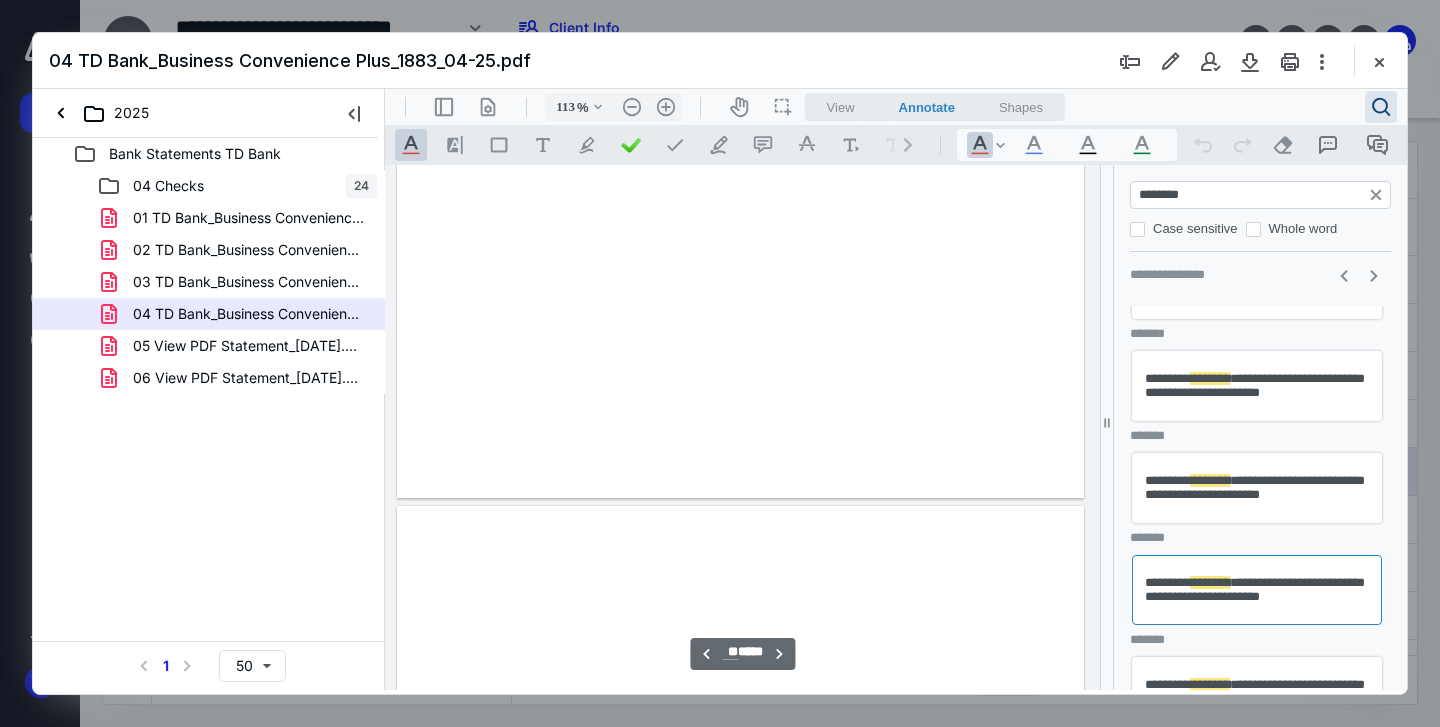 scroll, scrollTop: 13587, scrollLeft: 0, axis: vertical 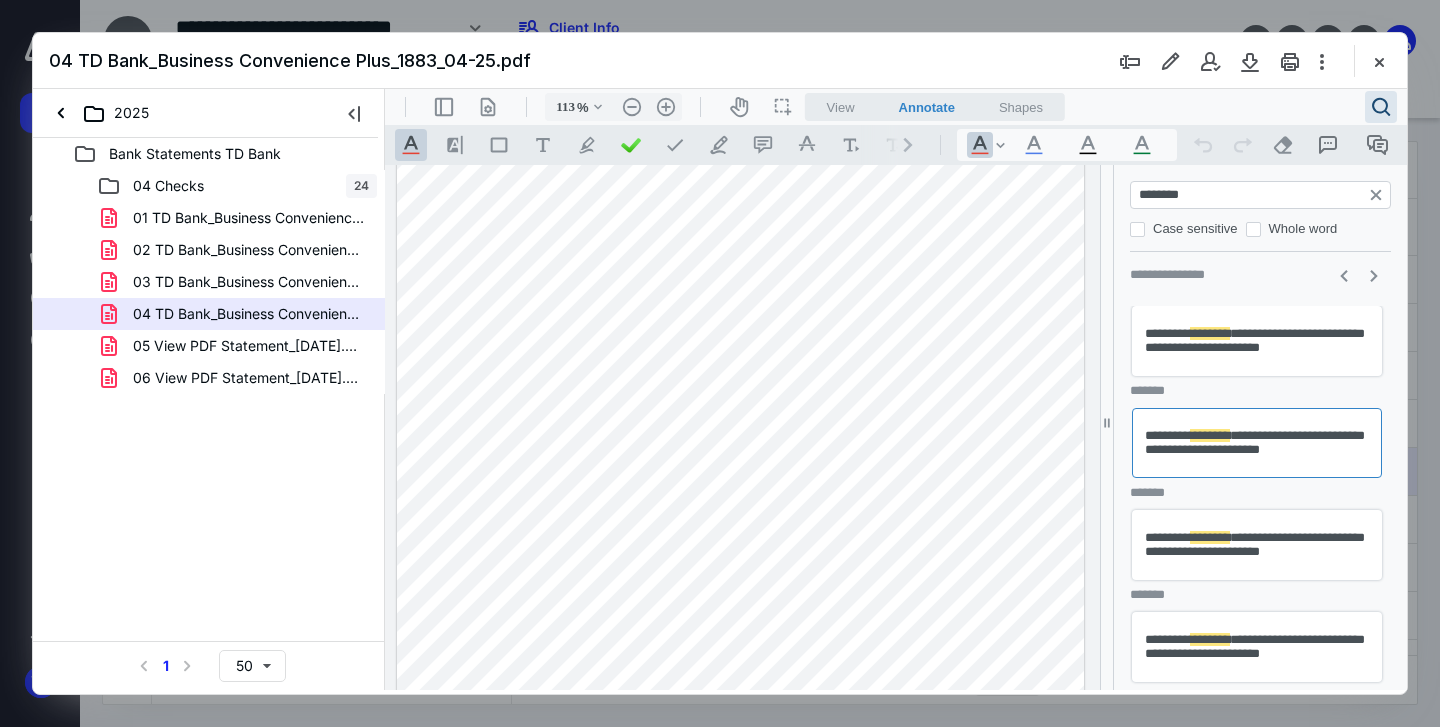 click on "**********" at bounding box center [1257, 545] 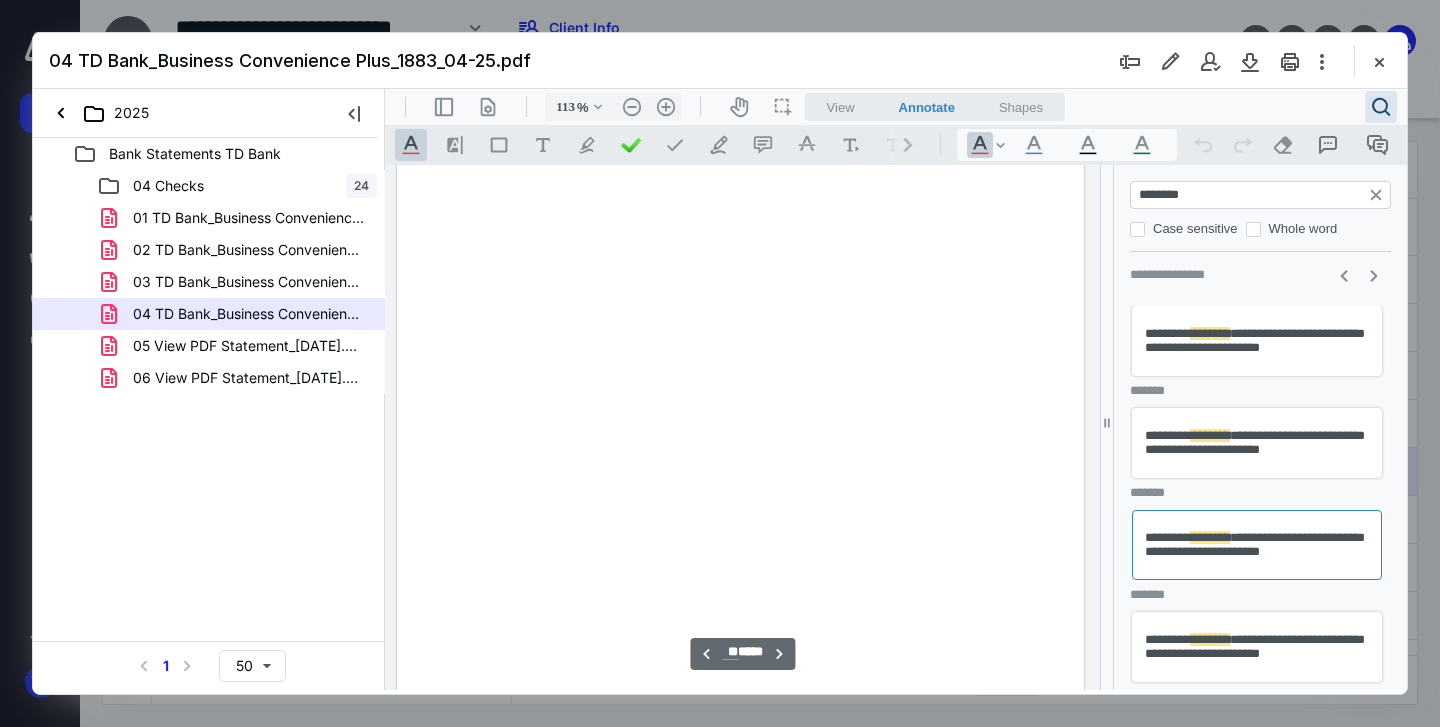 scroll, scrollTop: 20258, scrollLeft: 0, axis: vertical 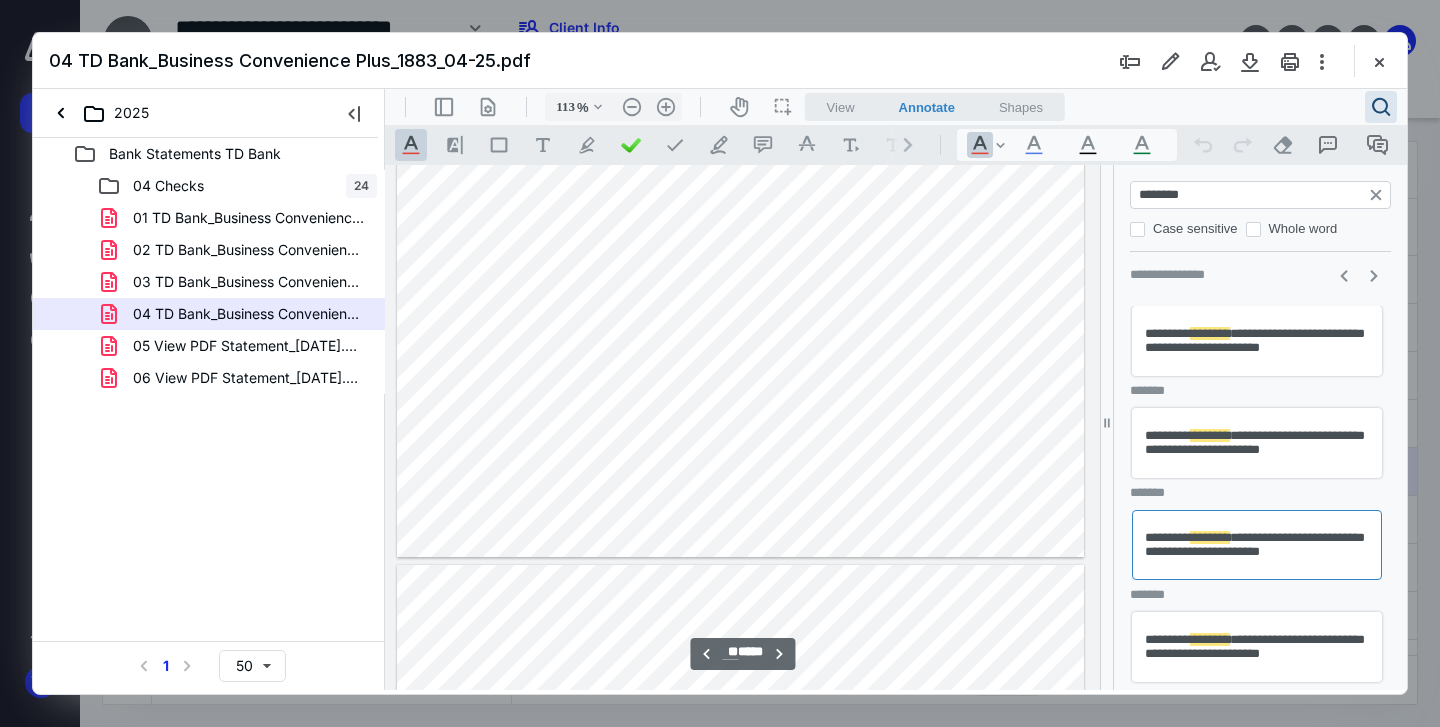 click on "**********" at bounding box center (1257, 647) 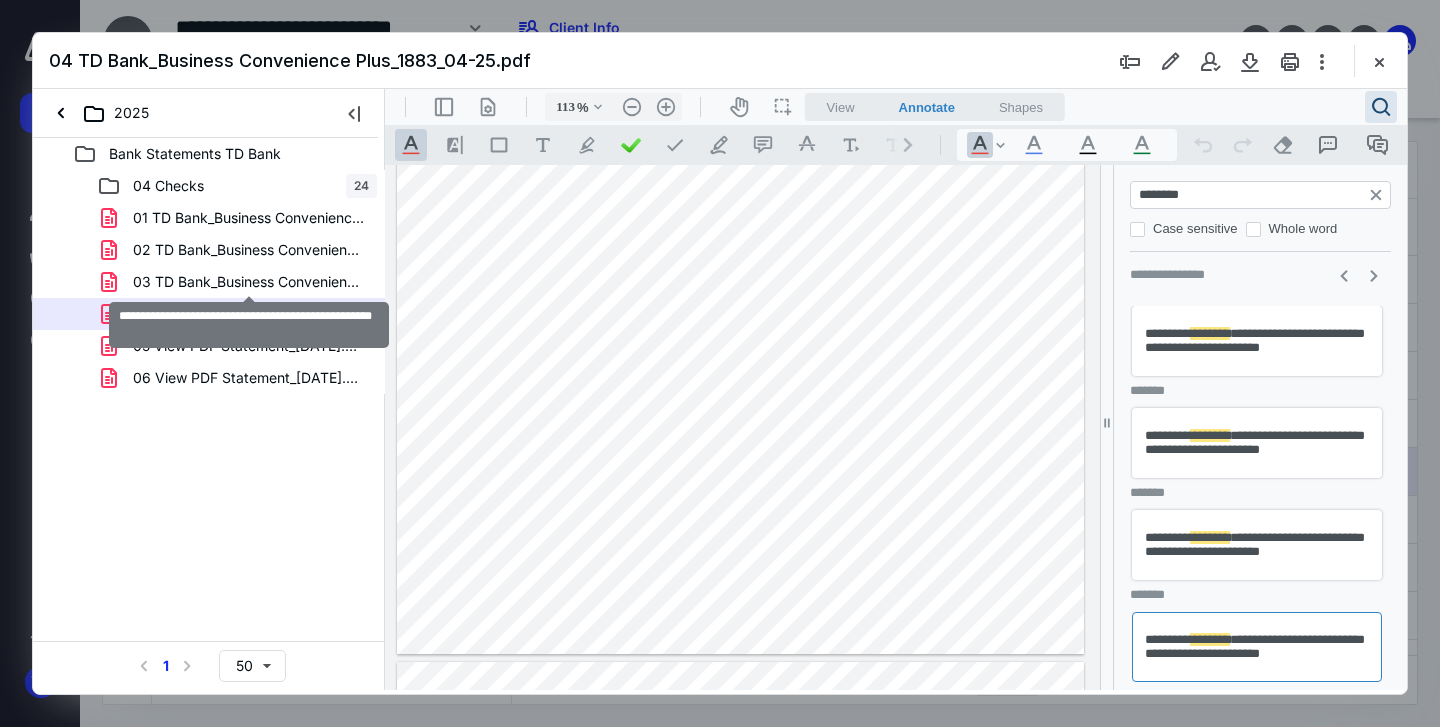click on "03 TD Bank_Business Convenience Plus_1883_03-25.pdf" at bounding box center (249, 282) 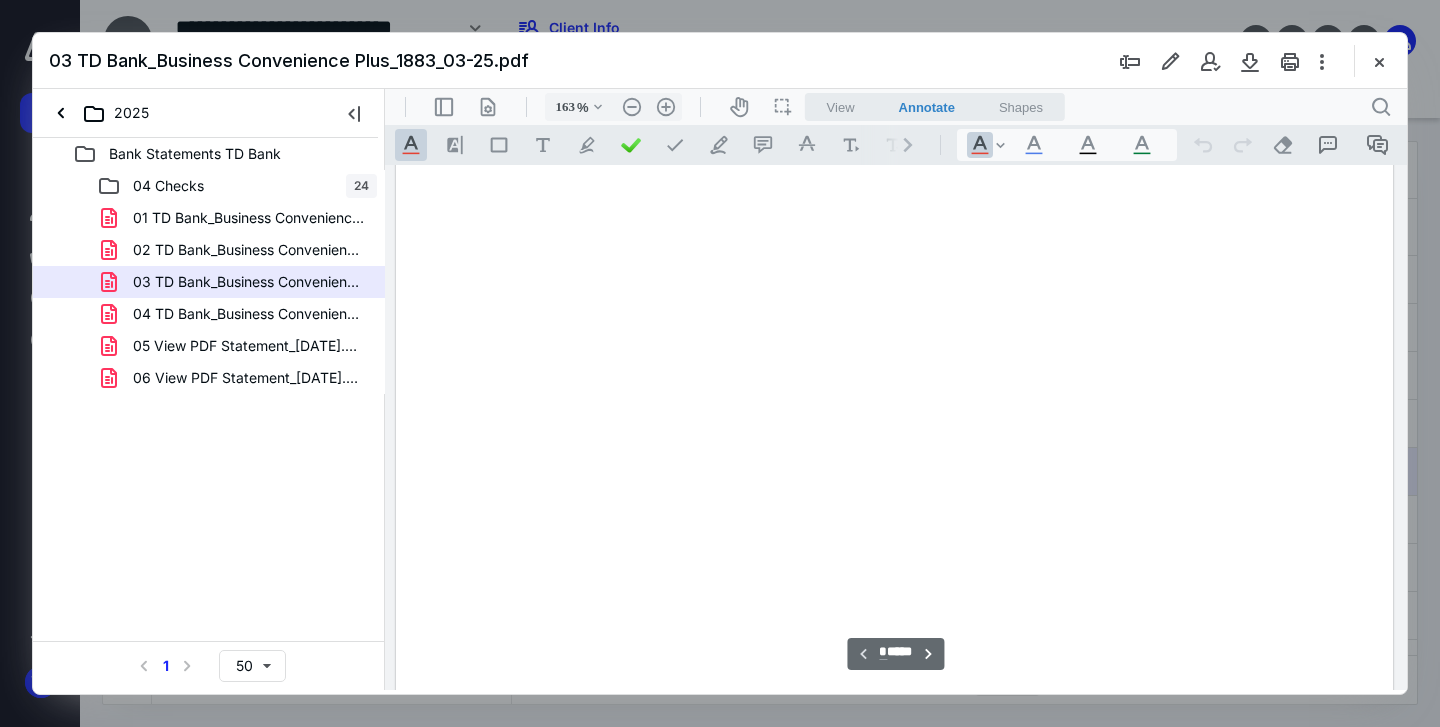 scroll, scrollTop: 83, scrollLeft: 0, axis: vertical 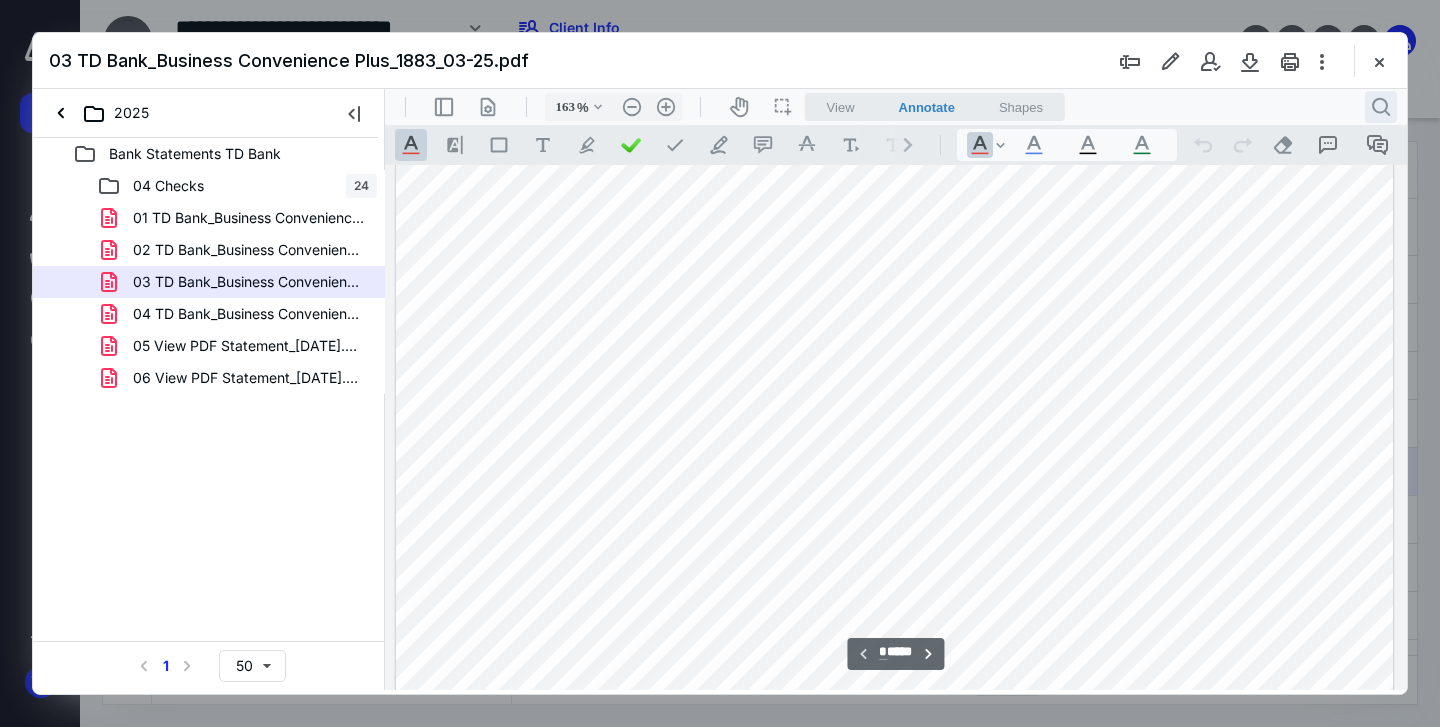 click on ".cls-1{fill:#abb0c4;} icon - header - search" at bounding box center [1381, 107] 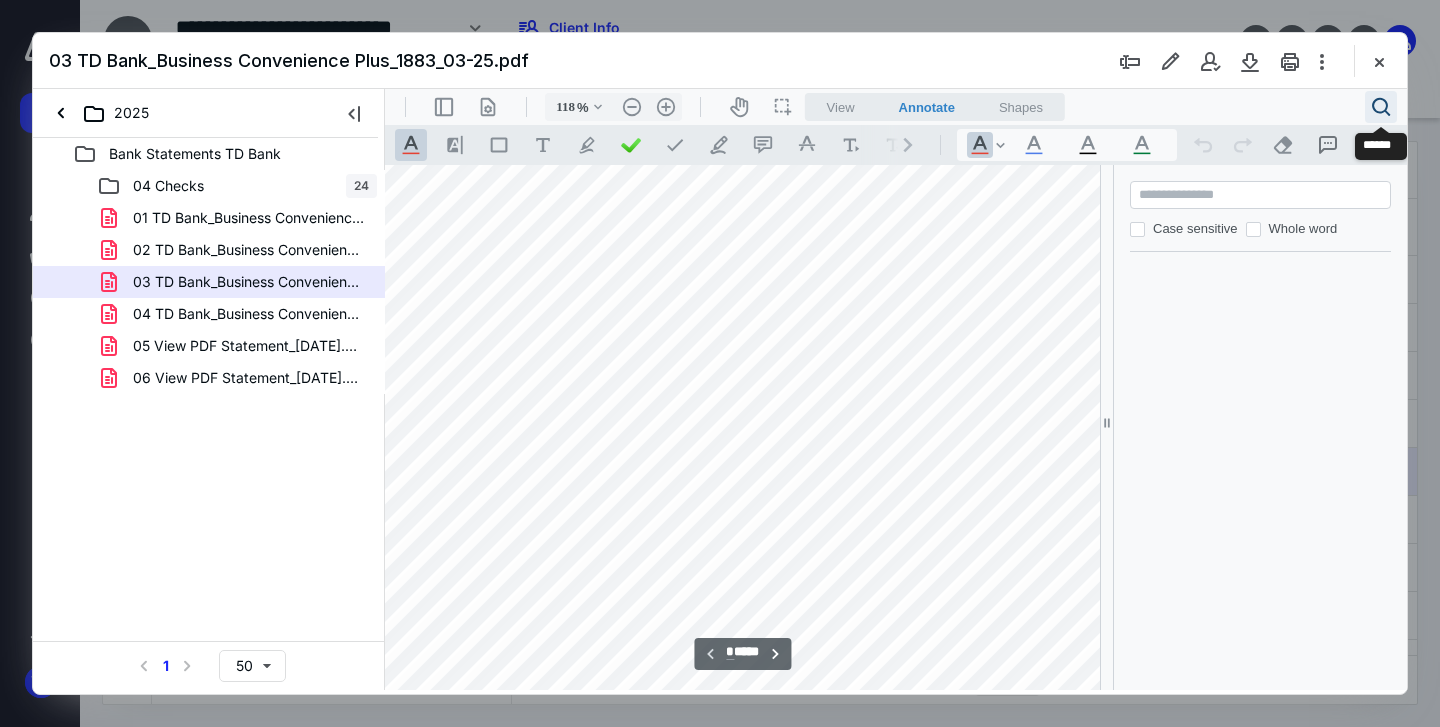type on "113" 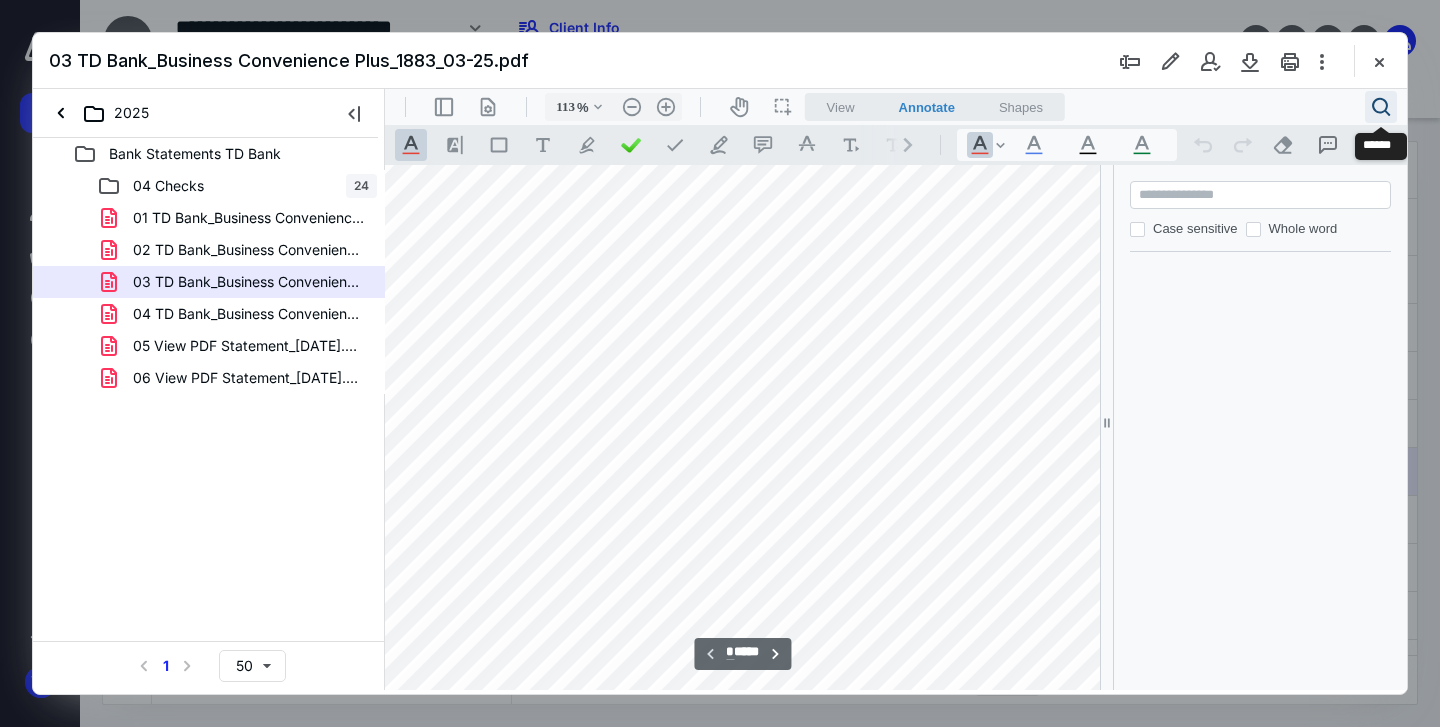 scroll, scrollTop: 80, scrollLeft: 0, axis: vertical 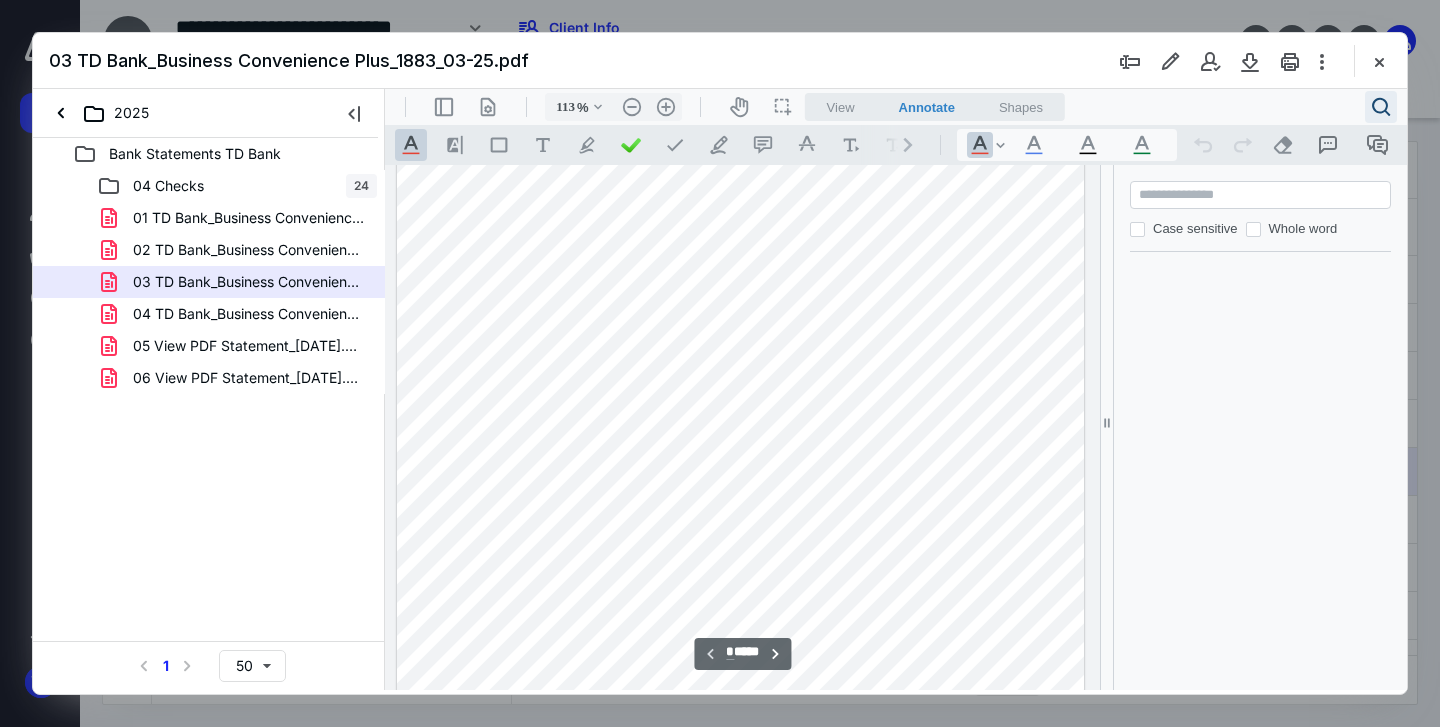 paste on "********" 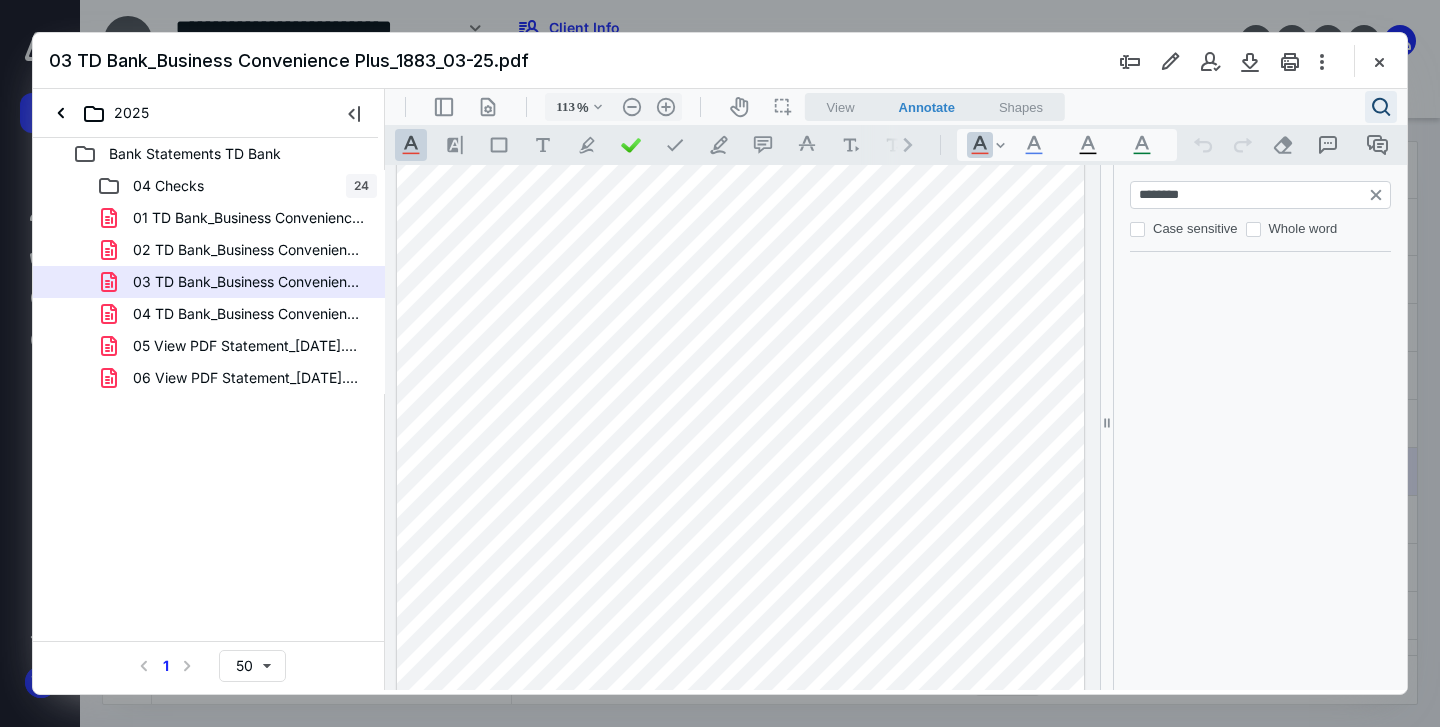 type on "*" 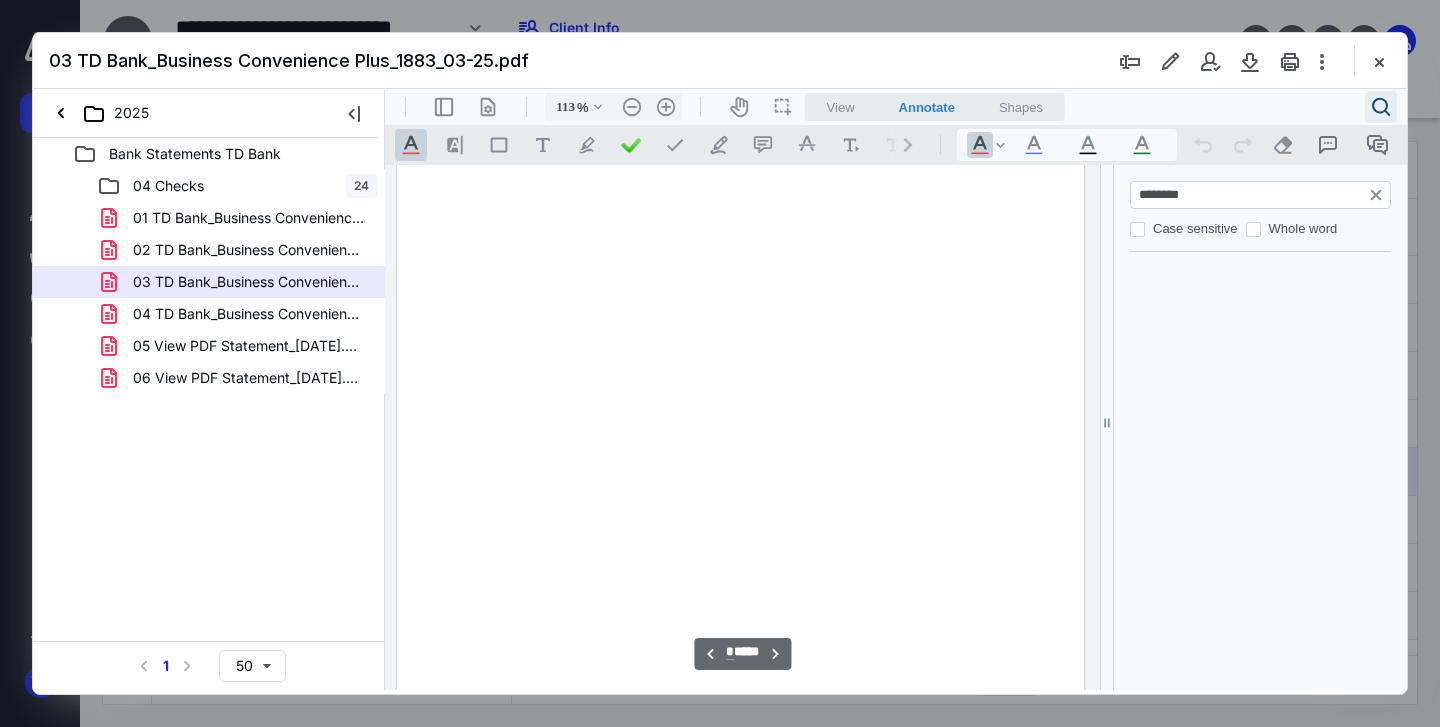 scroll, scrollTop: 4052, scrollLeft: 0, axis: vertical 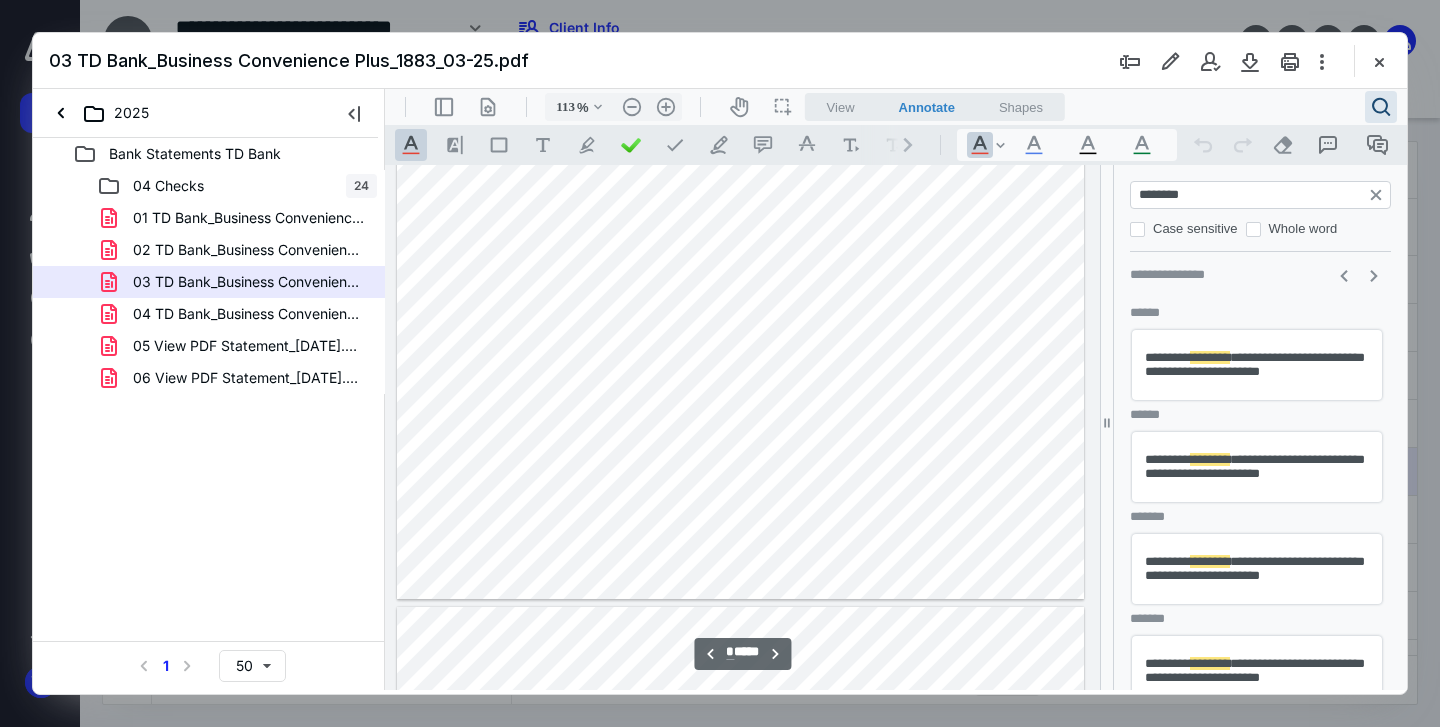 type on "********" 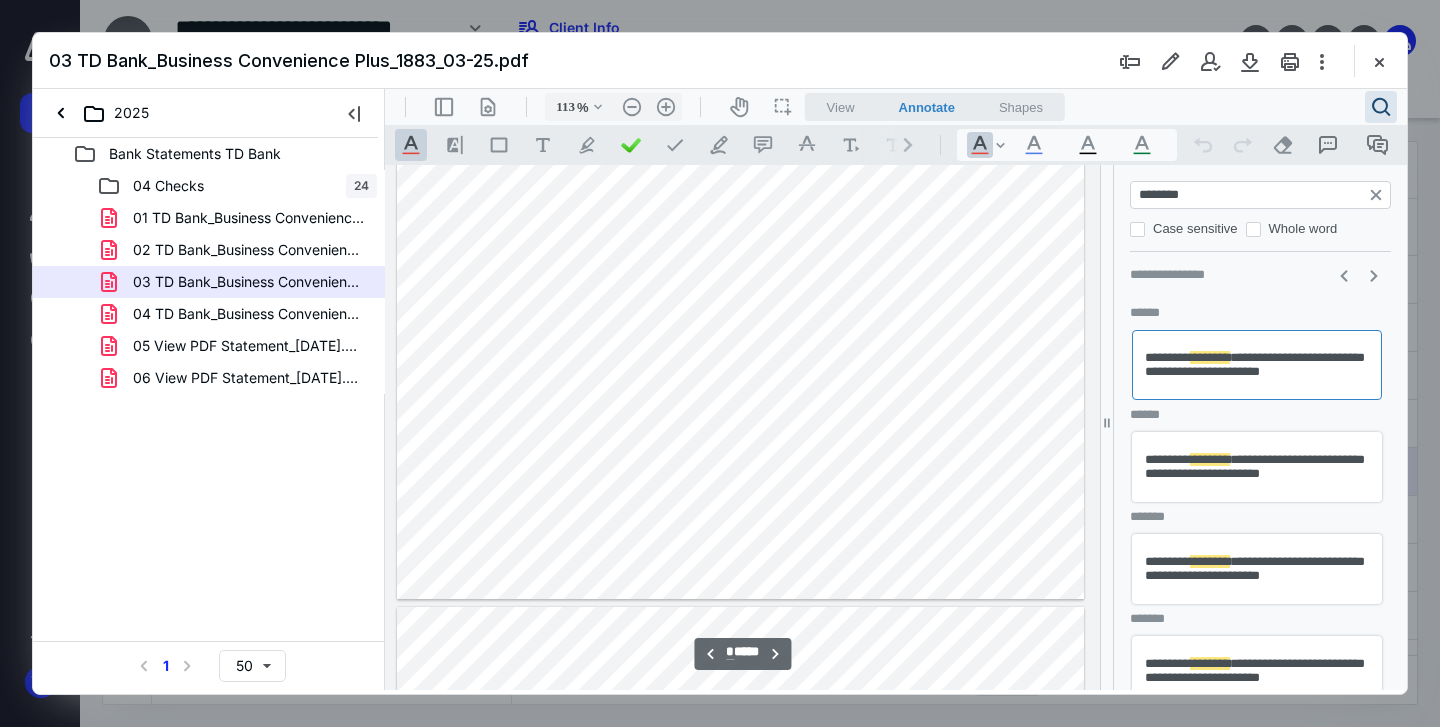 click on "**********" at bounding box center (1257, 467) 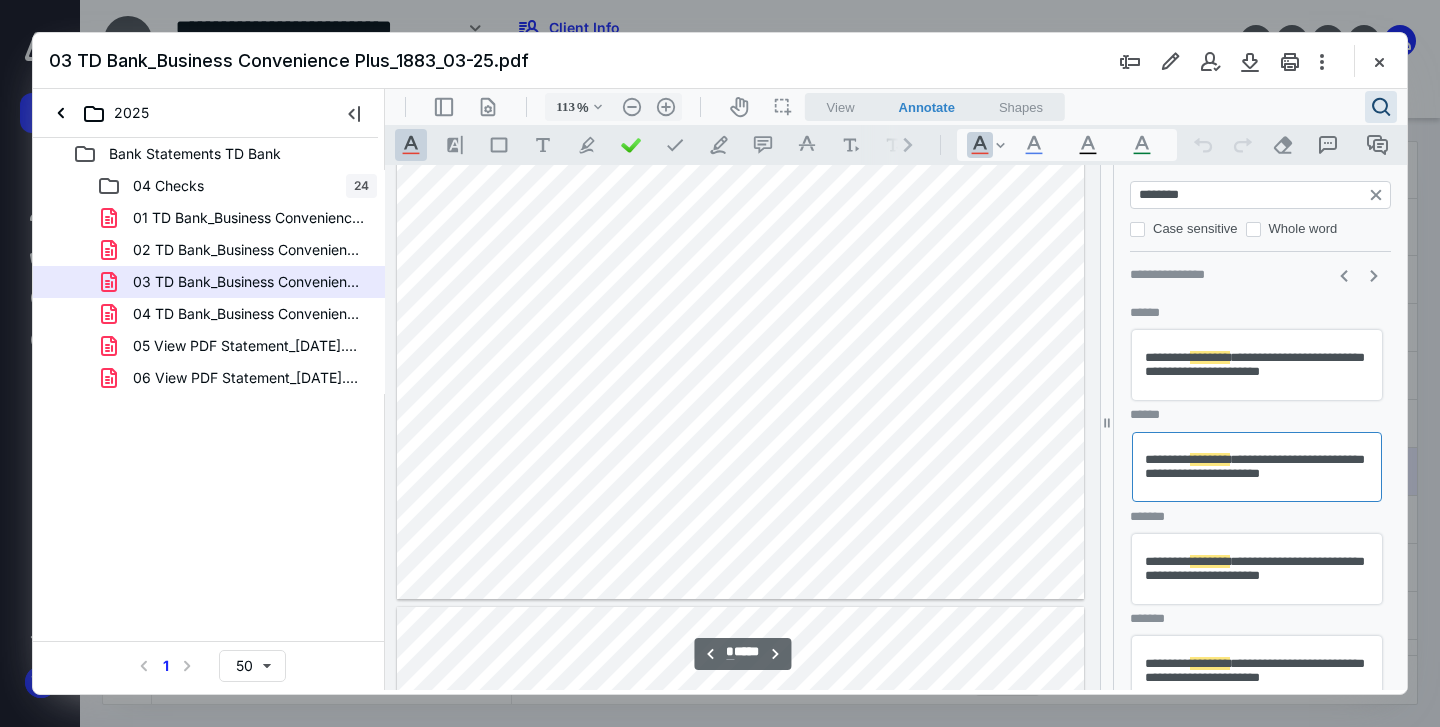 scroll, scrollTop: 6590, scrollLeft: 0, axis: vertical 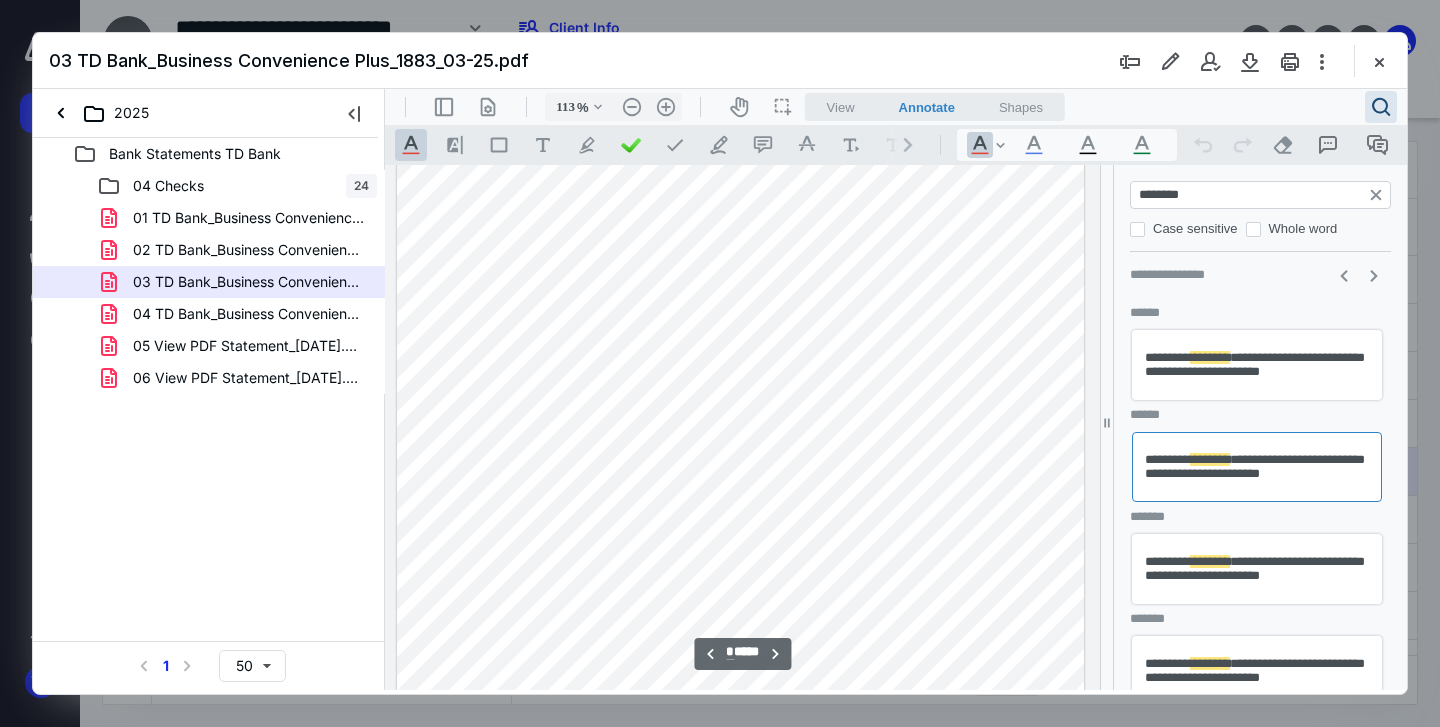 click on "**********" at bounding box center [1257, 569] 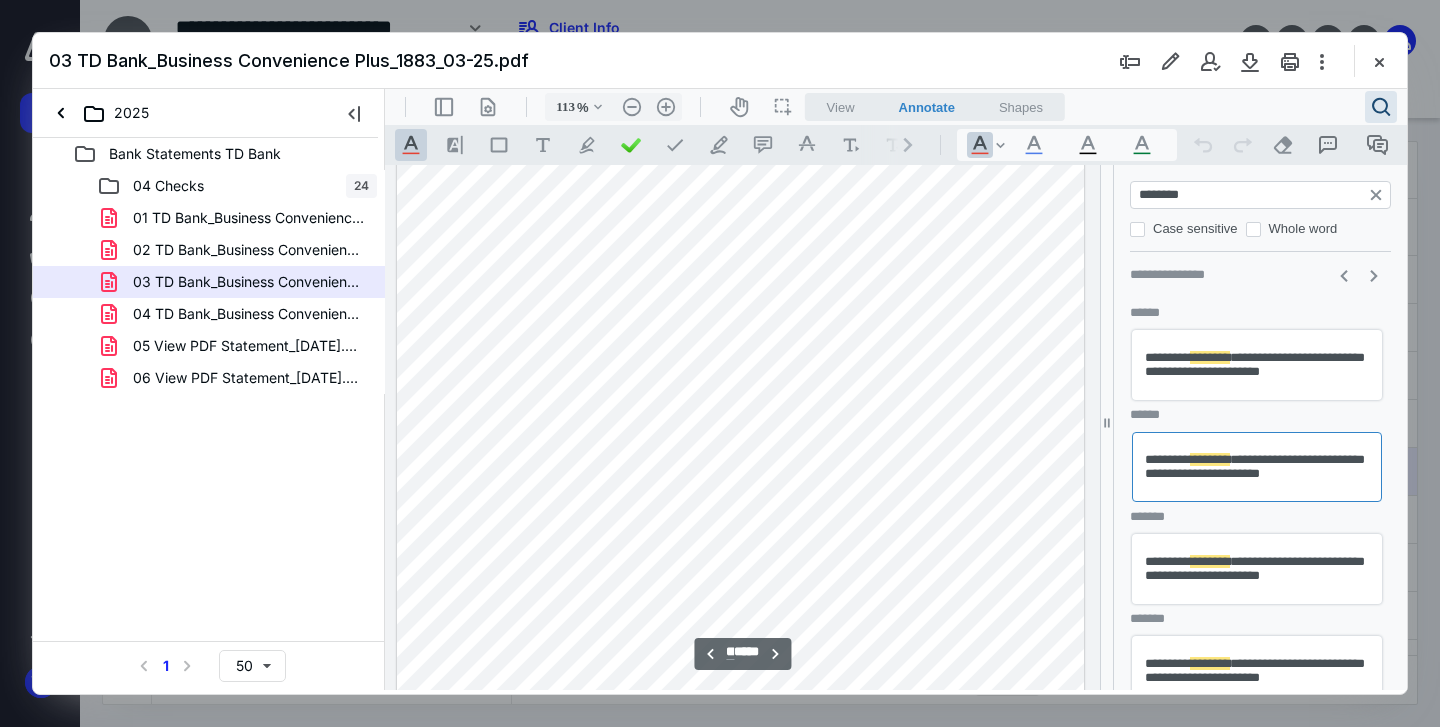 scroll, scrollTop: 12090, scrollLeft: 0, axis: vertical 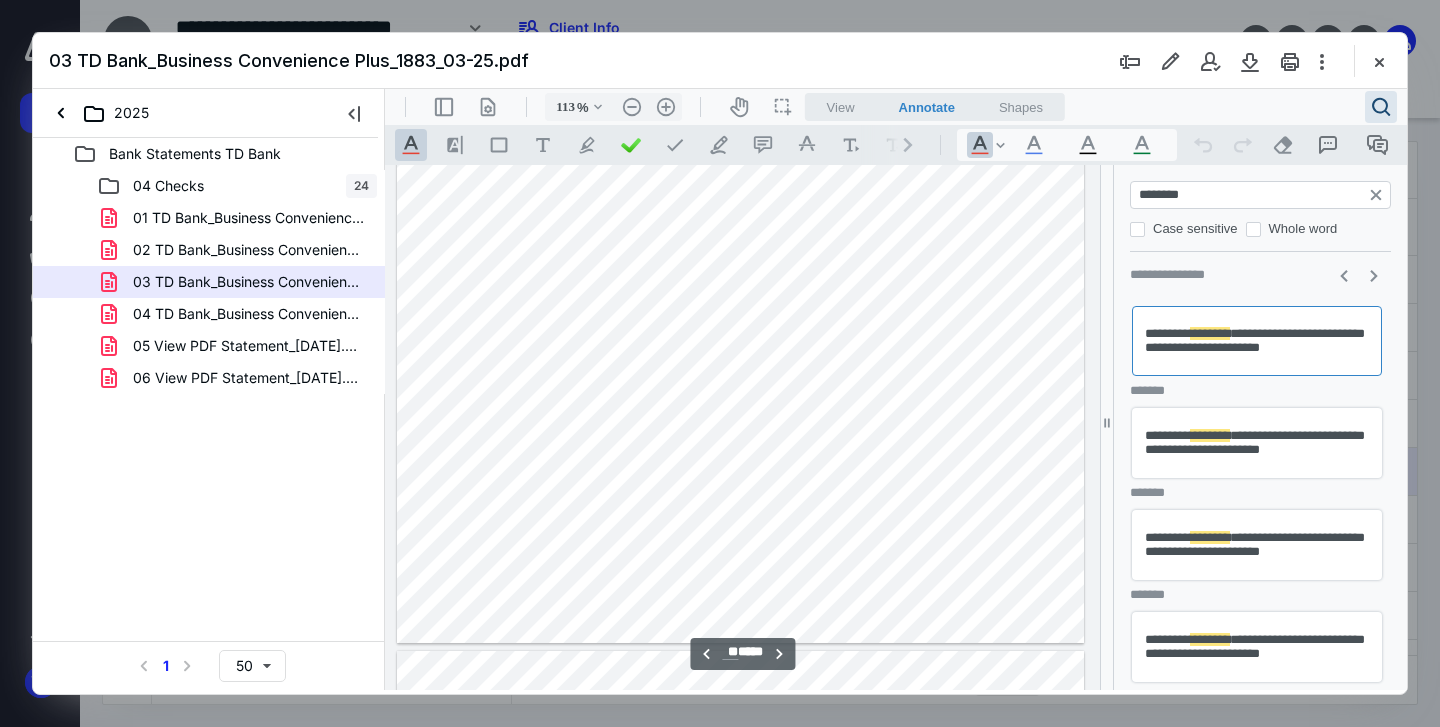 click on "**********" at bounding box center (1257, 443) 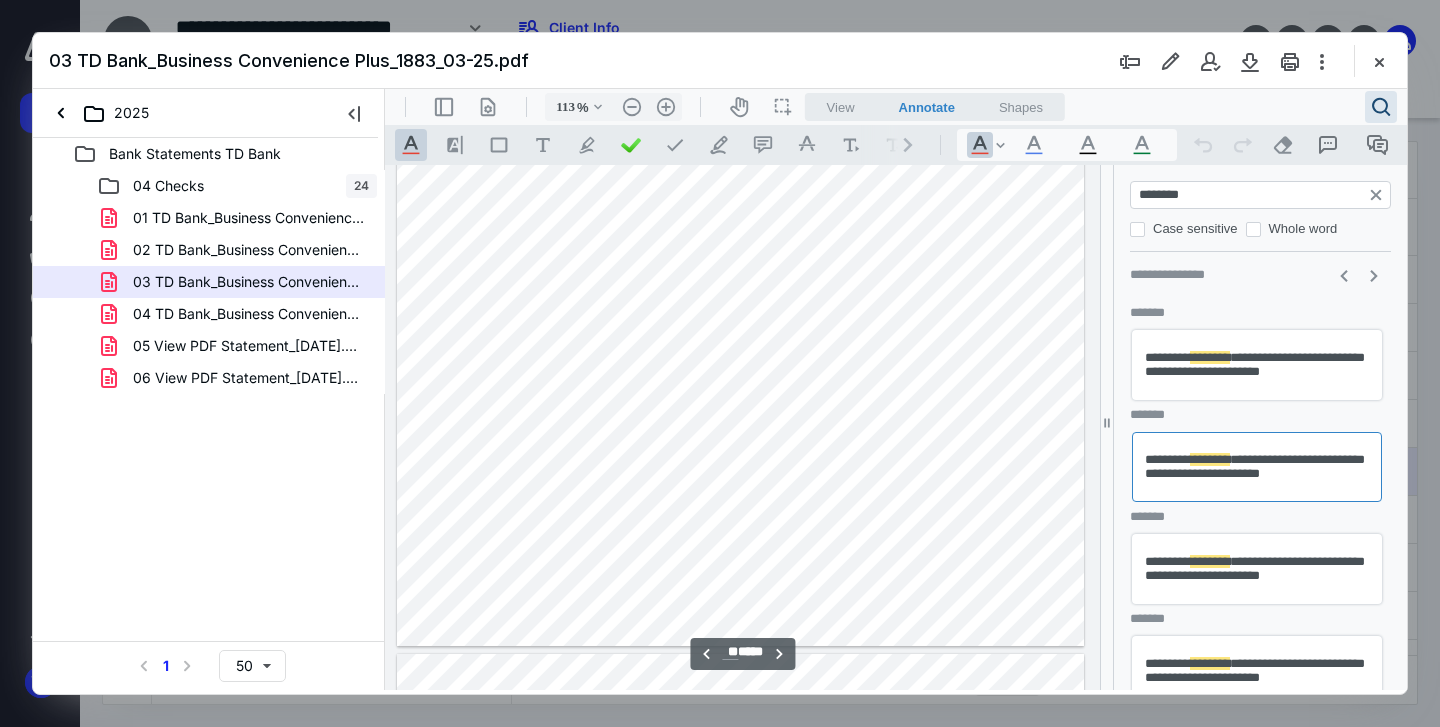 click on "********" at bounding box center (1210, 561) 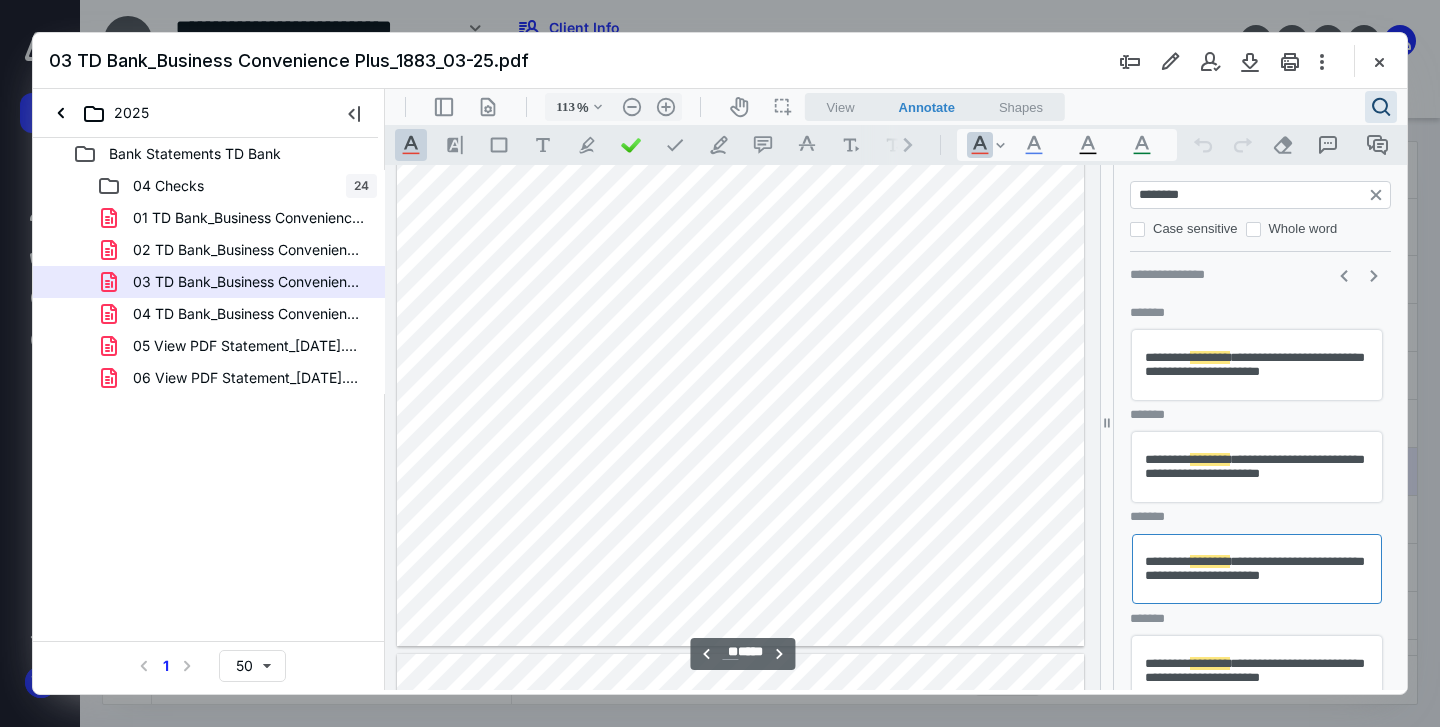 scroll, scrollTop: 20768, scrollLeft: 0, axis: vertical 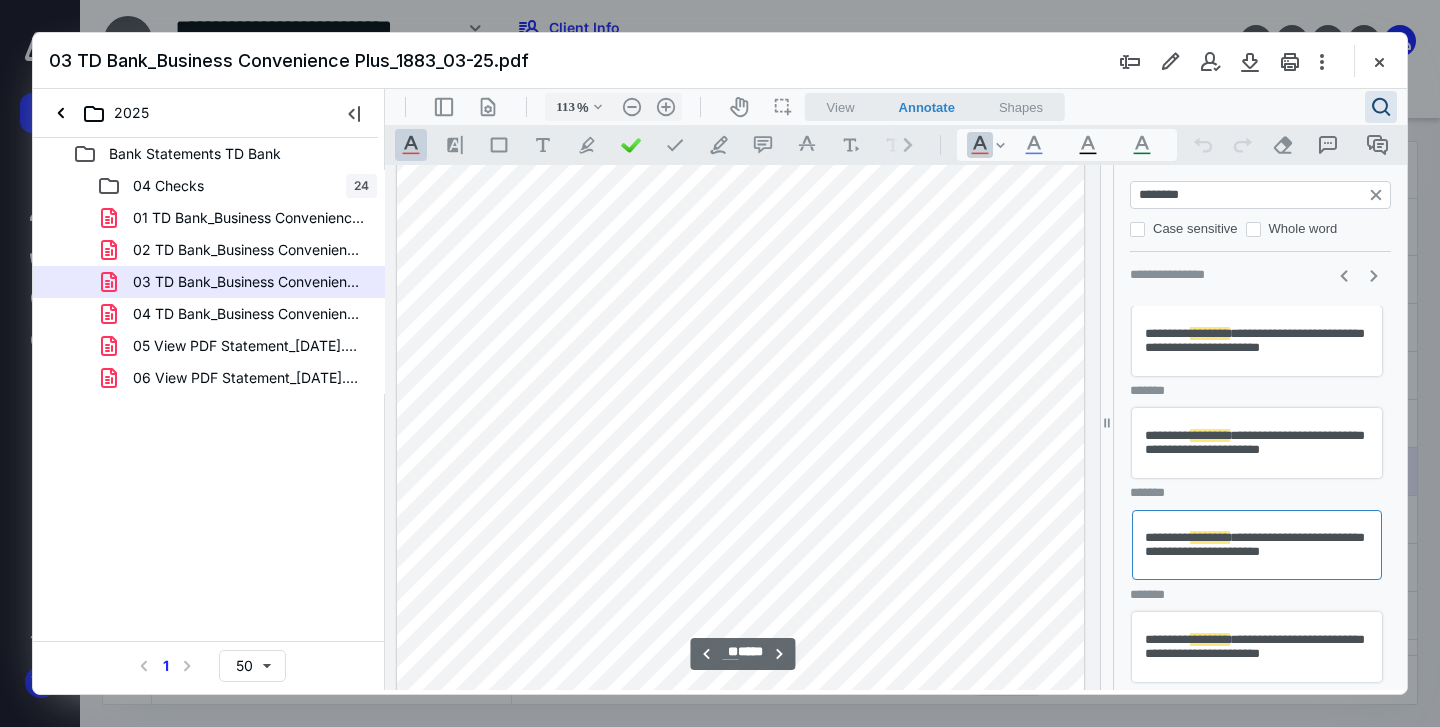 click on "**********" at bounding box center (1257, 647) 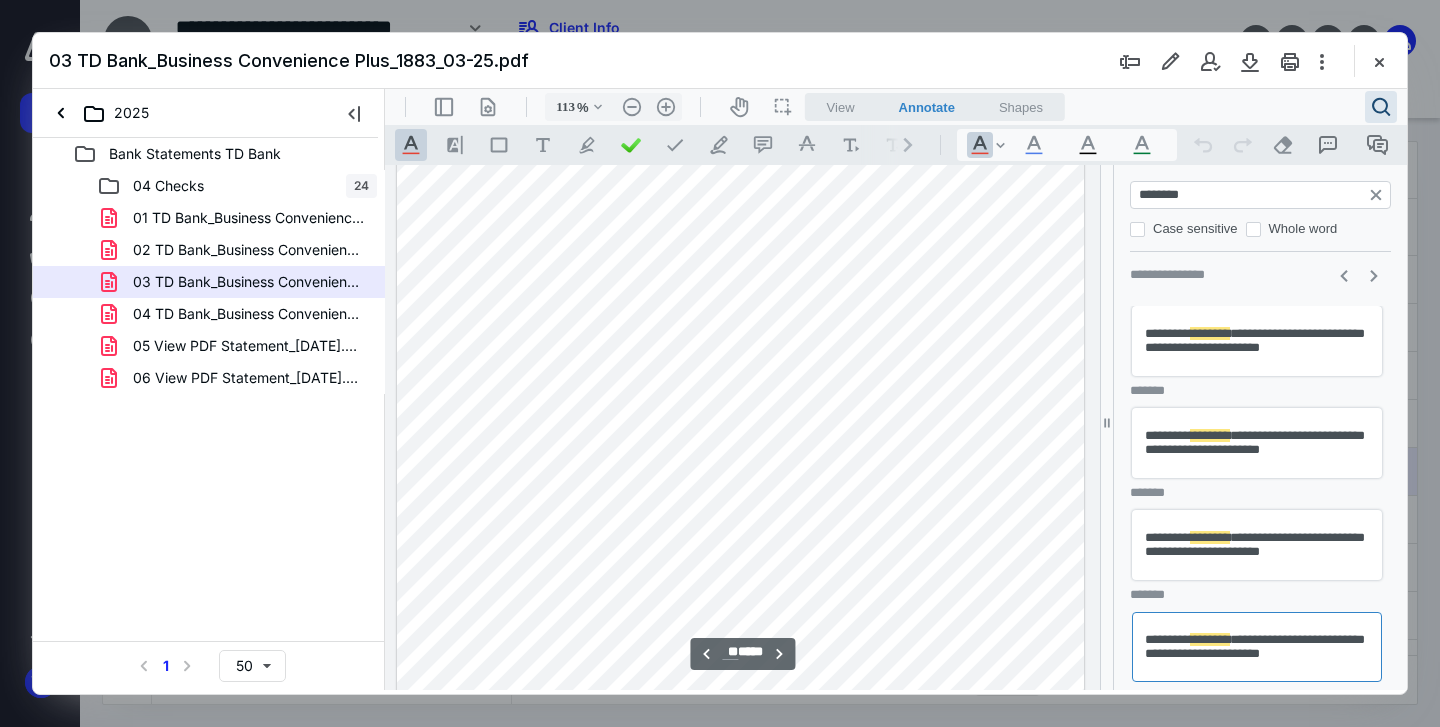 scroll, scrollTop: 21965, scrollLeft: 0, axis: vertical 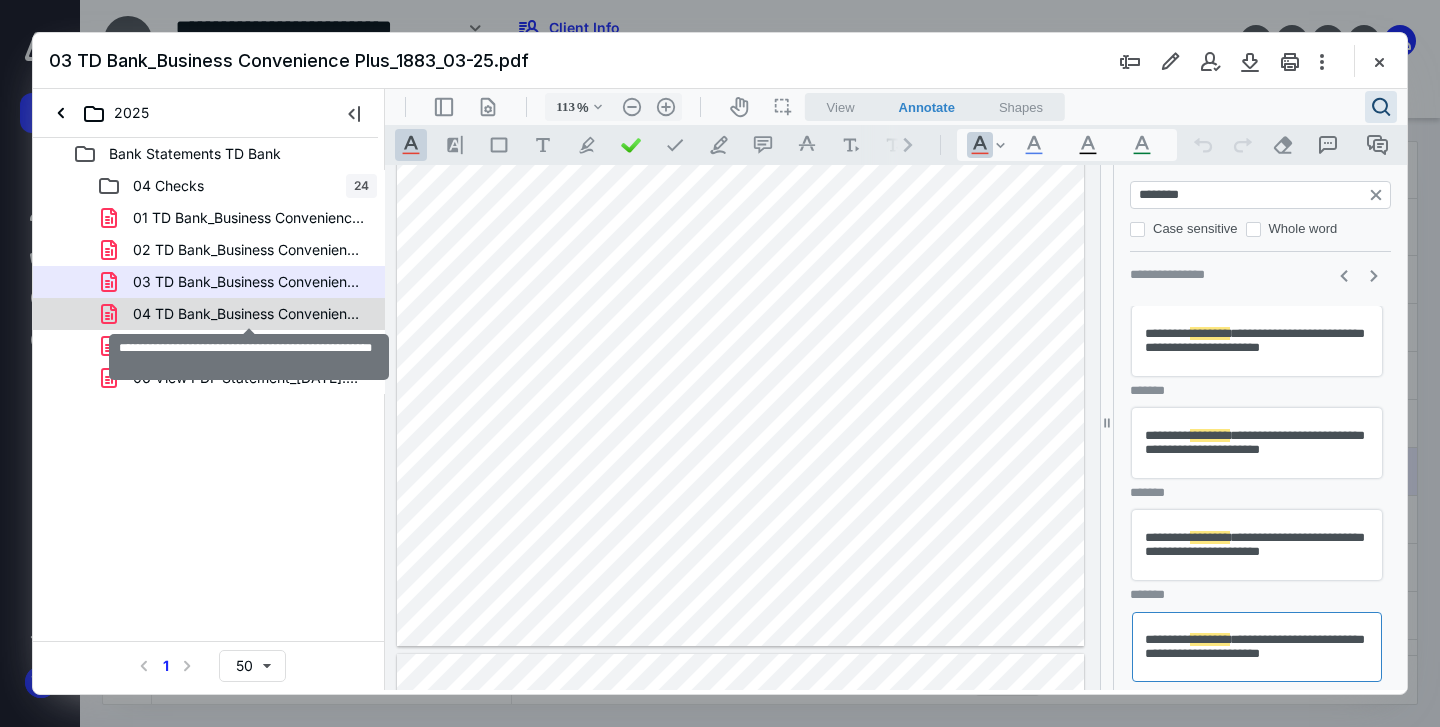click on "04 TD Bank_Business Convenience Plus_1883_04-25.pdf" at bounding box center [249, 314] 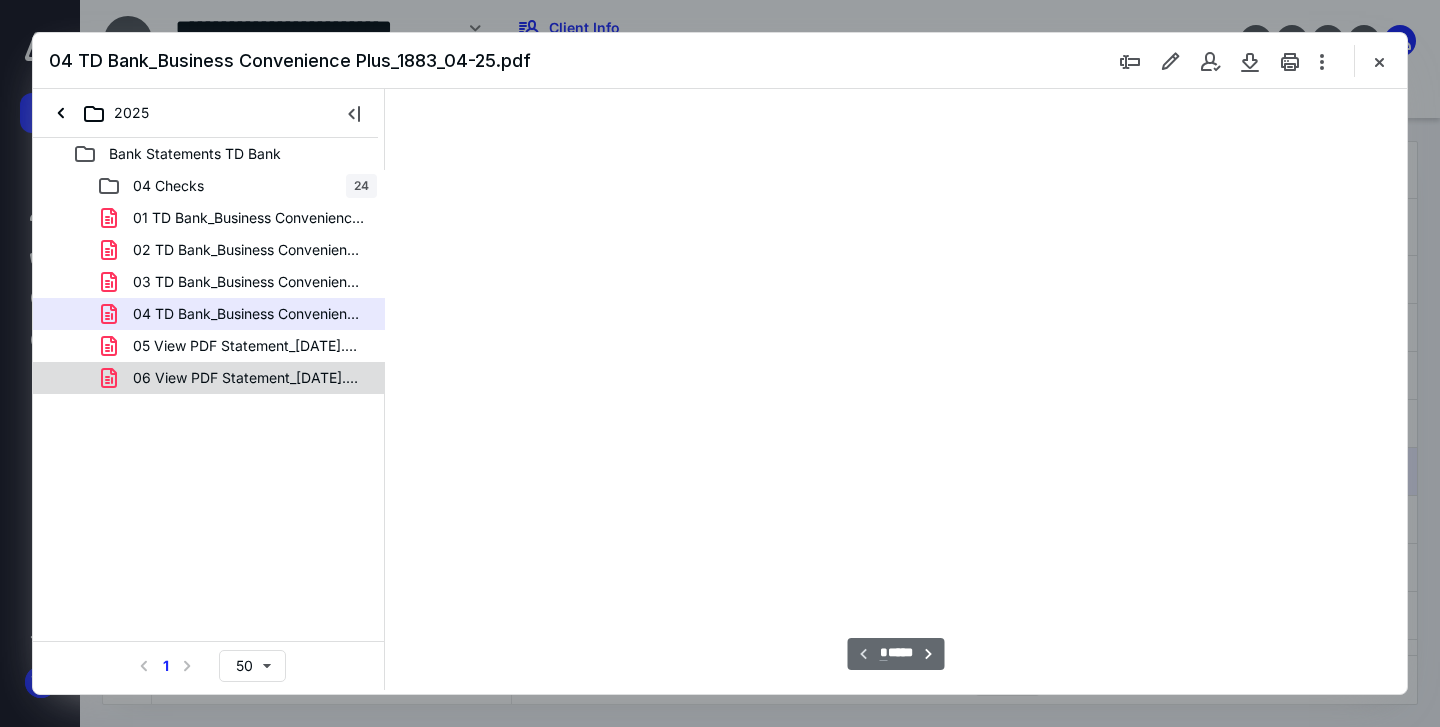 scroll, scrollTop: 83, scrollLeft: 0, axis: vertical 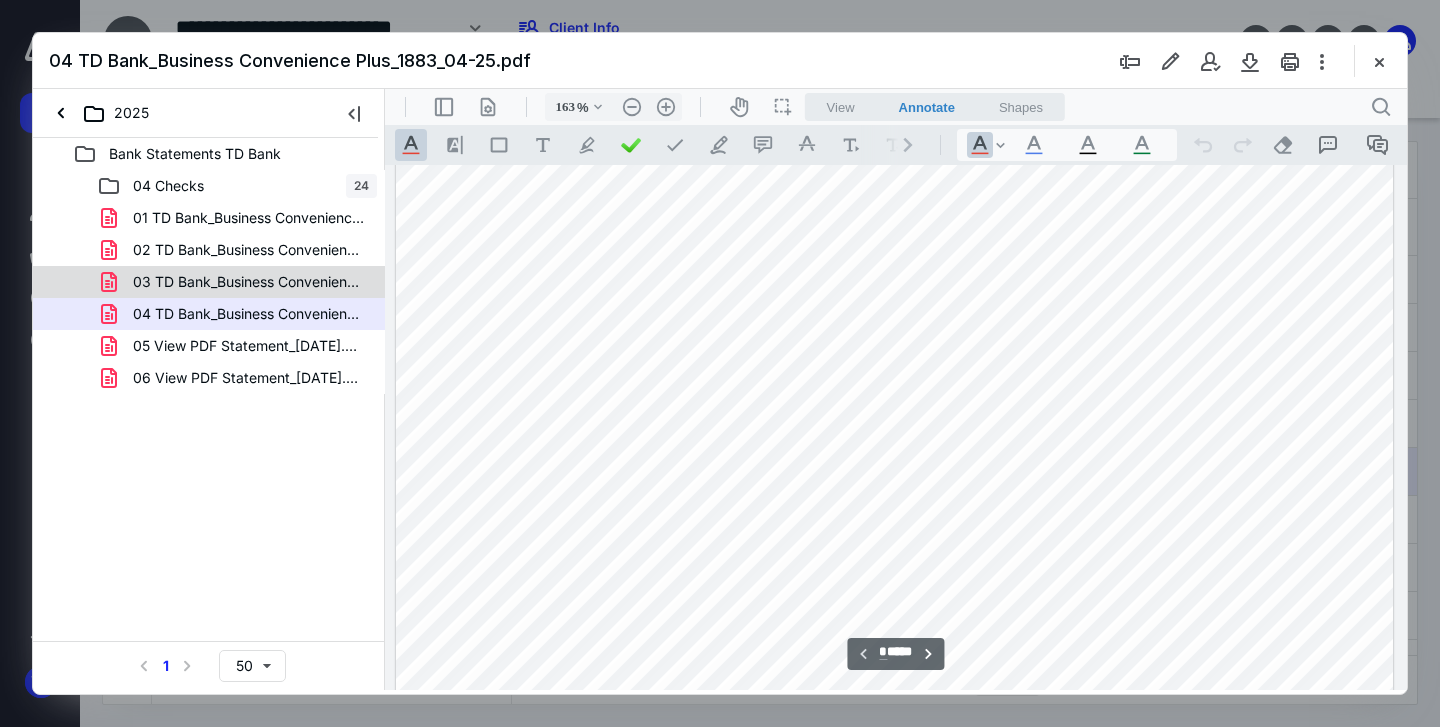 click on "03 TD Bank_Business Convenience Plus_1883_03-25.pdf" at bounding box center (249, 282) 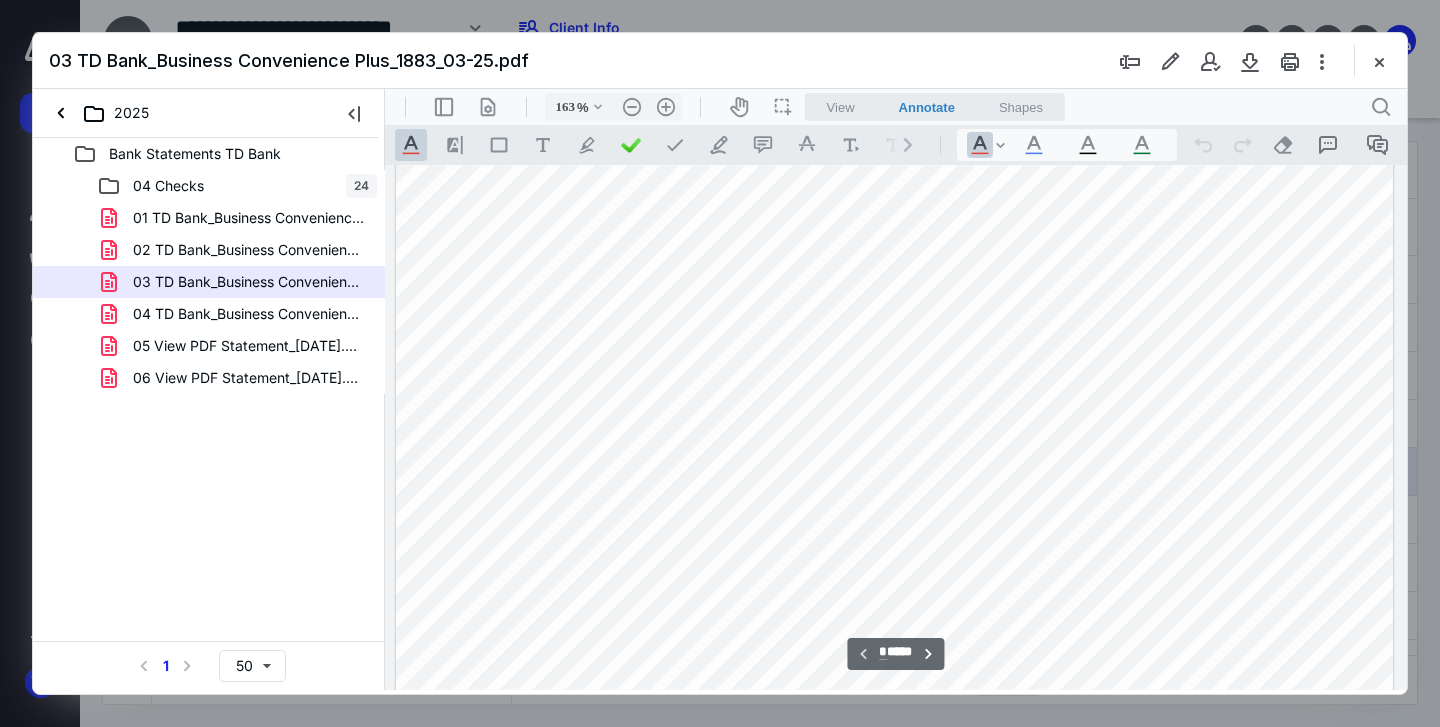 scroll, scrollTop: 87, scrollLeft: 0, axis: vertical 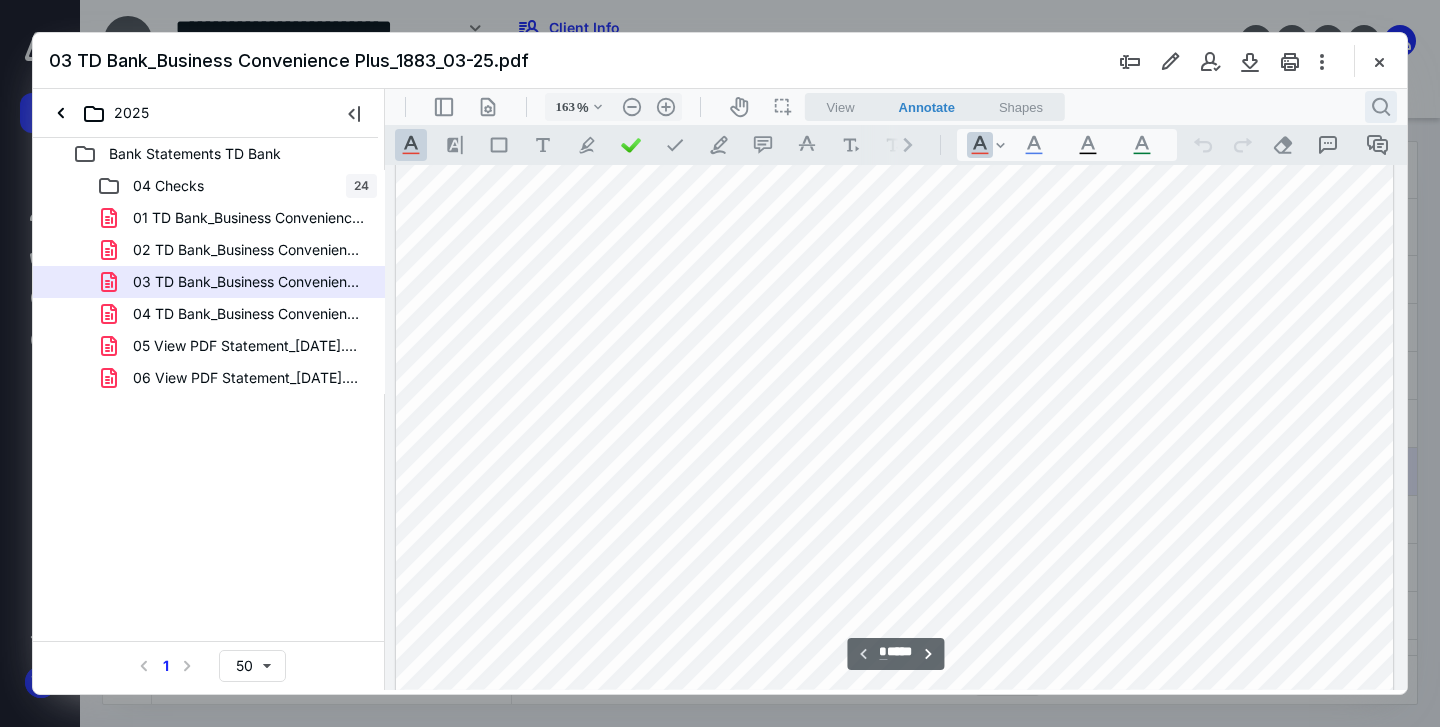 click on ".cls-1{fill:#abb0c4;} icon - header - search" at bounding box center (1381, 107) 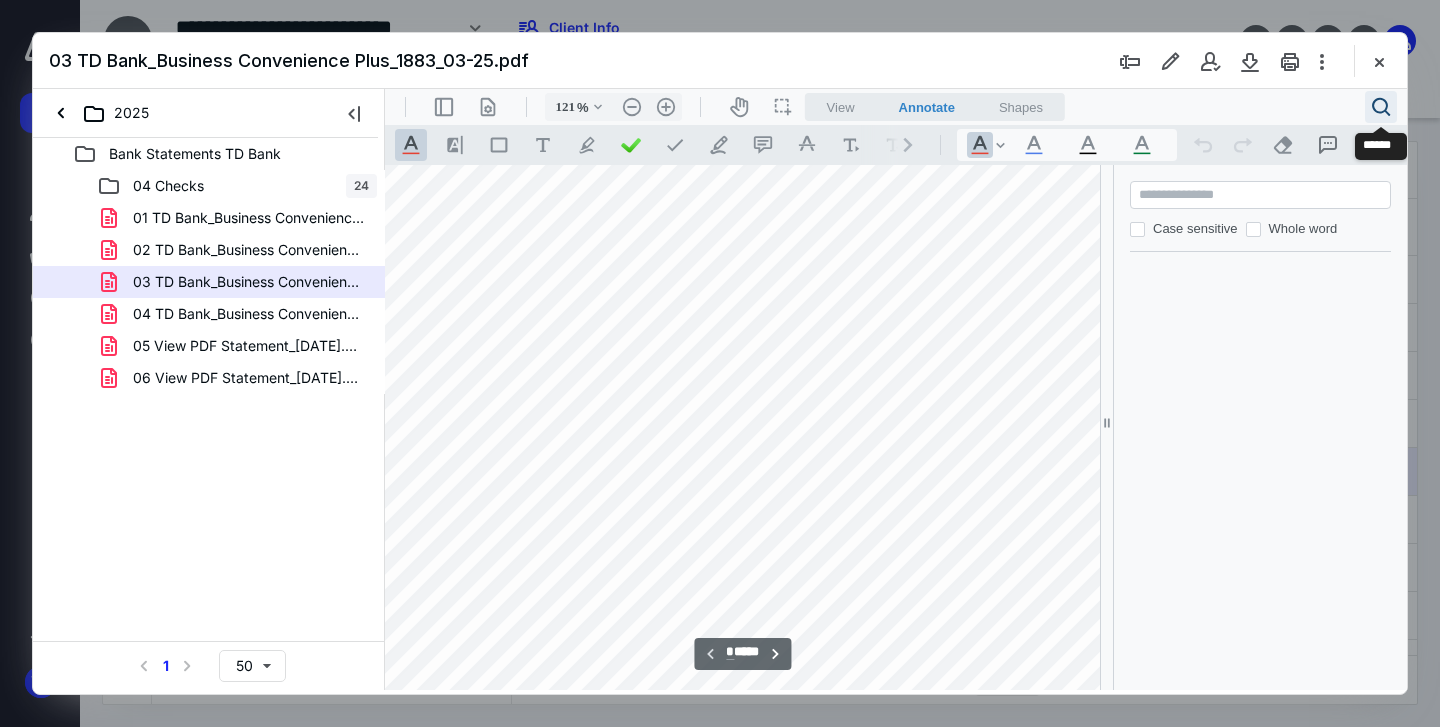 type on "113" 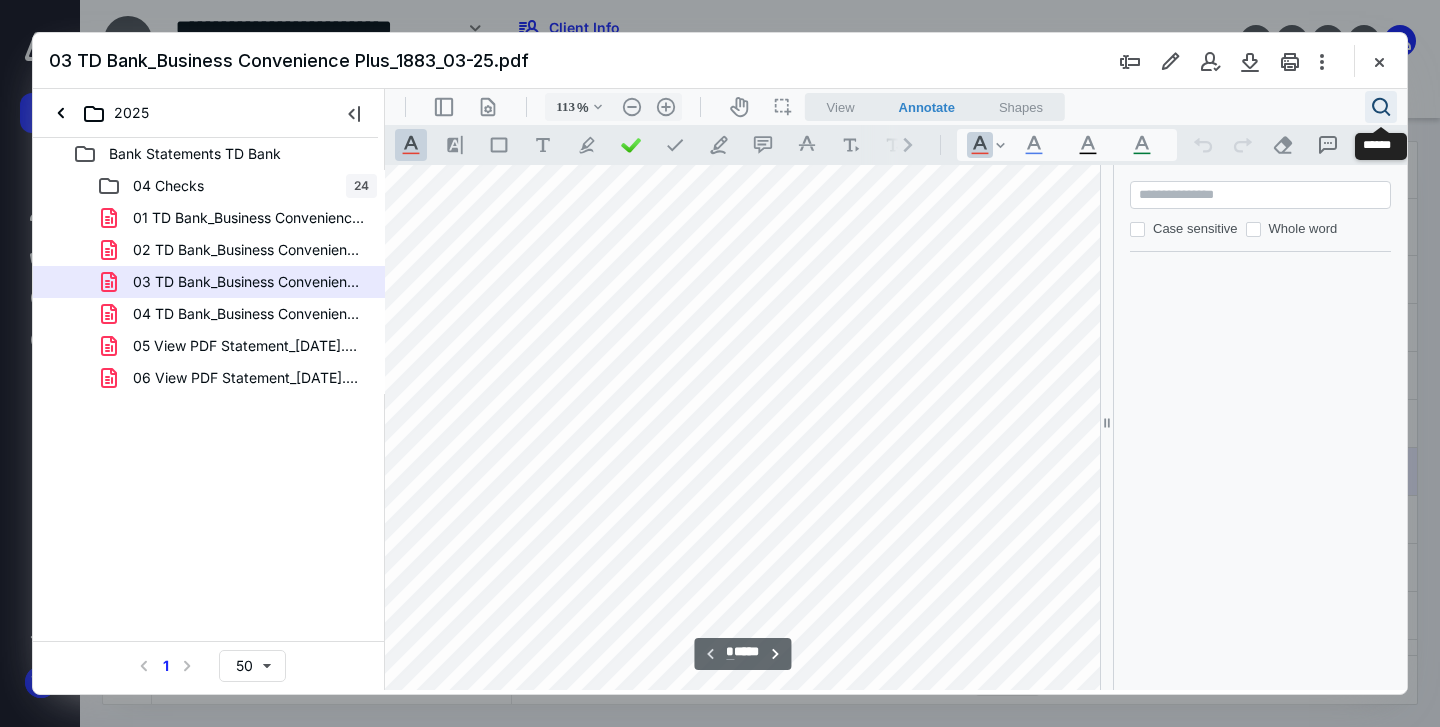 scroll, scrollTop: 84, scrollLeft: 0, axis: vertical 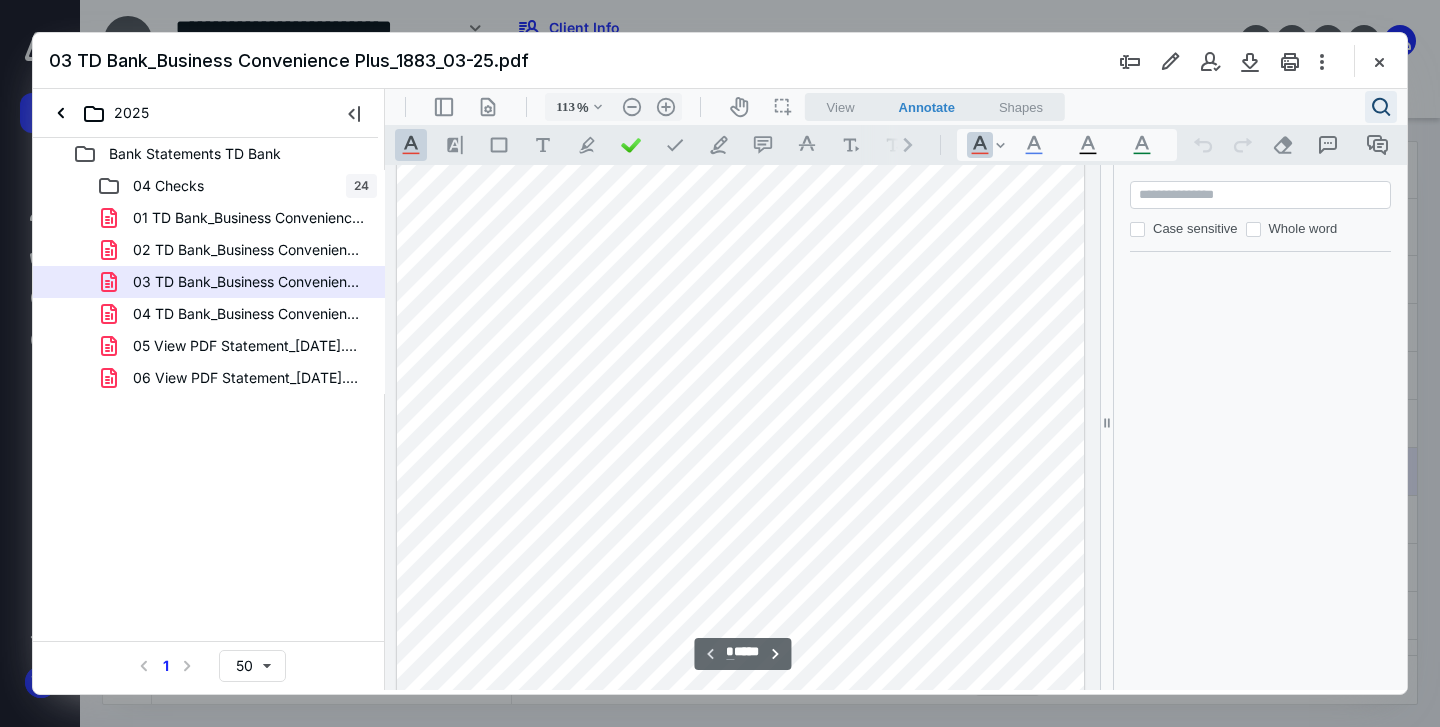 paste on "********" 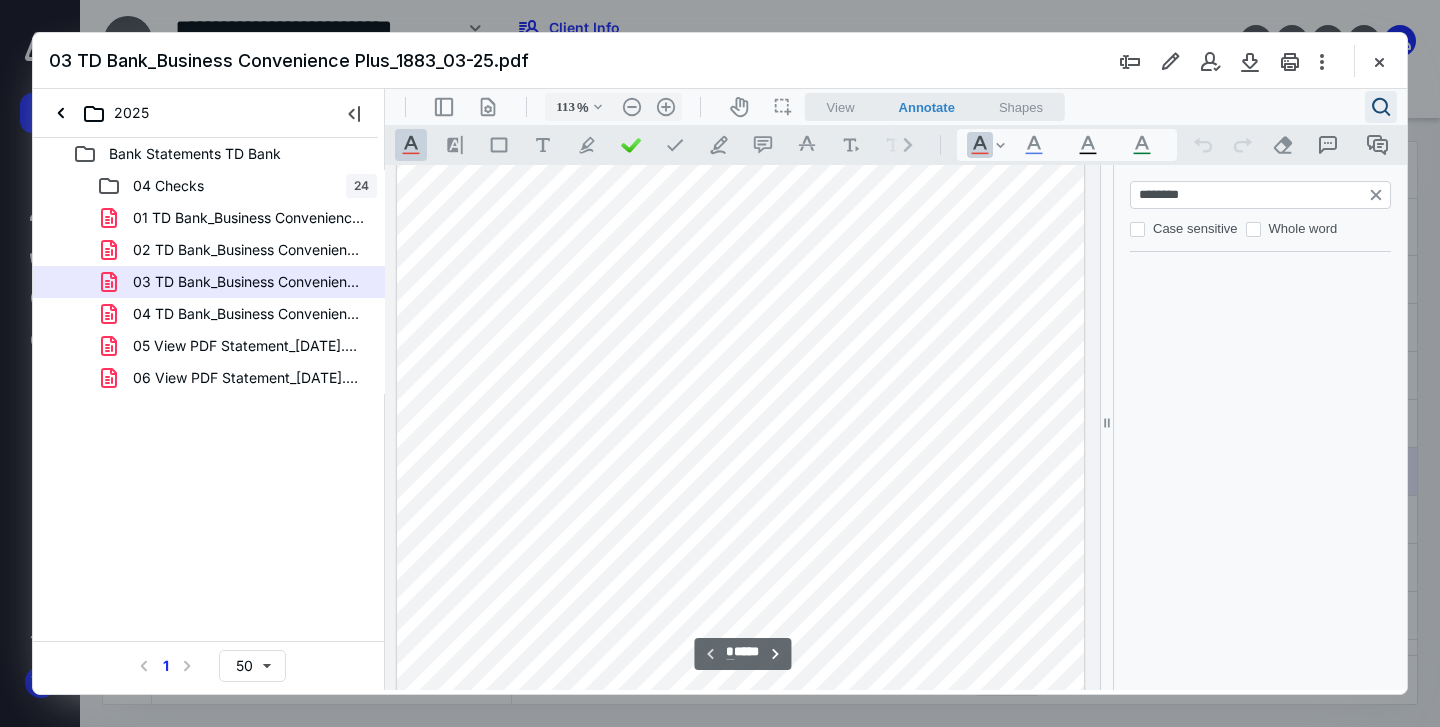 type on "*" 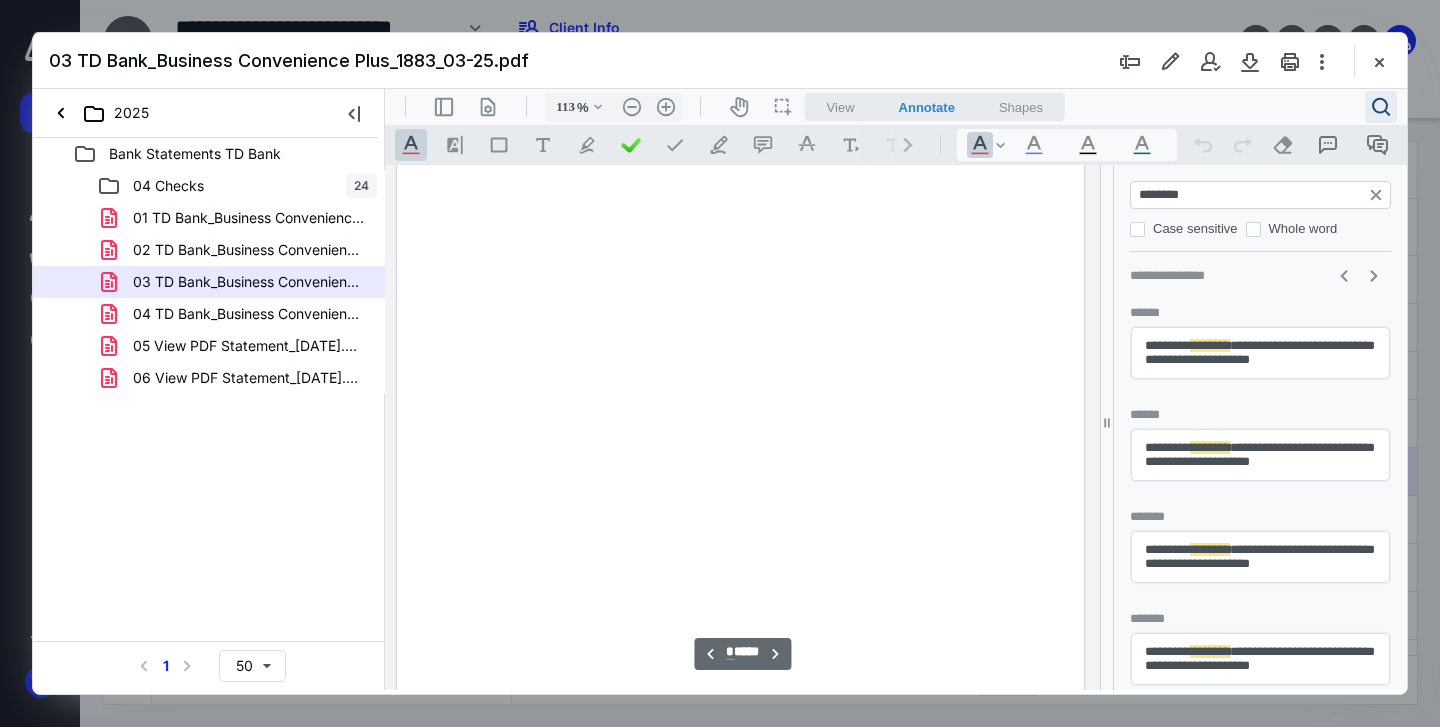 scroll, scrollTop: 4052, scrollLeft: 0, axis: vertical 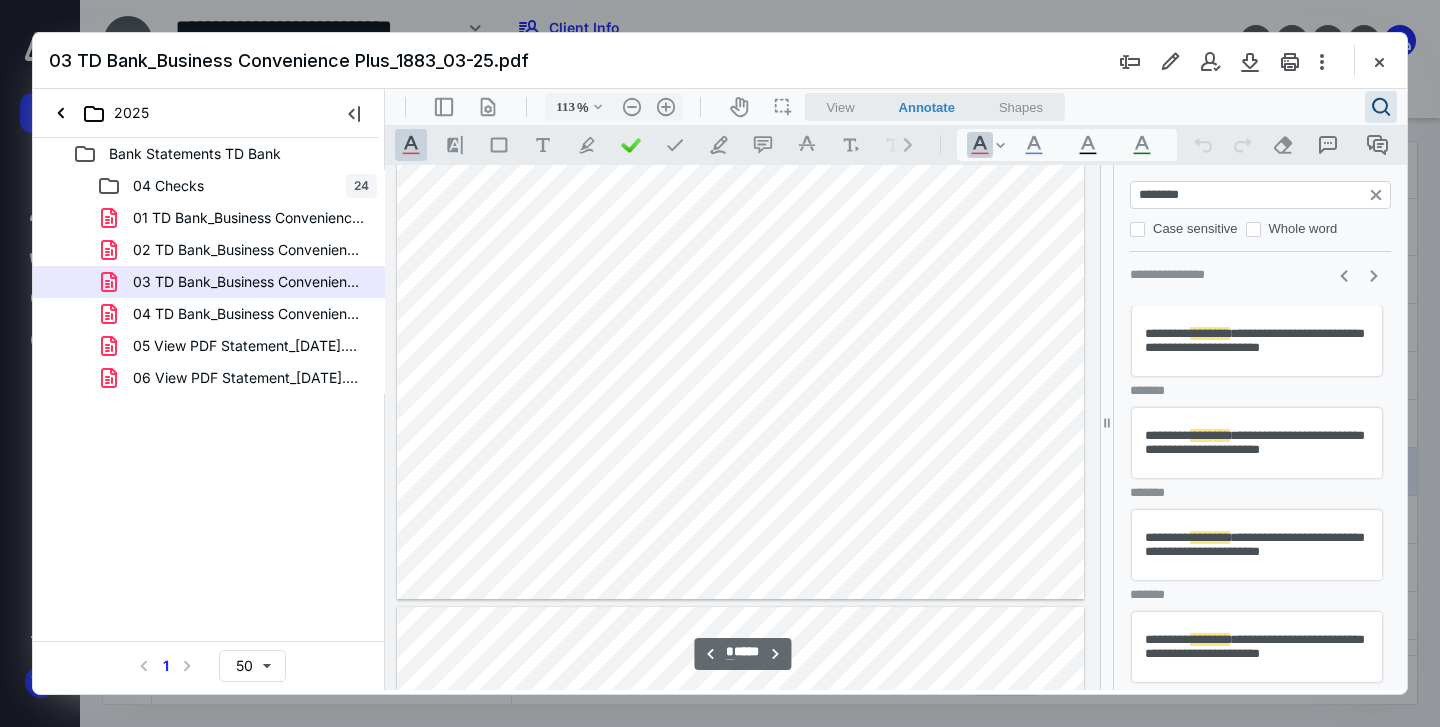 type on "********" 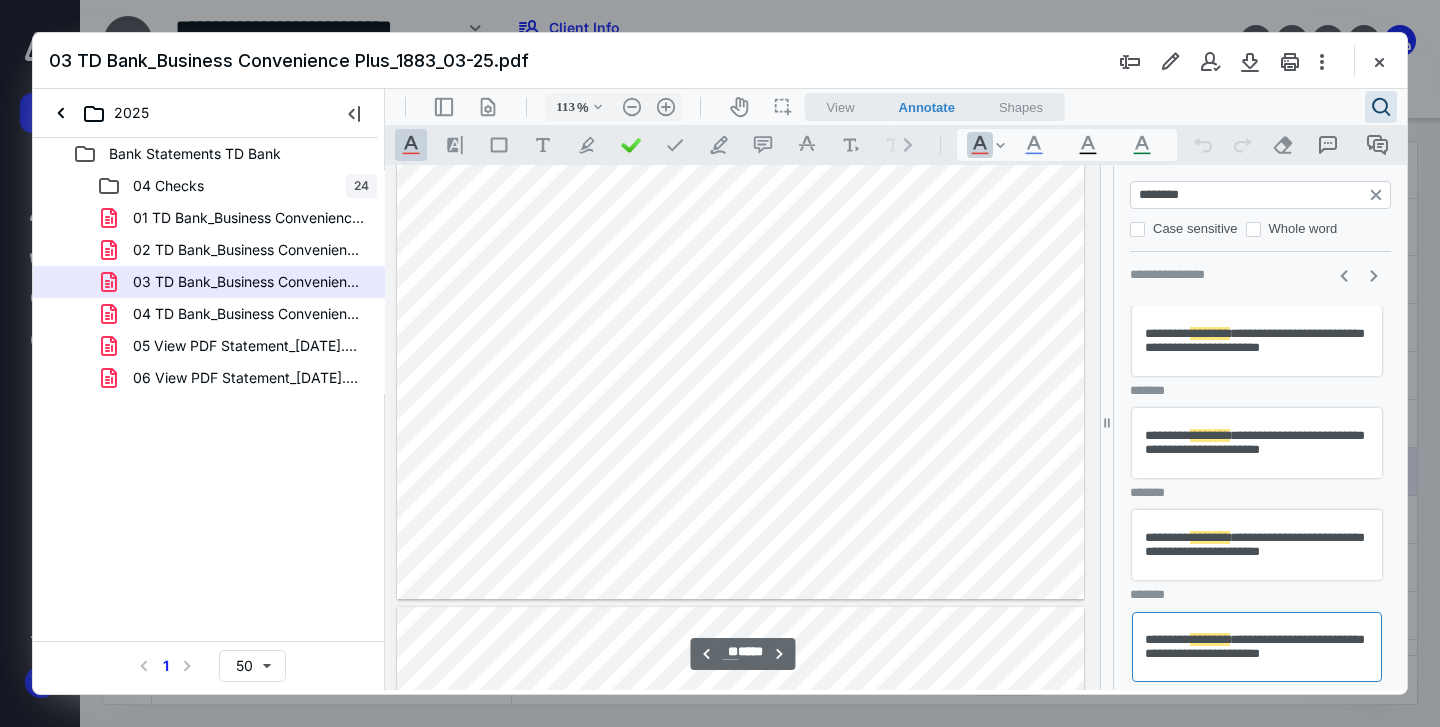 scroll, scrollTop: 21965, scrollLeft: 0, axis: vertical 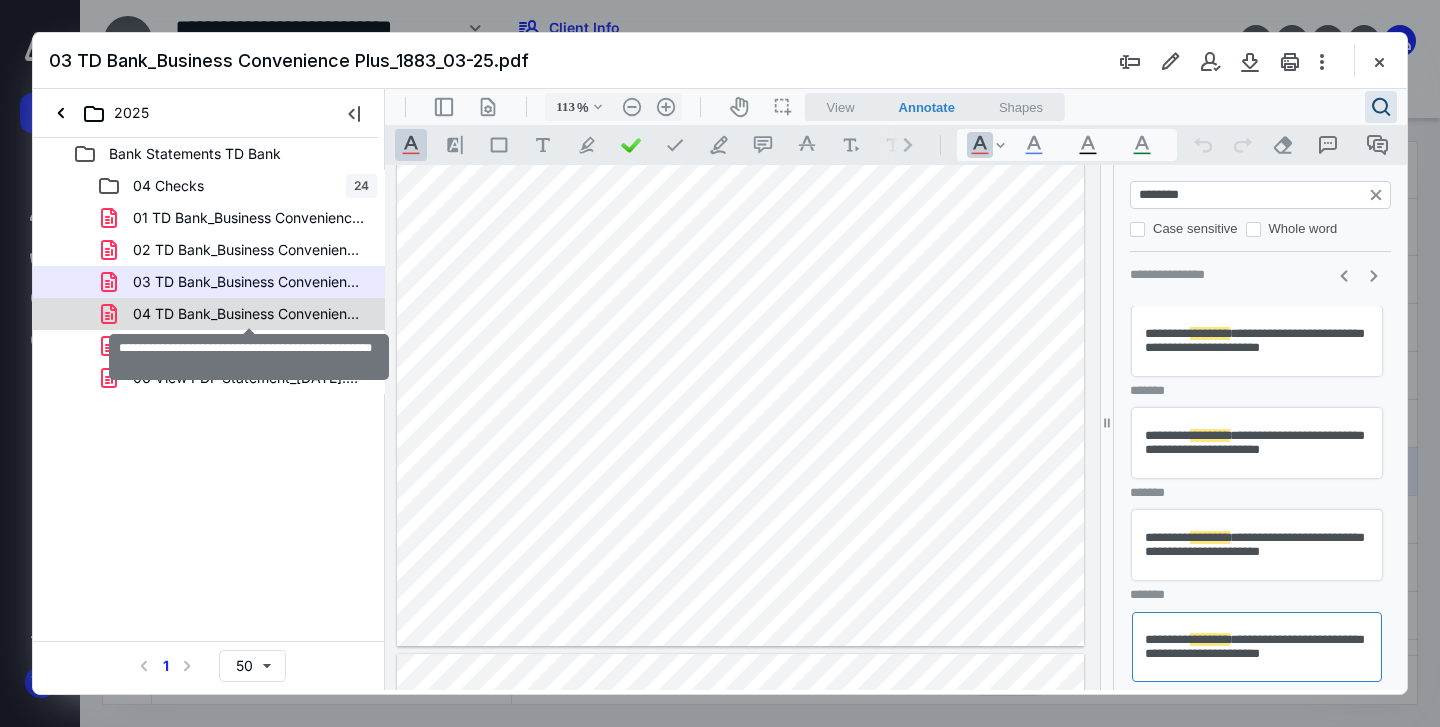 click on "04 TD Bank_Business Convenience Plus_1883_04-25.pdf" at bounding box center (249, 314) 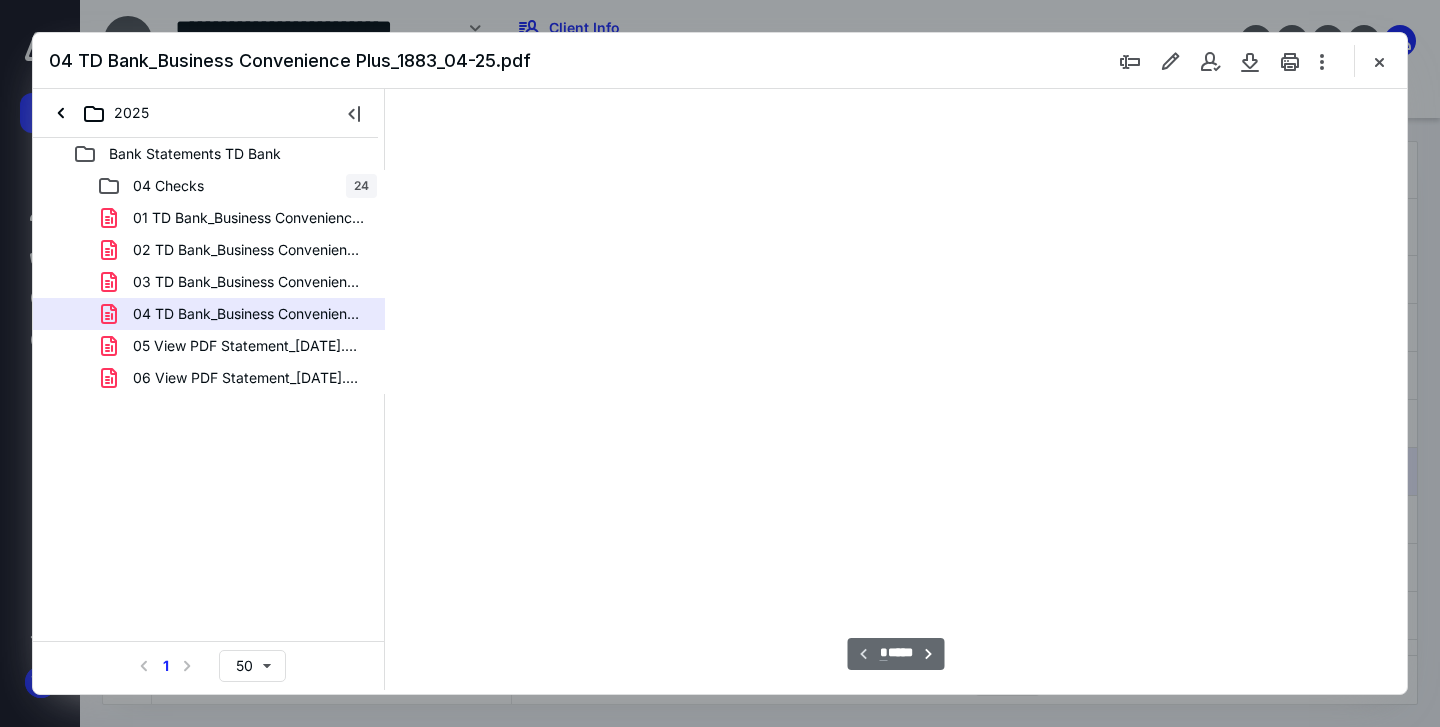 scroll, scrollTop: 83, scrollLeft: 0, axis: vertical 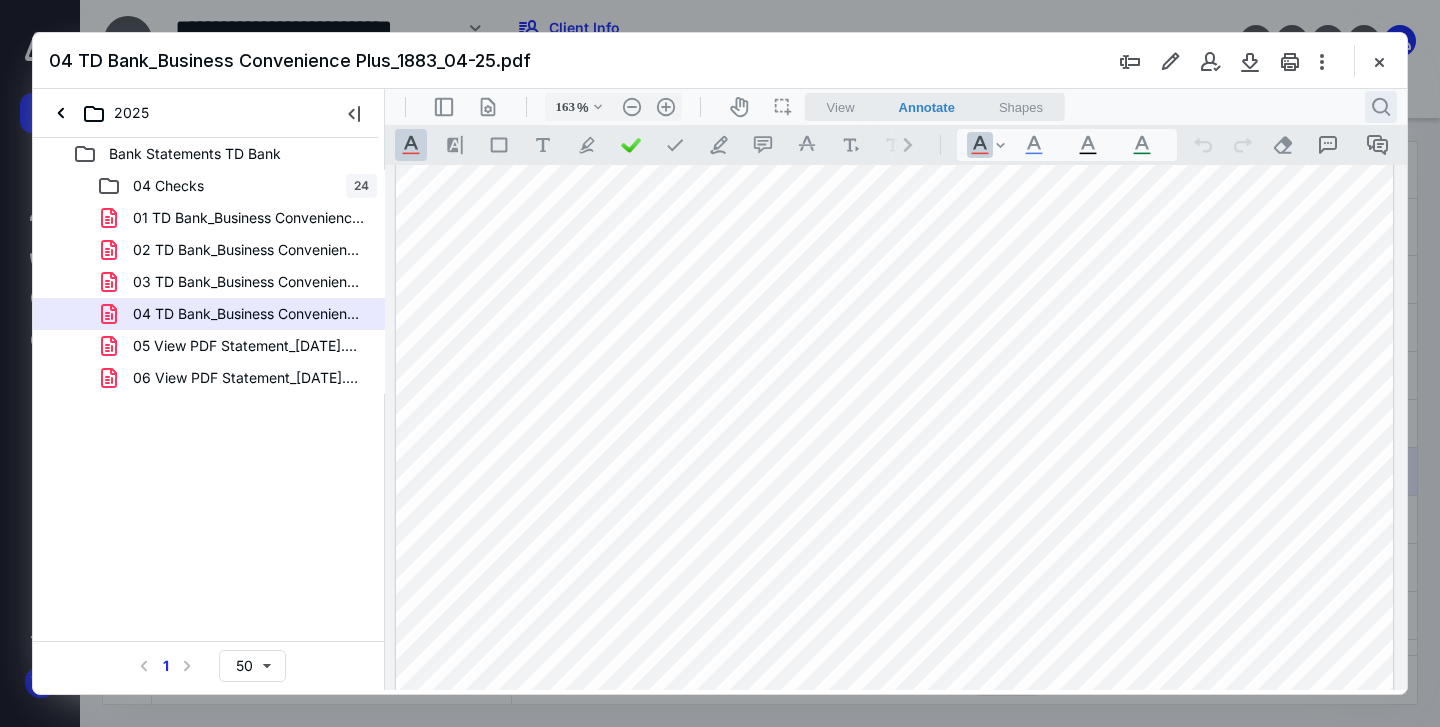 click on ".cls-1{fill:#abb0c4;} icon - header - search" at bounding box center [1381, 107] 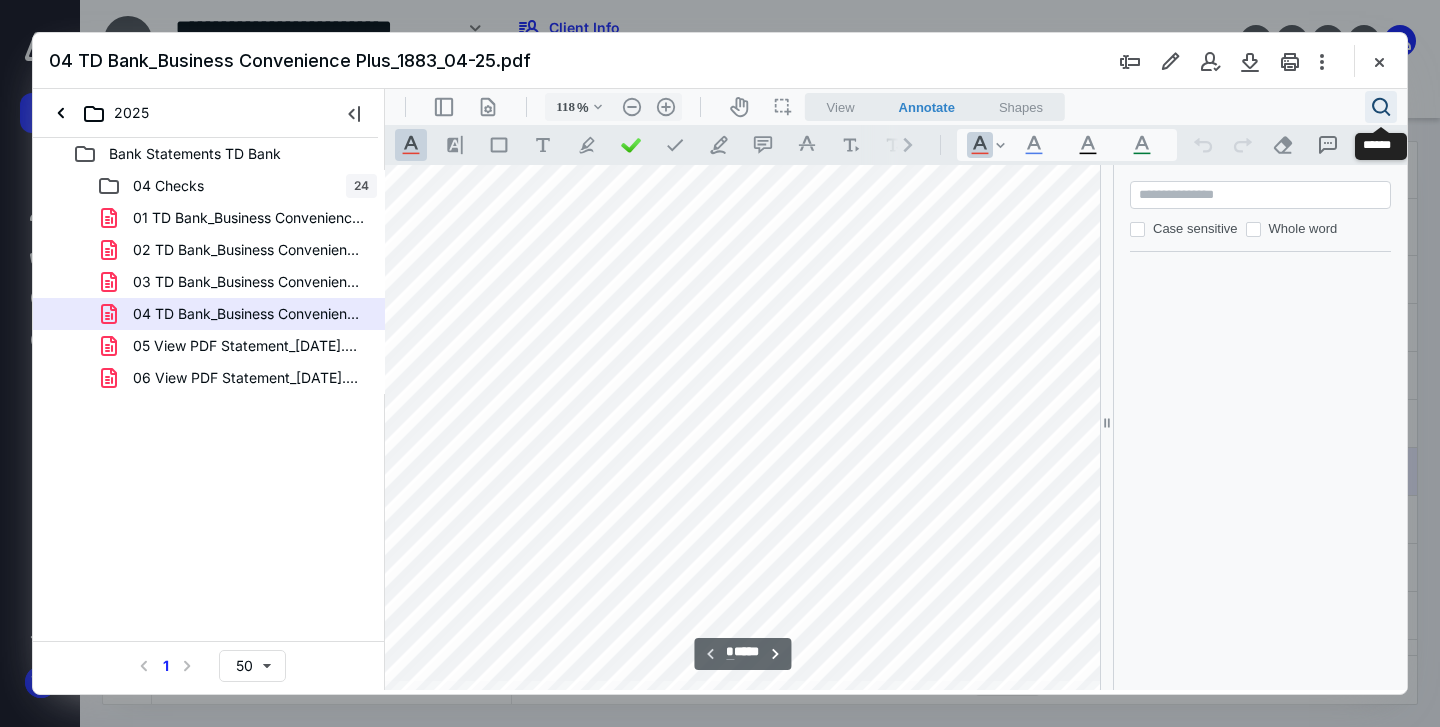 type on "113" 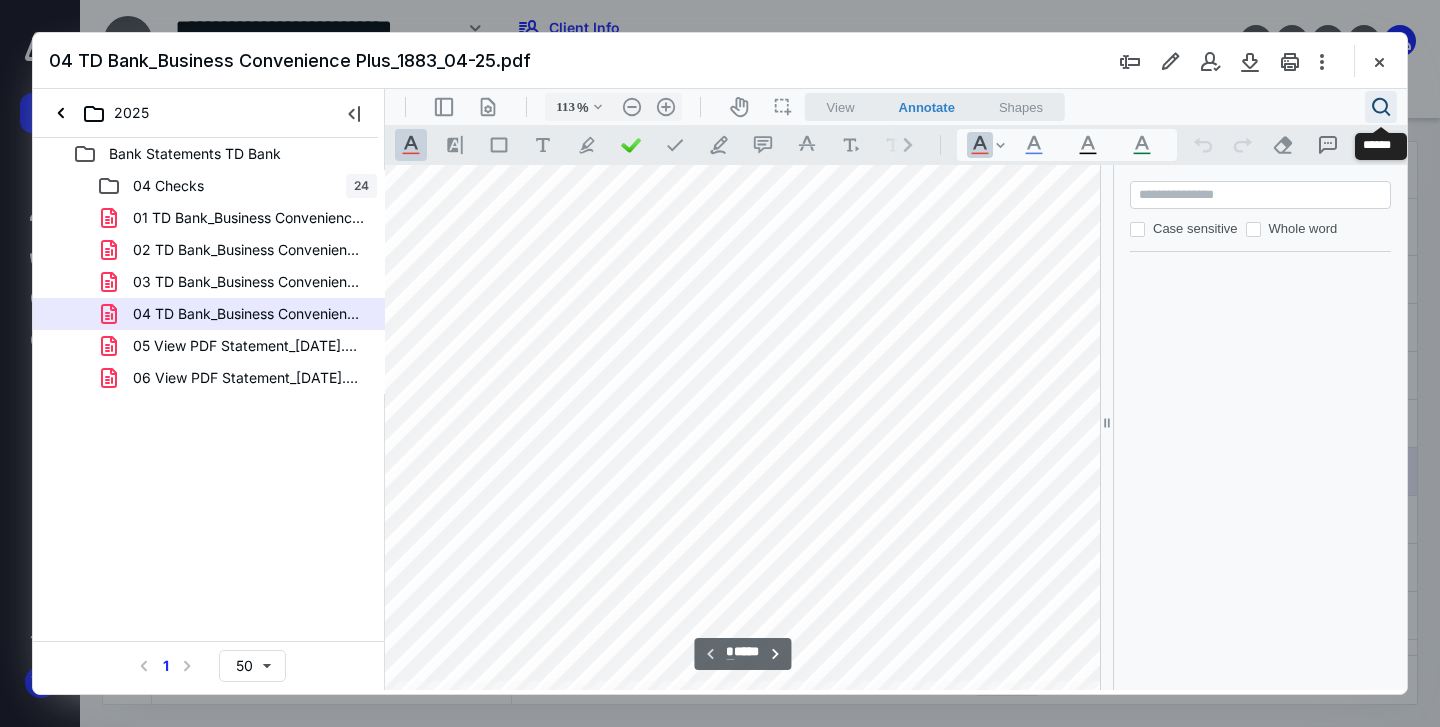 scroll, scrollTop: 80, scrollLeft: 0, axis: vertical 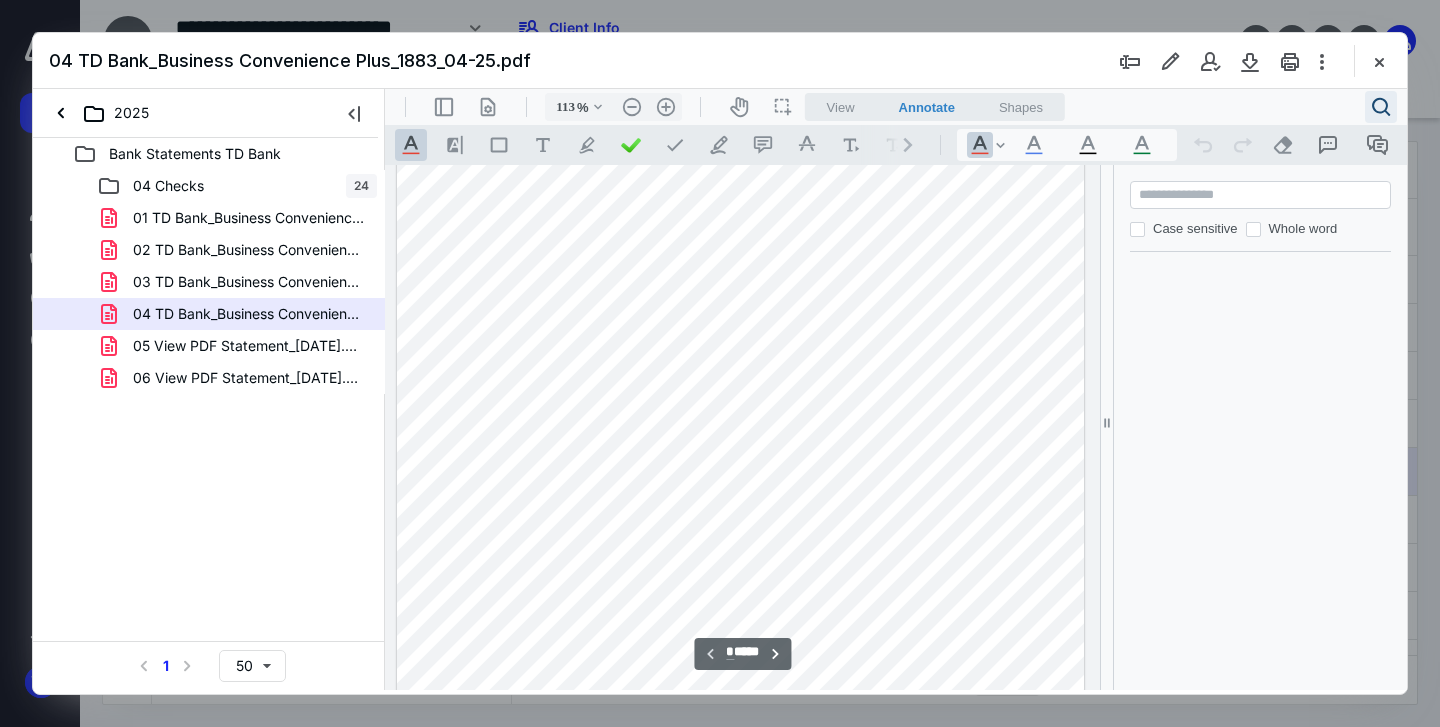paste on "********" 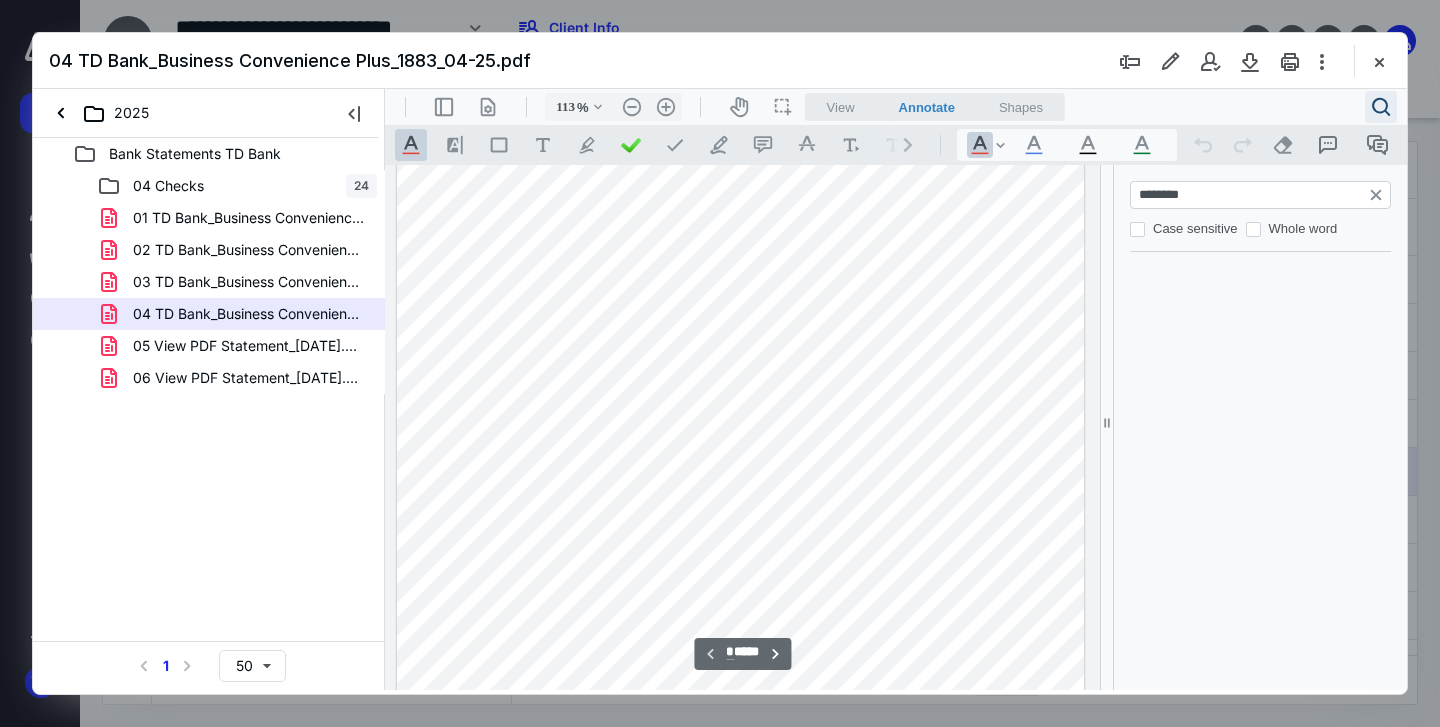 type on "*" 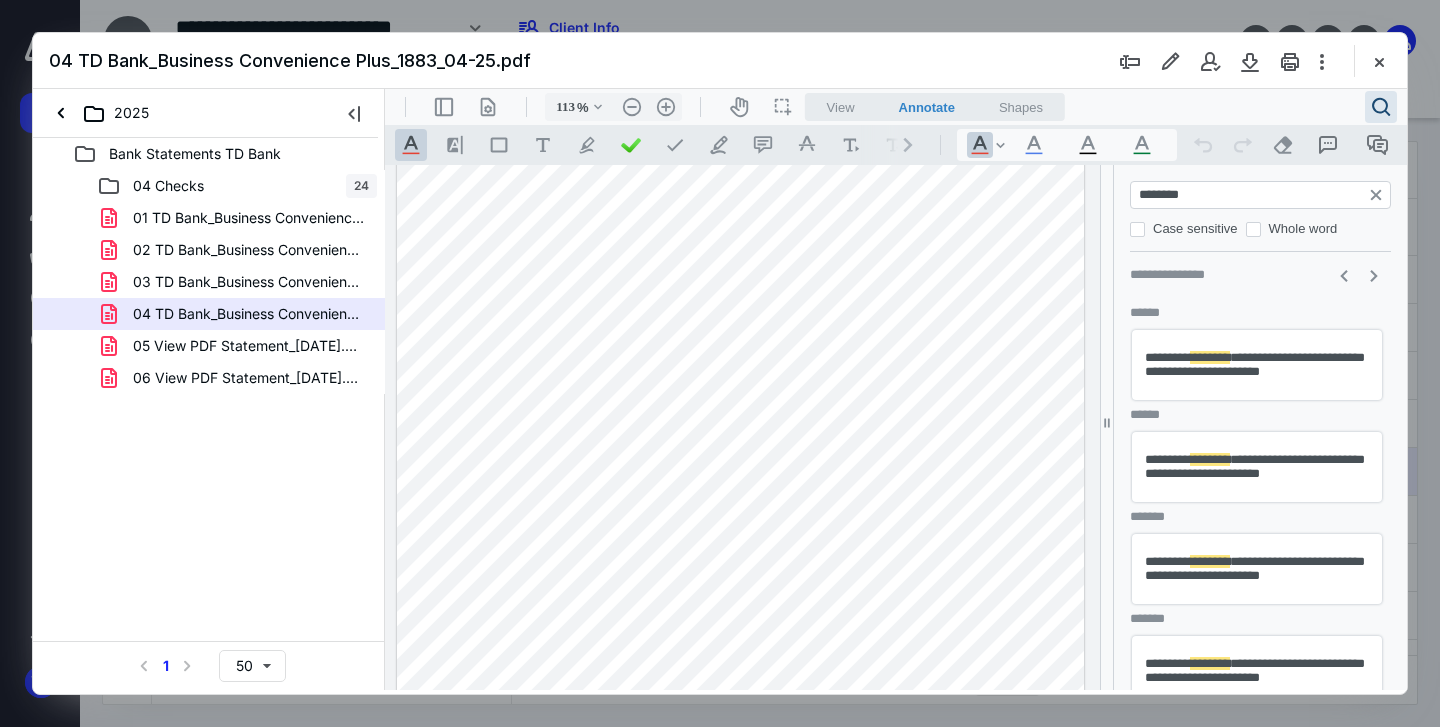 type on "********" 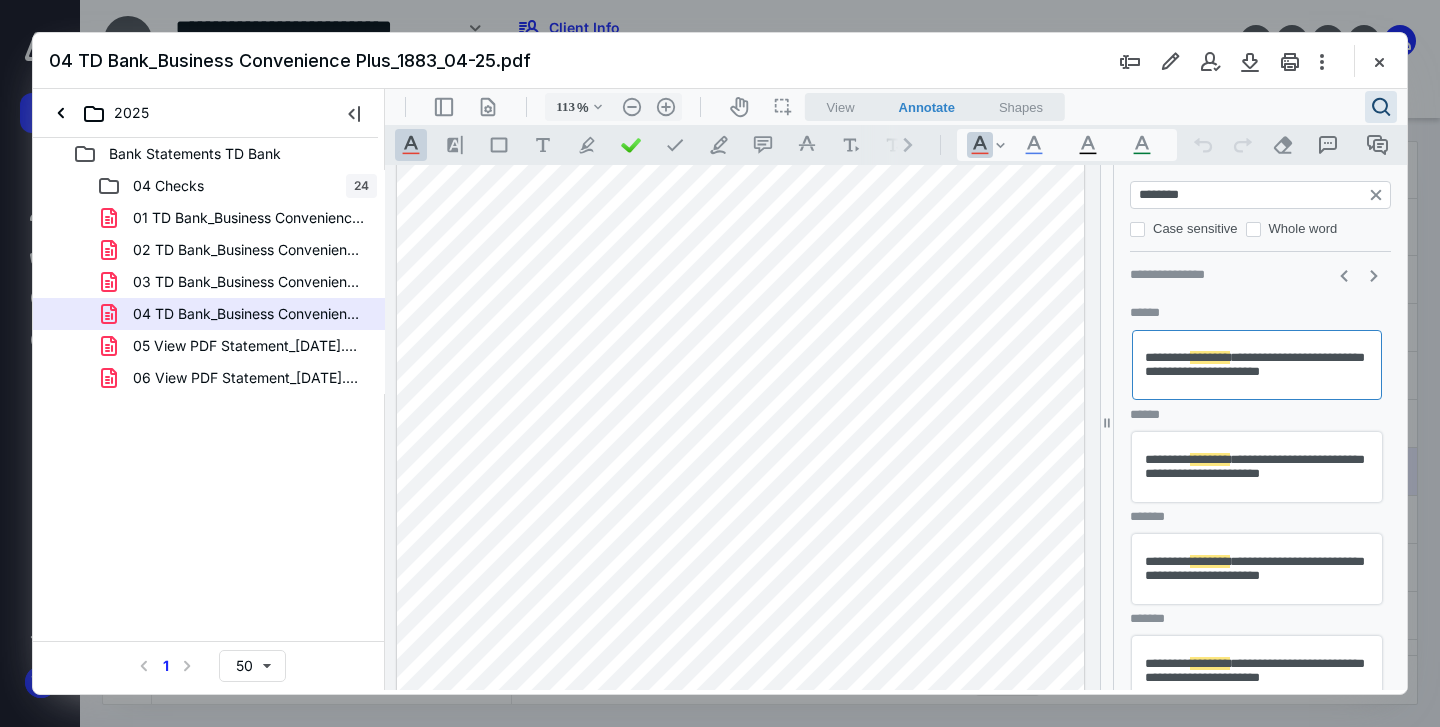 click on "**********" at bounding box center [1257, 467] 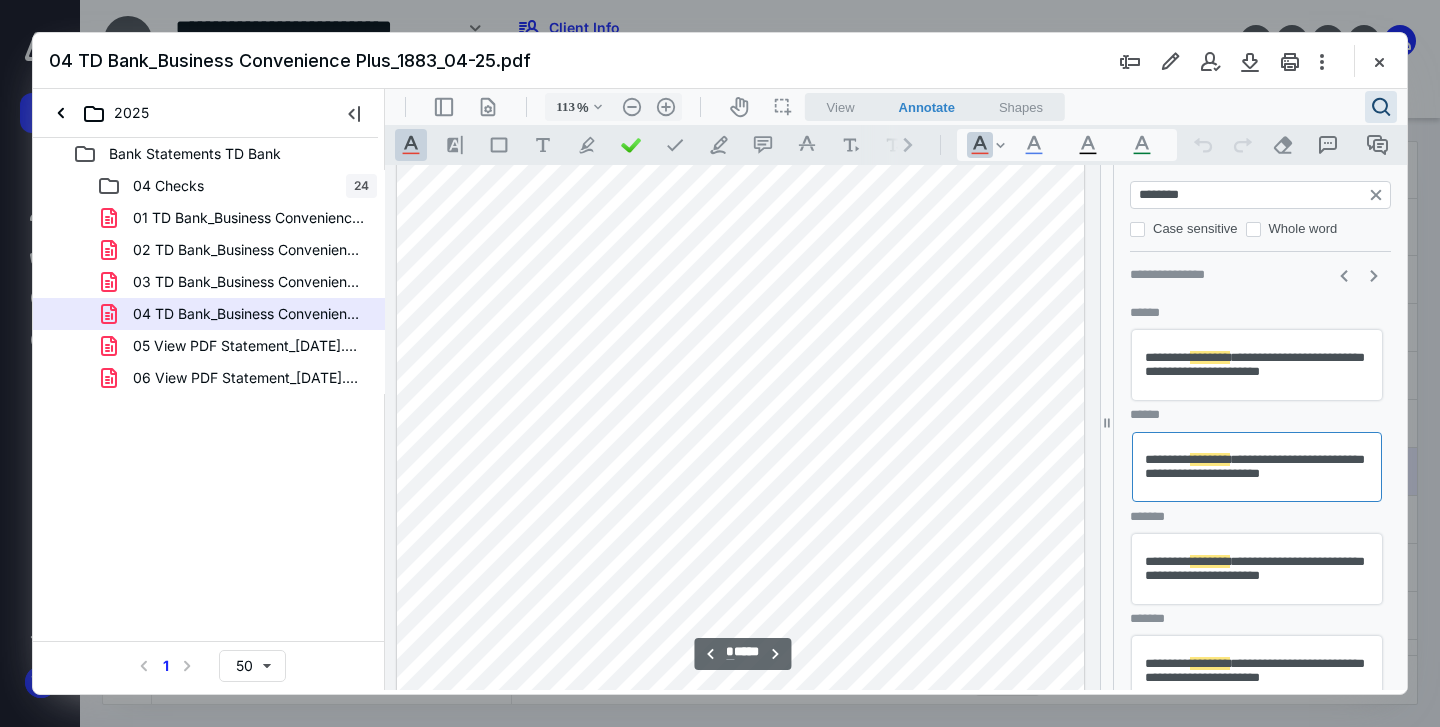 scroll, scrollTop: 3799, scrollLeft: 0, axis: vertical 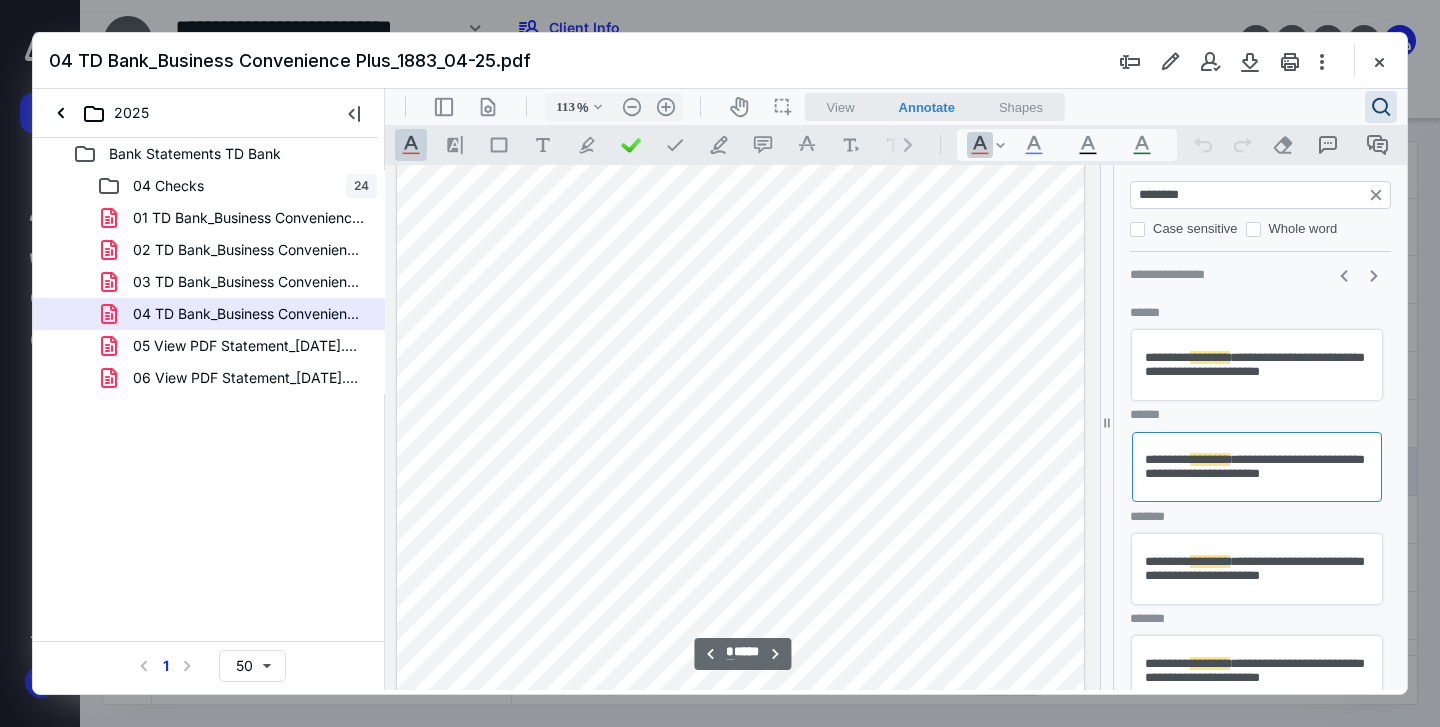 click on "**********" at bounding box center [1257, 569] 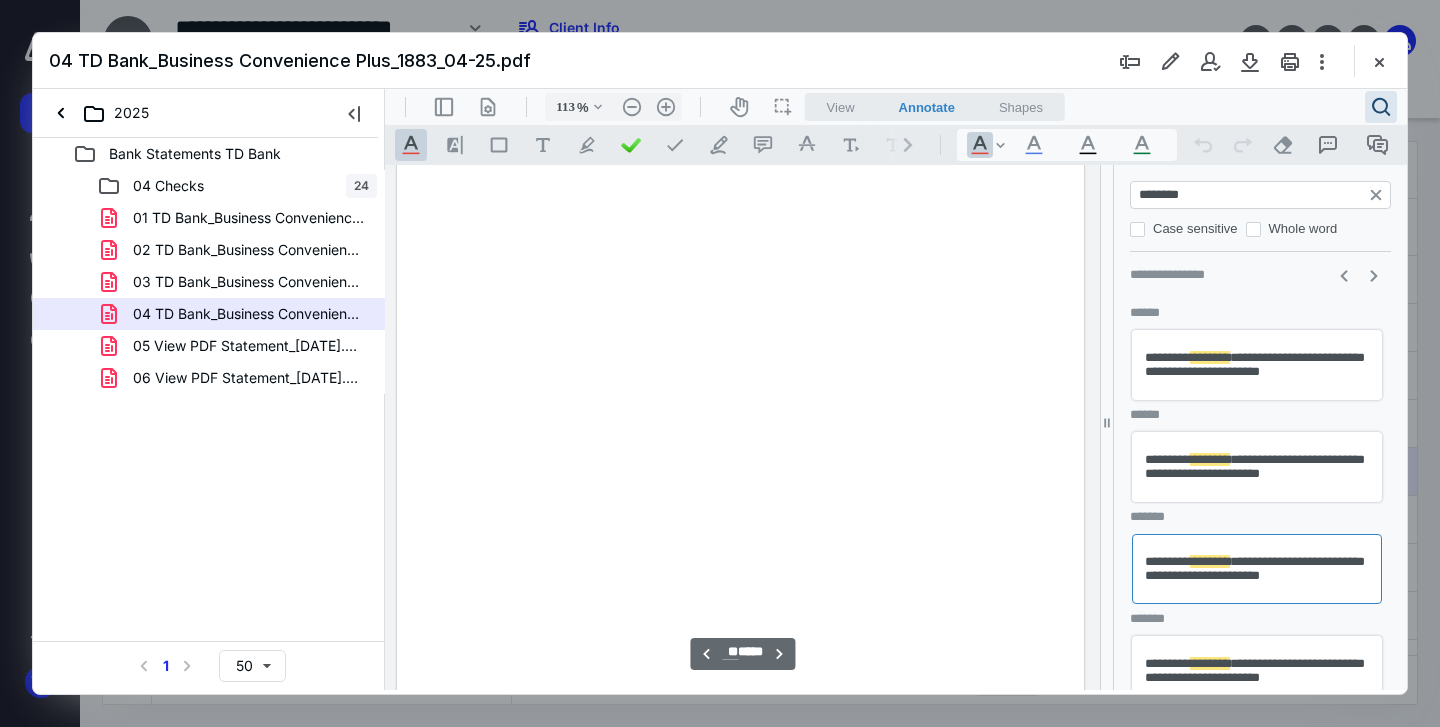 scroll, scrollTop: 9135, scrollLeft: 0, axis: vertical 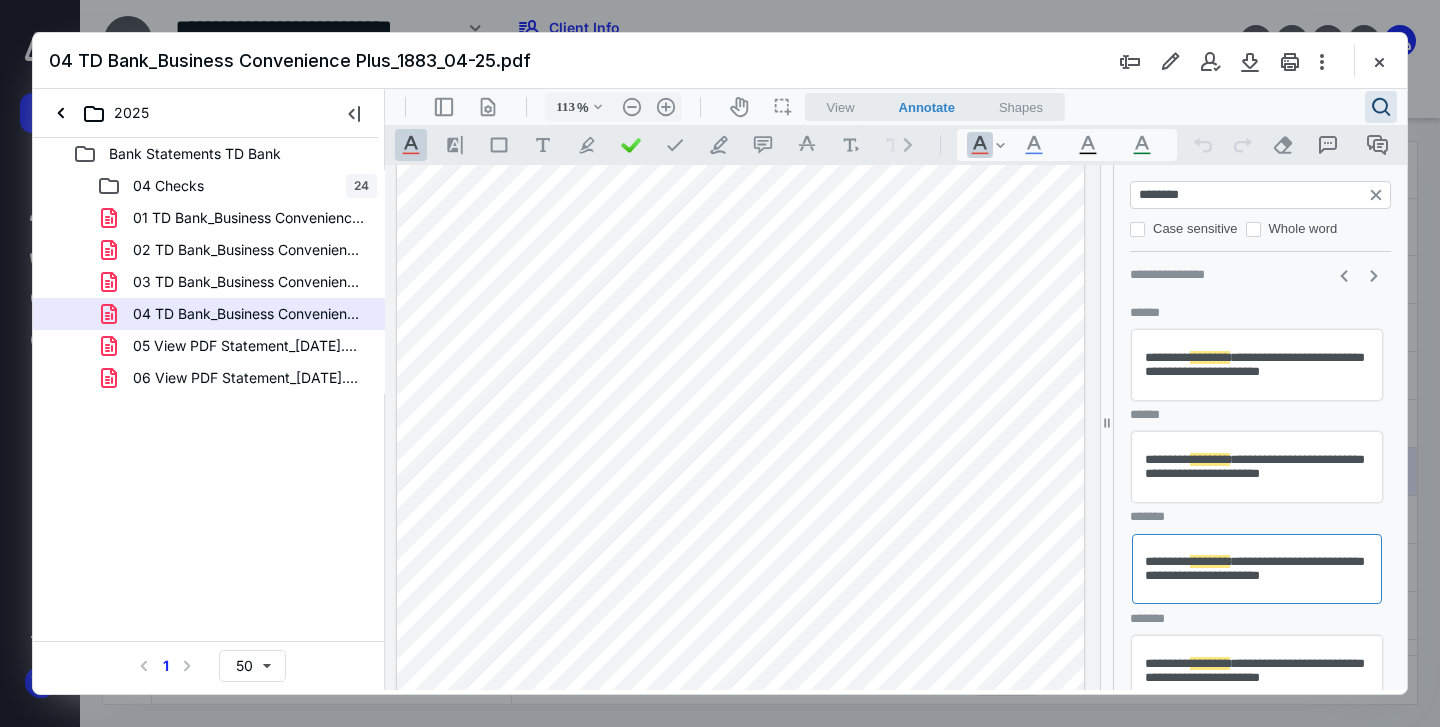 click on "********" at bounding box center [1262, 195] 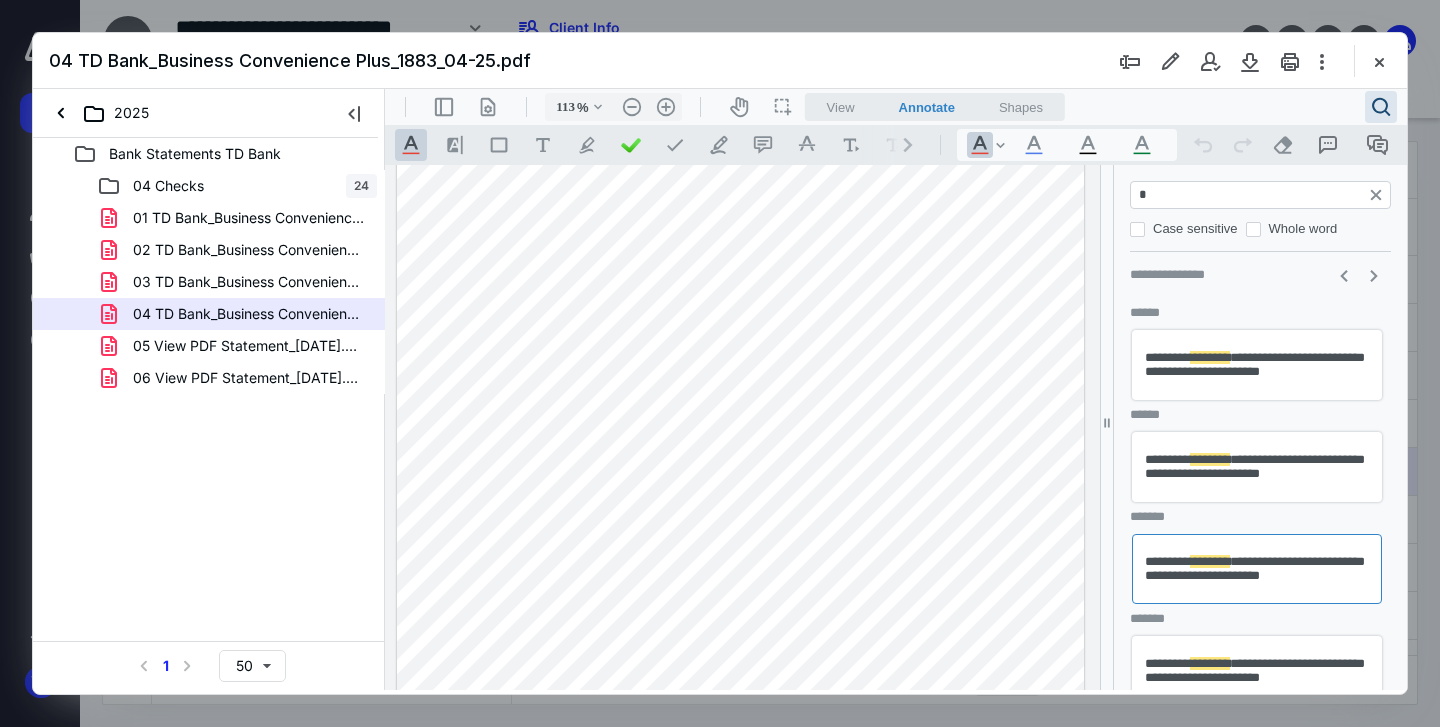 type on "**" 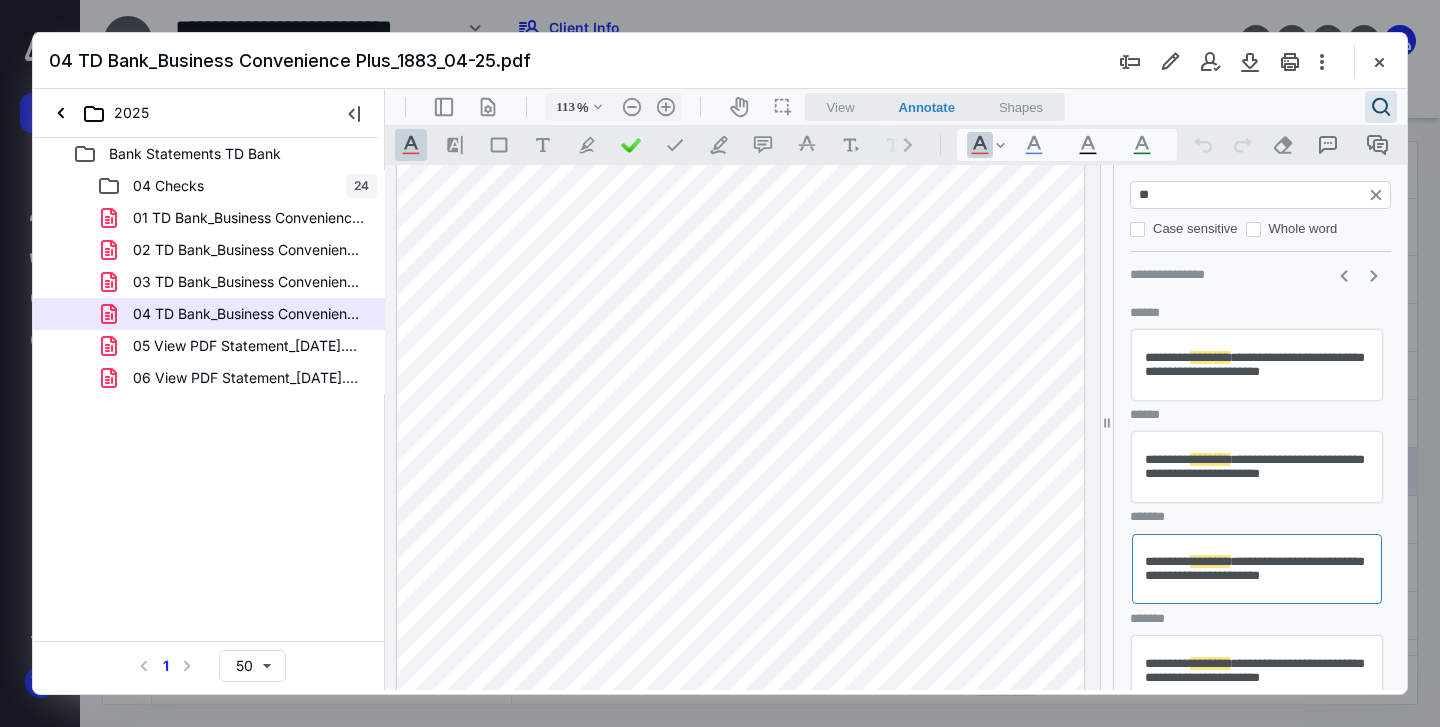type on "*" 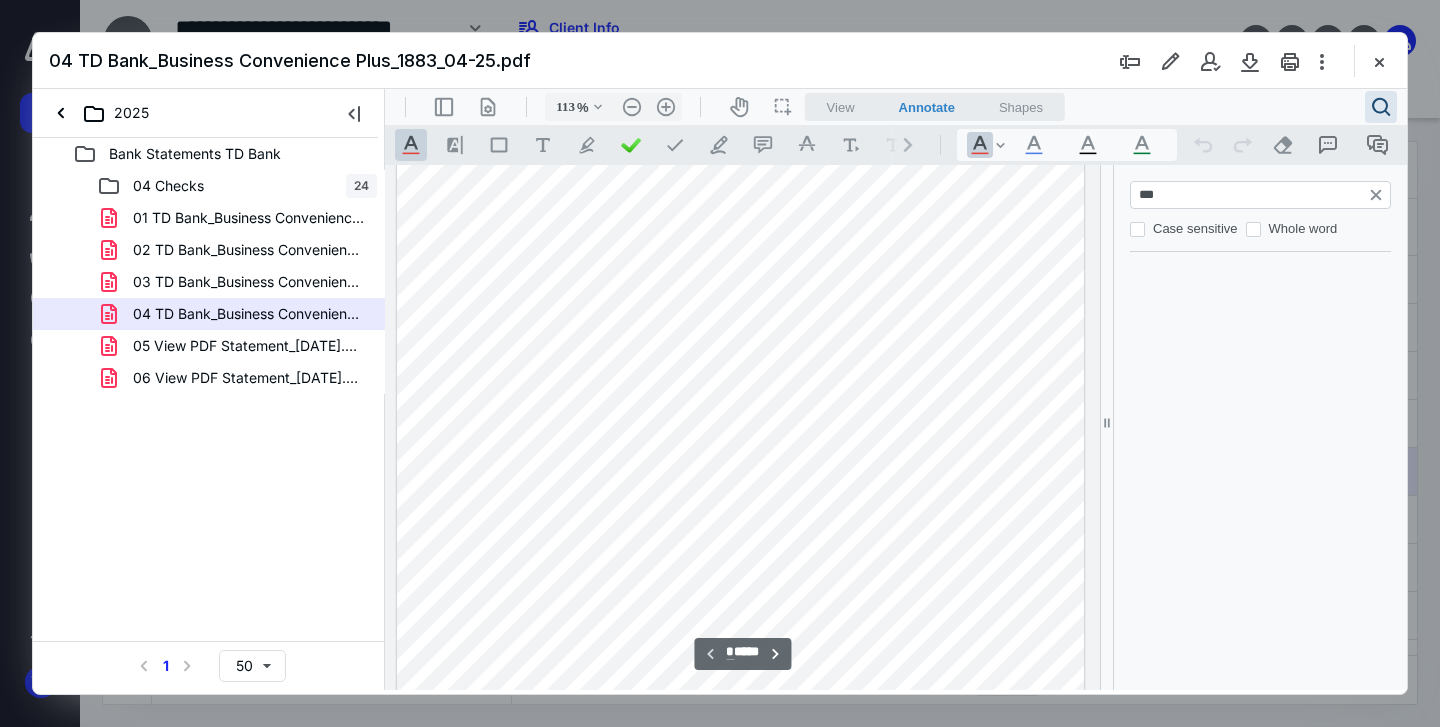 scroll, scrollTop: 0, scrollLeft: 0, axis: both 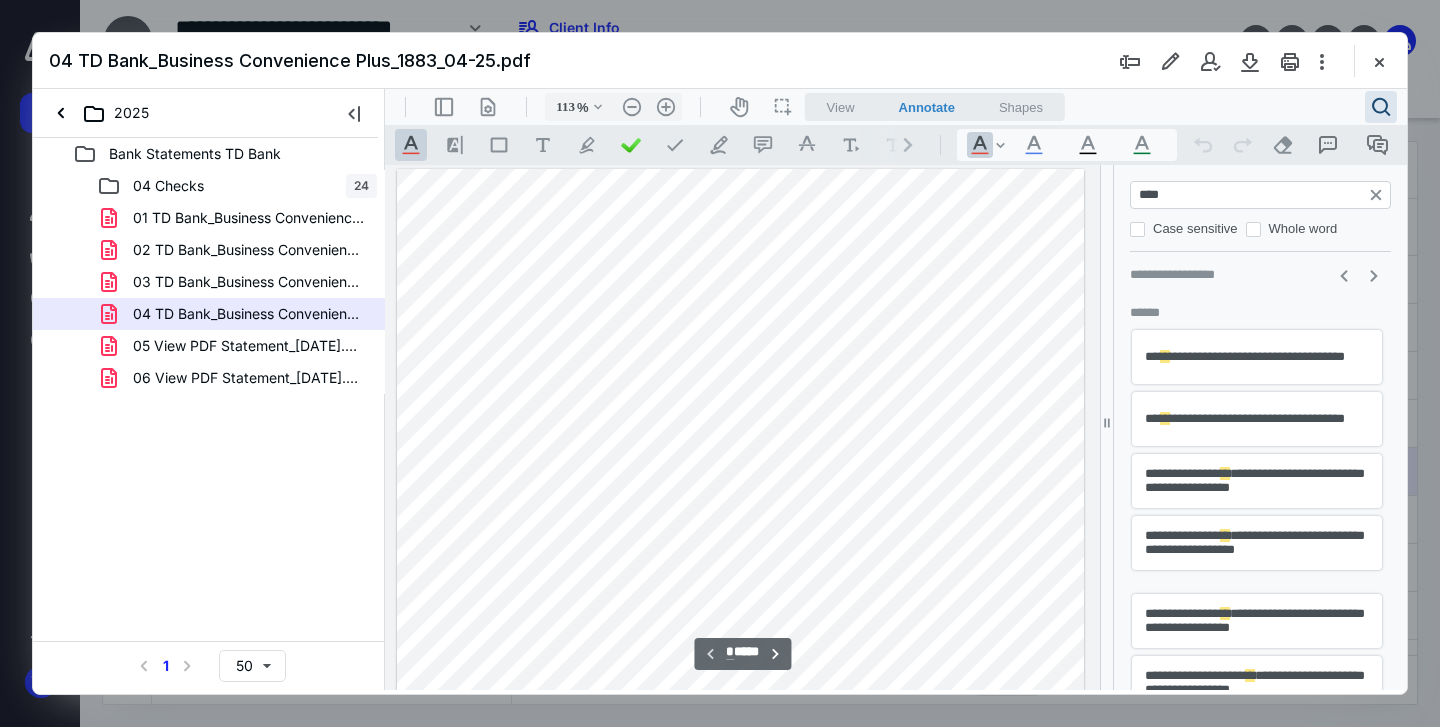 type on "*****" 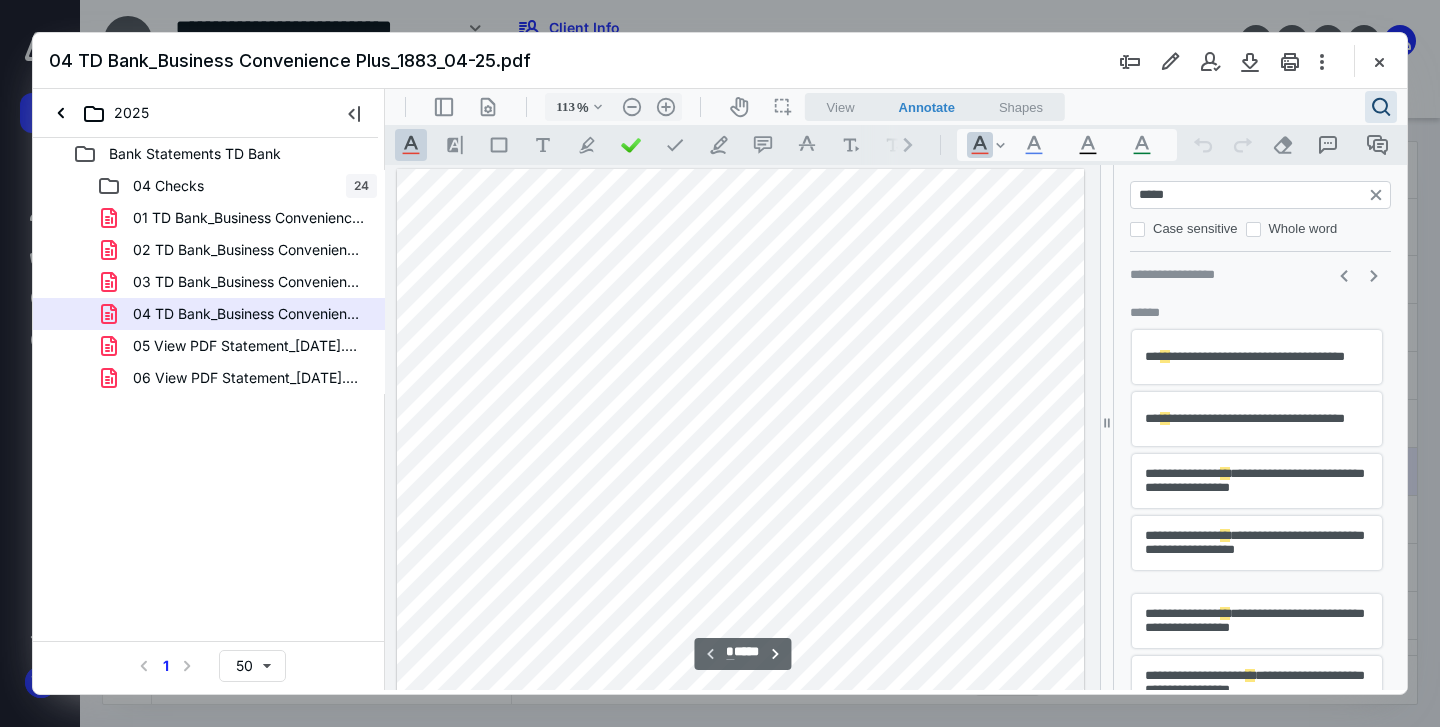 type on "*" 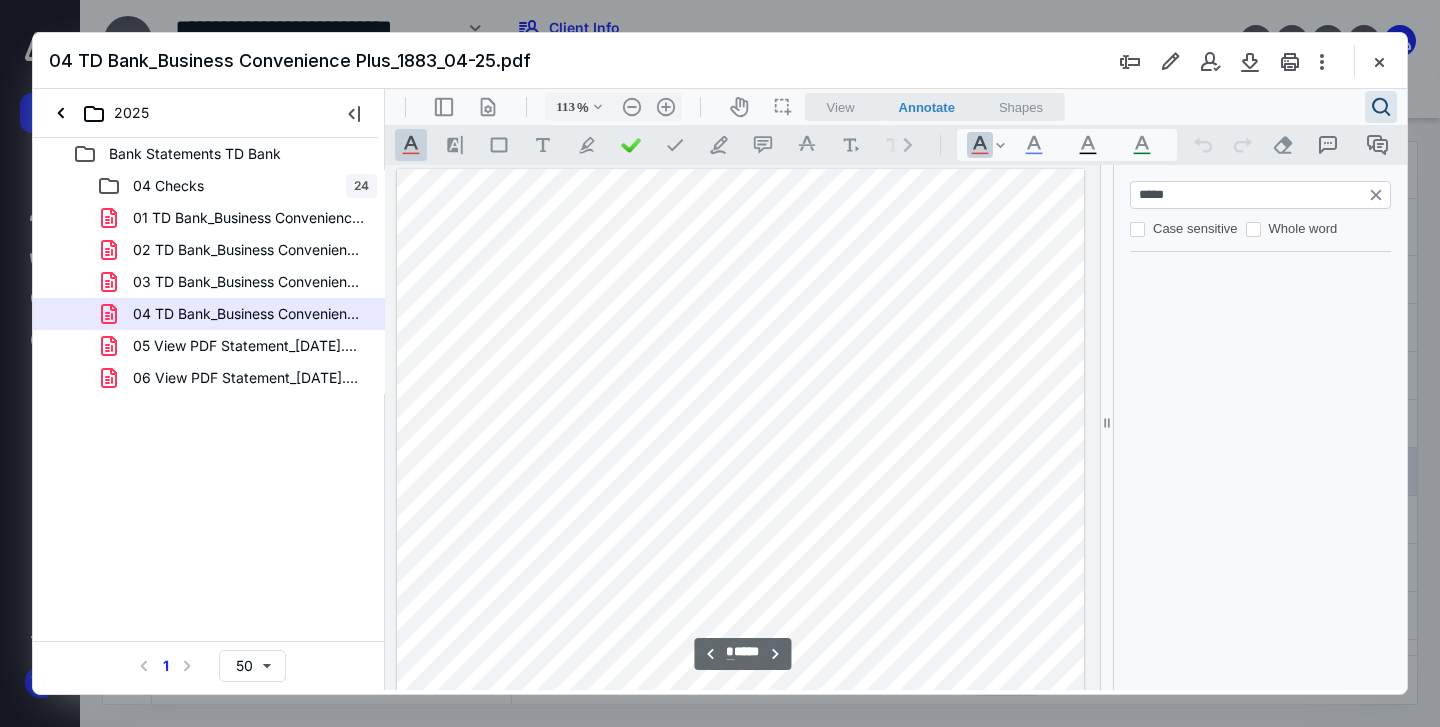 scroll, scrollTop: 3062, scrollLeft: 0, axis: vertical 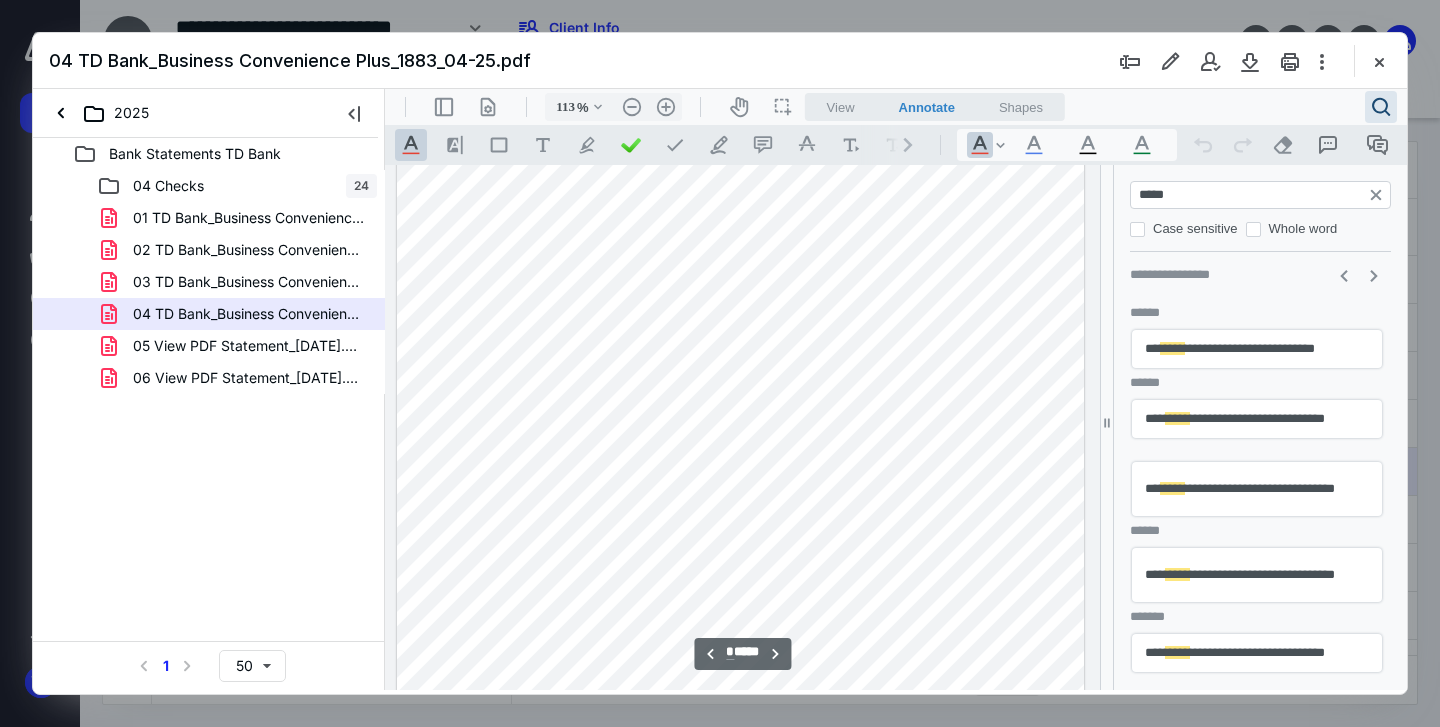 type on "*****" 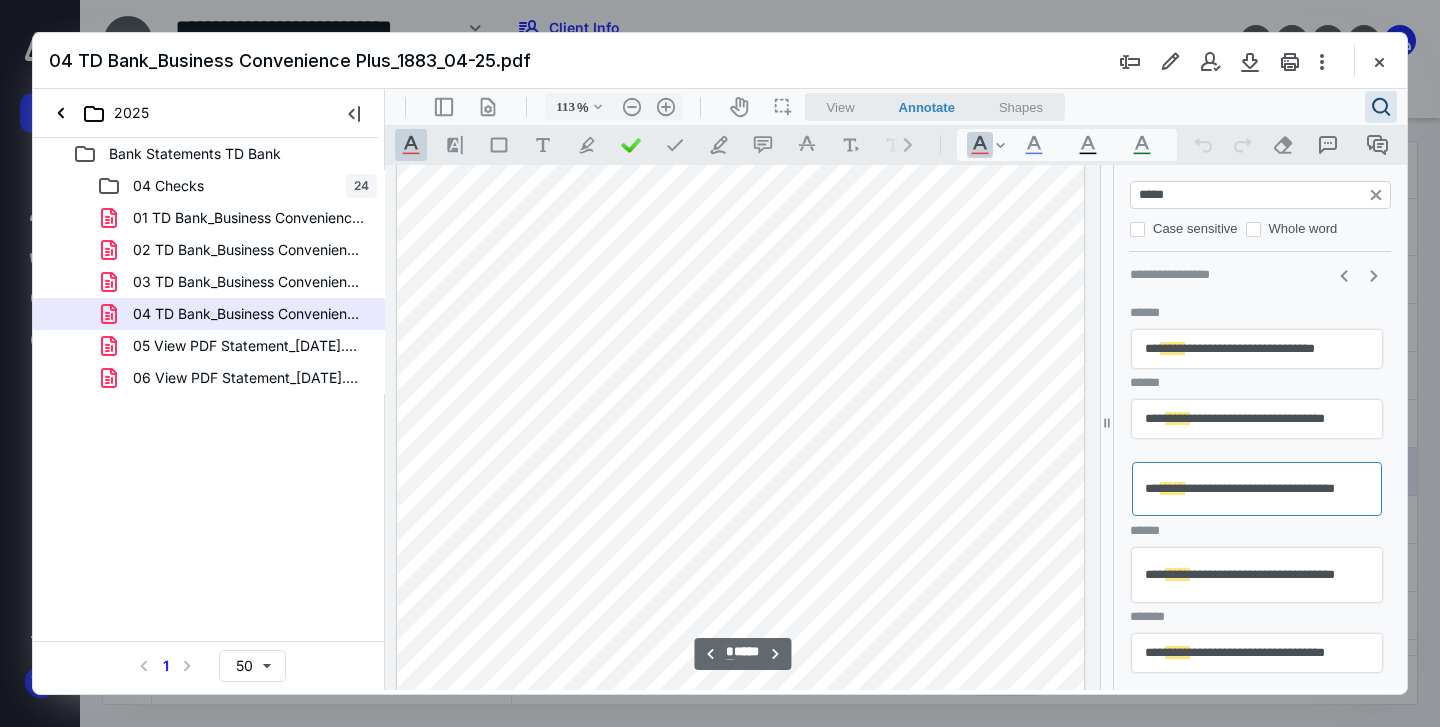 click on "**********" at bounding box center [1257, 575] 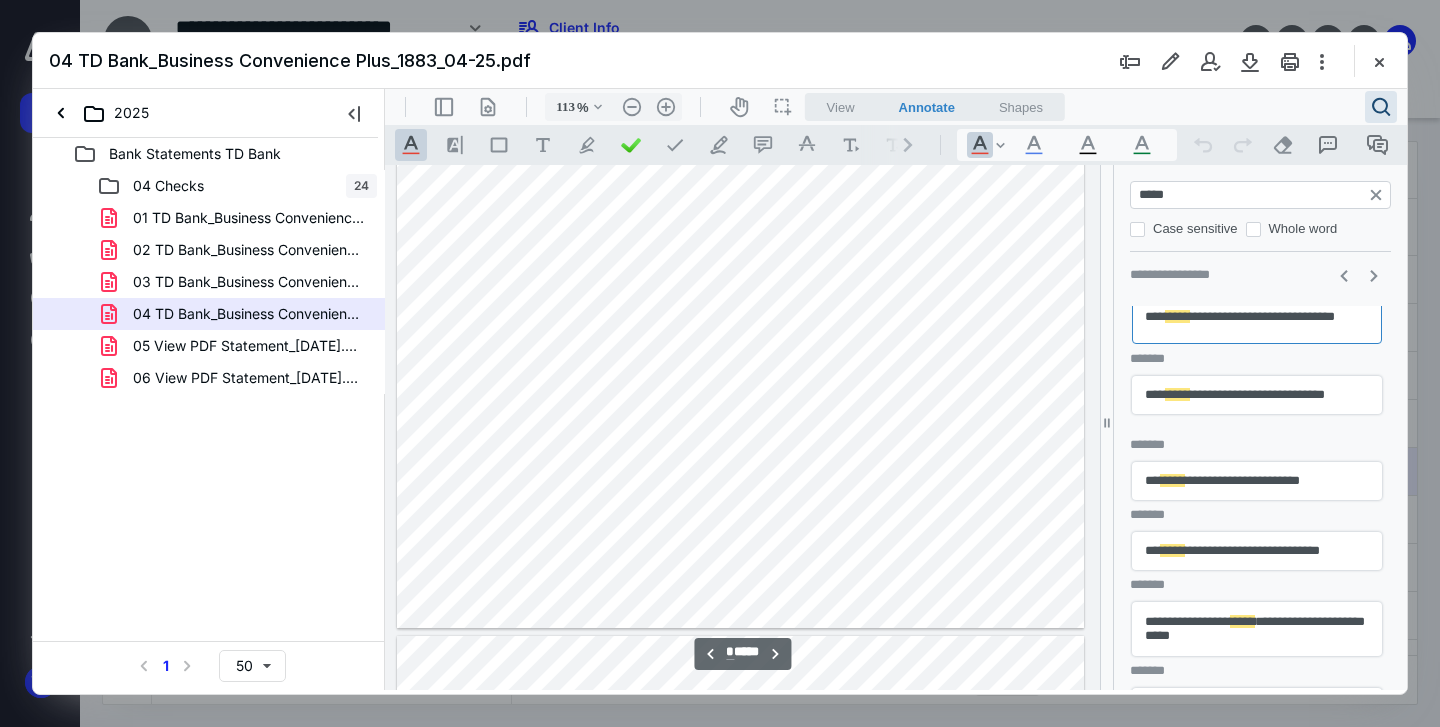 scroll, scrollTop: 305, scrollLeft: 0, axis: vertical 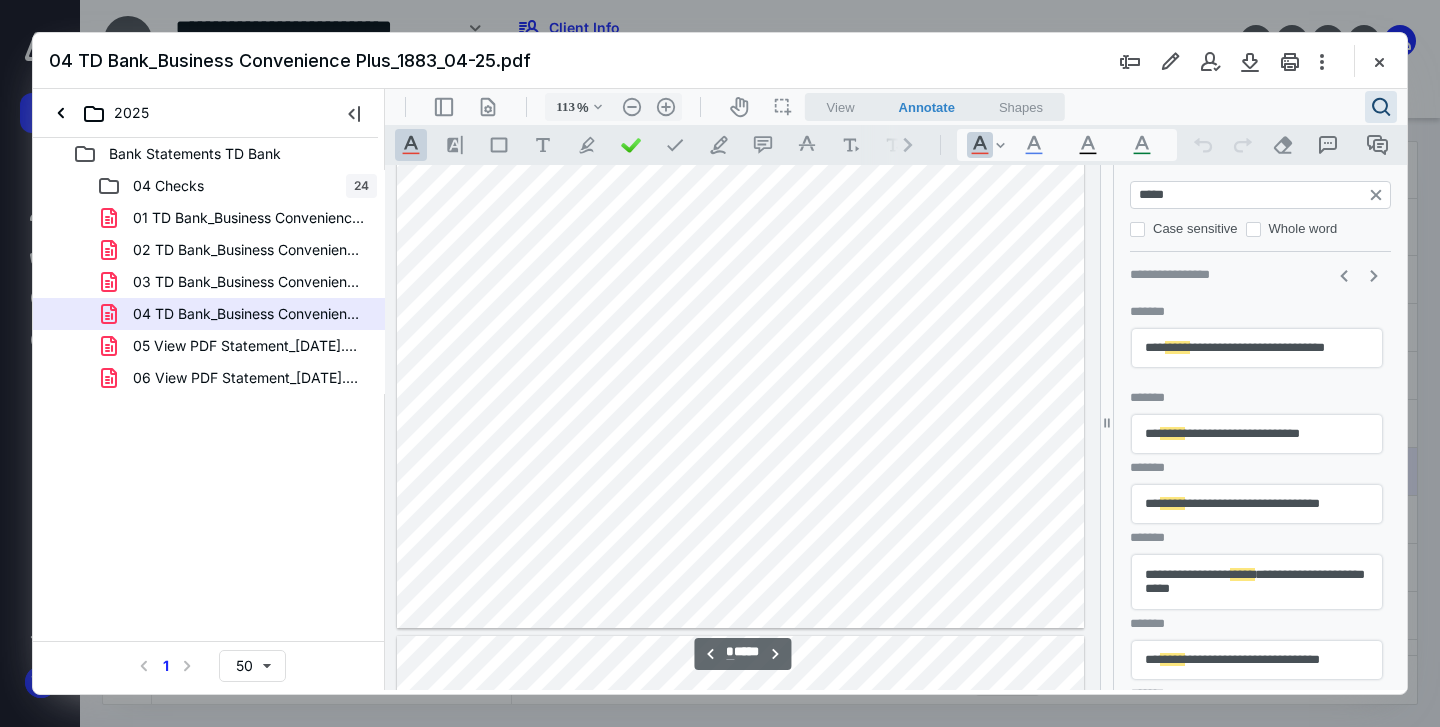 click on "**********" at bounding box center (1257, 434) 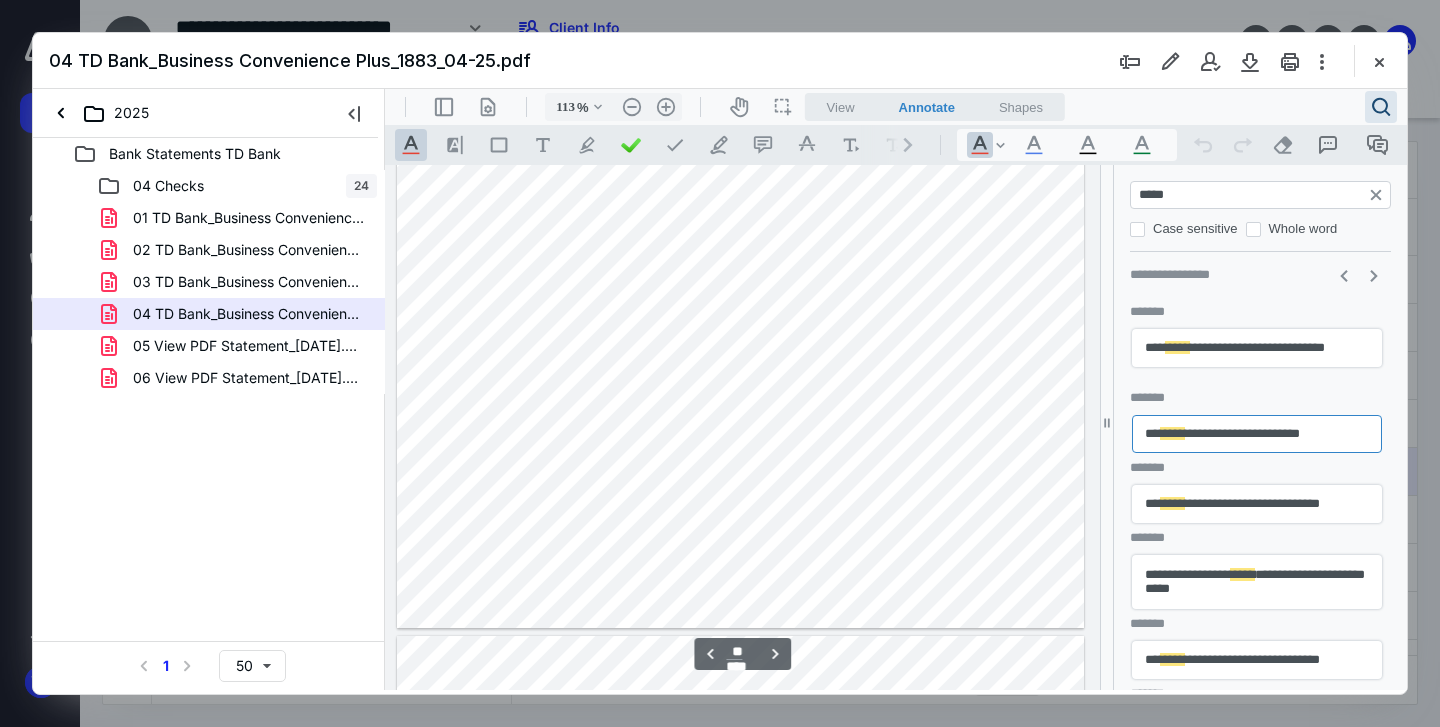scroll, scrollTop: 9135, scrollLeft: 0, axis: vertical 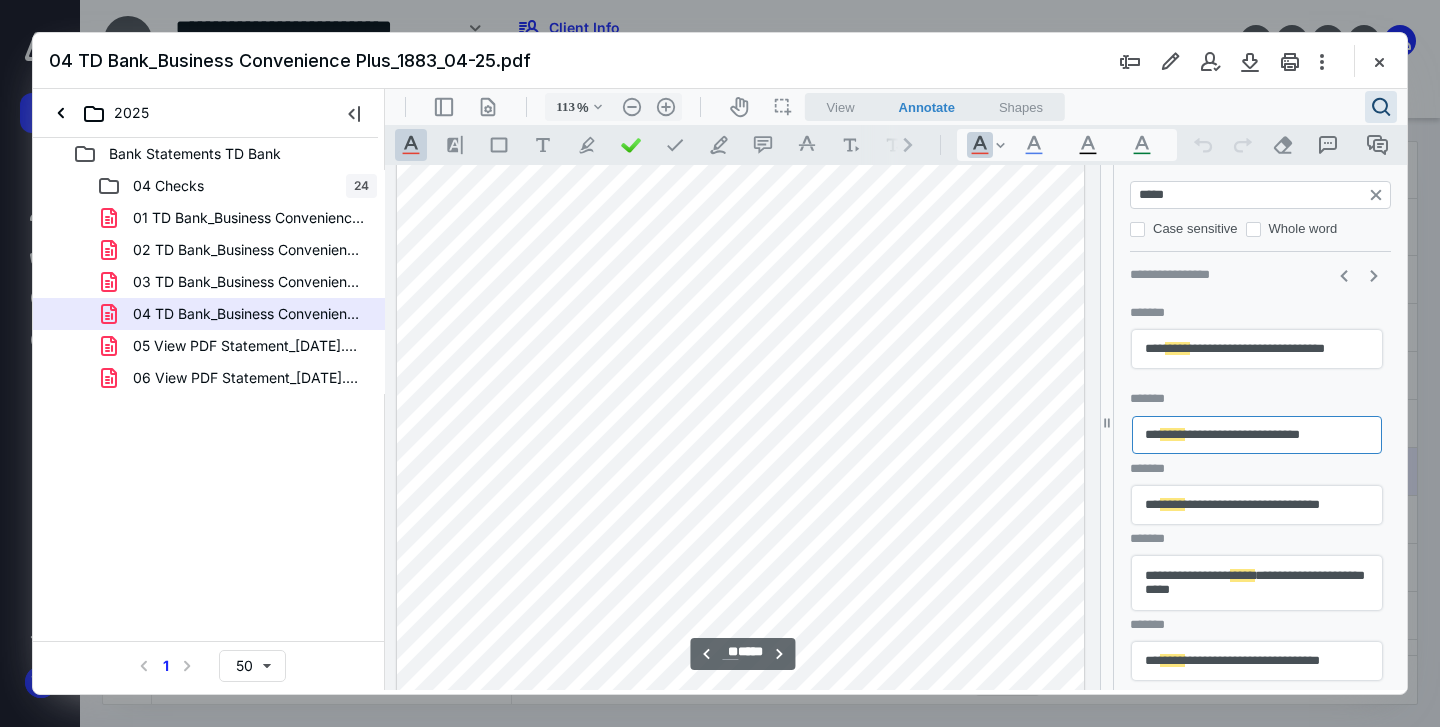 click on "**********" at bounding box center [1257, 505] 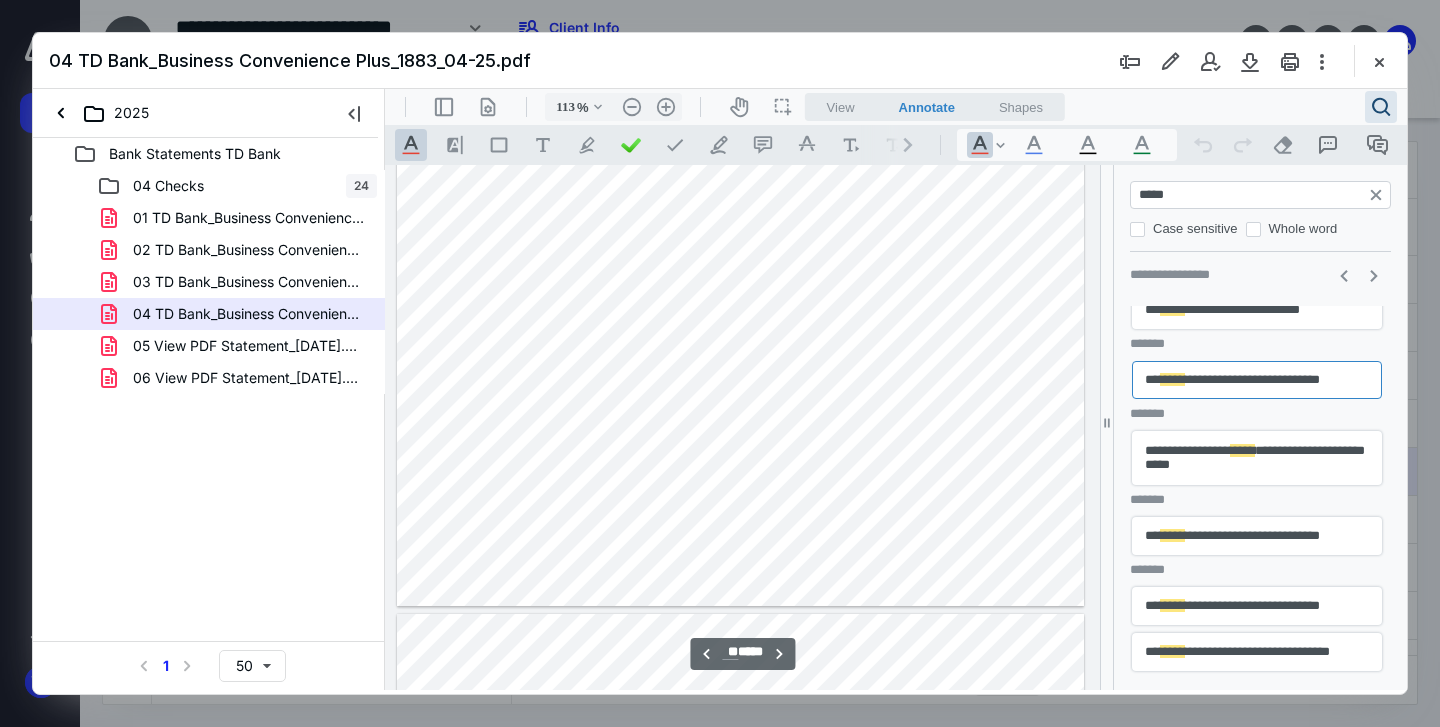 scroll, scrollTop: 434, scrollLeft: 0, axis: vertical 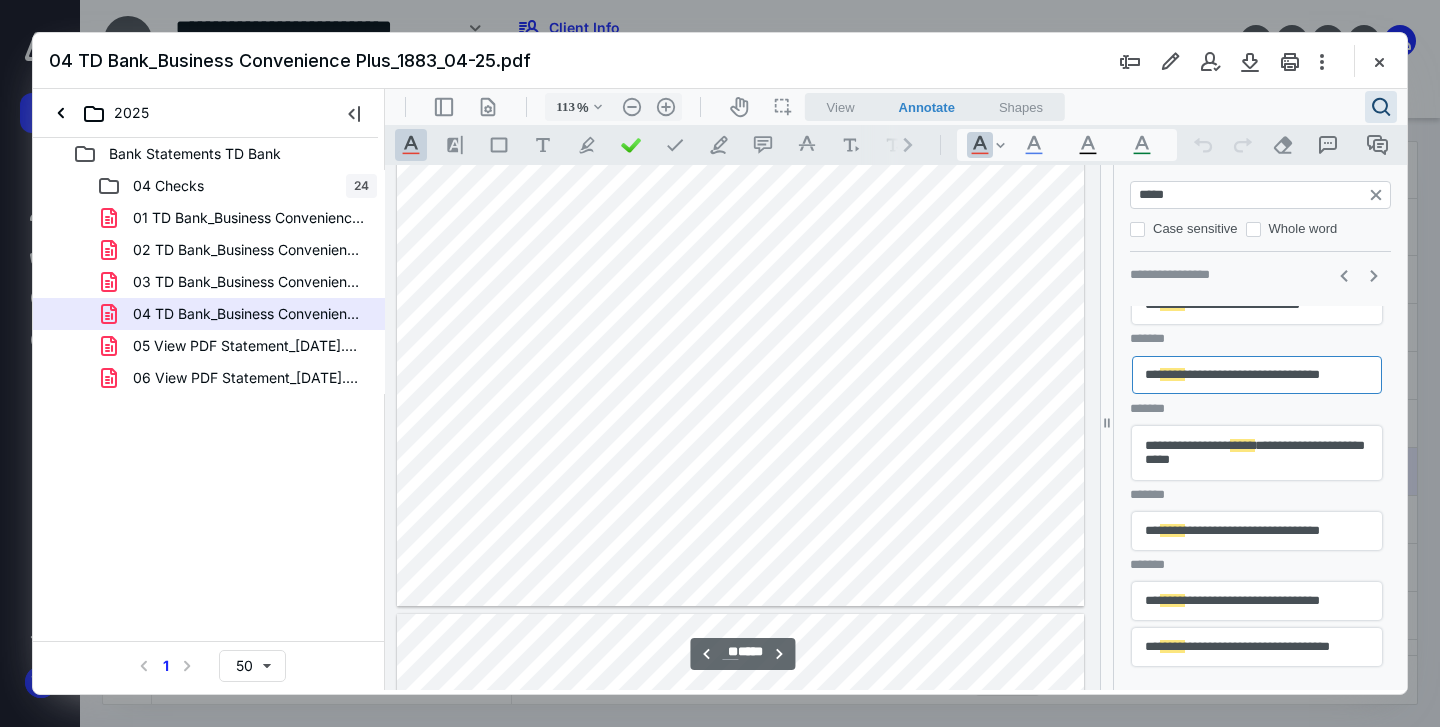click on "**********" at bounding box center (1257, 531) 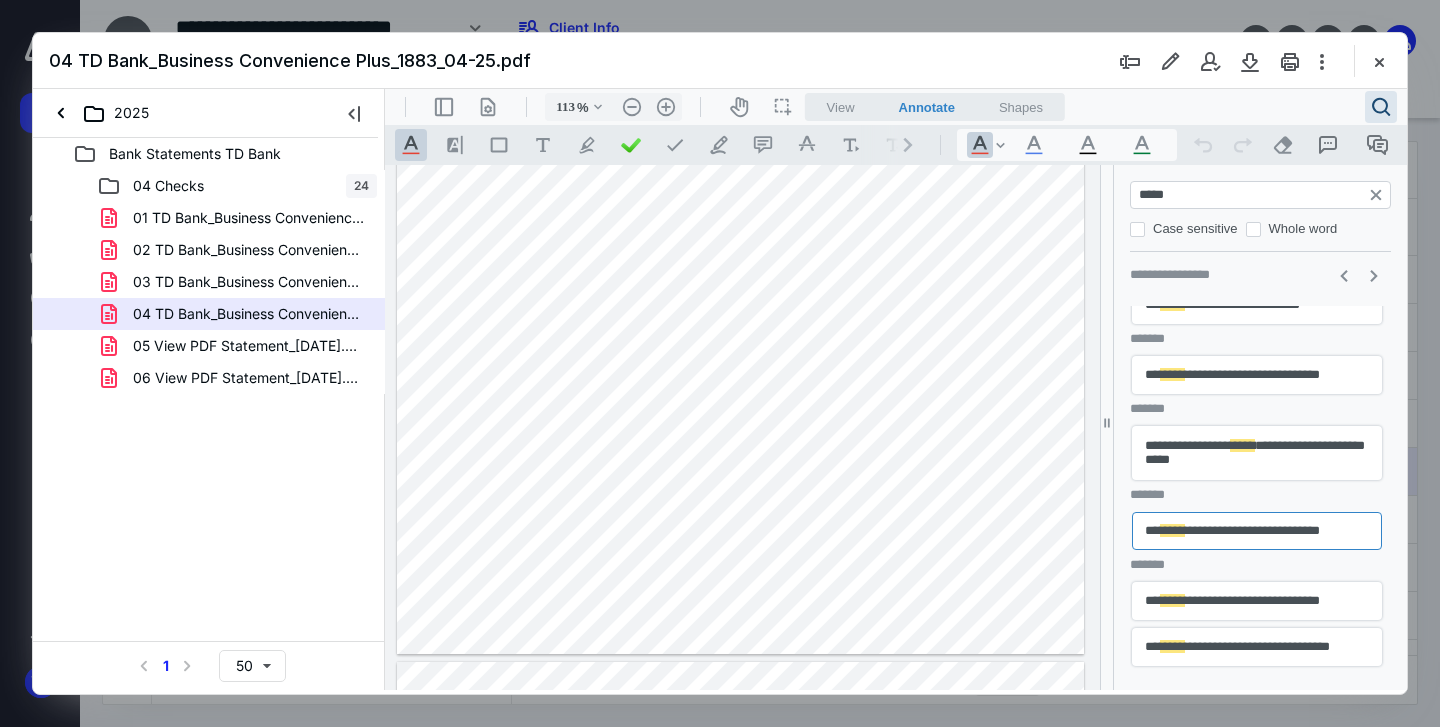 click on "**********" at bounding box center (1257, 453) 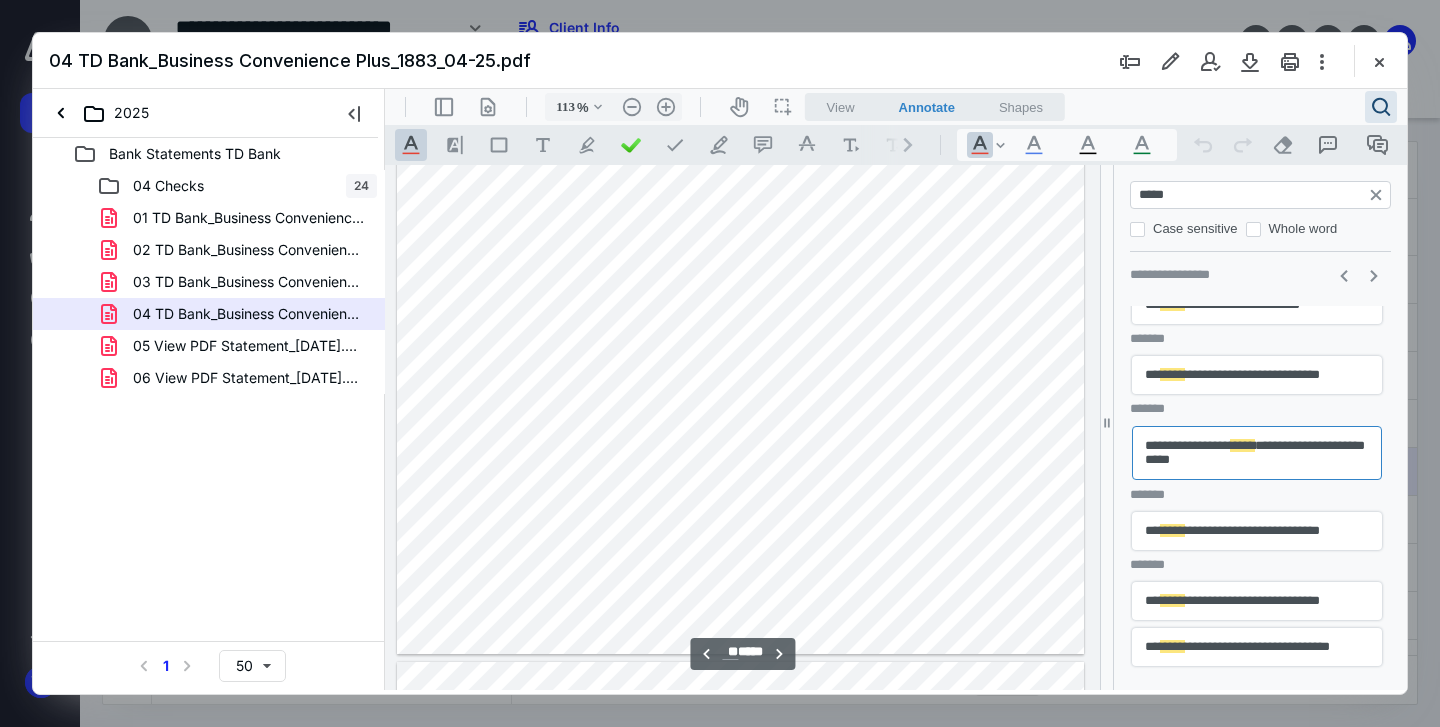 scroll, scrollTop: 20258, scrollLeft: 0, axis: vertical 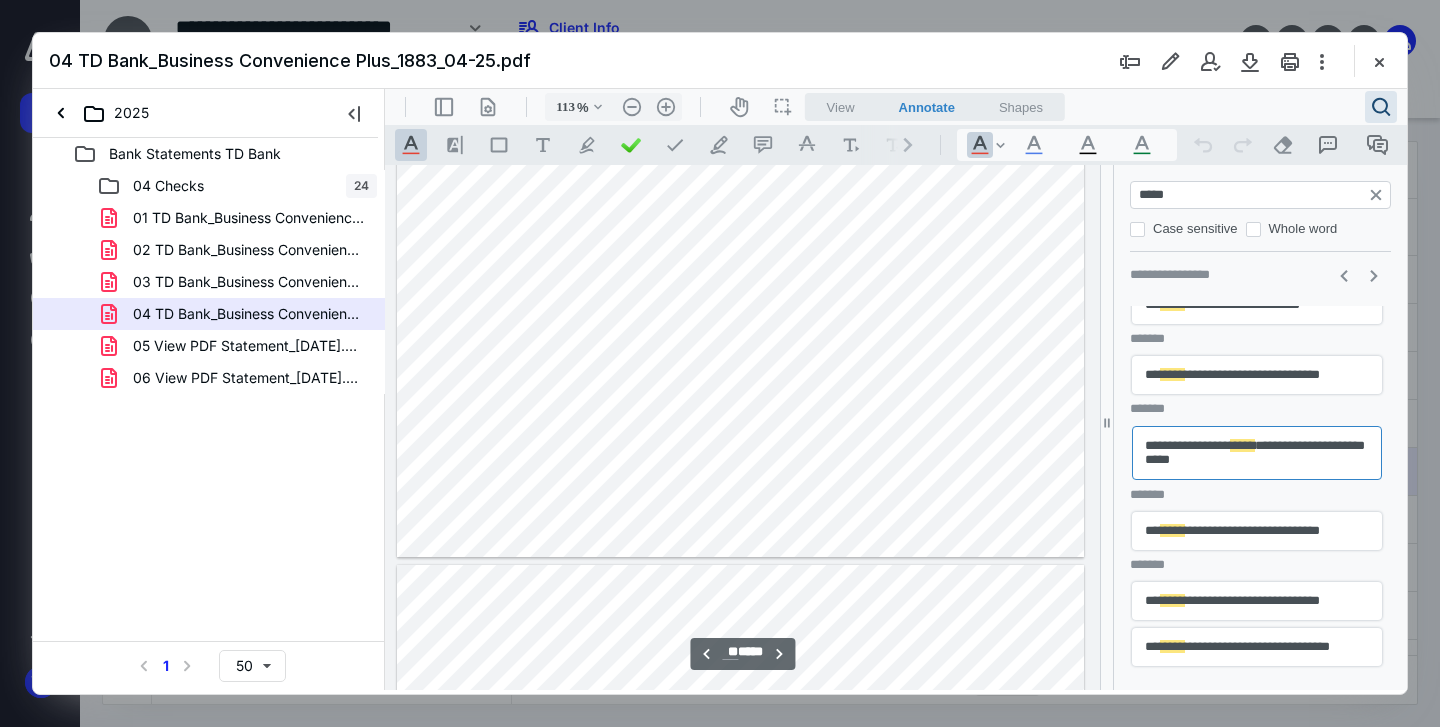 click on "**********" at bounding box center (1257, 375) 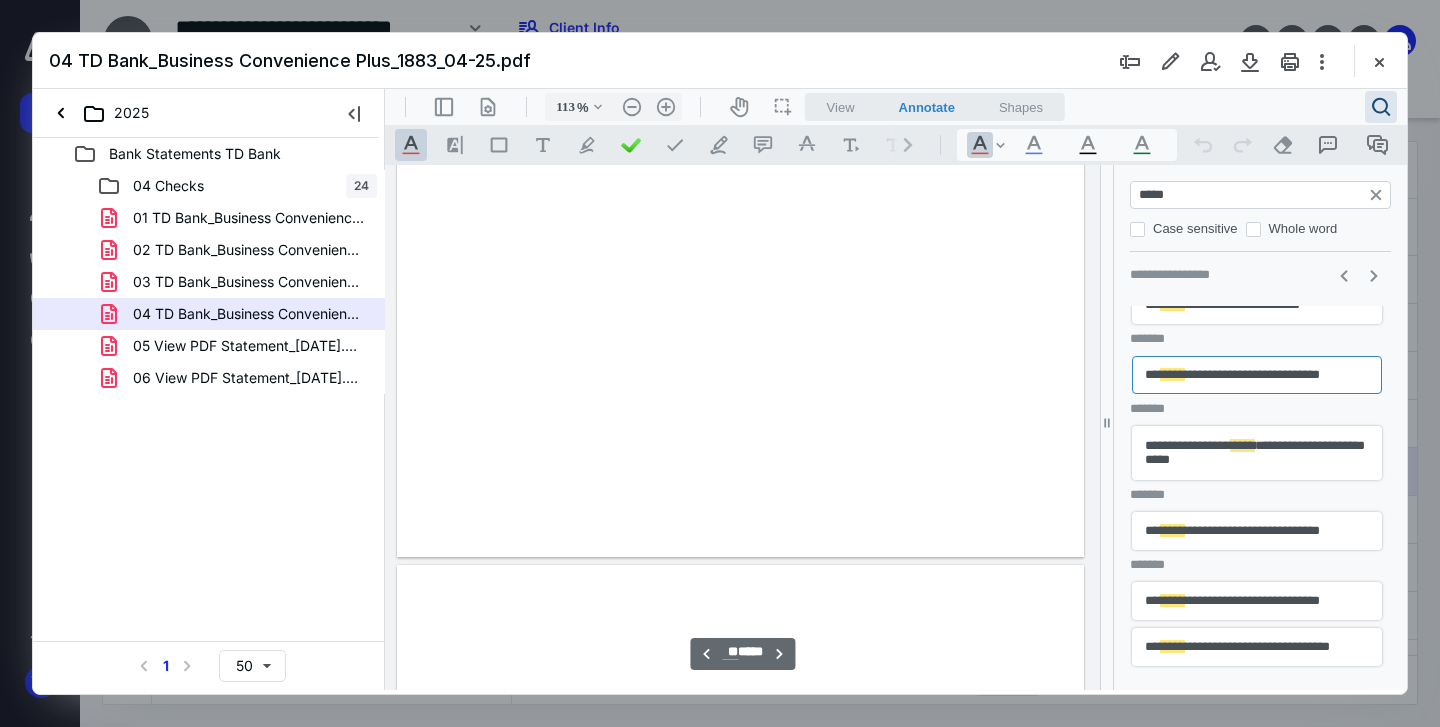 scroll, scrollTop: 10331, scrollLeft: 0, axis: vertical 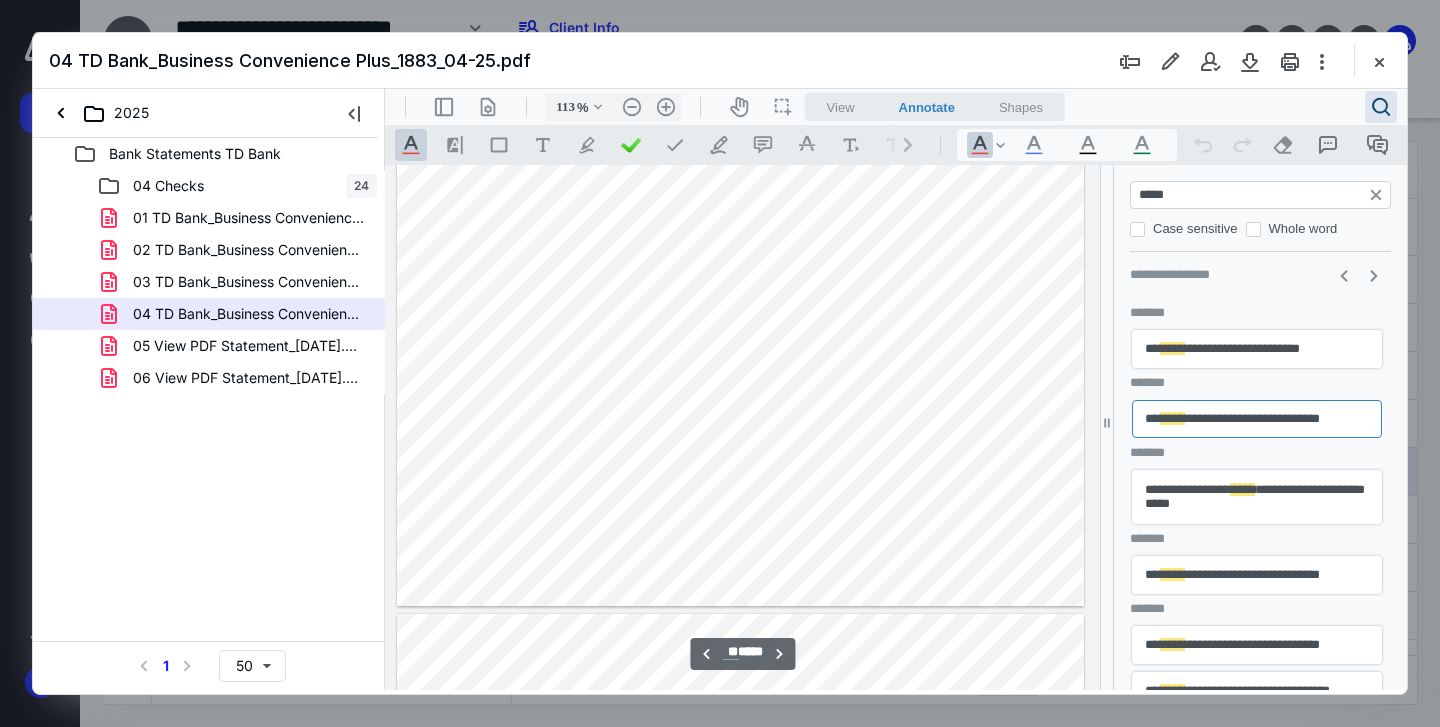 click on "**********" at bounding box center (1257, 349) 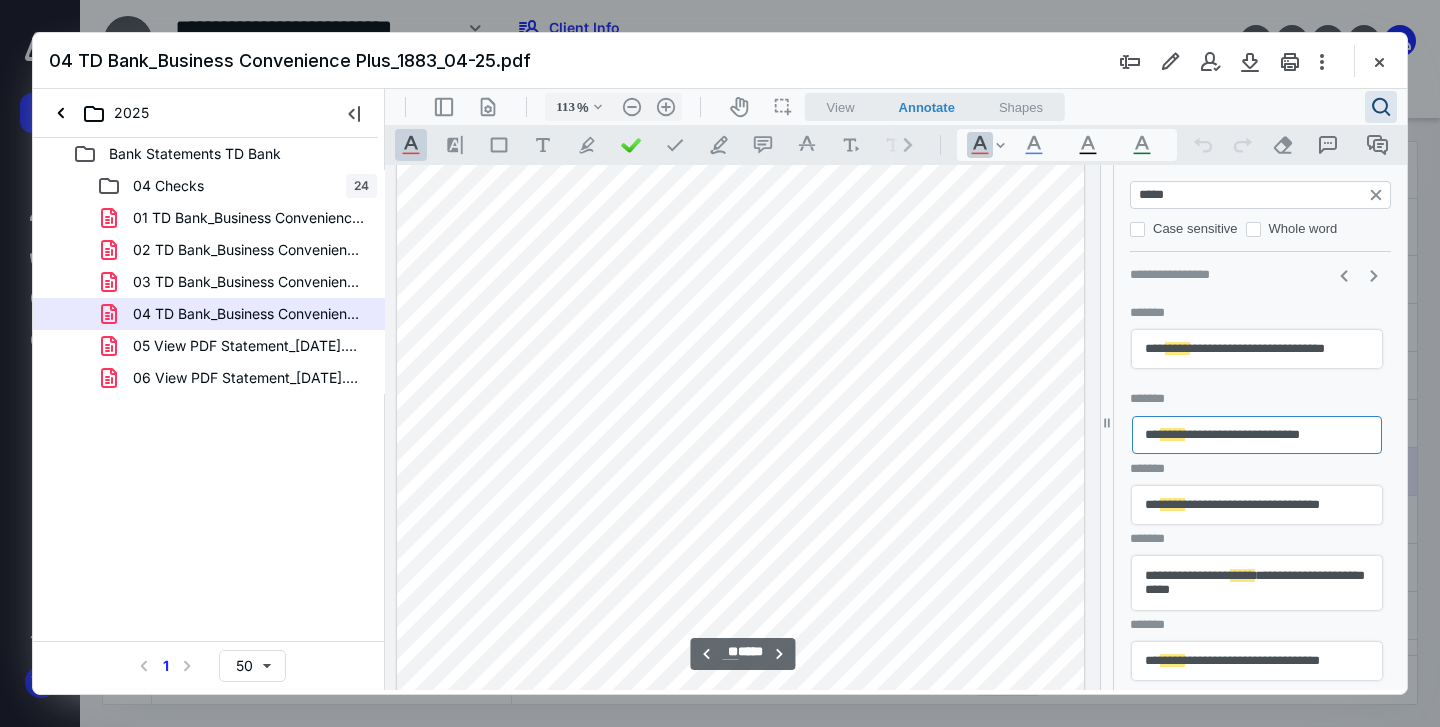 click on "**********" at bounding box center [1257, 435] 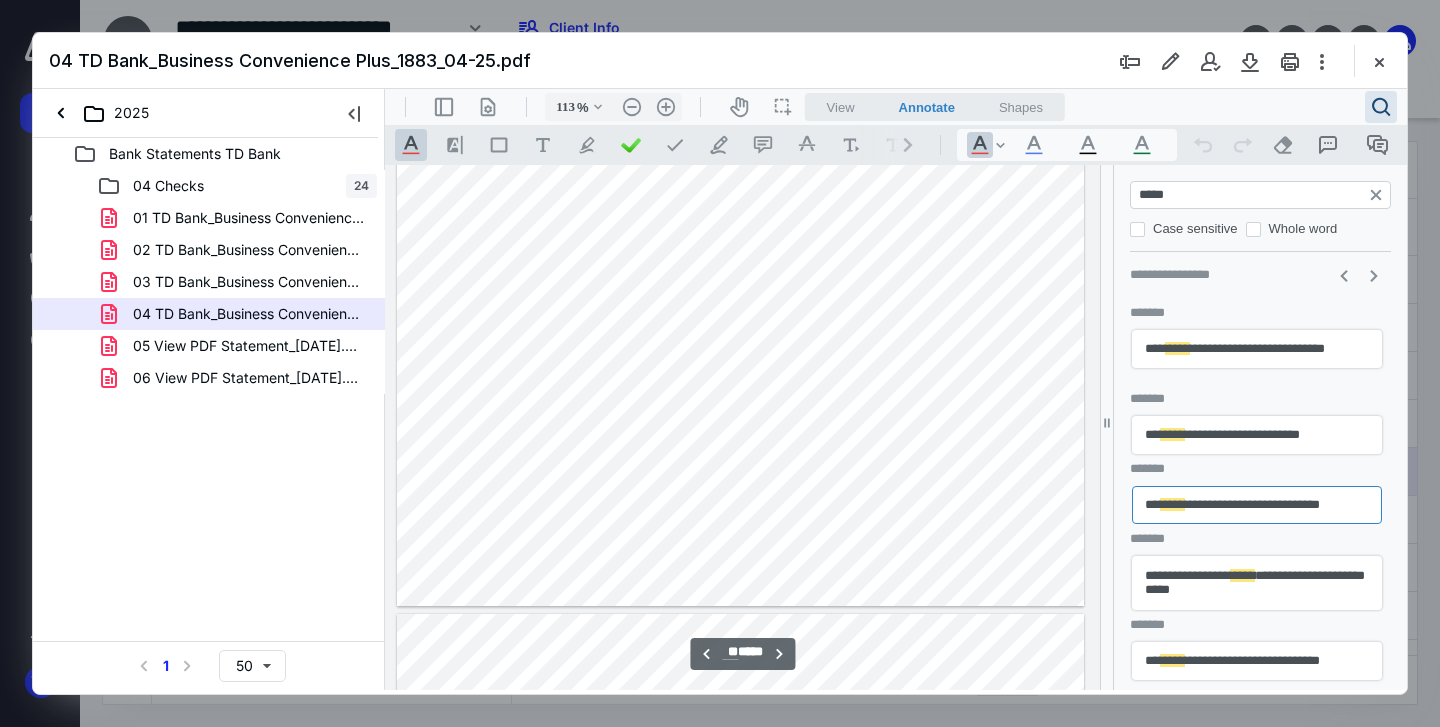 click on "**********" at bounding box center [1257, 661] 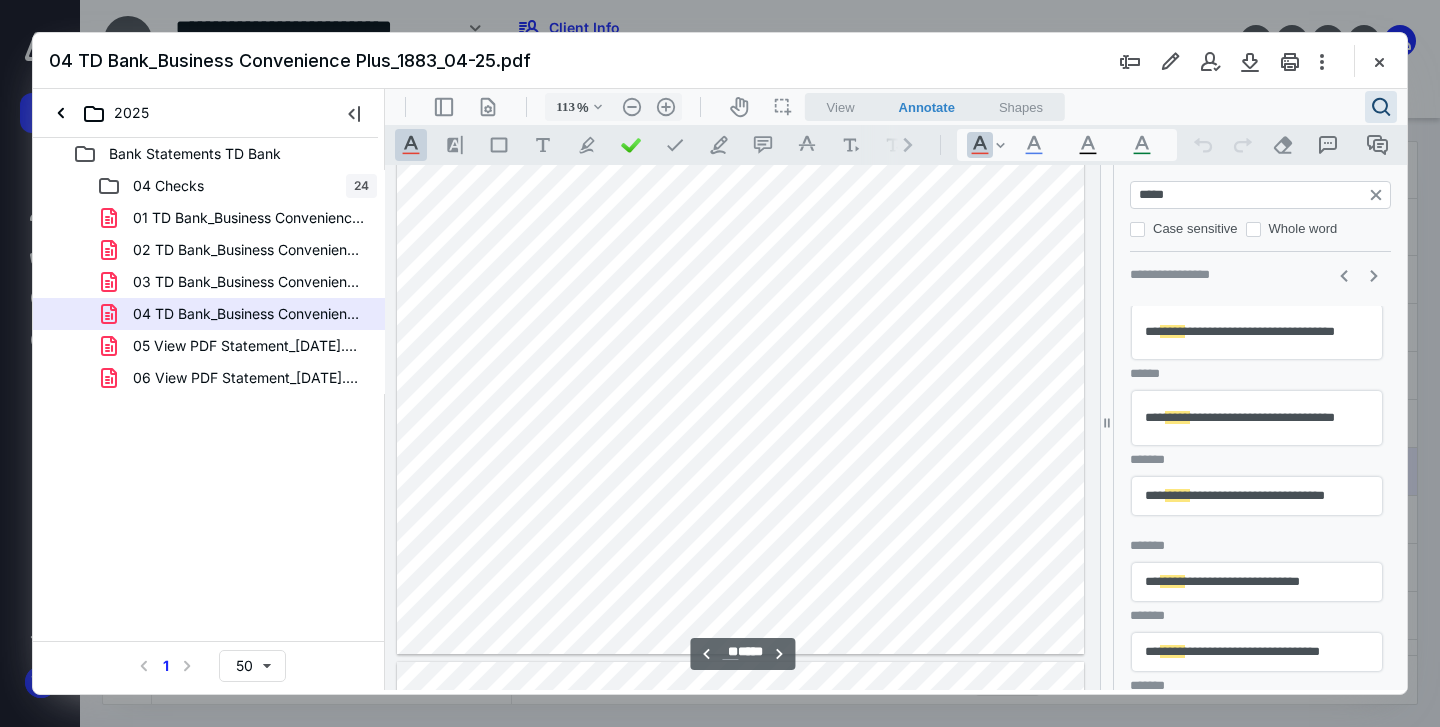 scroll, scrollTop: 0, scrollLeft: 0, axis: both 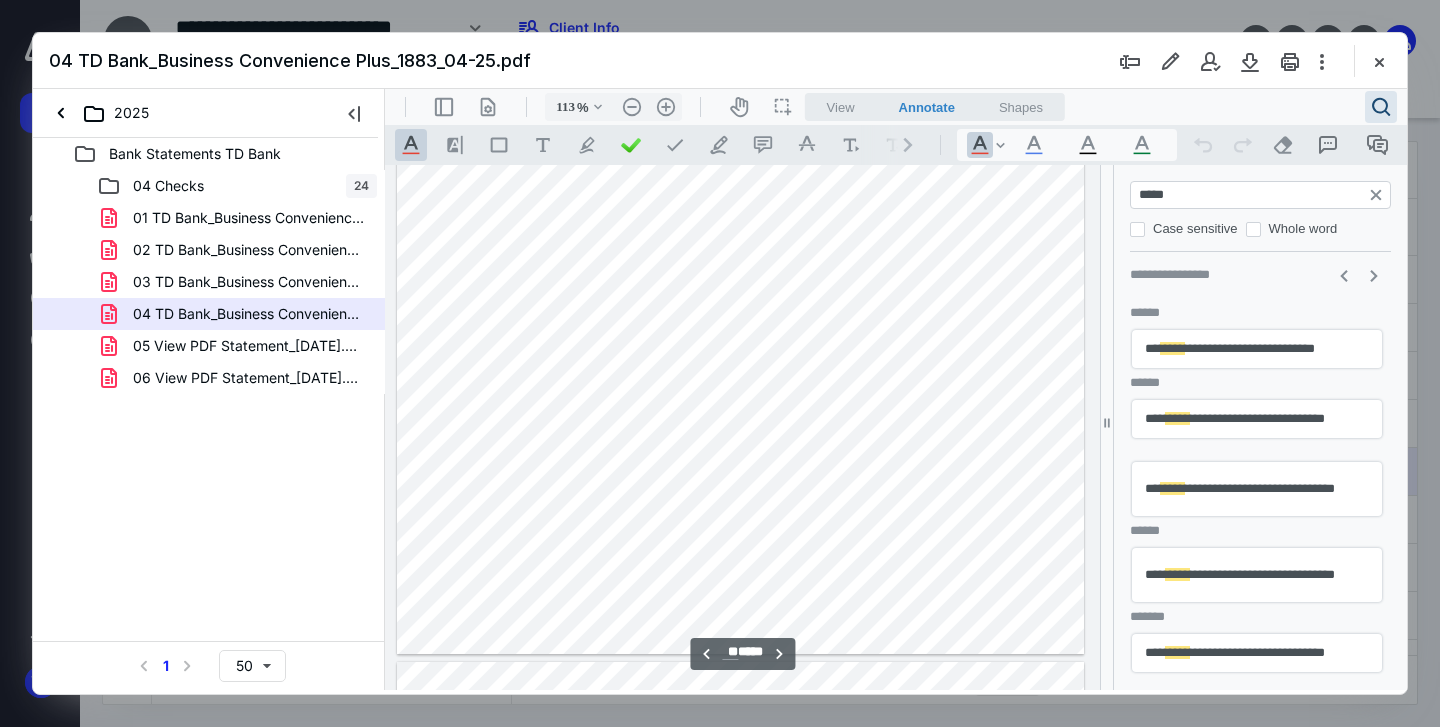click on "**********" at bounding box center [1257, 489] 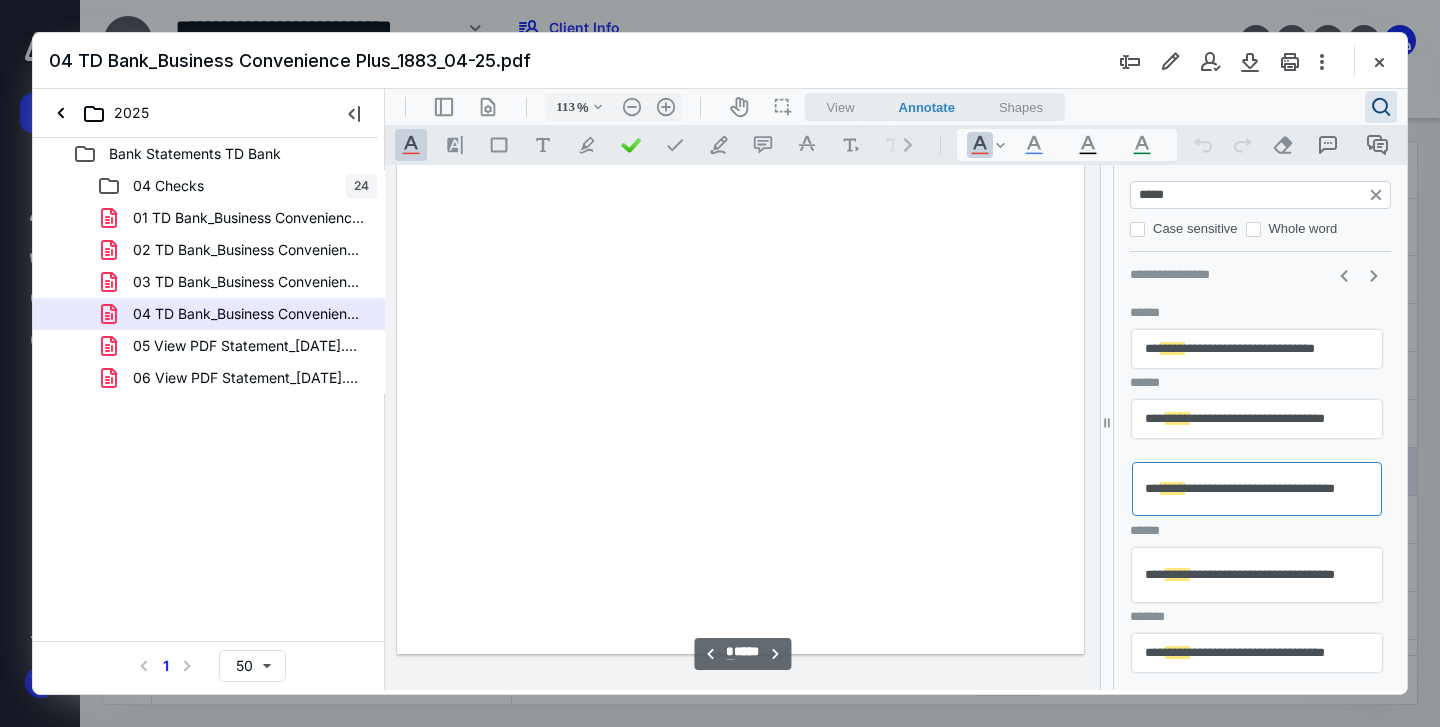 scroll, scrollTop: 3799, scrollLeft: 0, axis: vertical 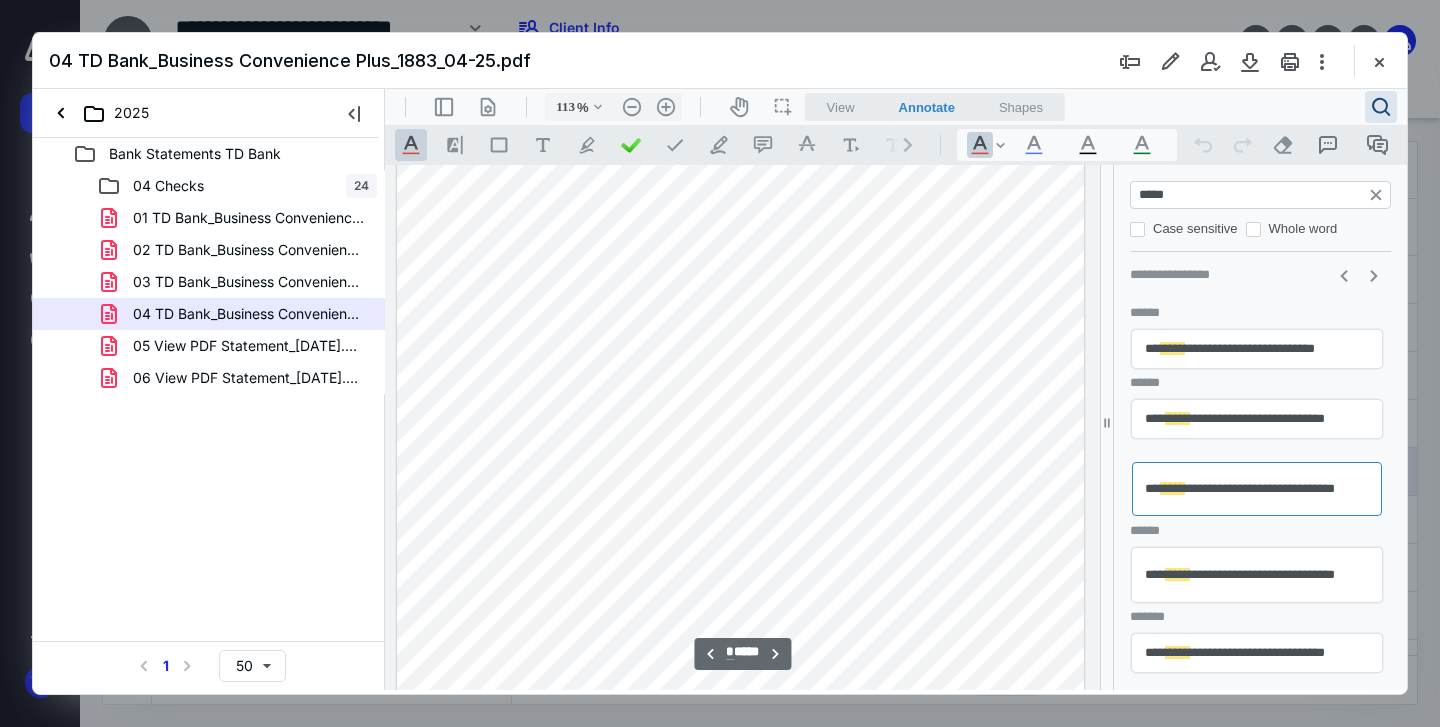 click on "**********" at bounding box center (1257, 419) 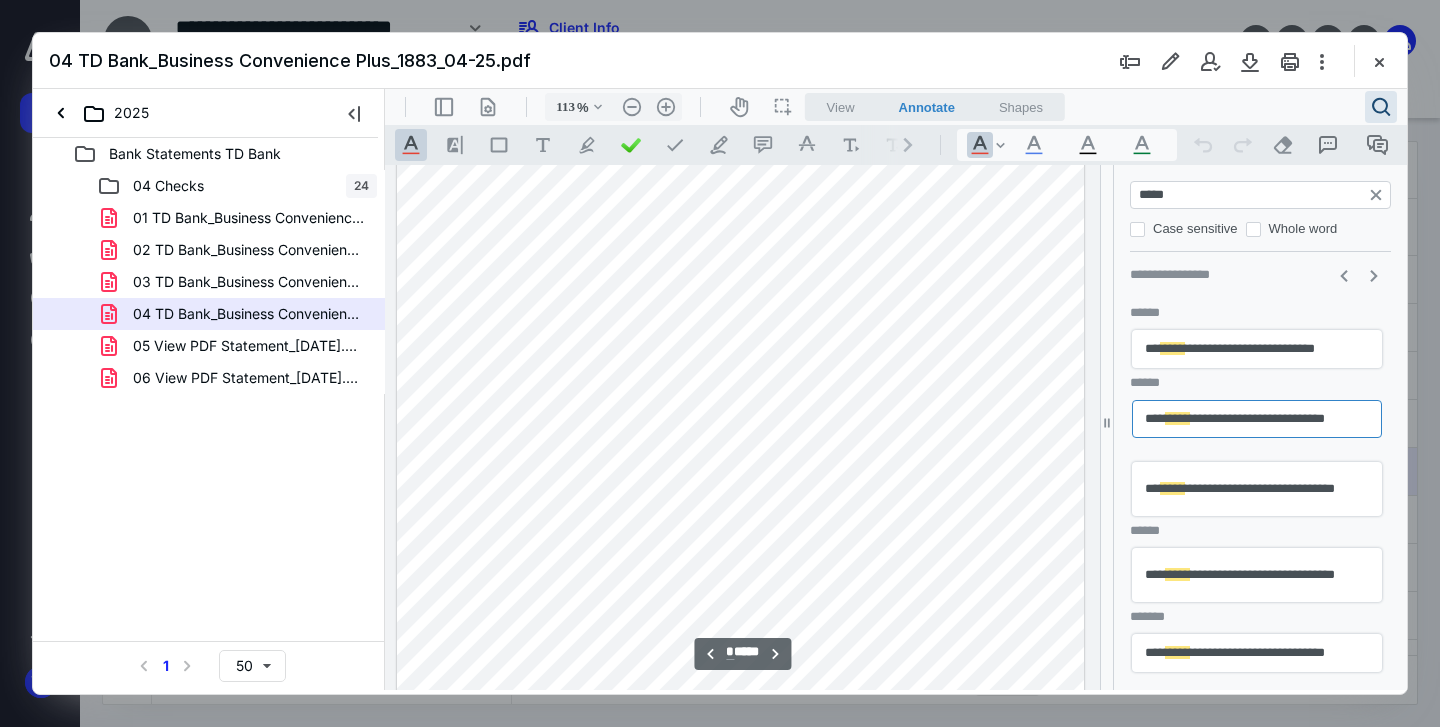 scroll, scrollTop: 4000, scrollLeft: 0, axis: vertical 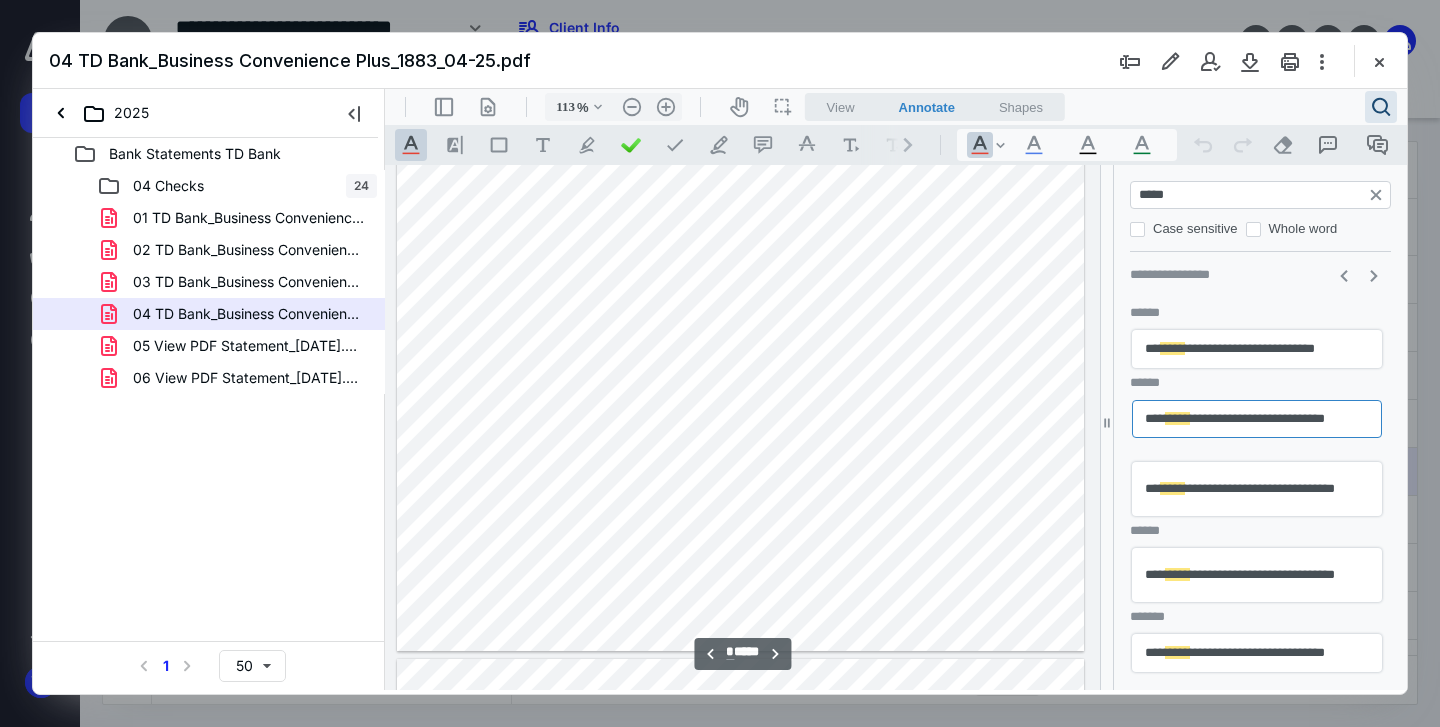 click on "**********" at bounding box center (1257, 489) 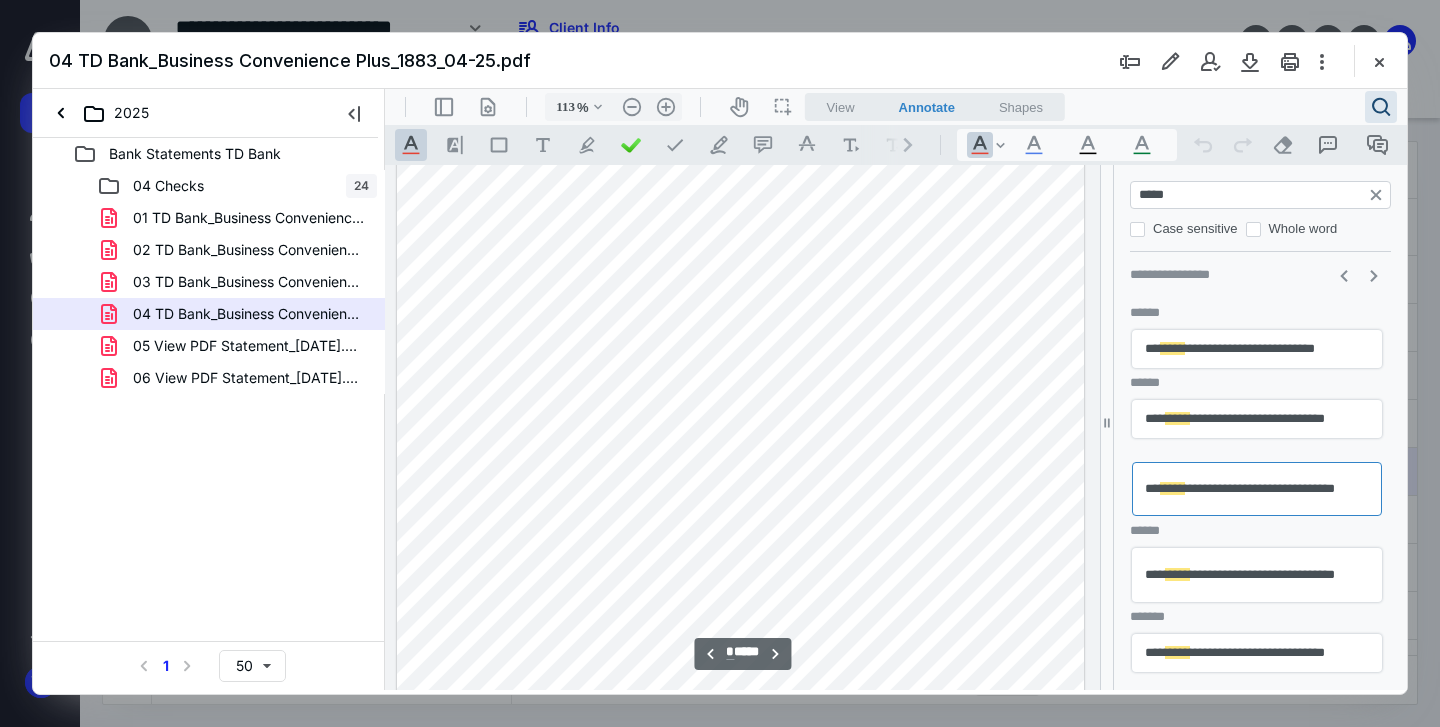 click on "**********" at bounding box center (1257, 349) 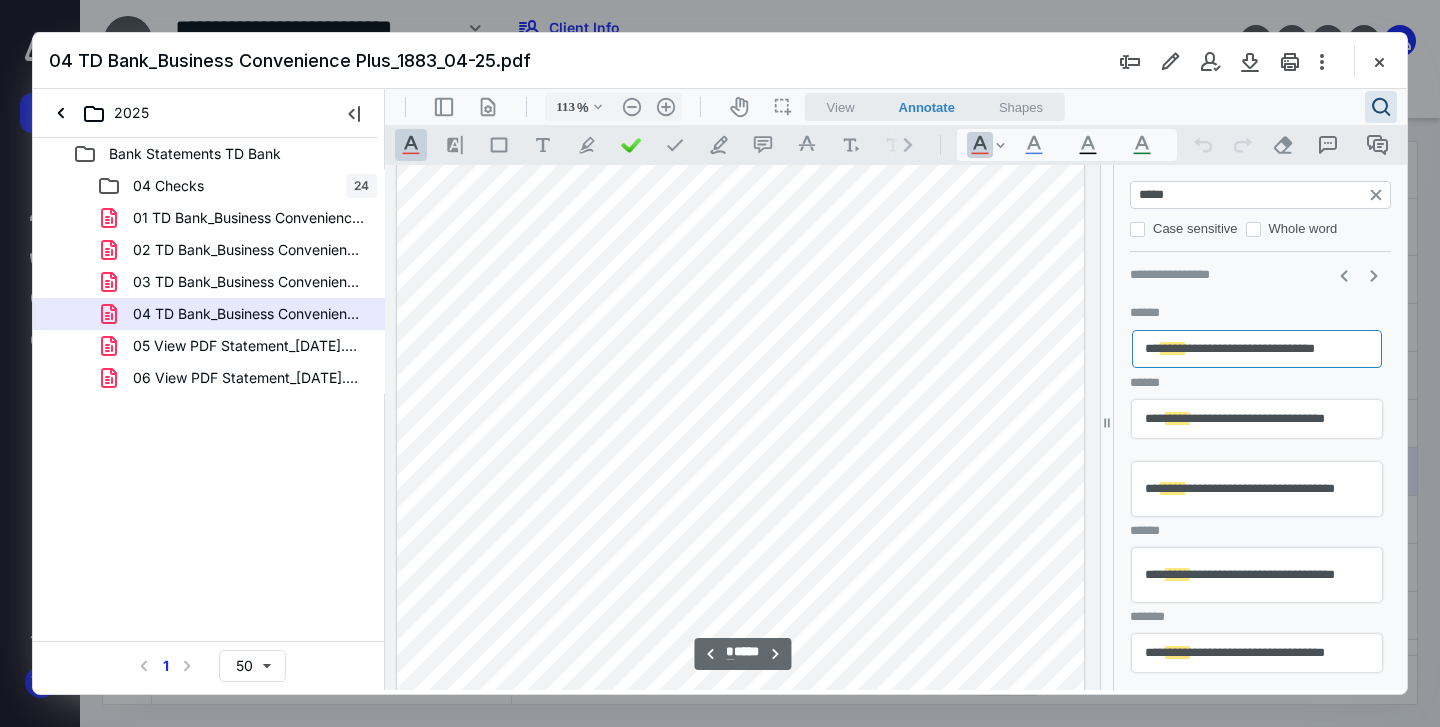 scroll, scrollTop: 3062, scrollLeft: 0, axis: vertical 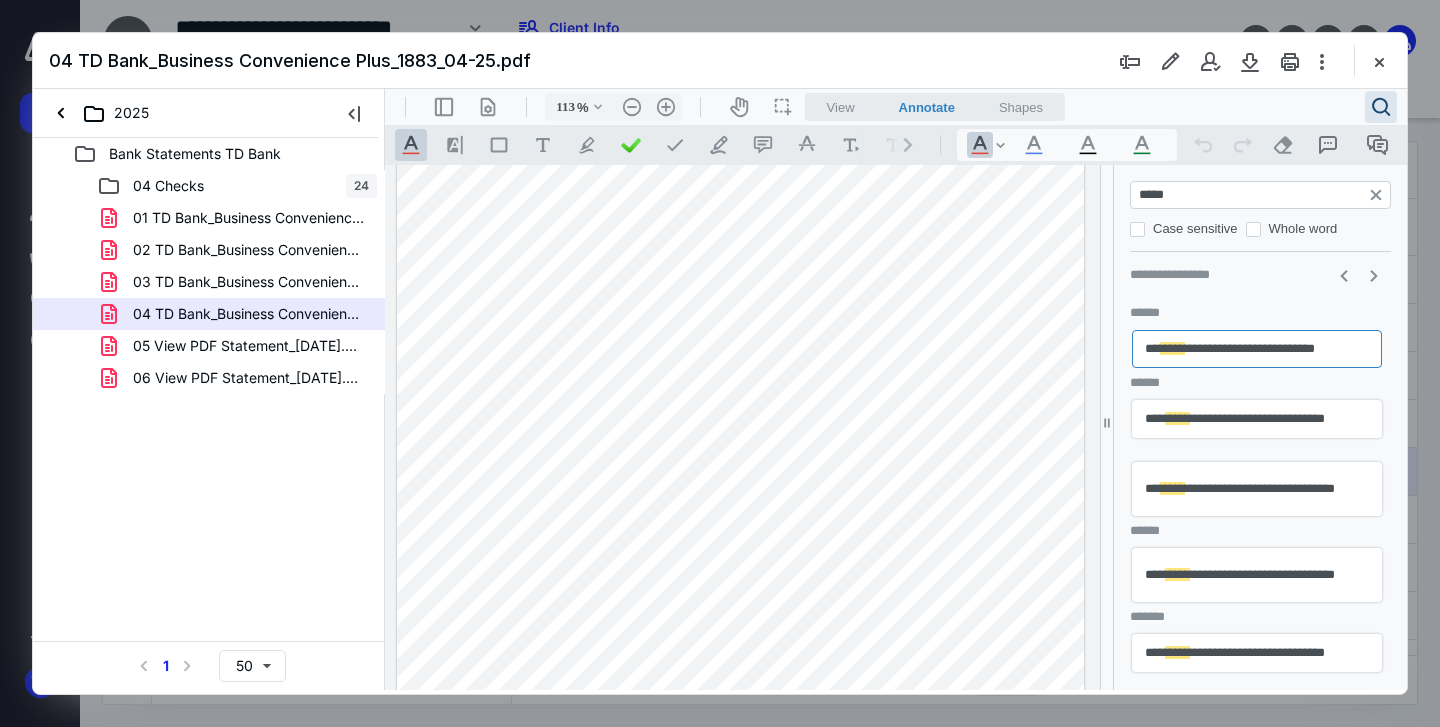 click on "**********" at bounding box center [1257, 489] 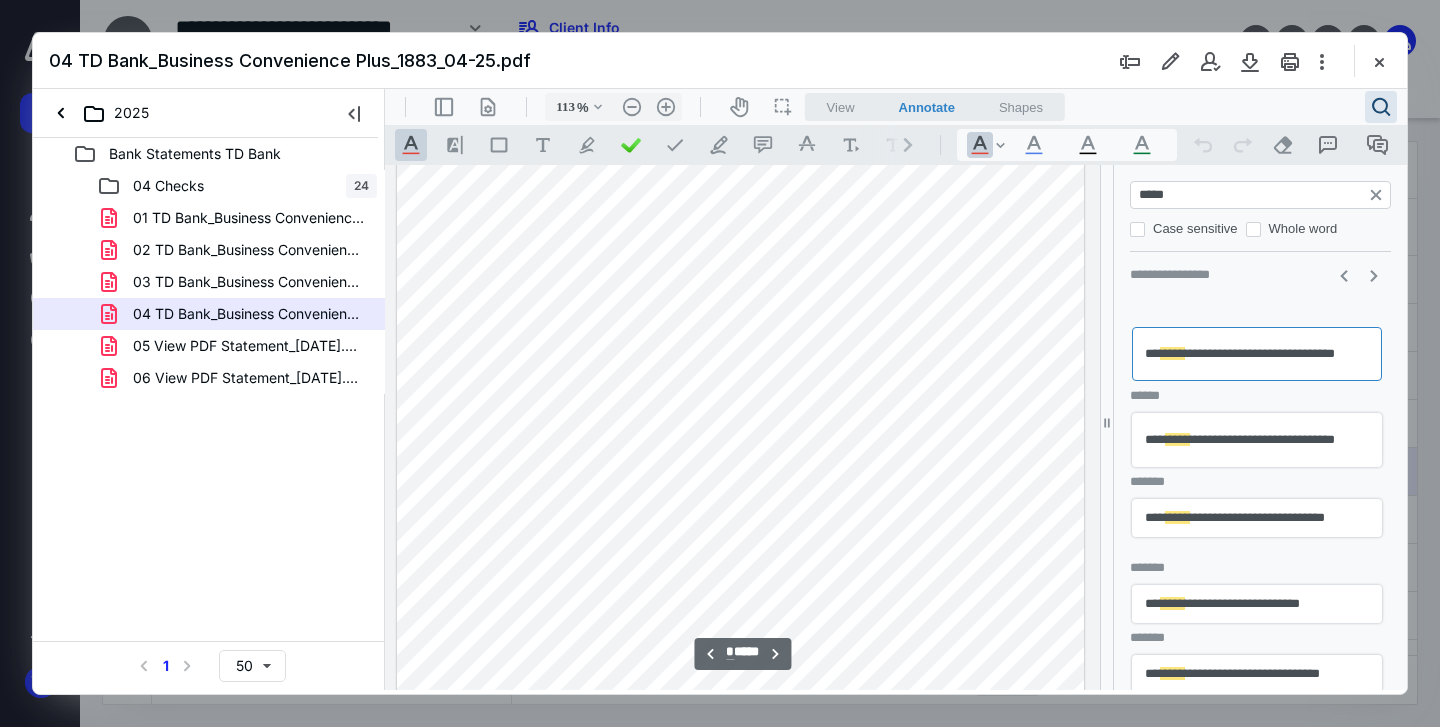scroll, scrollTop: 135, scrollLeft: 0, axis: vertical 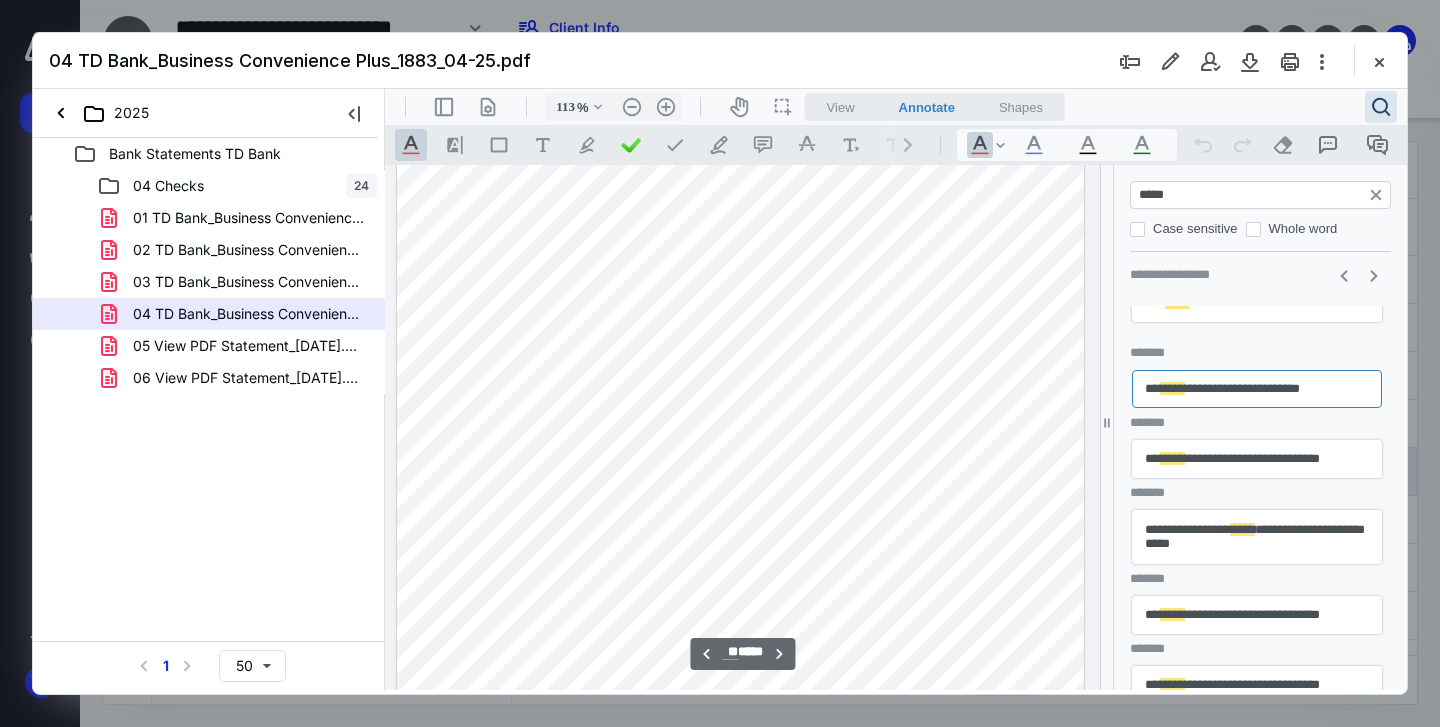 click on "**********" at bounding box center (1257, 459) 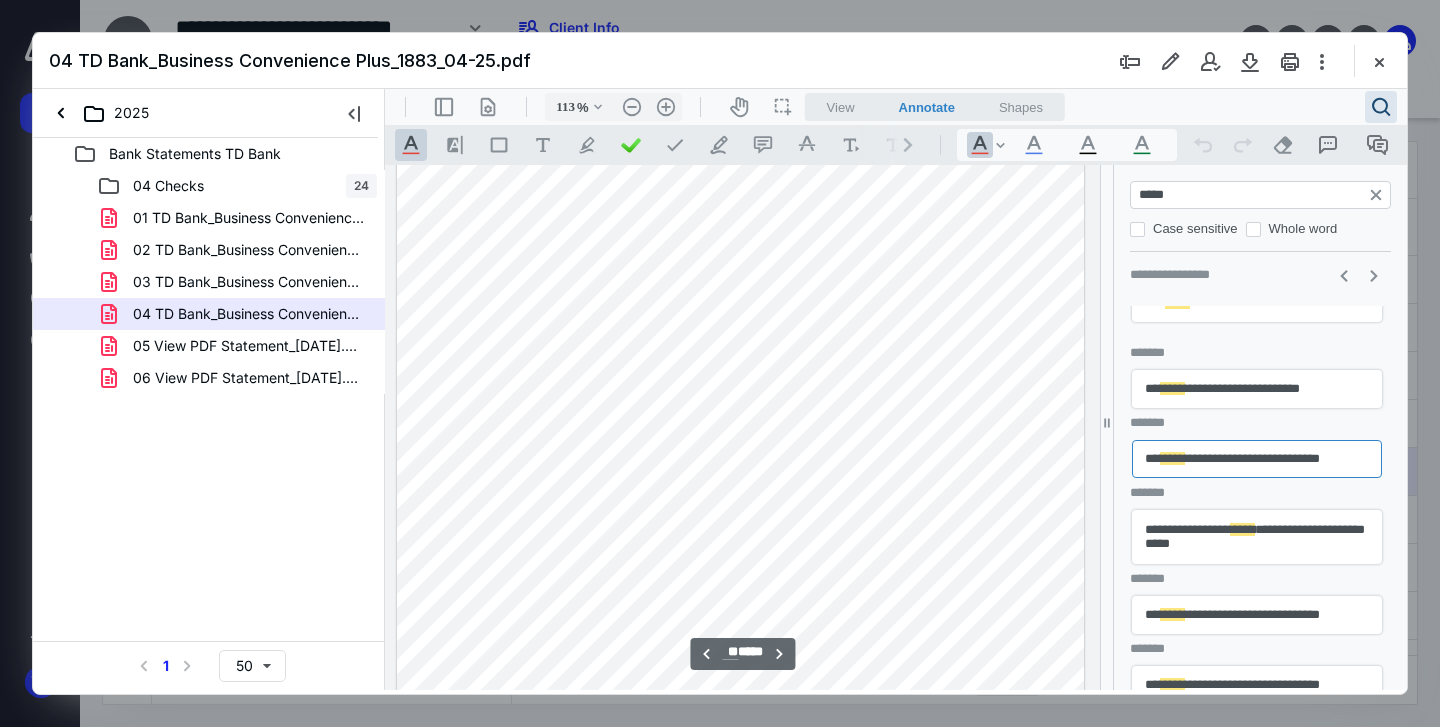 scroll, scrollTop: 10331, scrollLeft: 0, axis: vertical 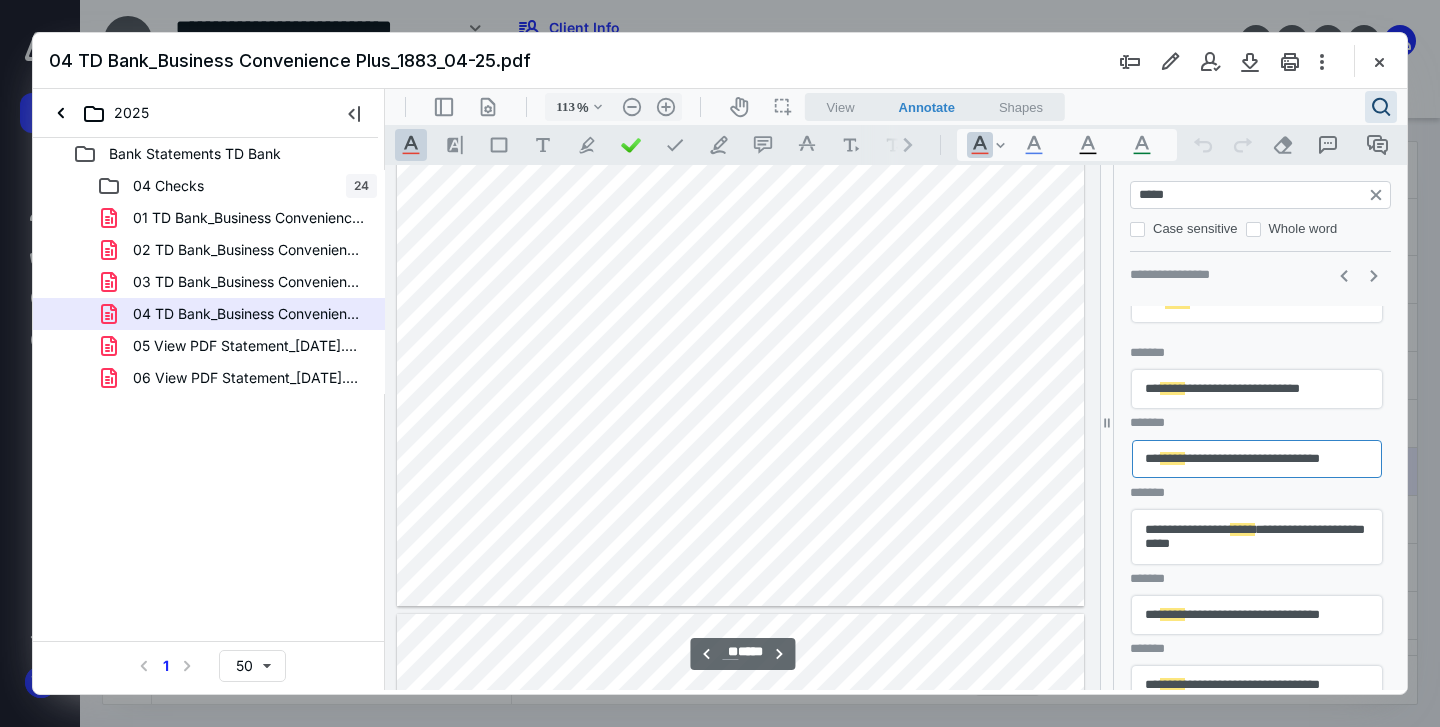 click on "**********" at bounding box center [1257, 615] 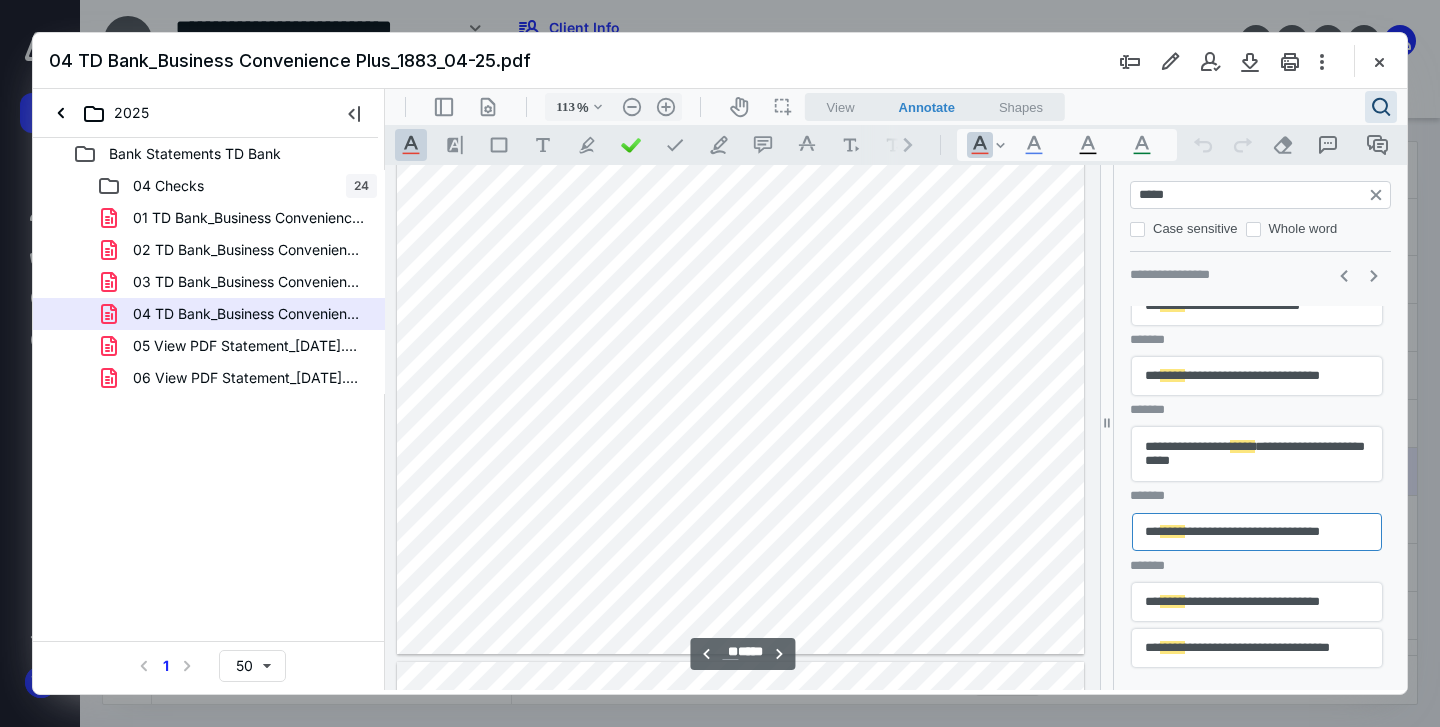 scroll, scrollTop: 434, scrollLeft: 0, axis: vertical 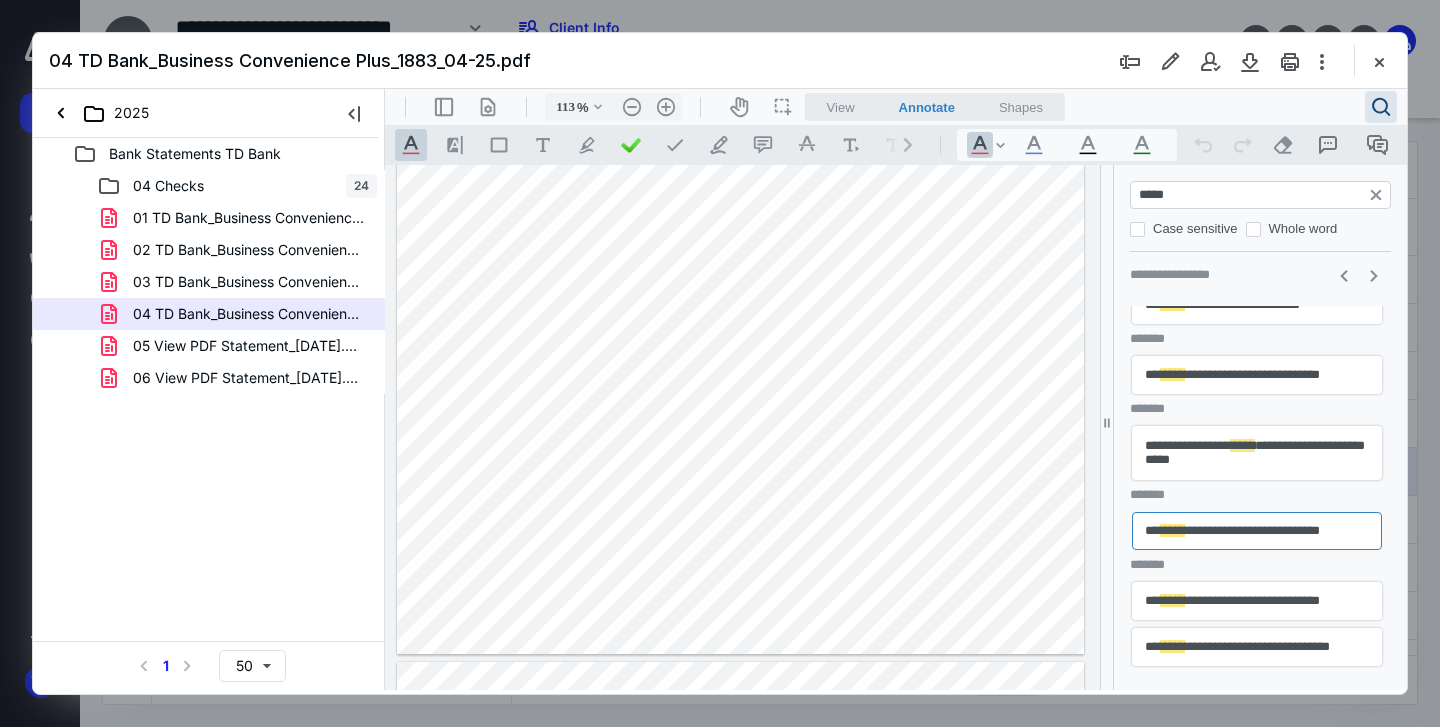 drag, startPoint x: 170, startPoint y: 334, endPoint x: 332, endPoint y: 379, distance: 168.13388 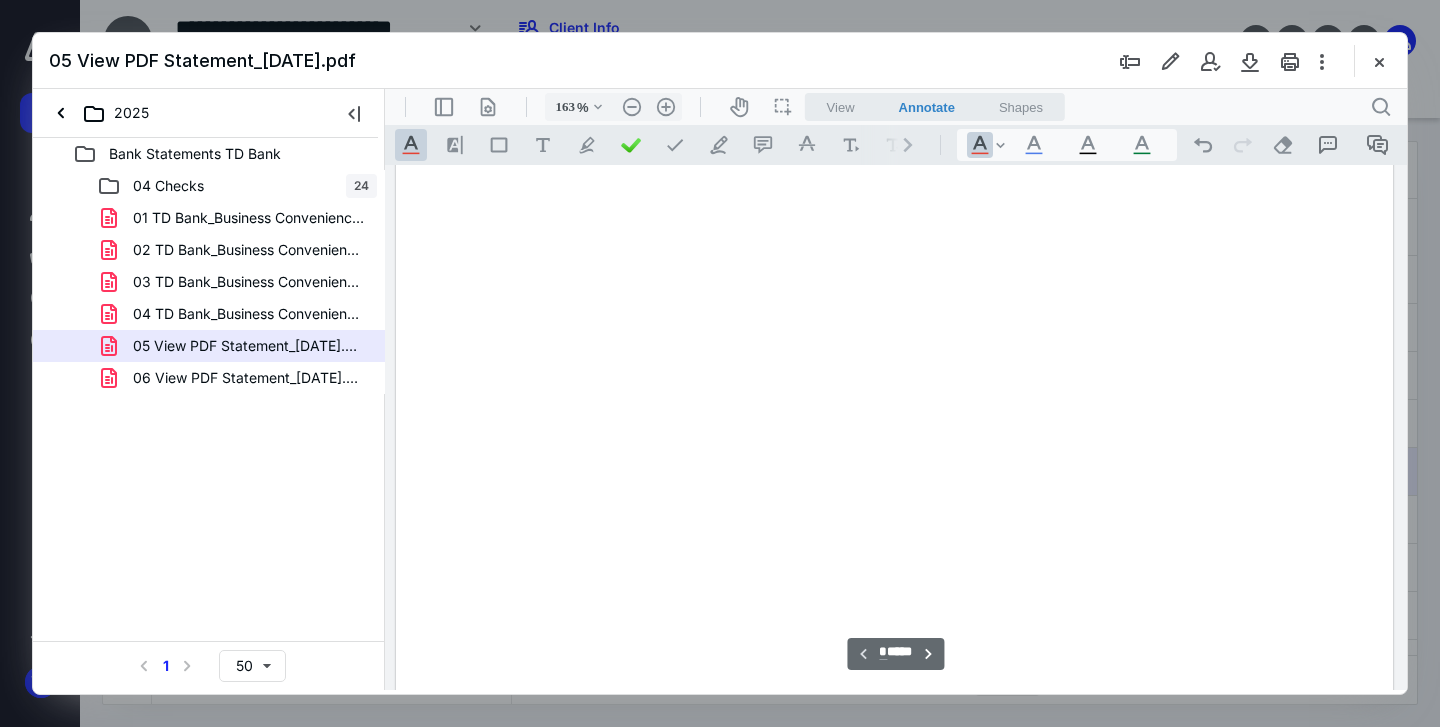 scroll, scrollTop: 83, scrollLeft: 0, axis: vertical 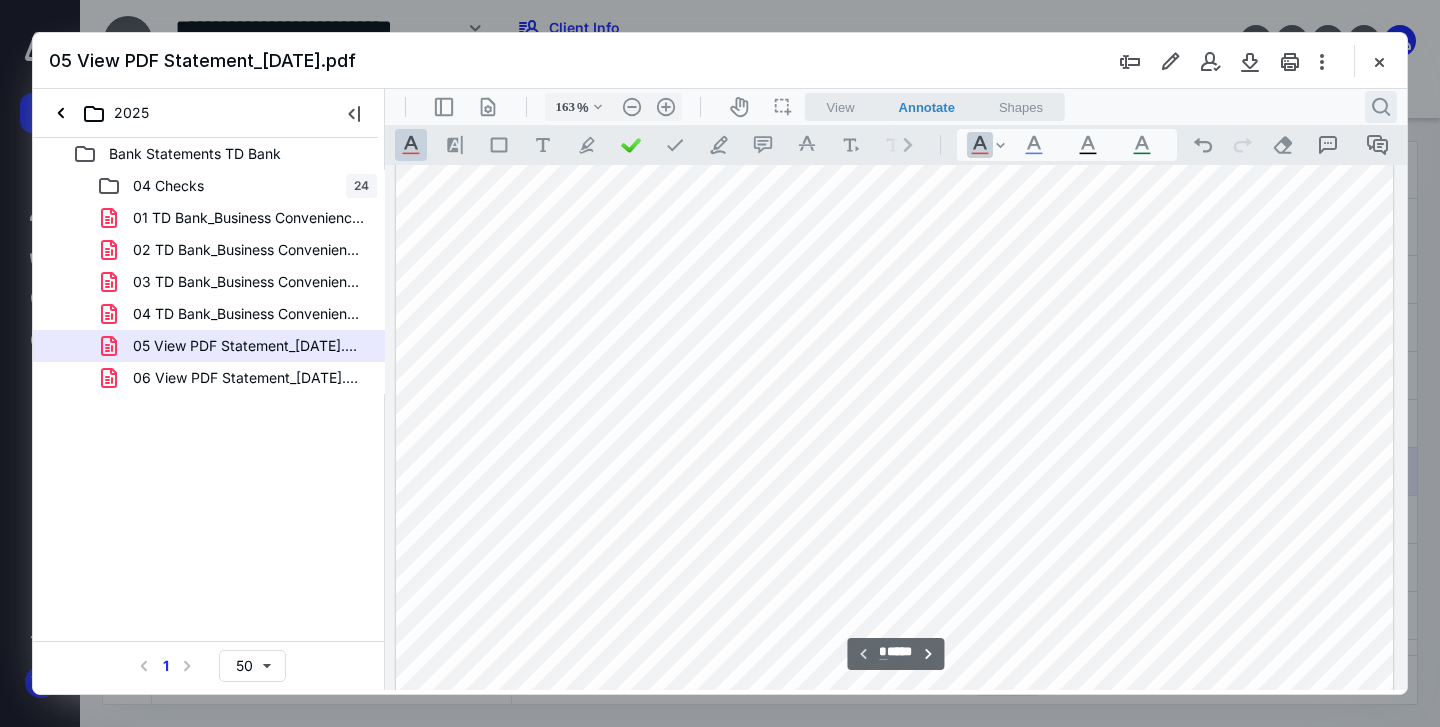 click on ".cls-1{fill:#abb0c4;} icon - header - search" at bounding box center (1381, 107) 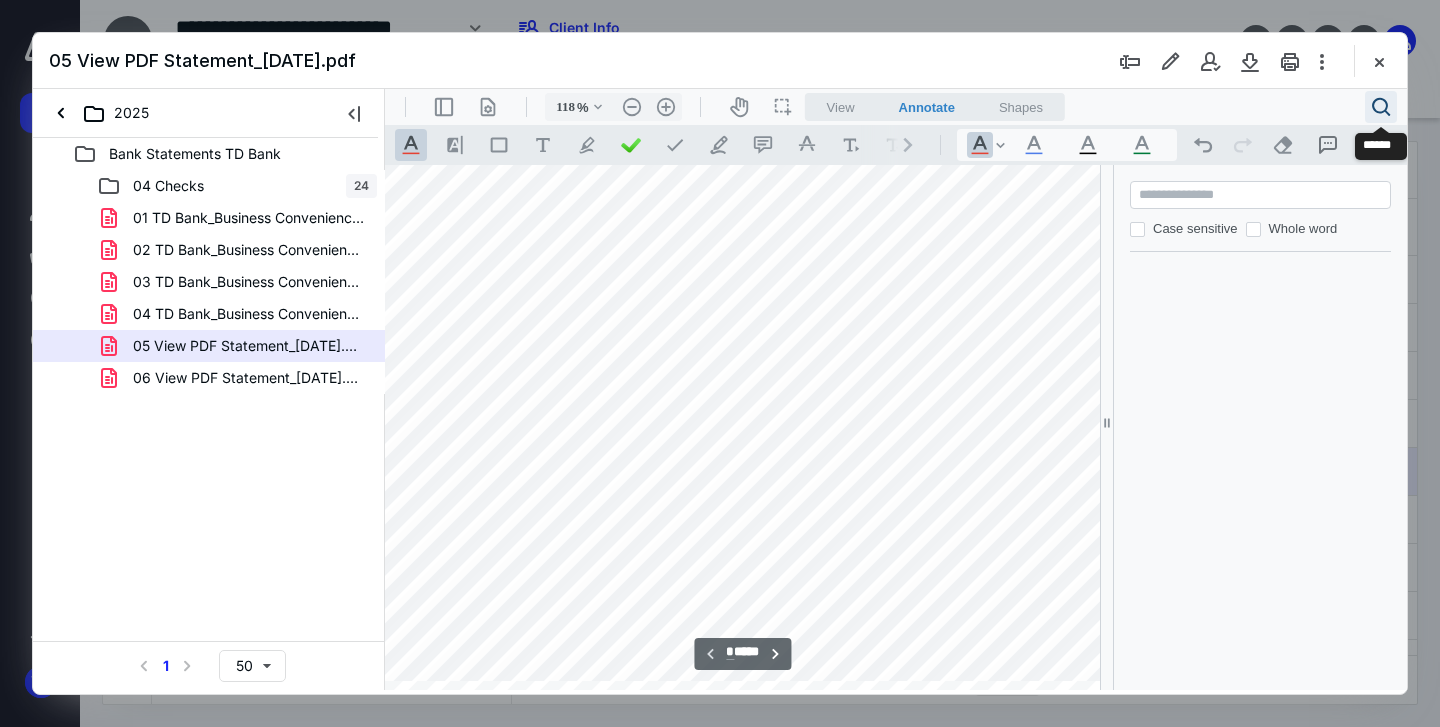 type on "113" 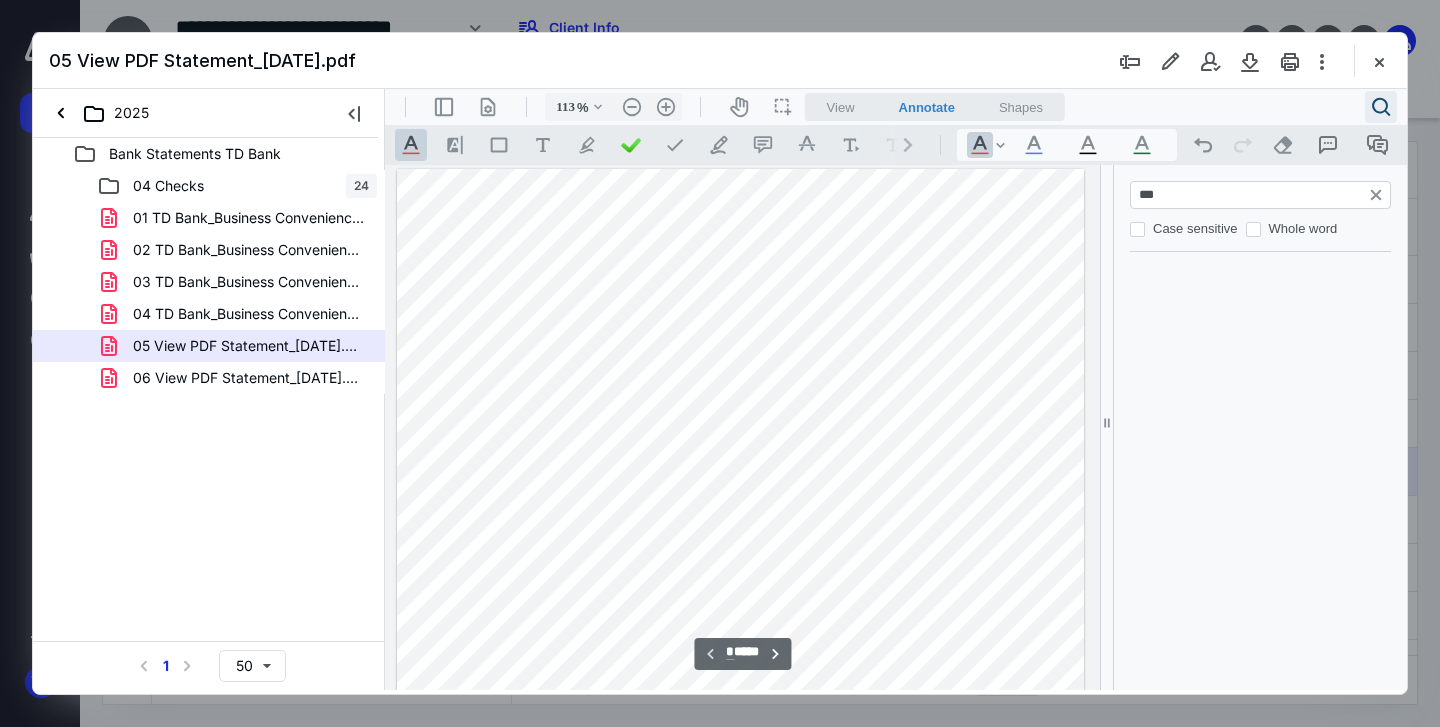 scroll, scrollTop: 129, scrollLeft: 0, axis: vertical 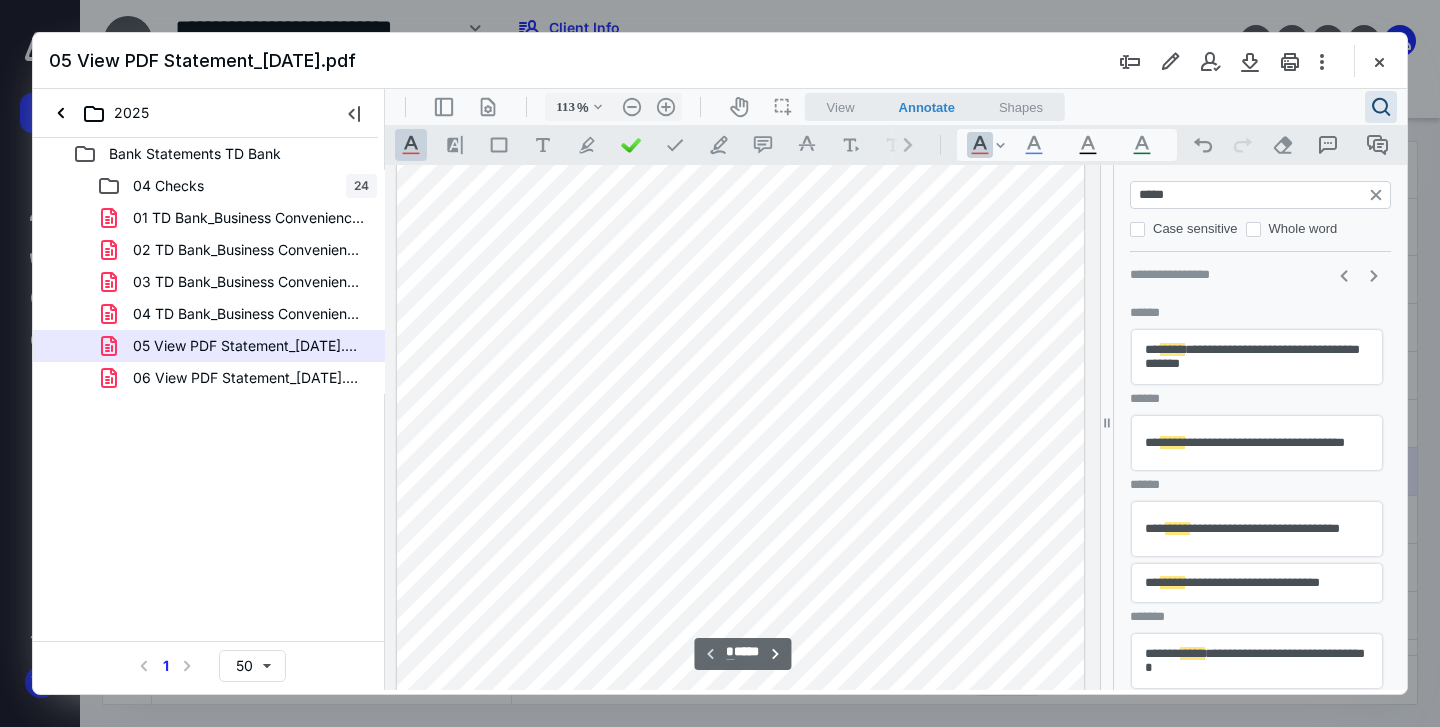type on "*****" 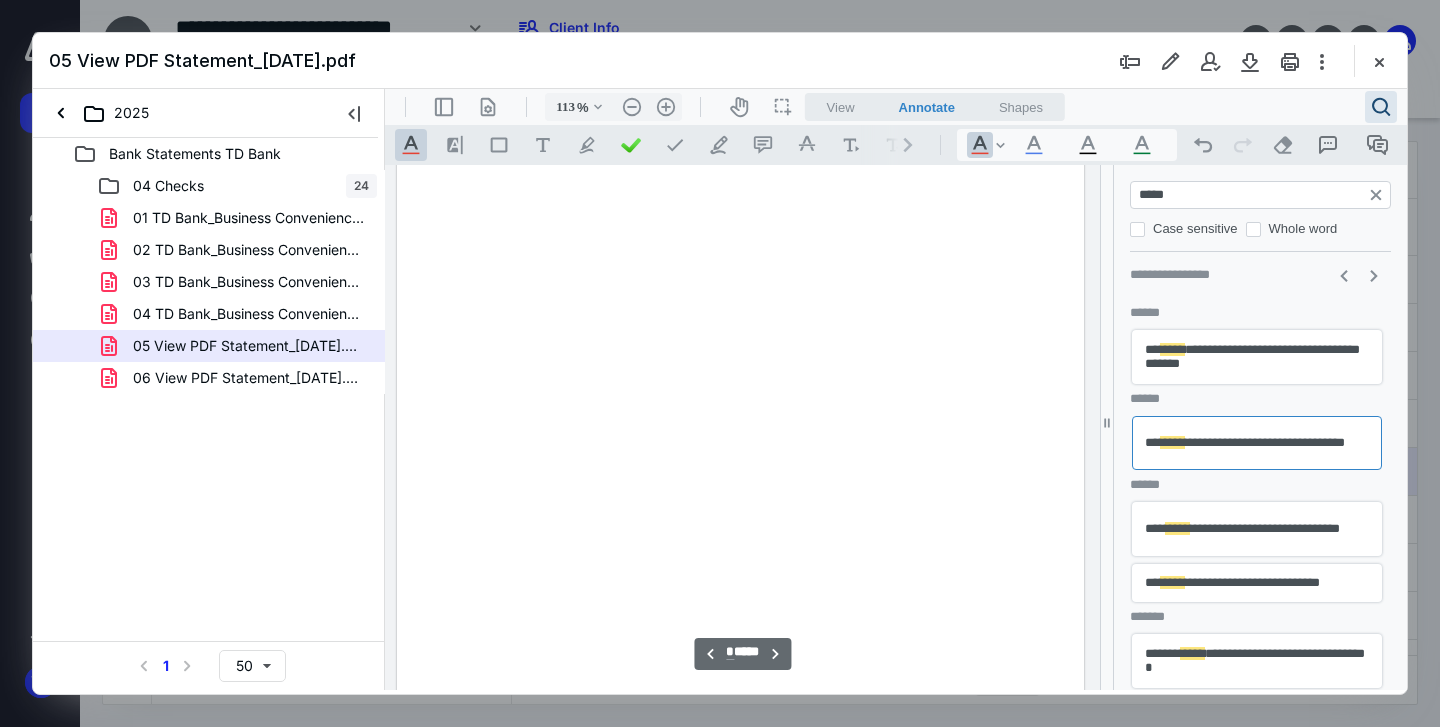 scroll, scrollTop: 2774, scrollLeft: 0, axis: vertical 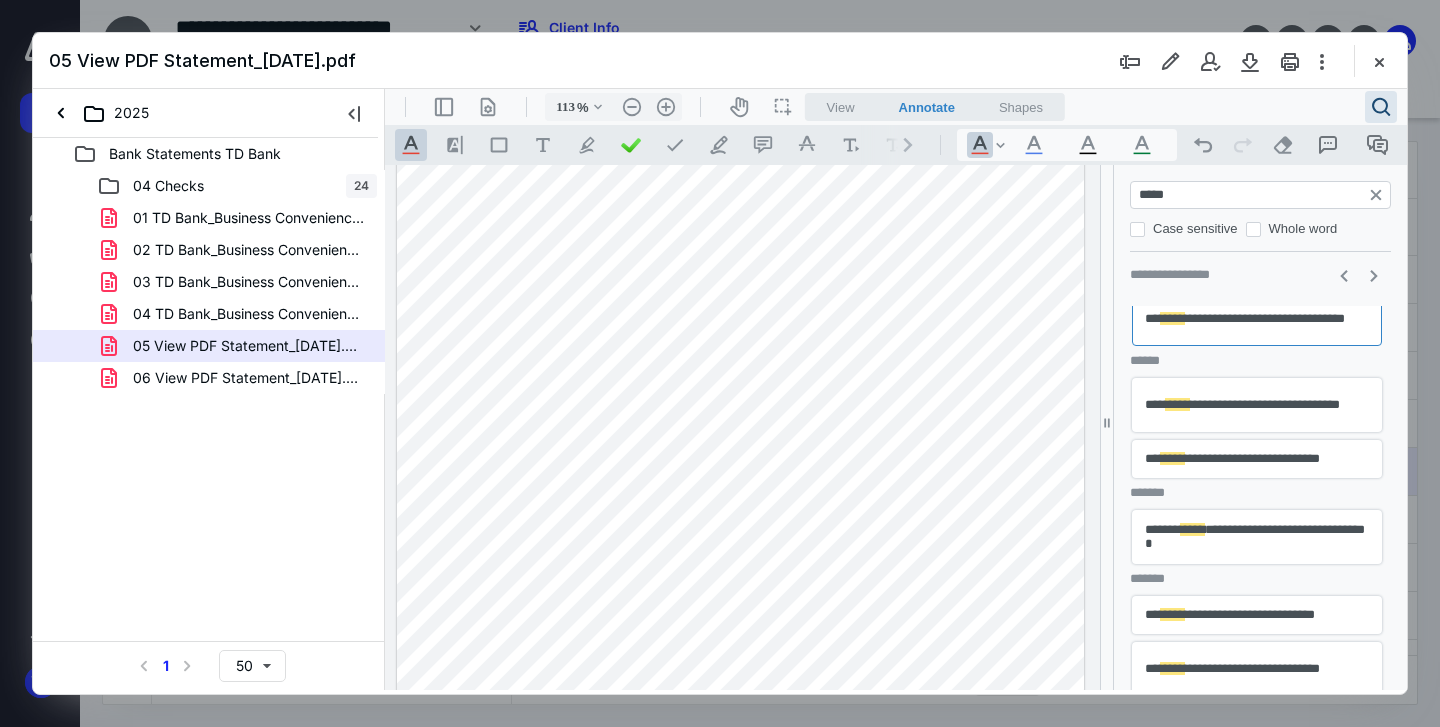 click on "**********" at bounding box center (1257, 537) 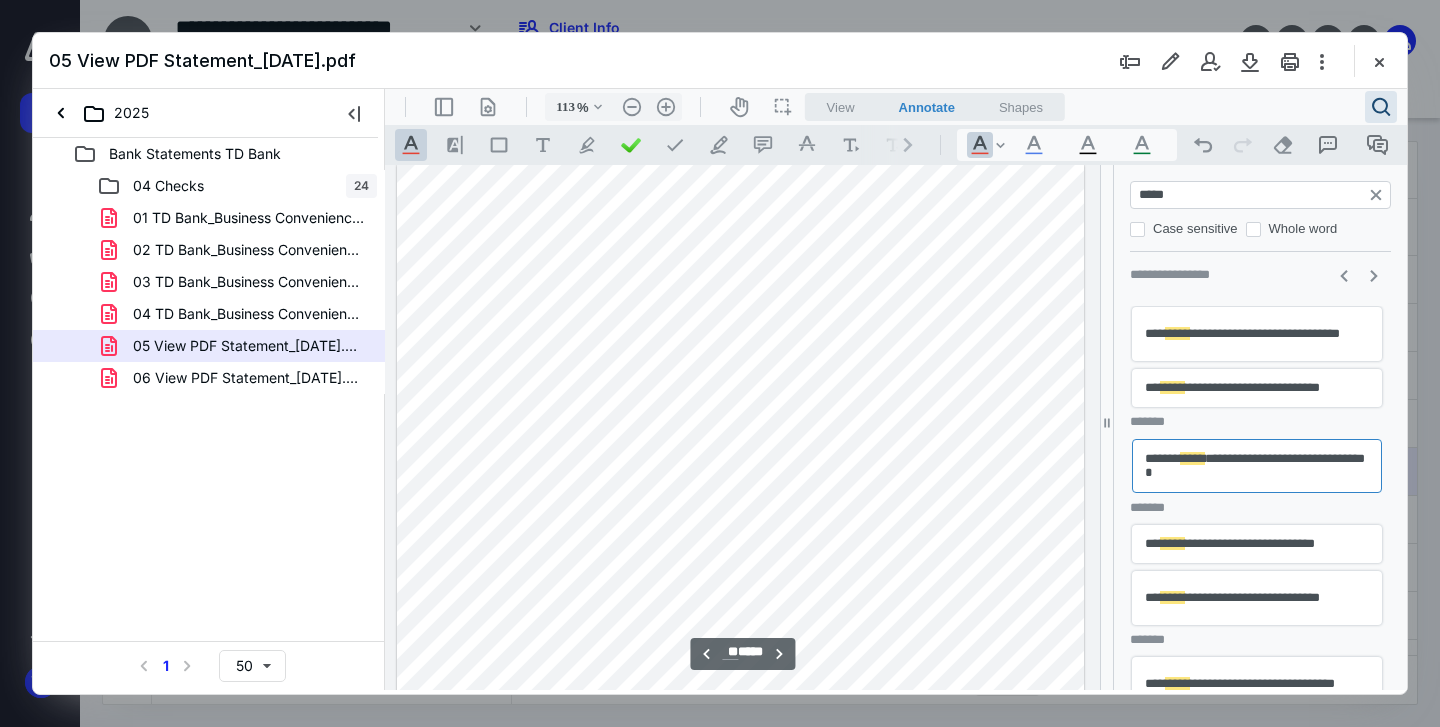 scroll, scrollTop: 195, scrollLeft: 0, axis: vertical 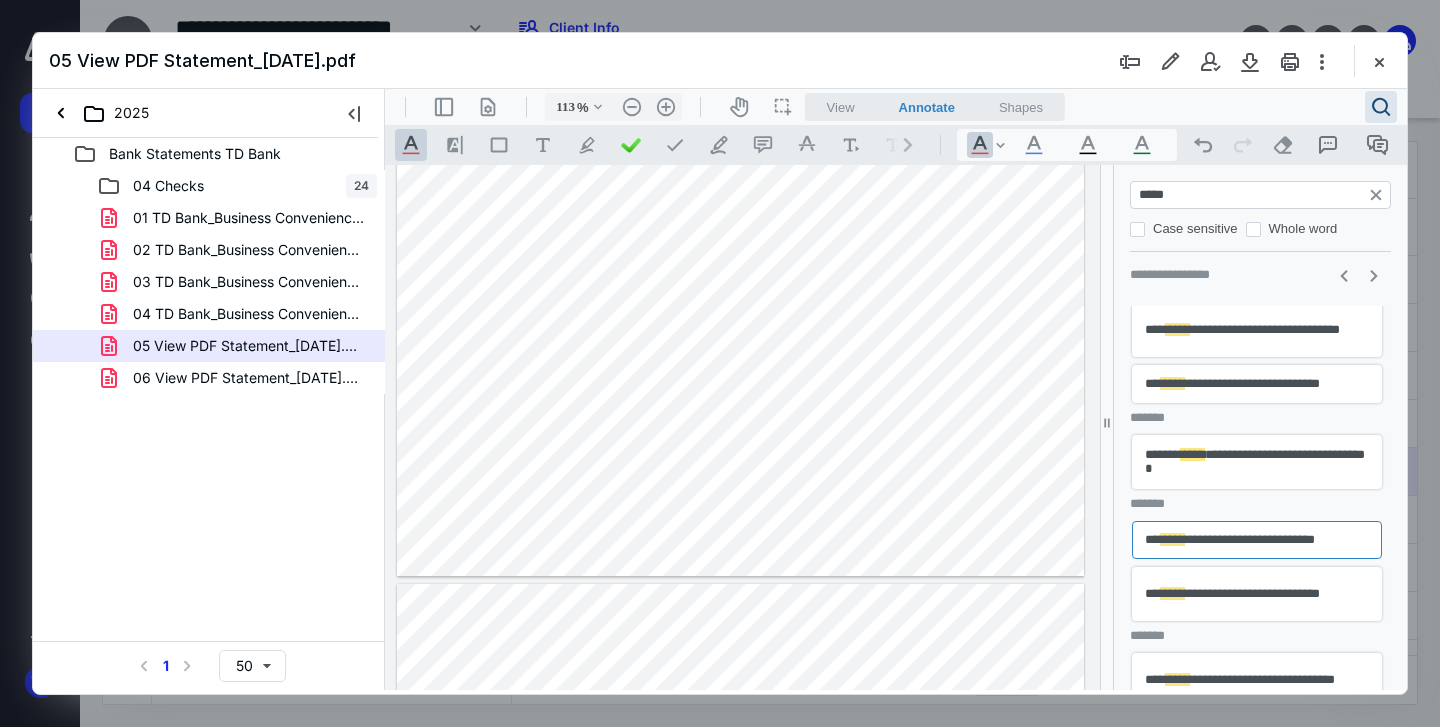 click on "**********" at bounding box center [1257, 594] 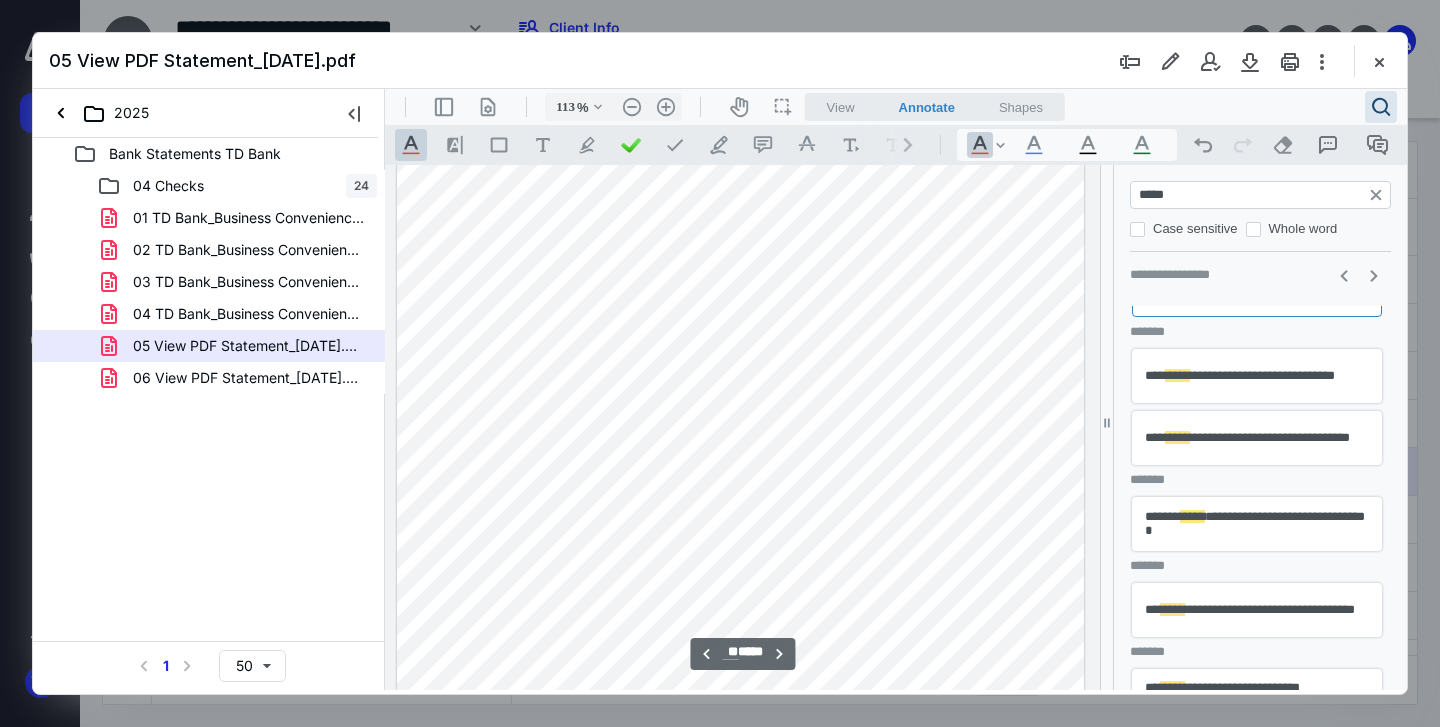 scroll, scrollTop: 524, scrollLeft: 0, axis: vertical 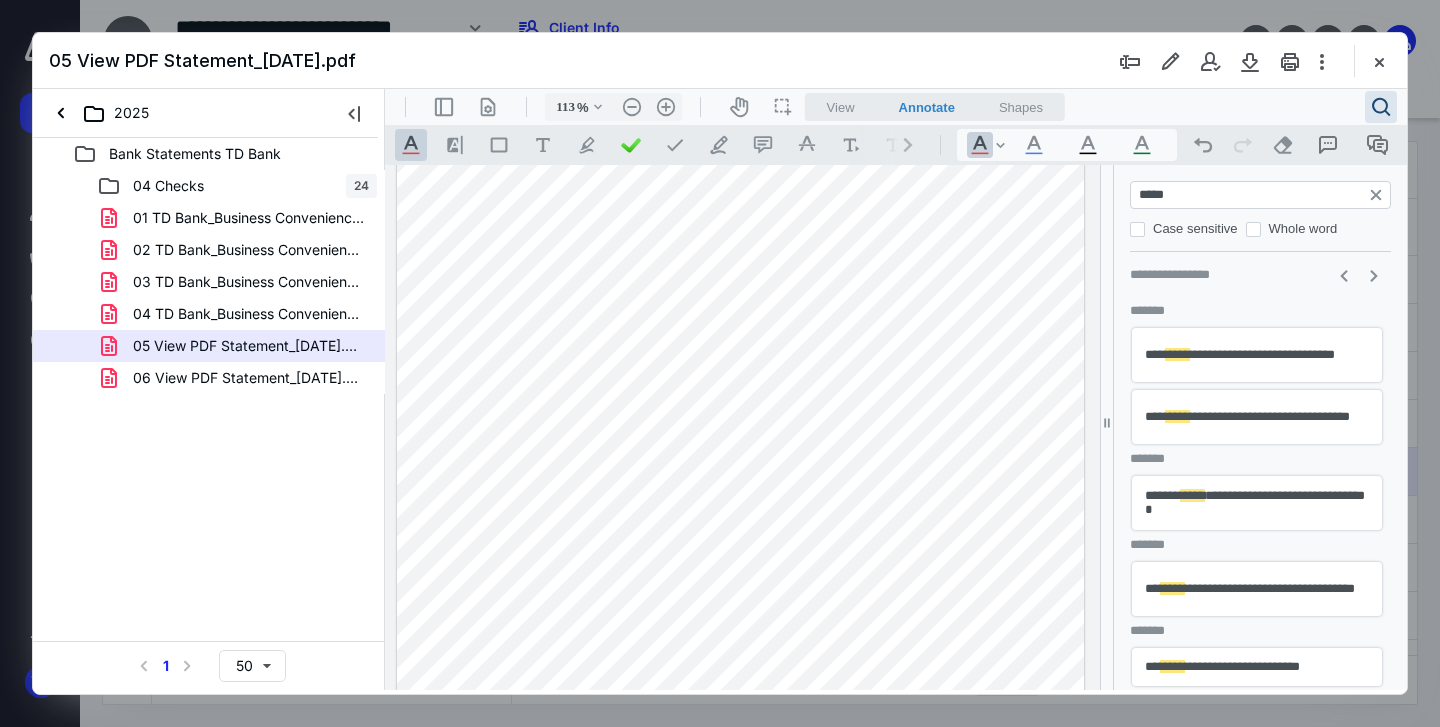 click on "**********" at bounding box center (1257, 503) 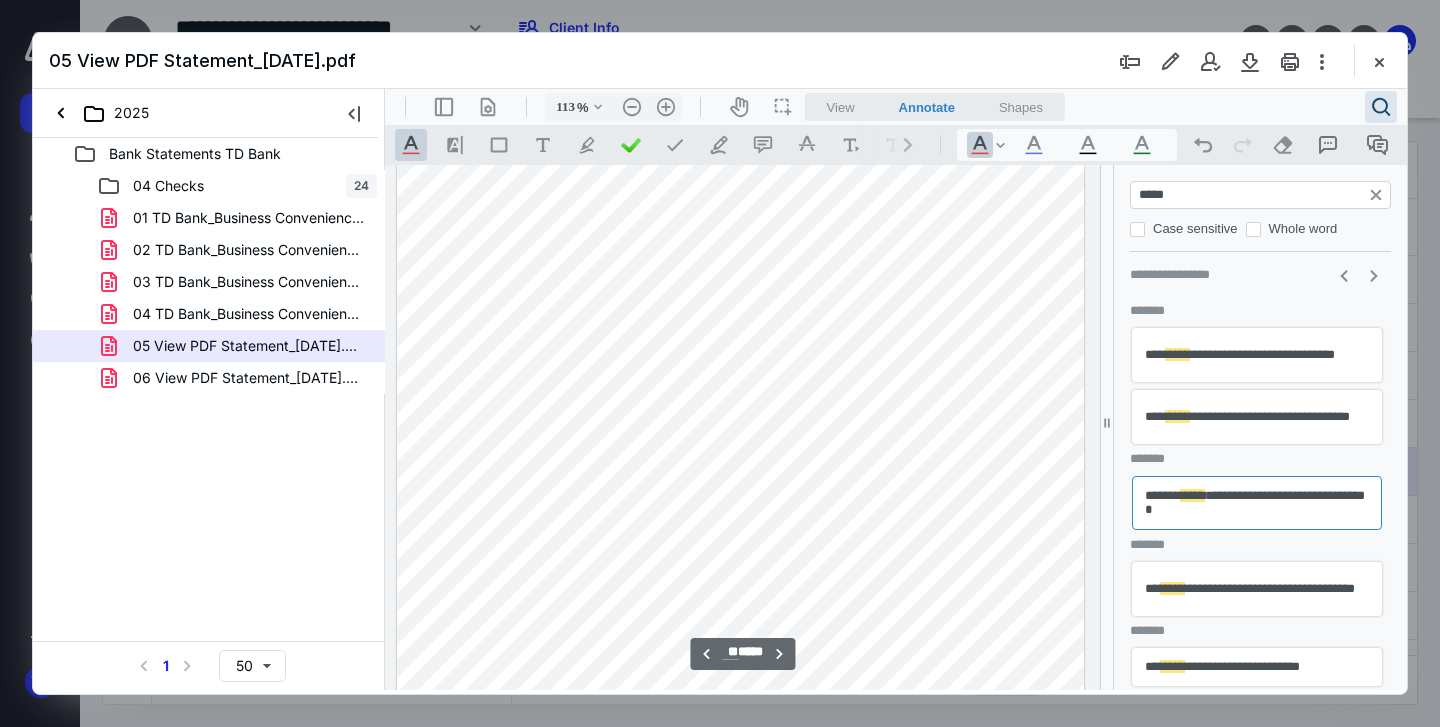 click on "**********" at bounding box center [1257, 589] 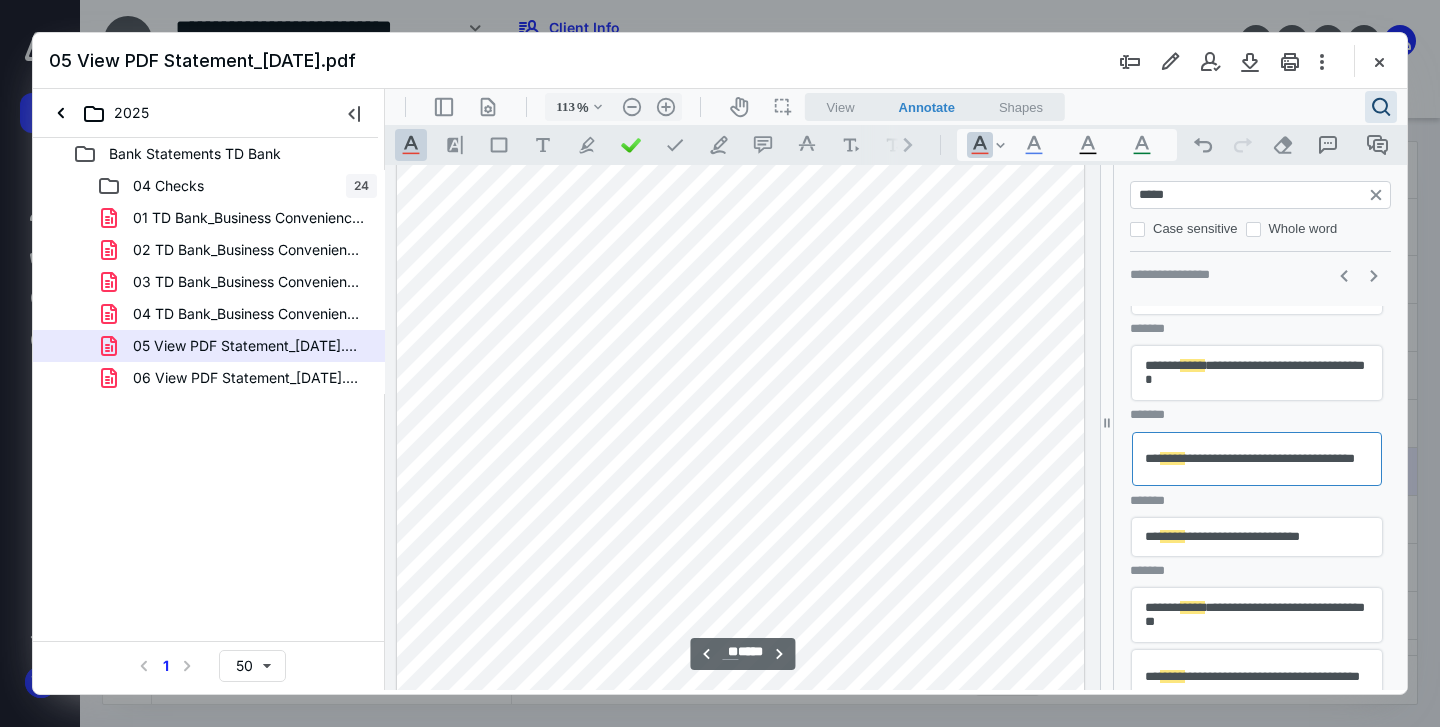 scroll, scrollTop: 658, scrollLeft: 0, axis: vertical 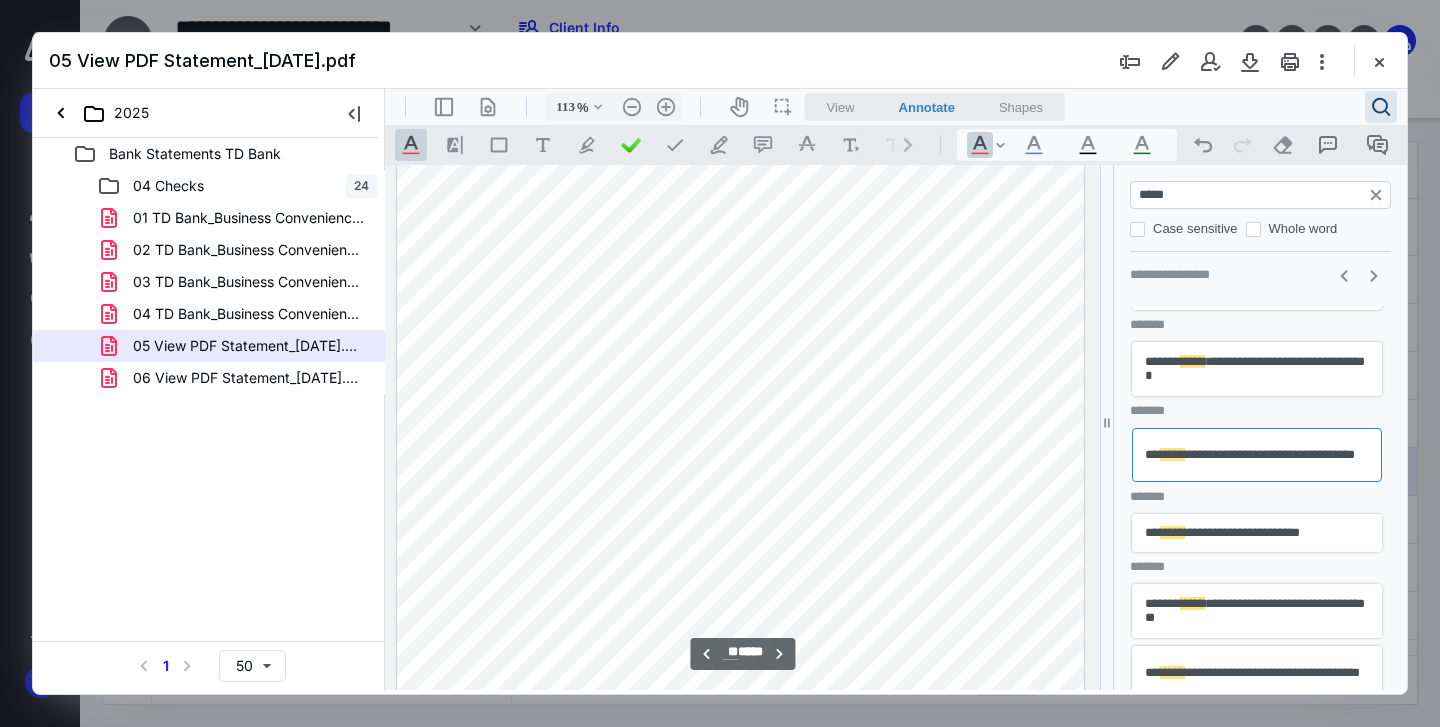 click on "**********" at bounding box center (1257, 533) 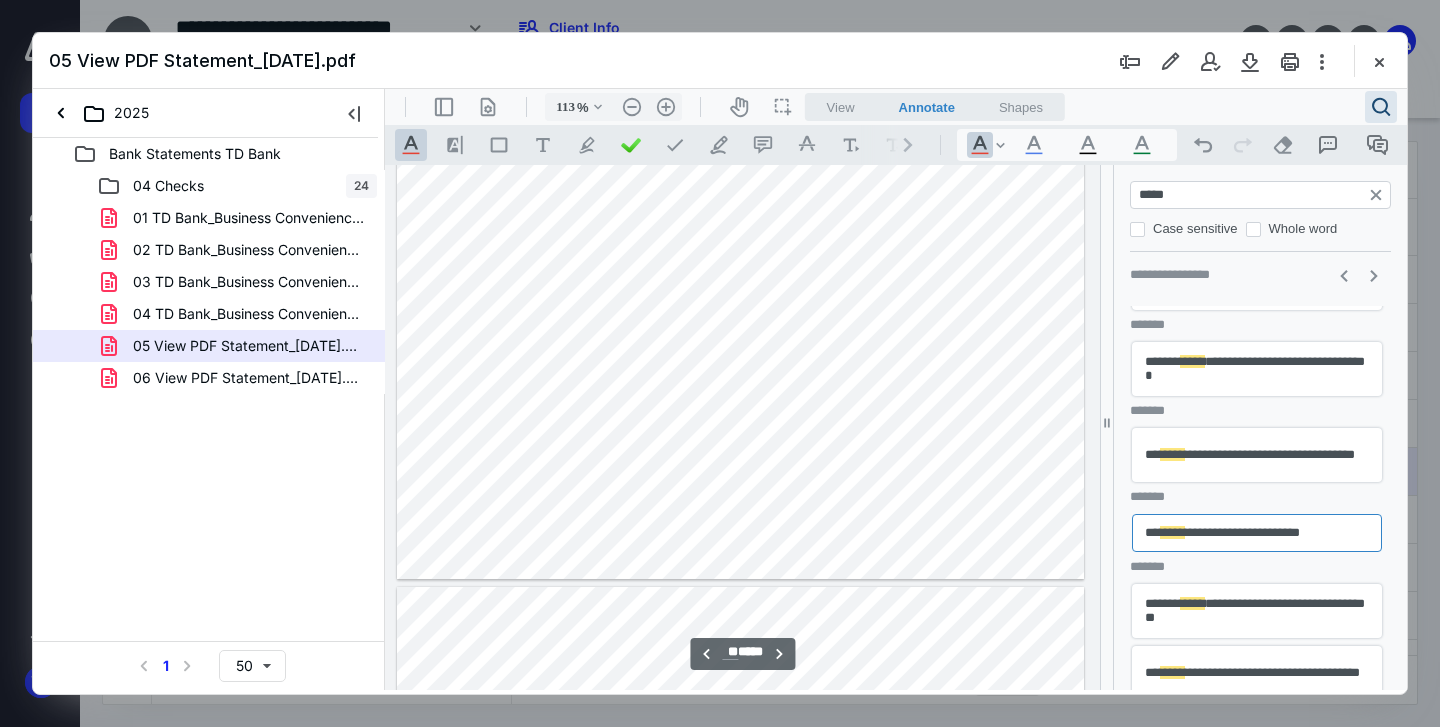 scroll, scrollTop: 676, scrollLeft: 0, axis: vertical 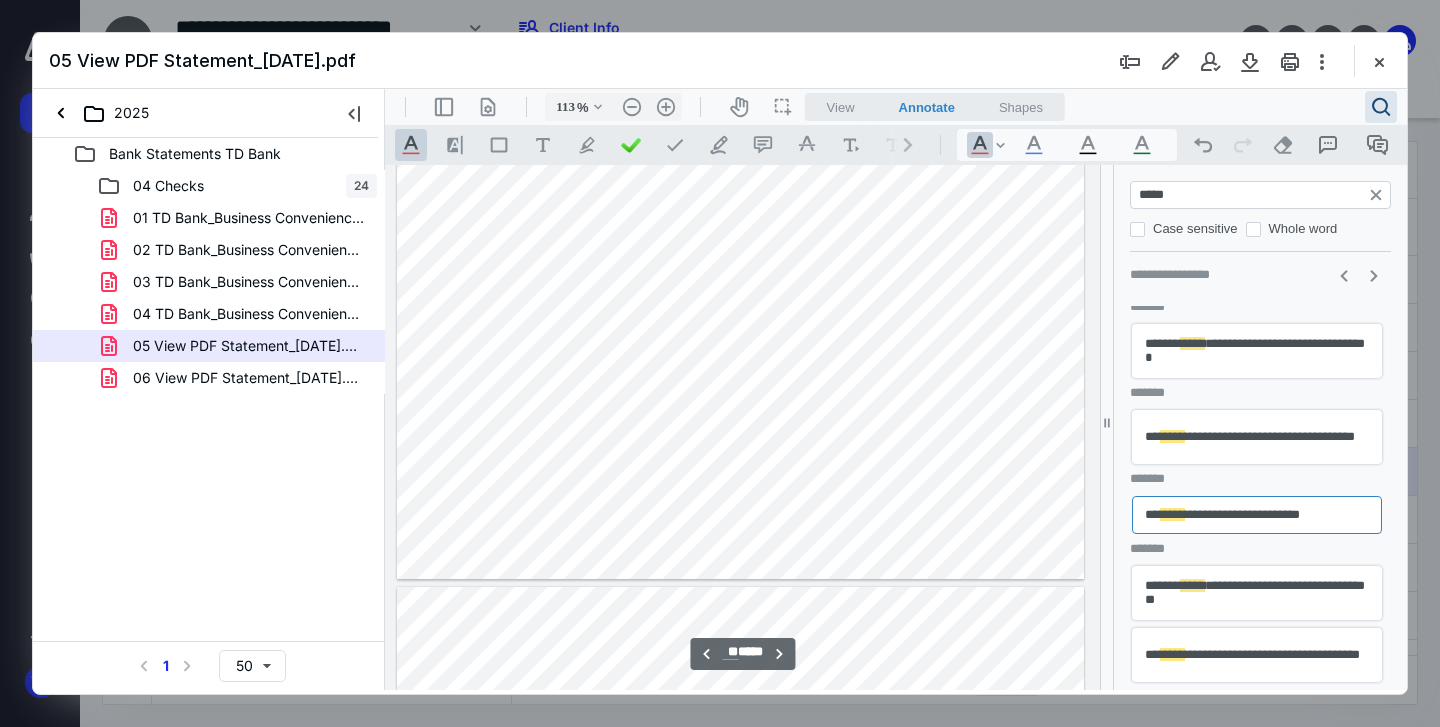 click on "**********" at bounding box center [1257, 593] 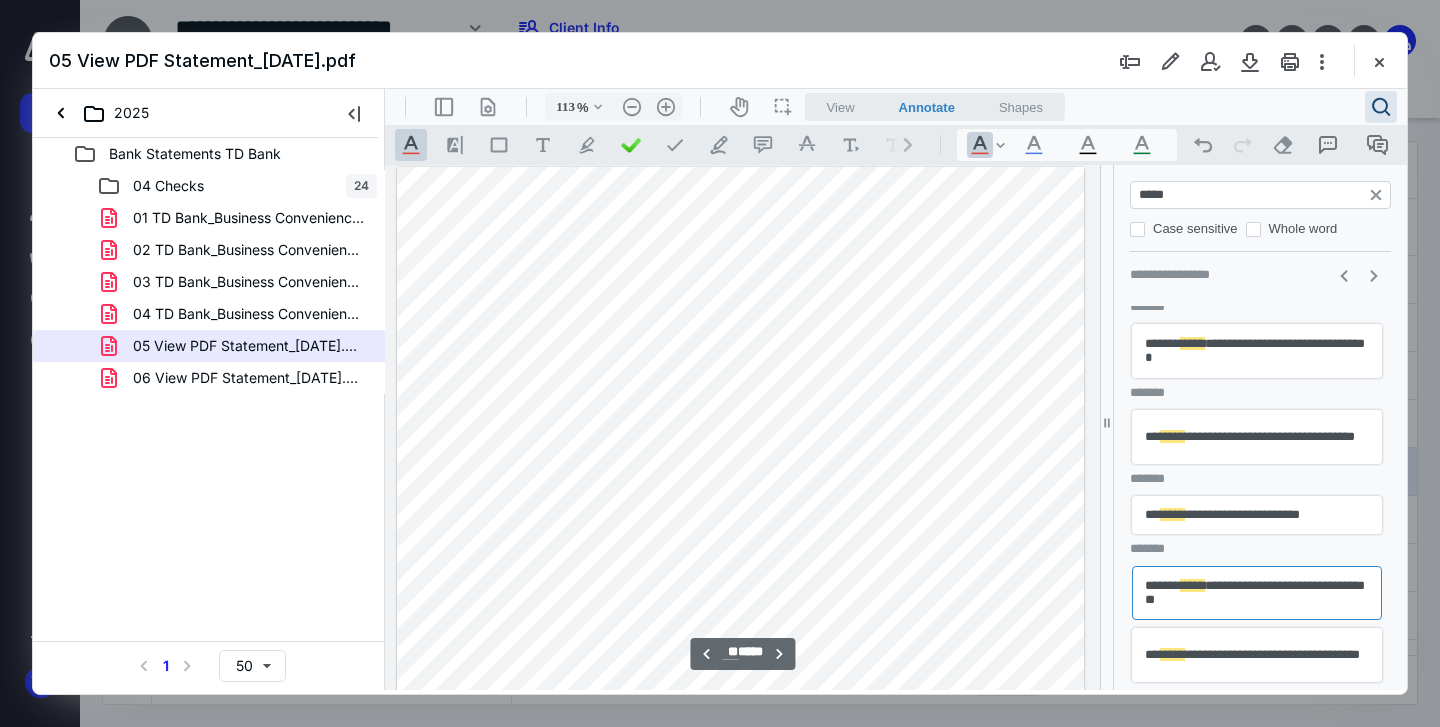 click on "**********" at bounding box center [1257, 655] 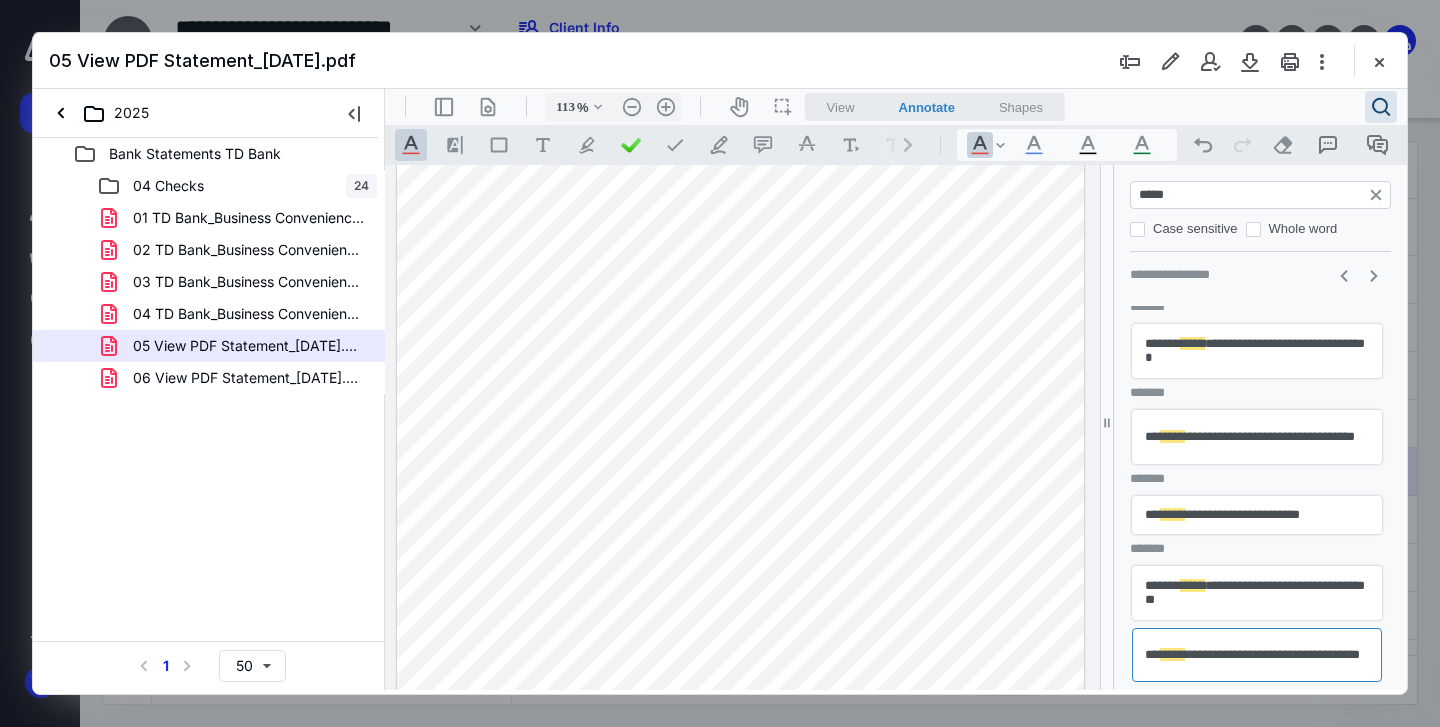 drag, startPoint x: 1186, startPoint y: 194, endPoint x: 1168, endPoint y: 193, distance: 18.027756 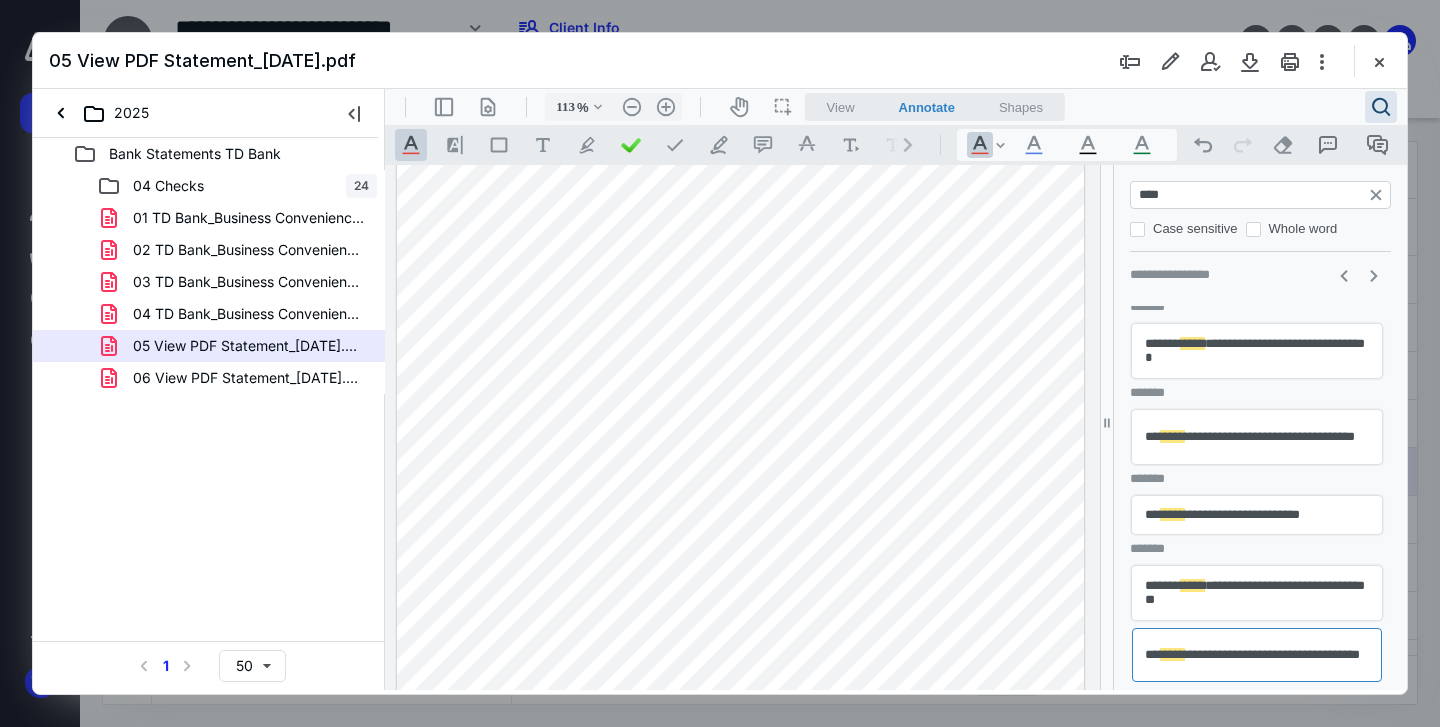 type on "*" 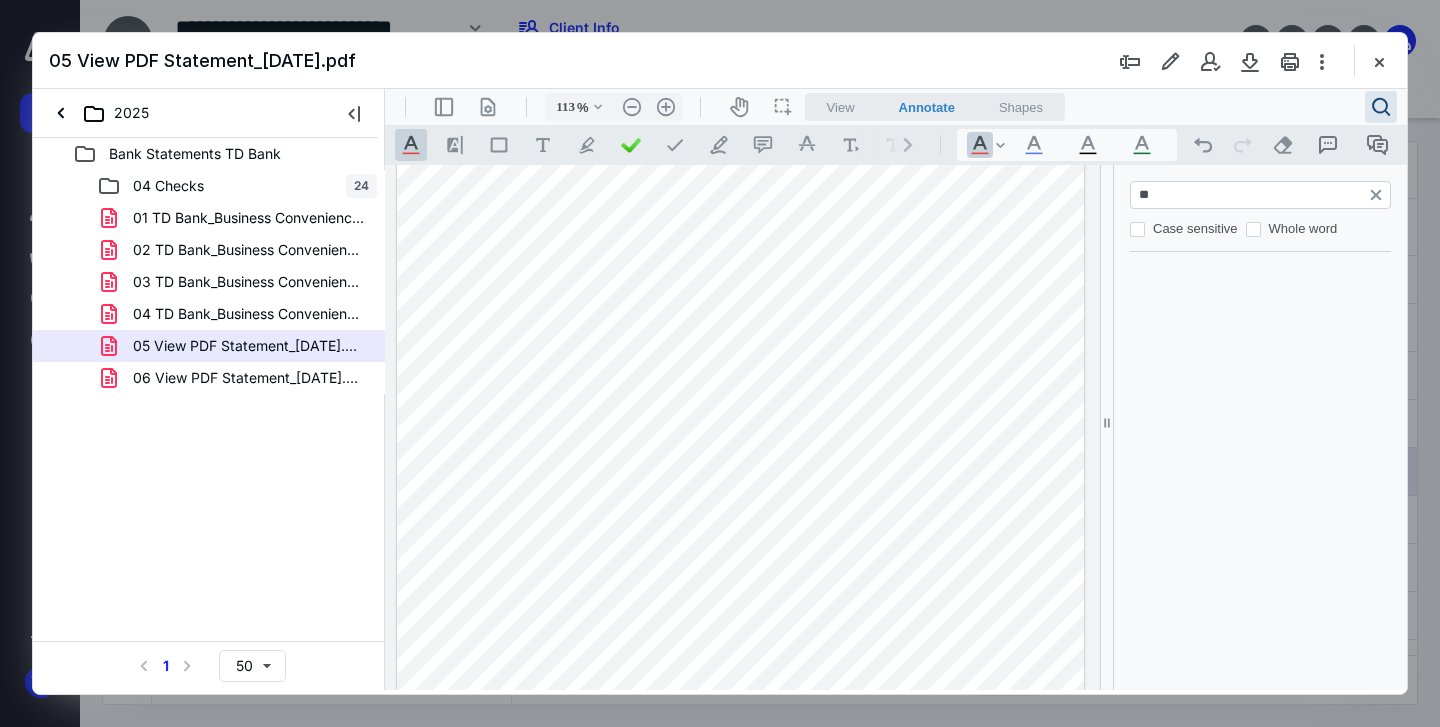 scroll, scrollTop: 129, scrollLeft: 0, axis: vertical 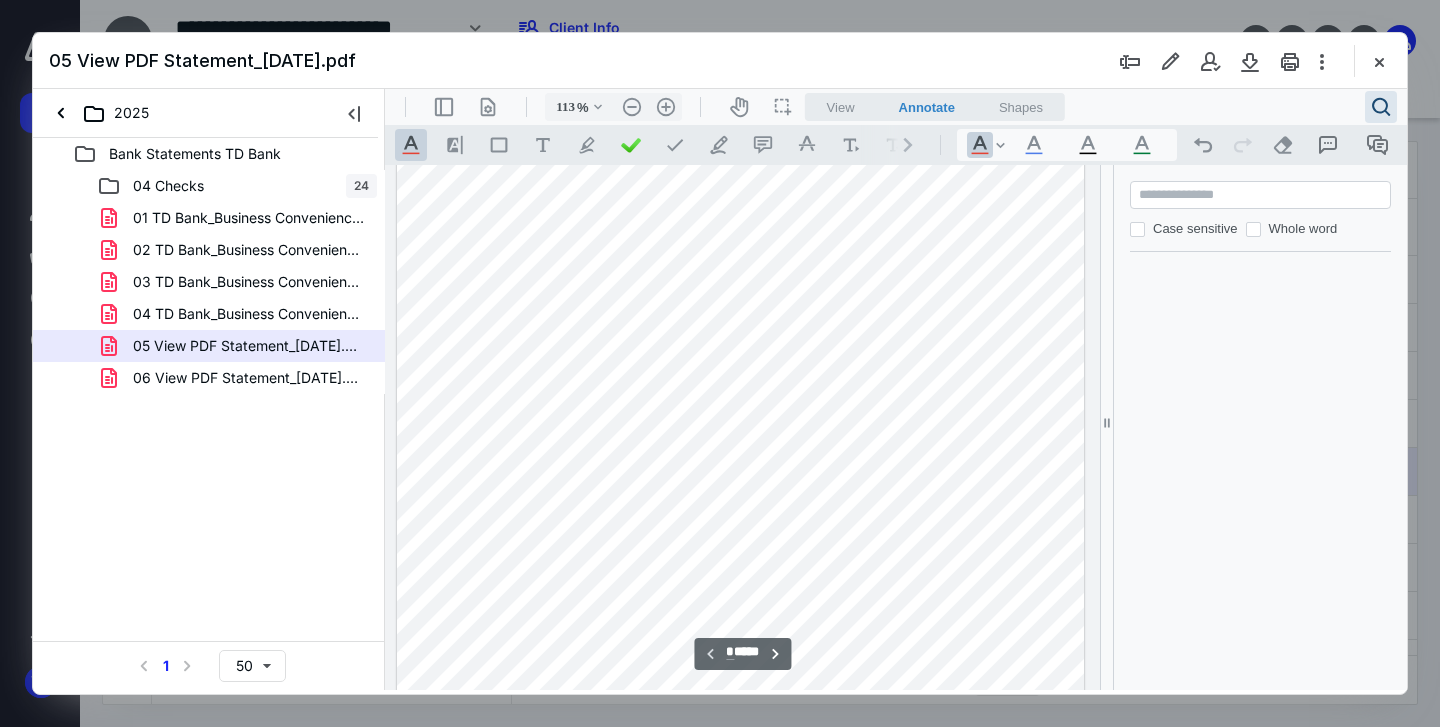 paste on "********" 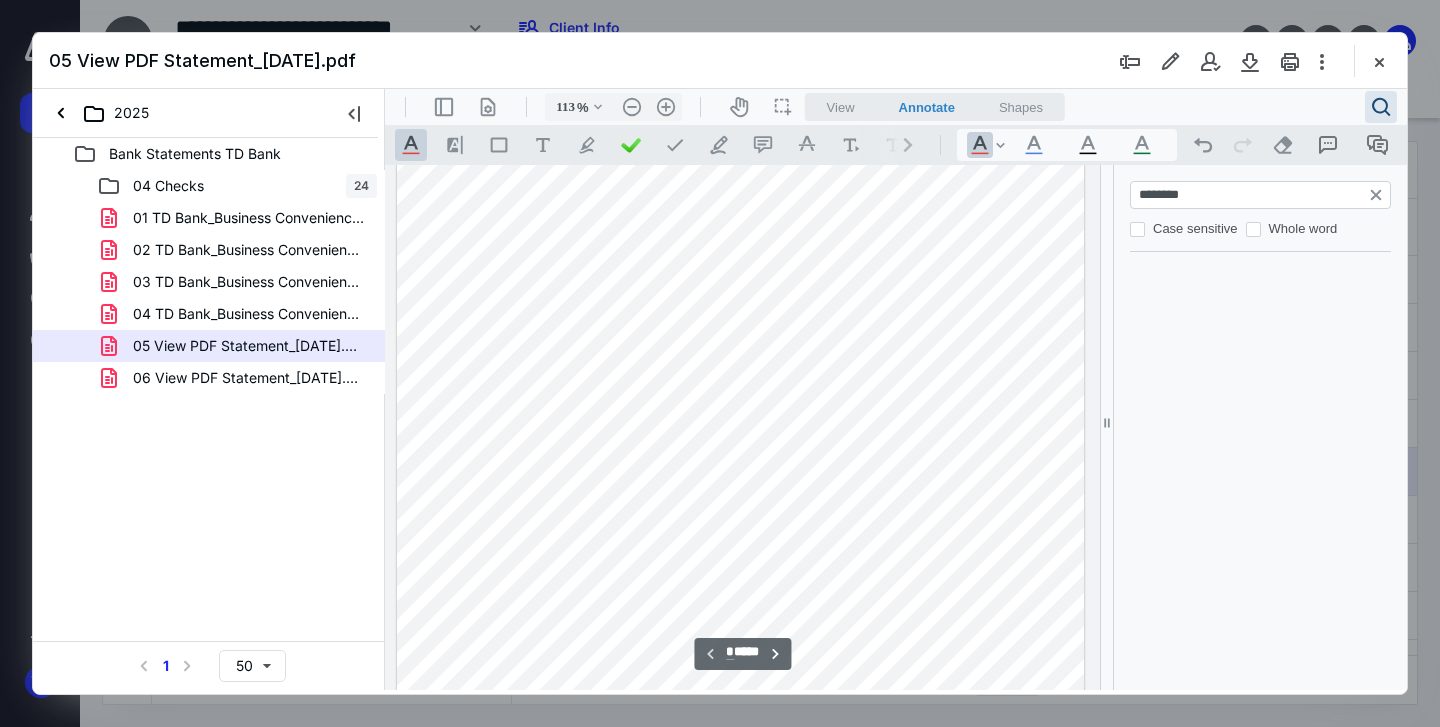 type on "*" 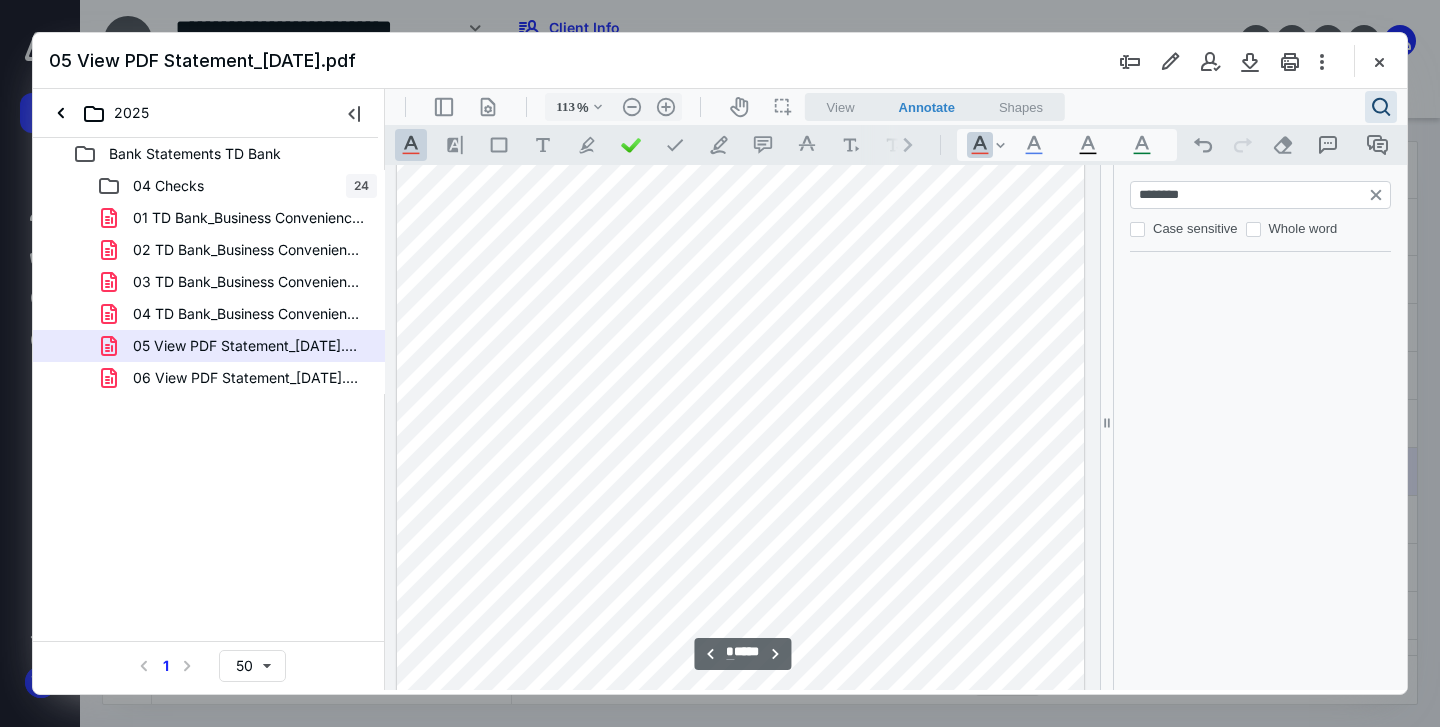 scroll, scrollTop: 2774, scrollLeft: 0, axis: vertical 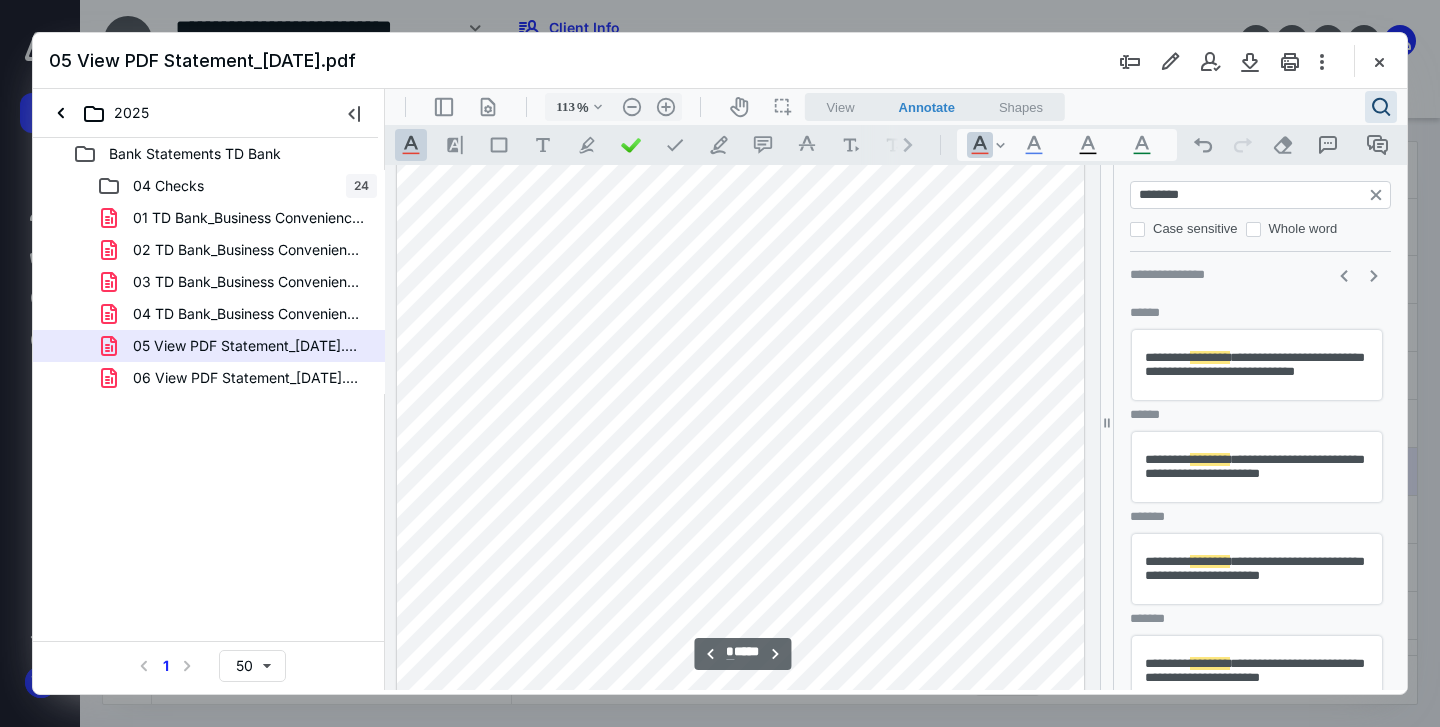 type on "********" 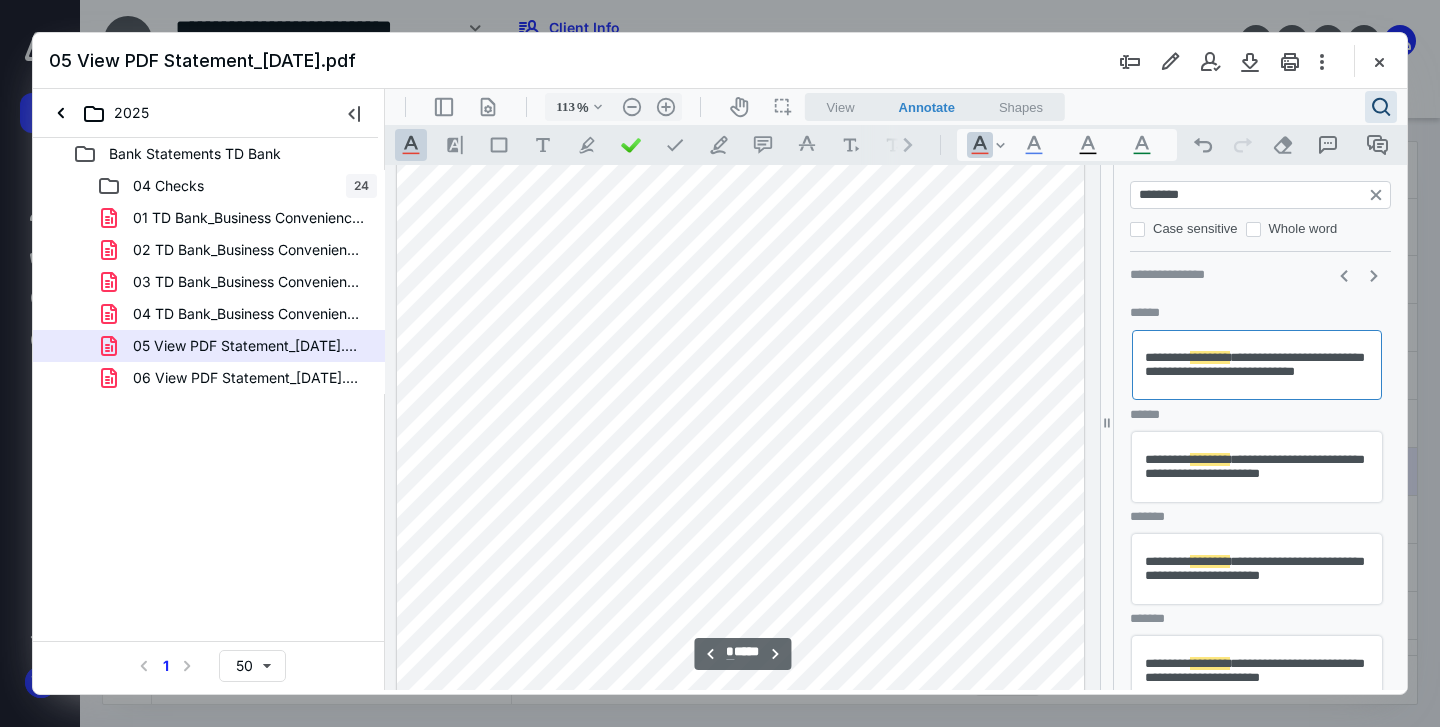 click on "**********" at bounding box center (1257, 467) 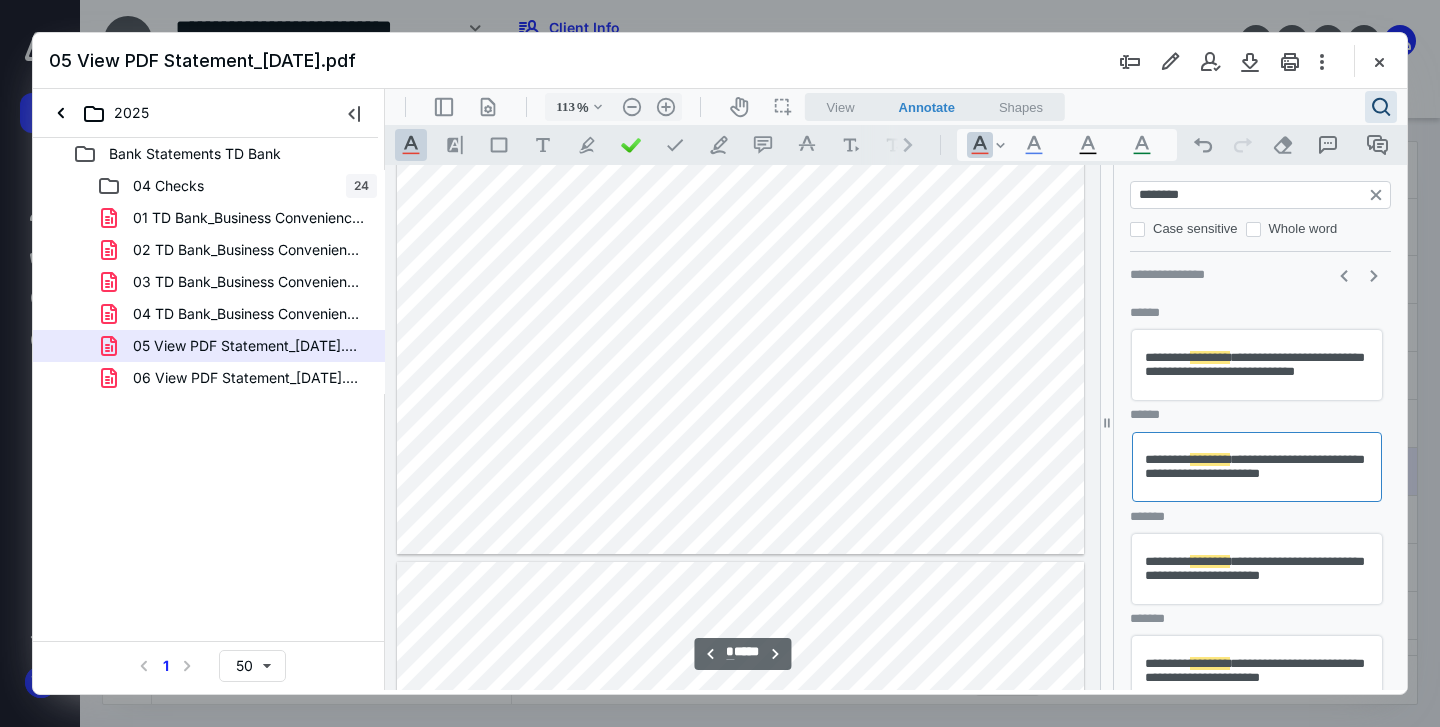 click on "**********" at bounding box center [1257, 569] 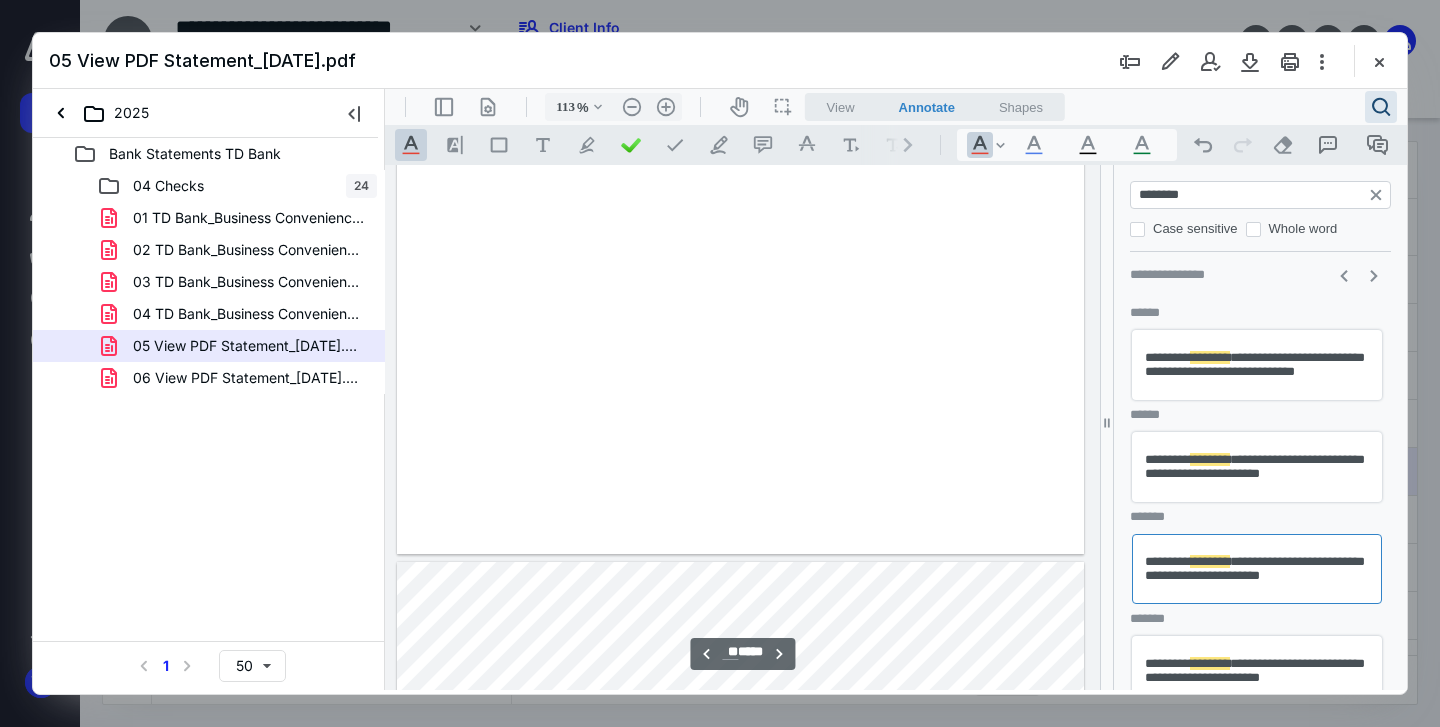 scroll, scrollTop: 9883, scrollLeft: 0, axis: vertical 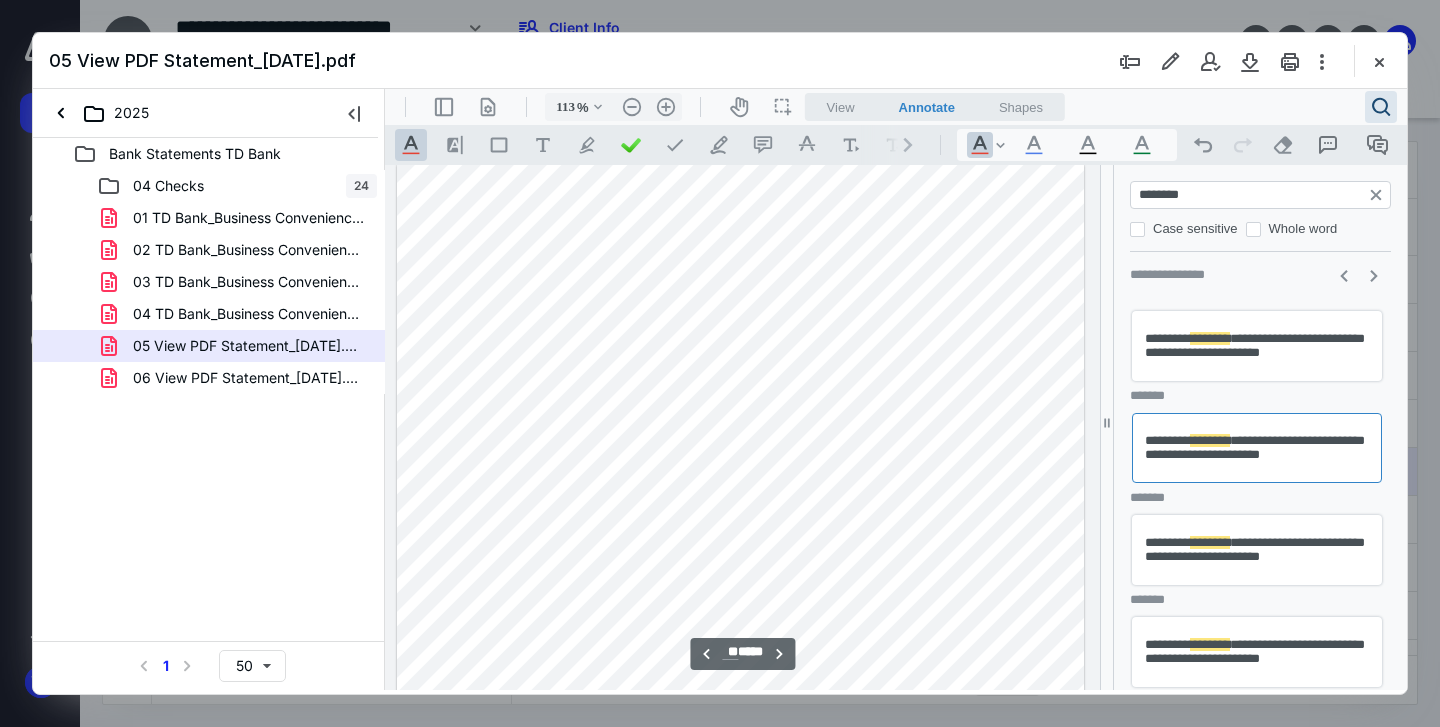 click on "**********" at bounding box center [1257, 550] 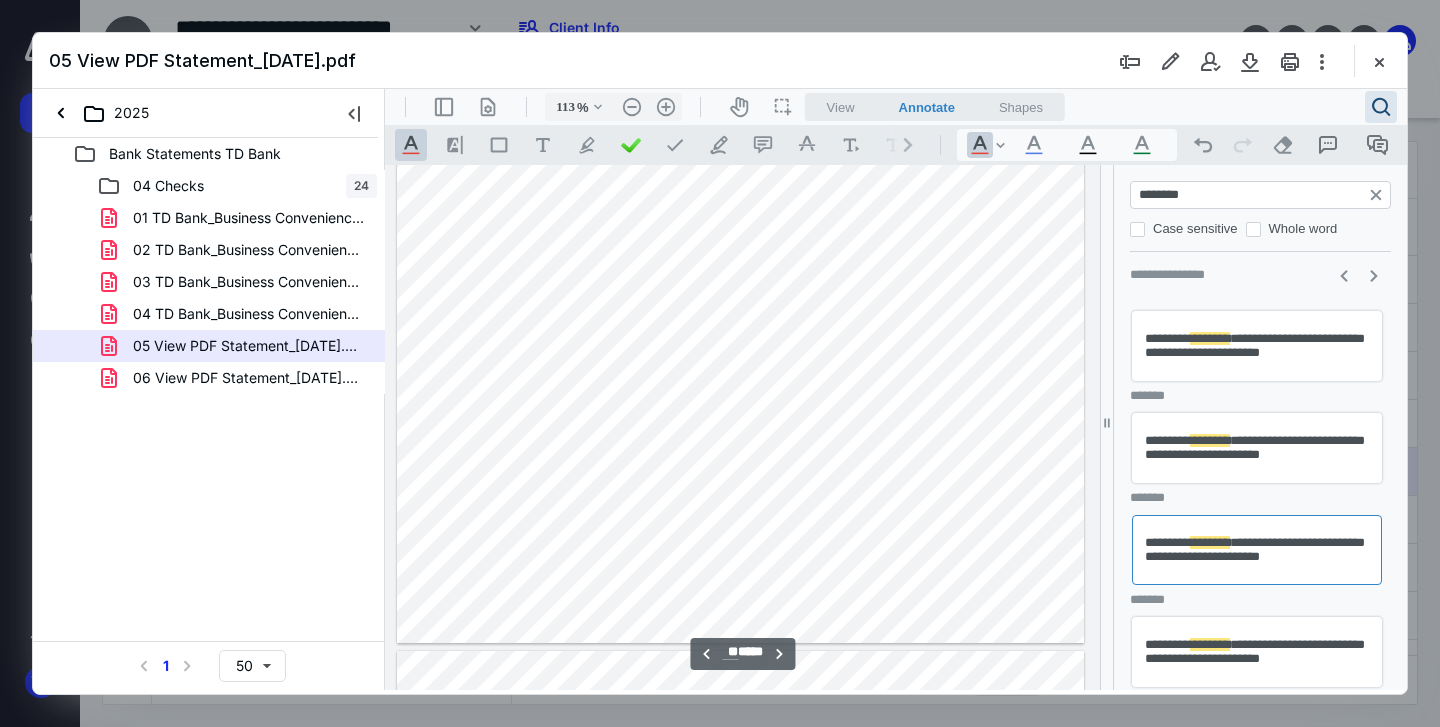 click on "**********" at bounding box center [1257, 652] 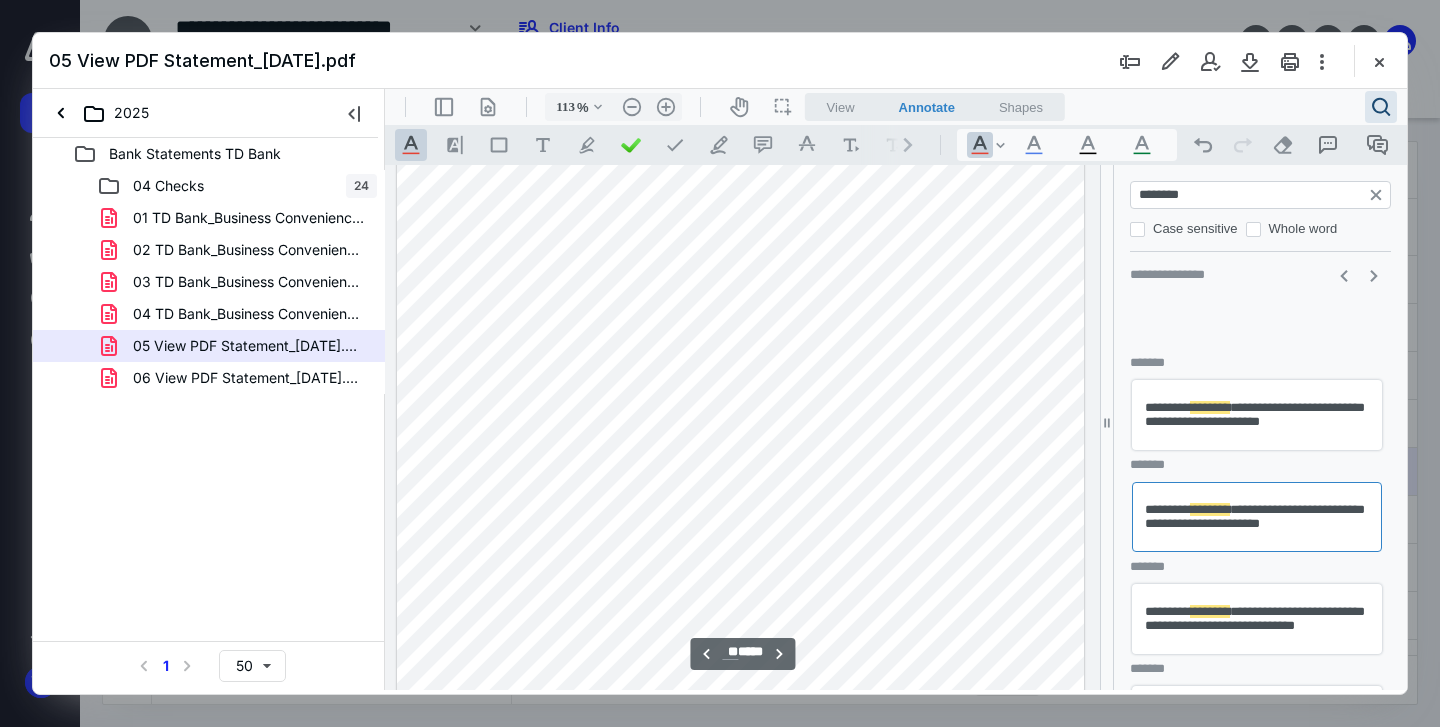 scroll, scrollTop: 432, scrollLeft: 0, axis: vertical 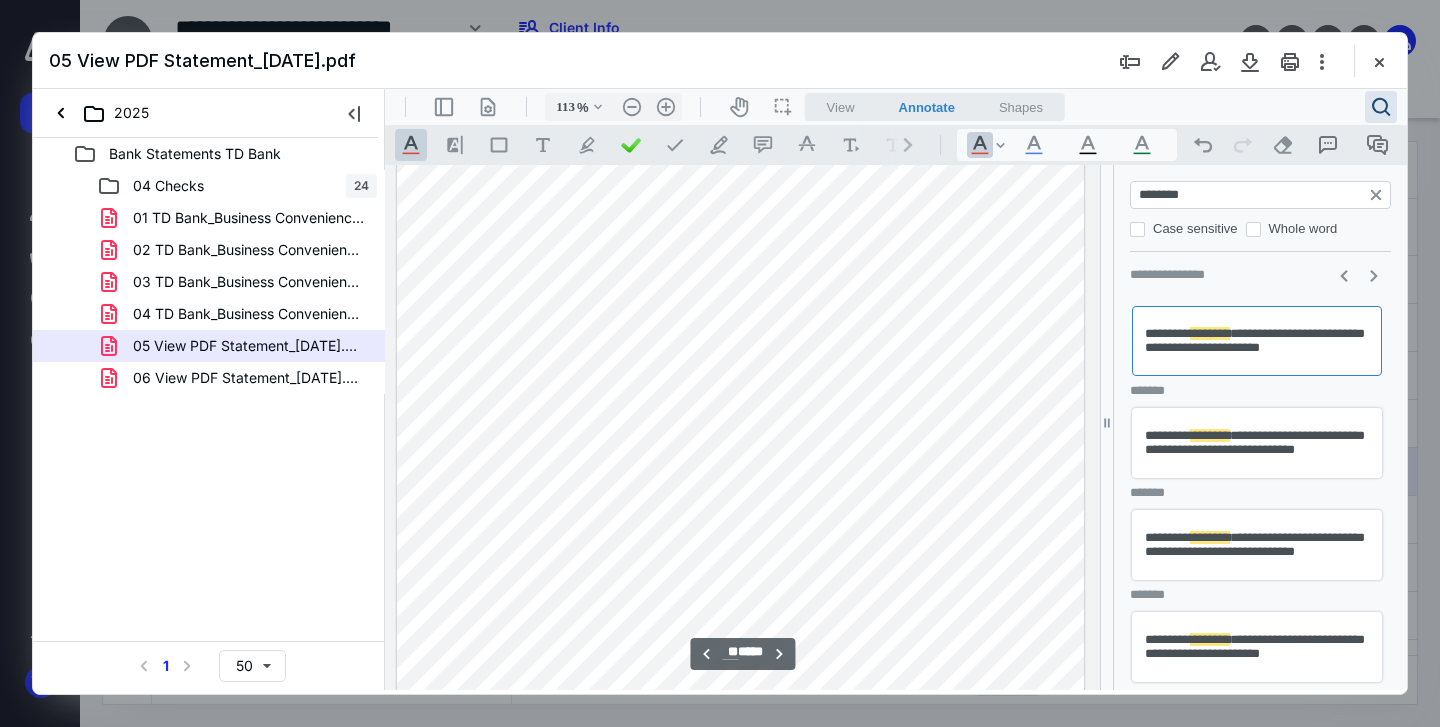 click on "**********" at bounding box center (1257, 443) 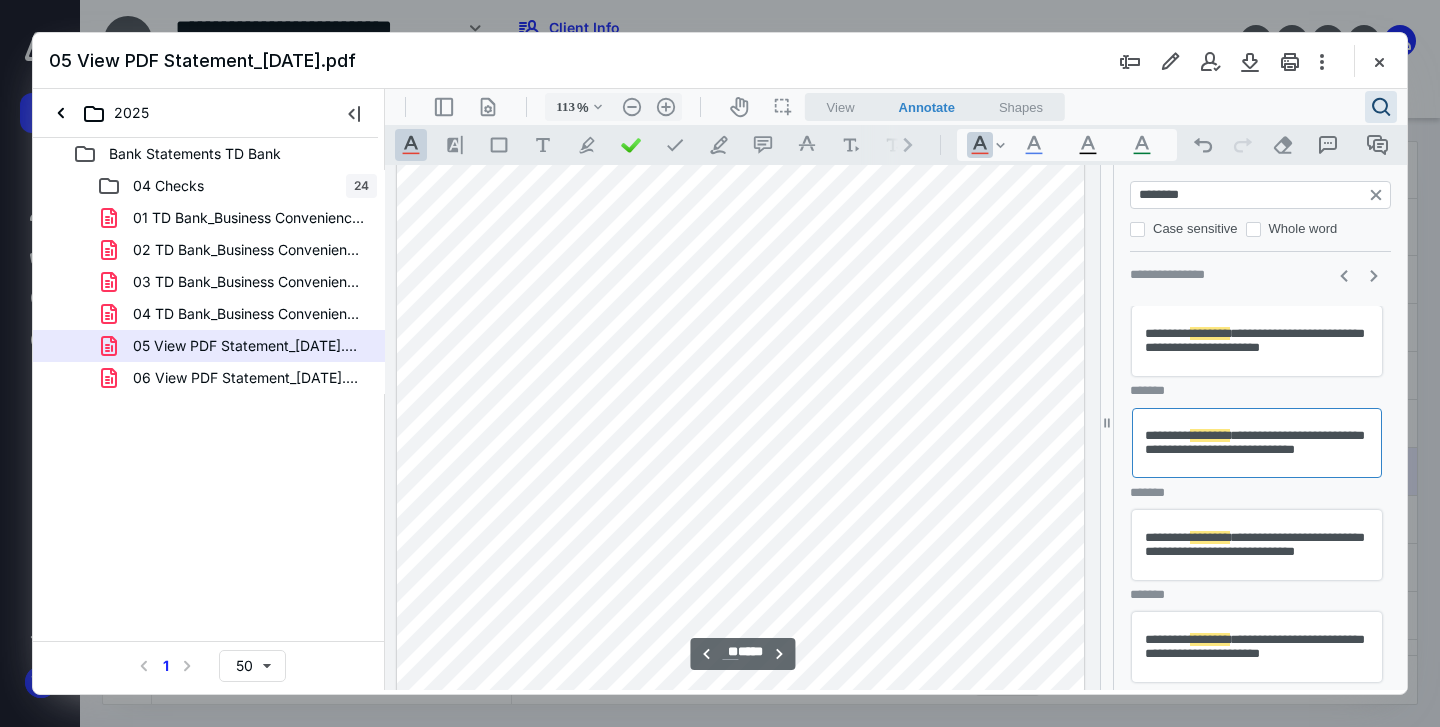scroll, scrollTop: 16169, scrollLeft: 0, axis: vertical 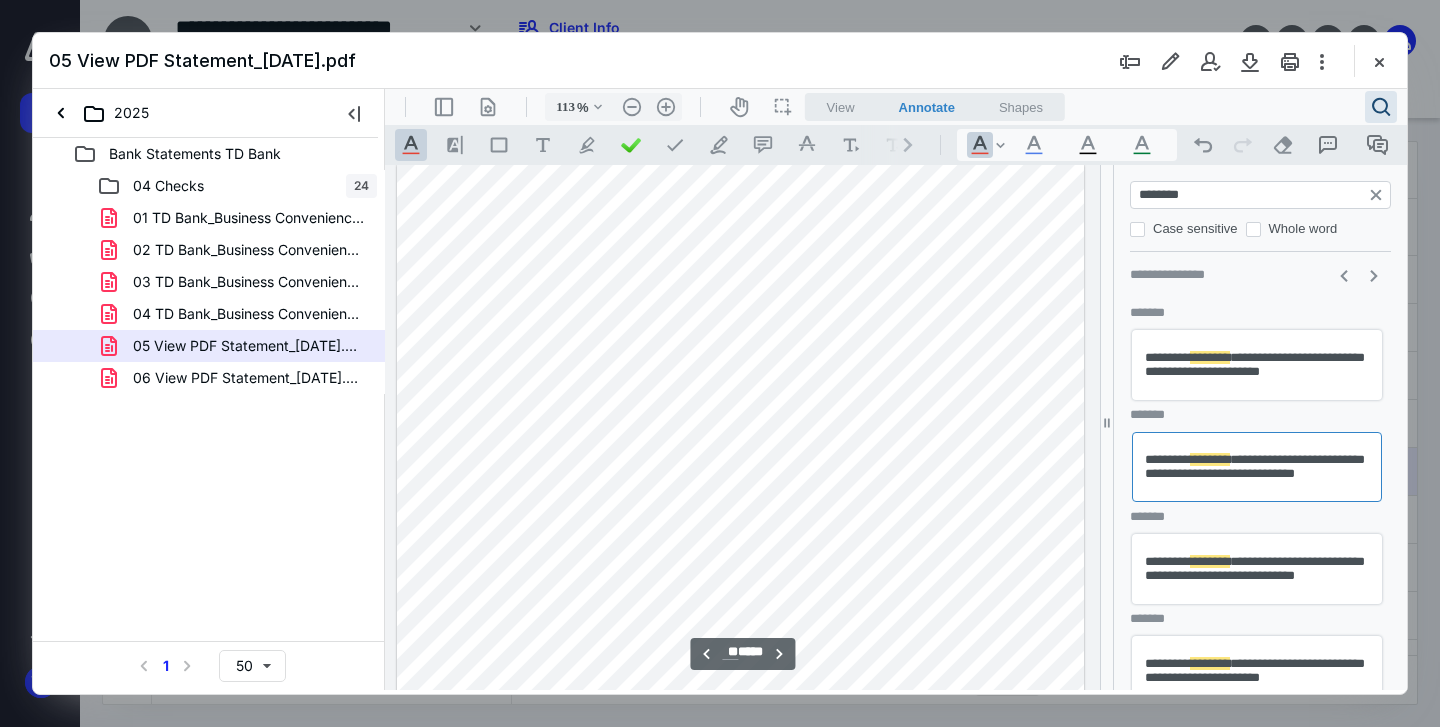 click on "**********" at bounding box center (1257, 569) 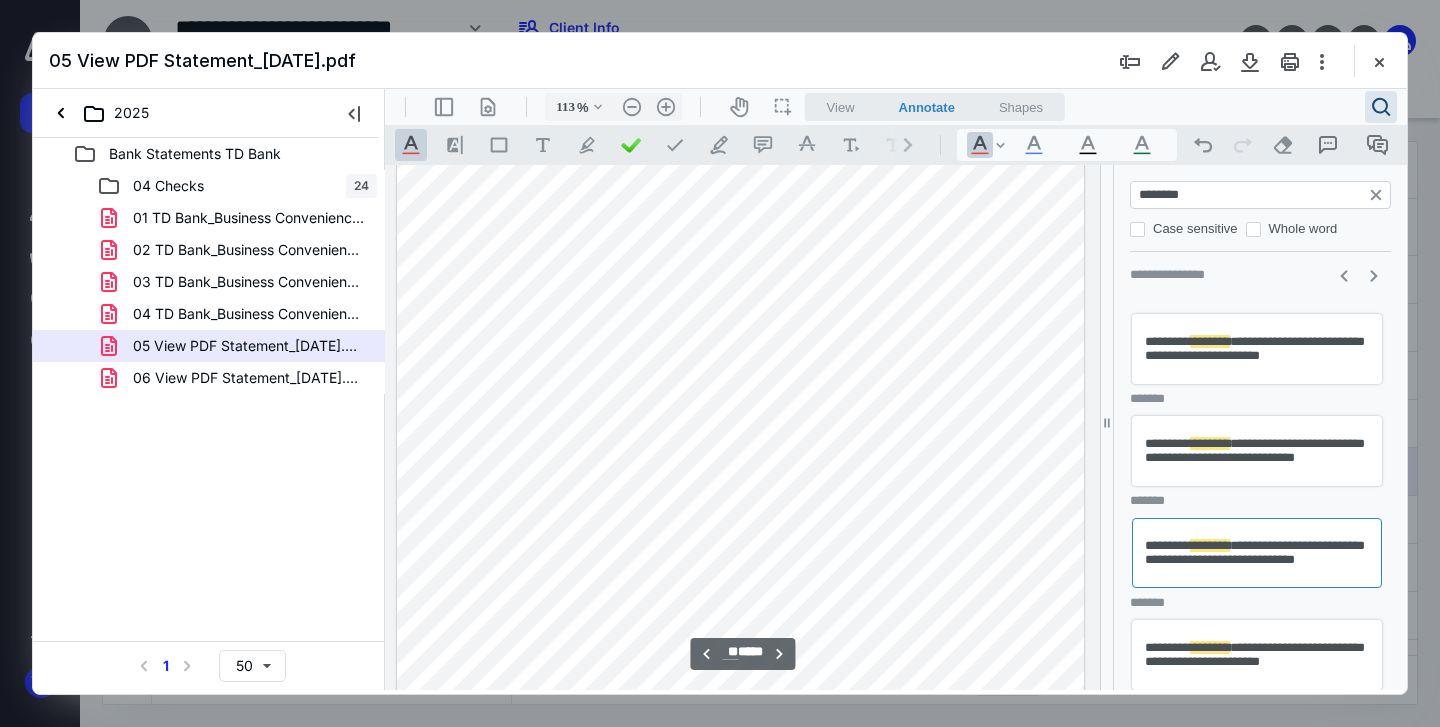 scroll, scrollTop: 432, scrollLeft: 0, axis: vertical 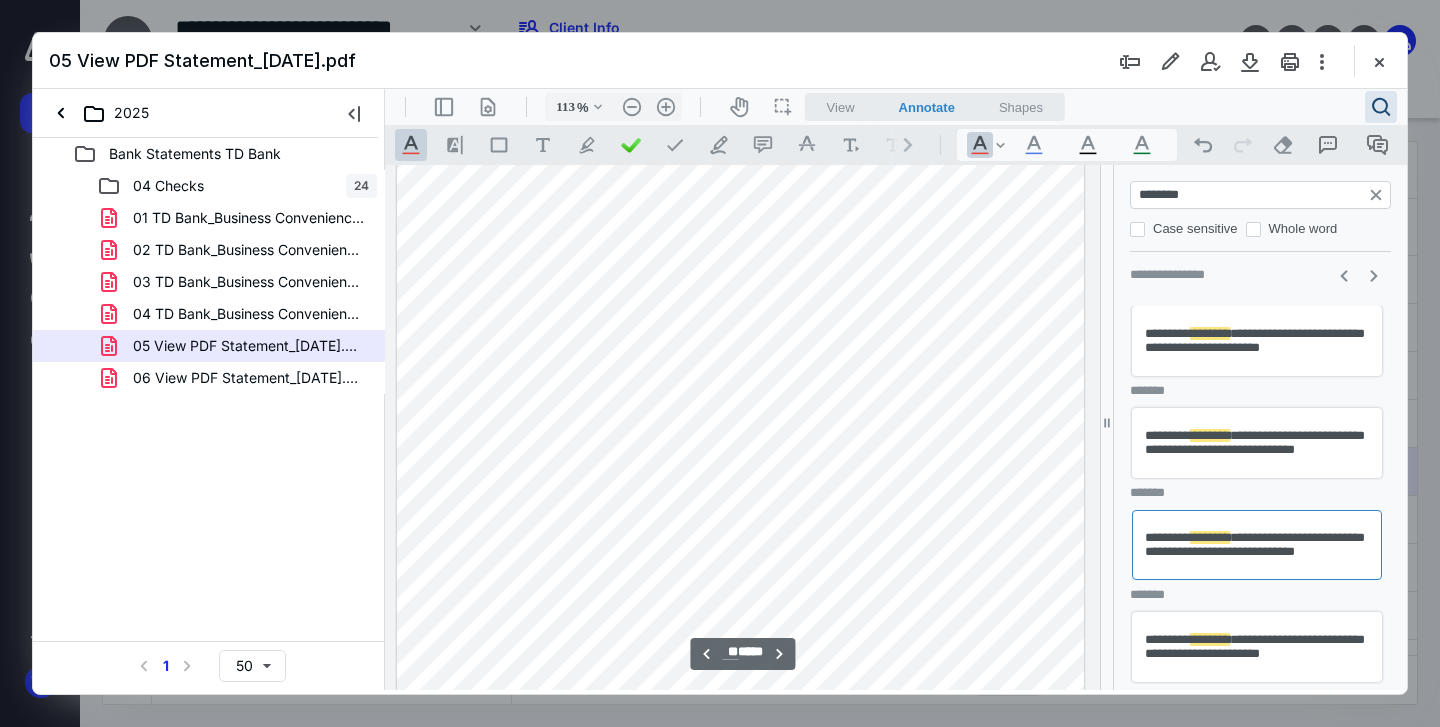 click on "**********" at bounding box center [1257, 647] 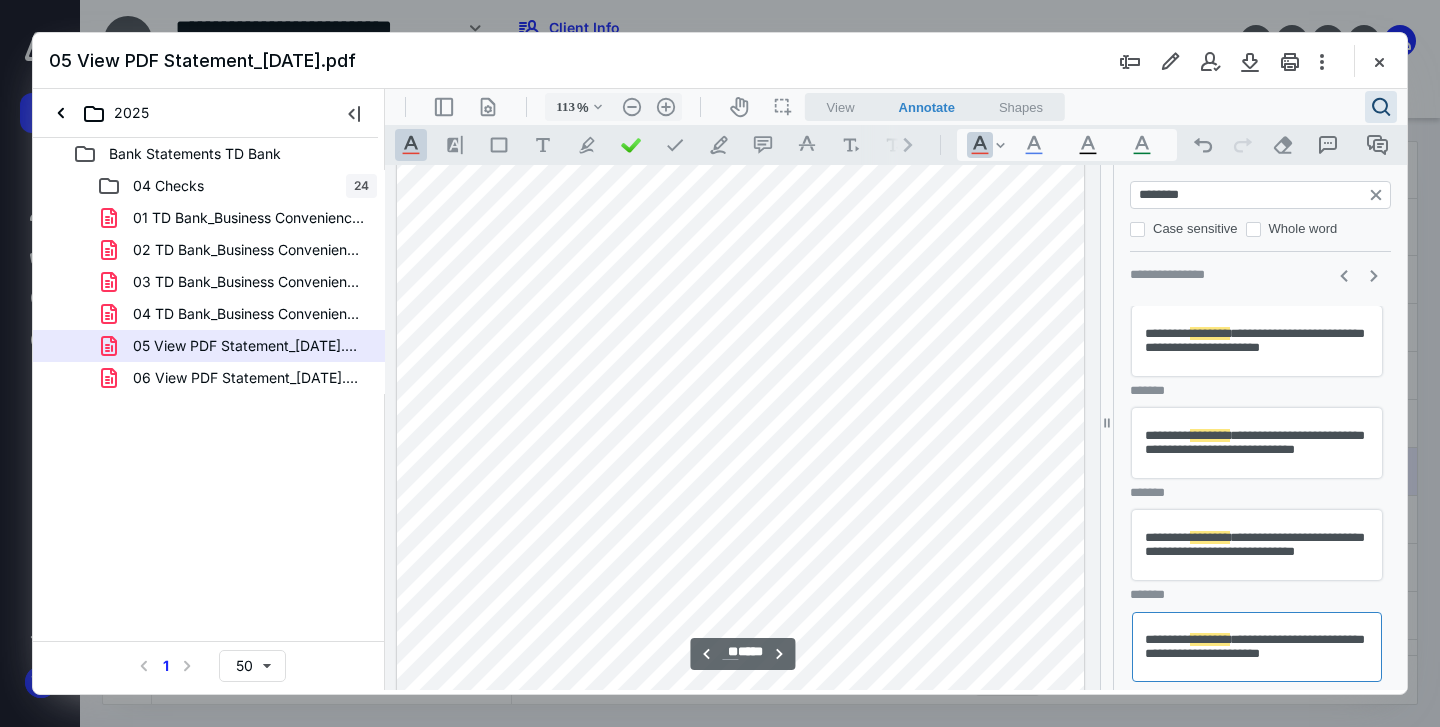 scroll, scrollTop: 18000, scrollLeft: 0, axis: vertical 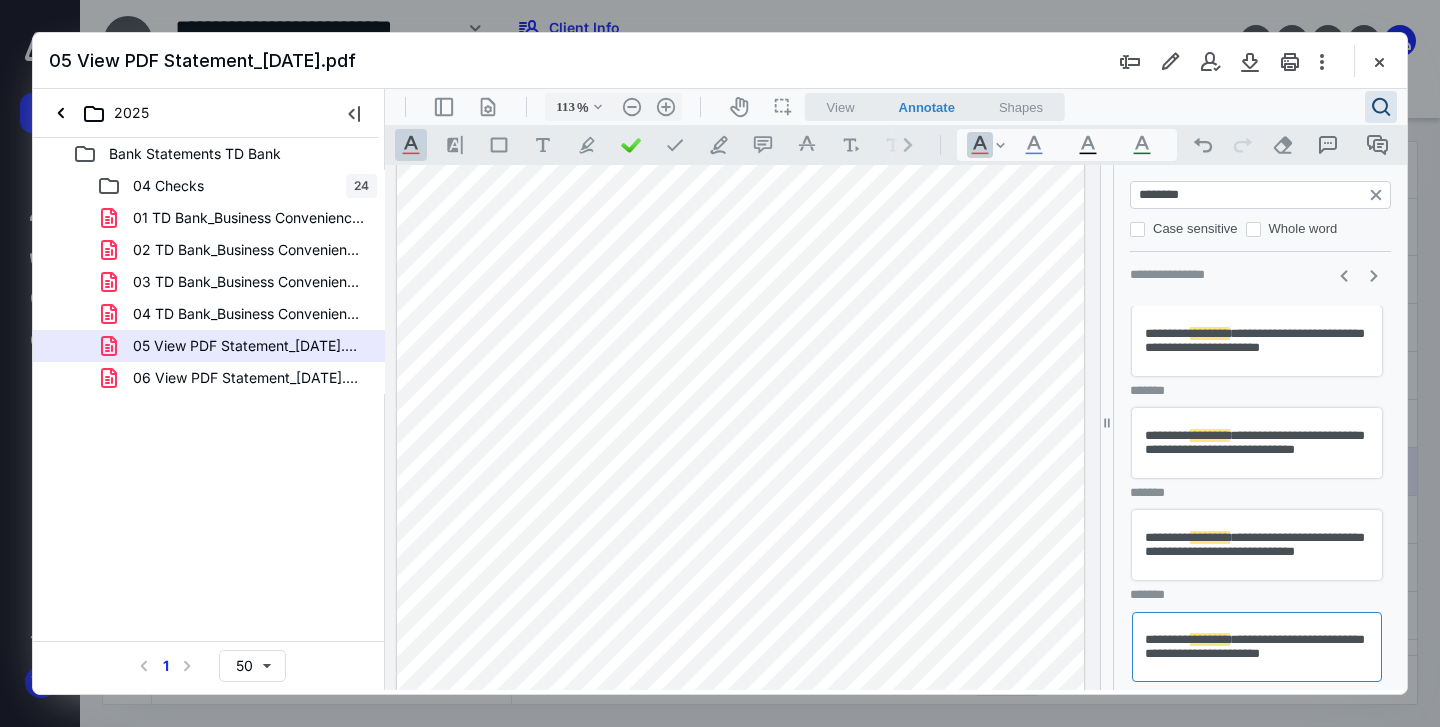 click on "**********" at bounding box center [1257, 545] 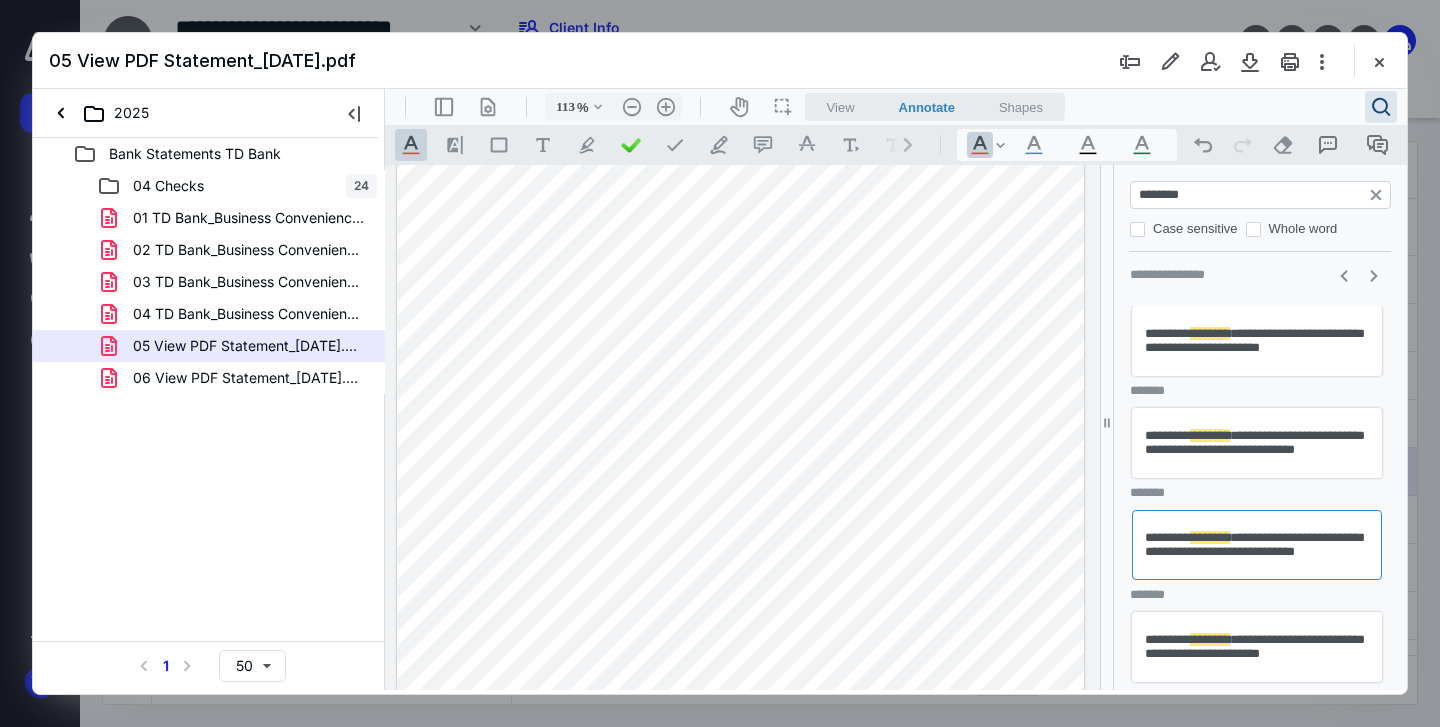 click on "********" at bounding box center (1210, 435) 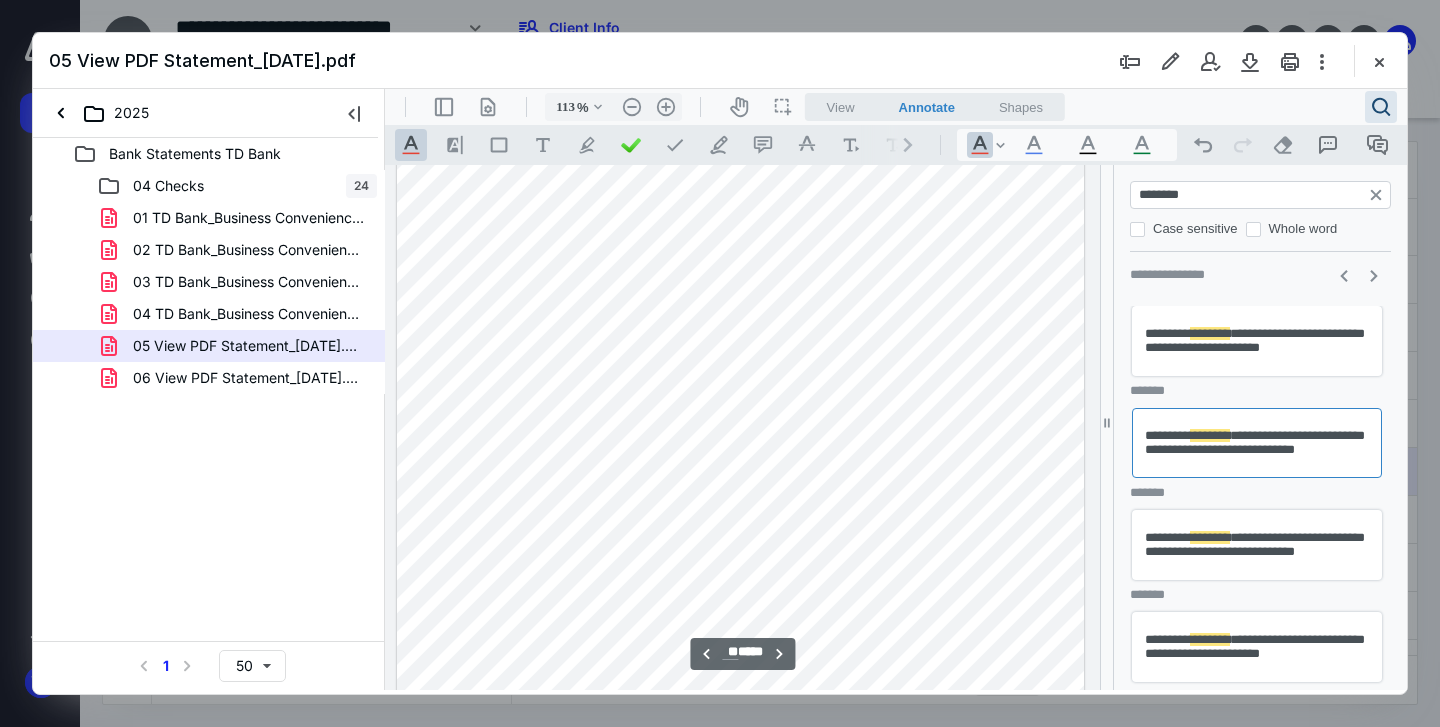 scroll, scrollTop: 16169, scrollLeft: 0, axis: vertical 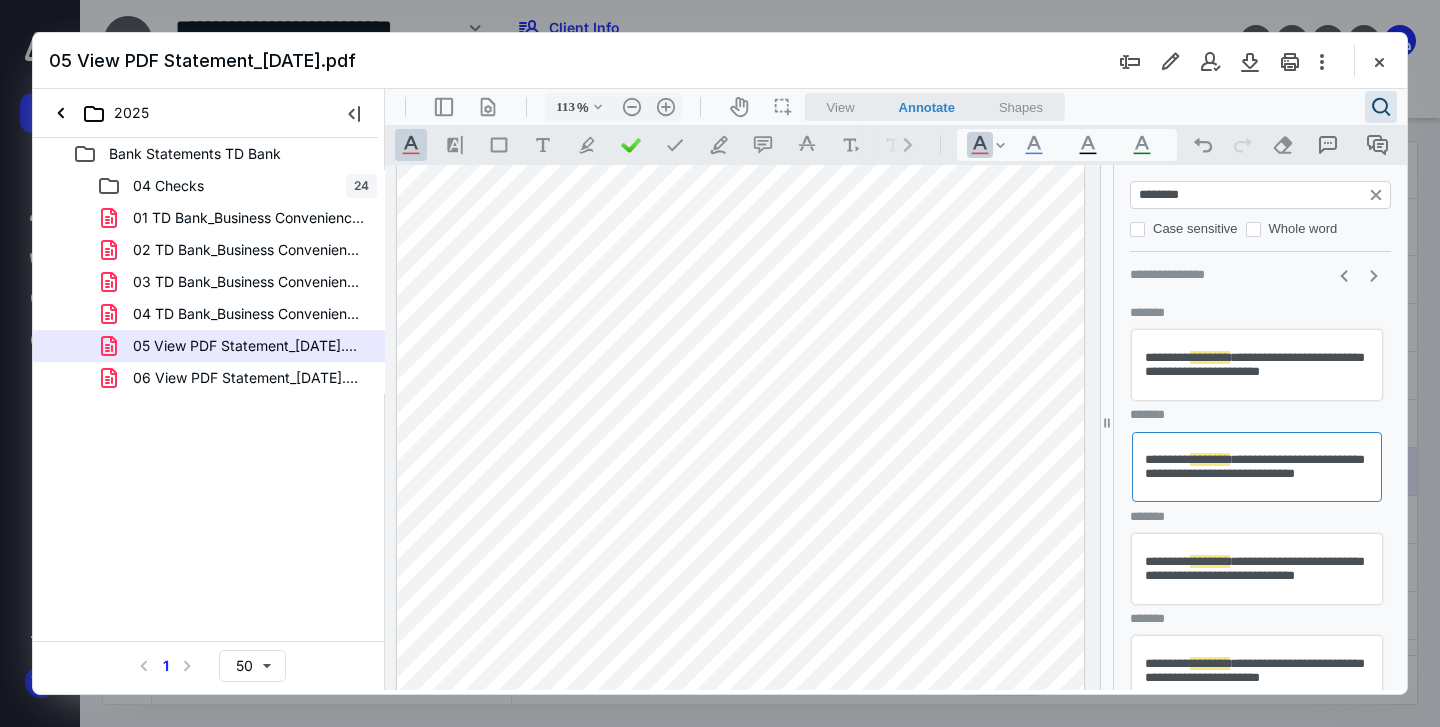click on "**********" at bounding box center [1257, 365] 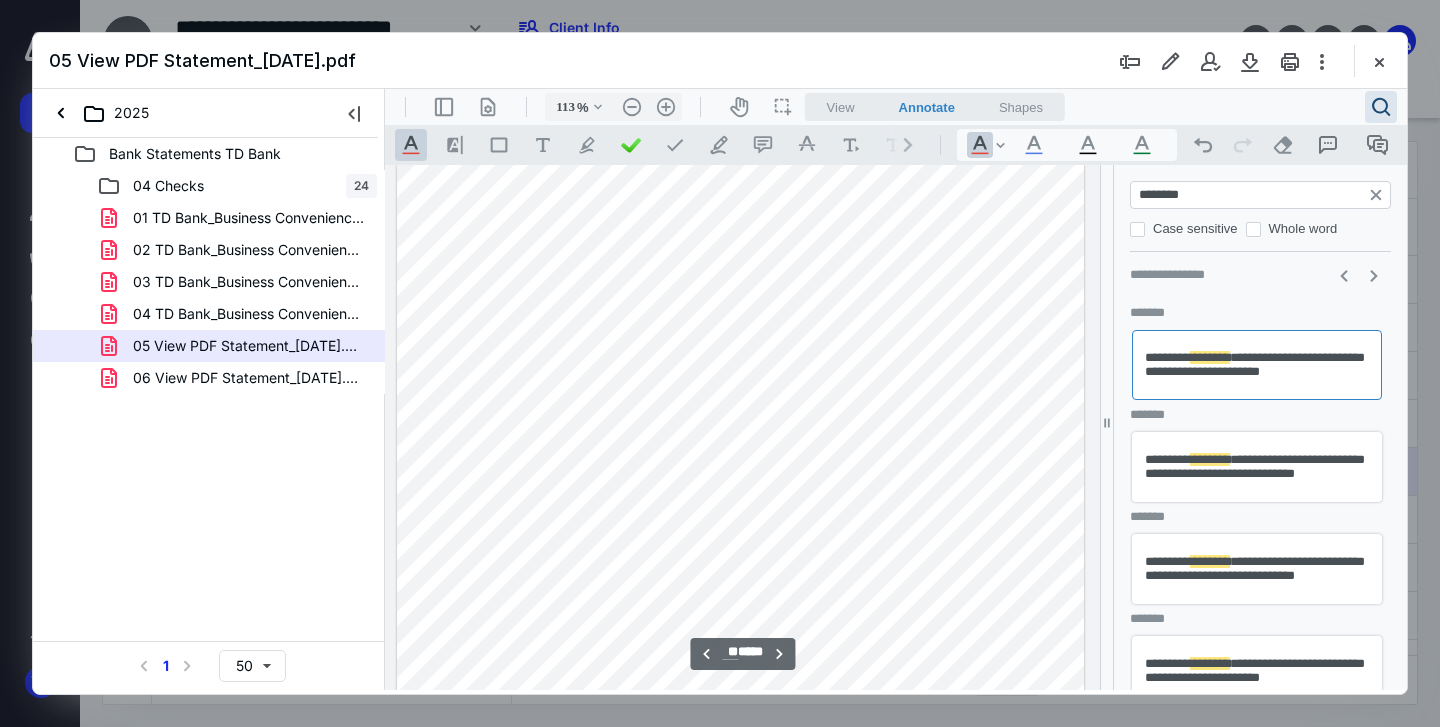 scroll, scrollTop: 14448, scrollLeft: 0, axis: vertical 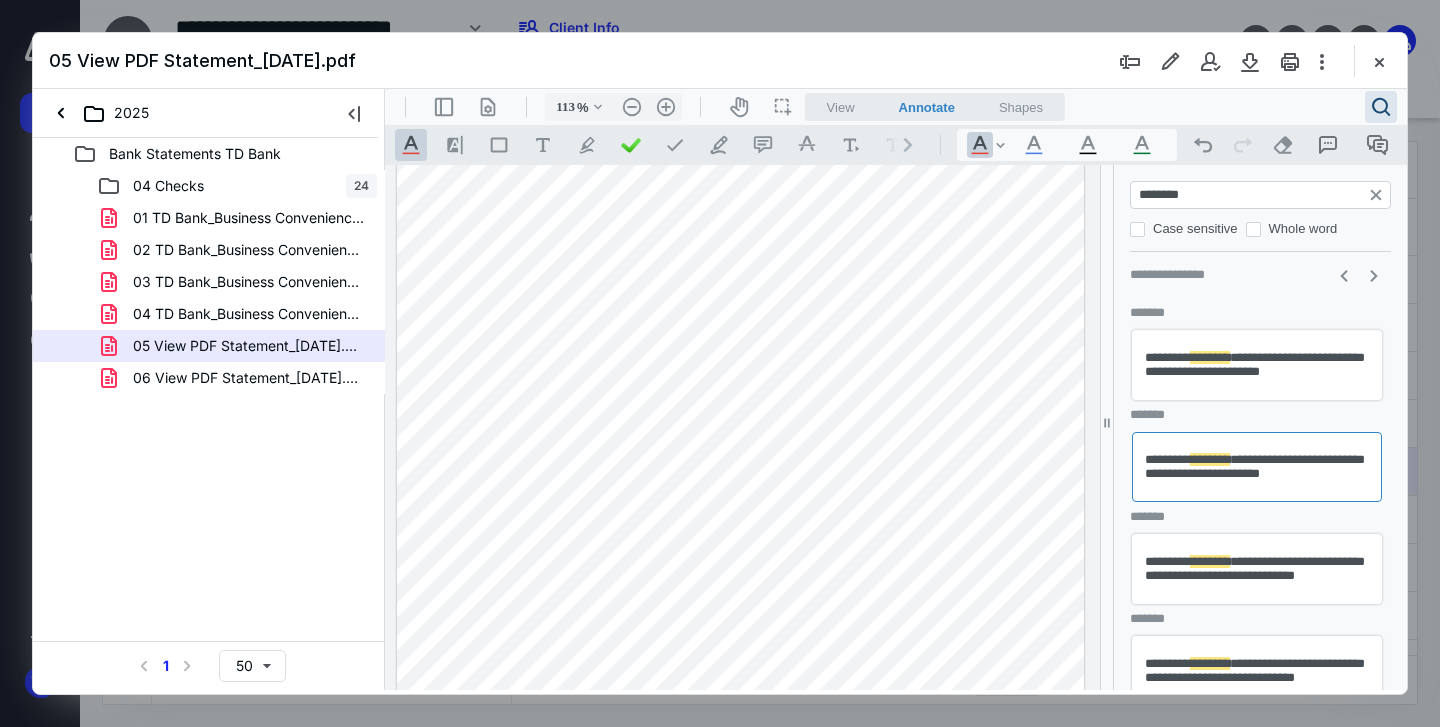click on "**********" at bounding box center [1257, 365] 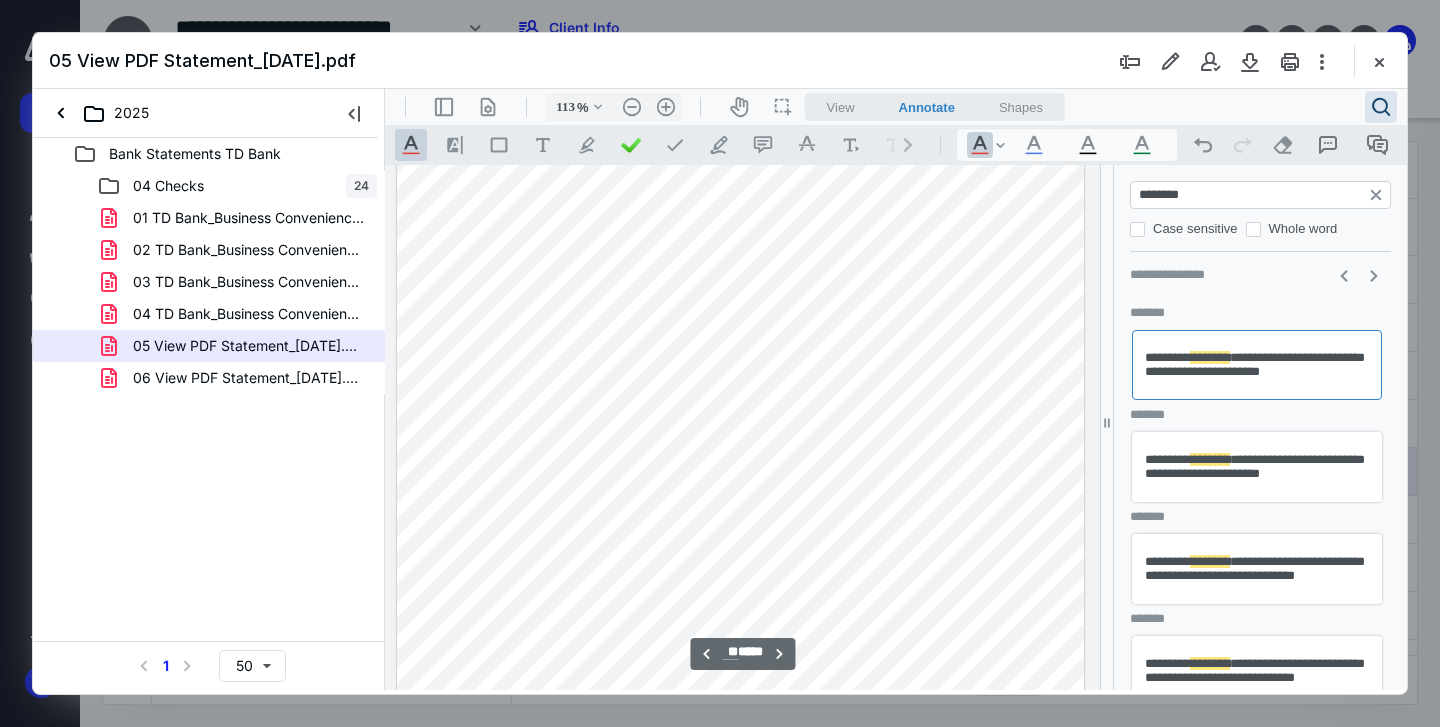 scroll, scrollTop: 11192, scrollLeft: 0, axis: vertical 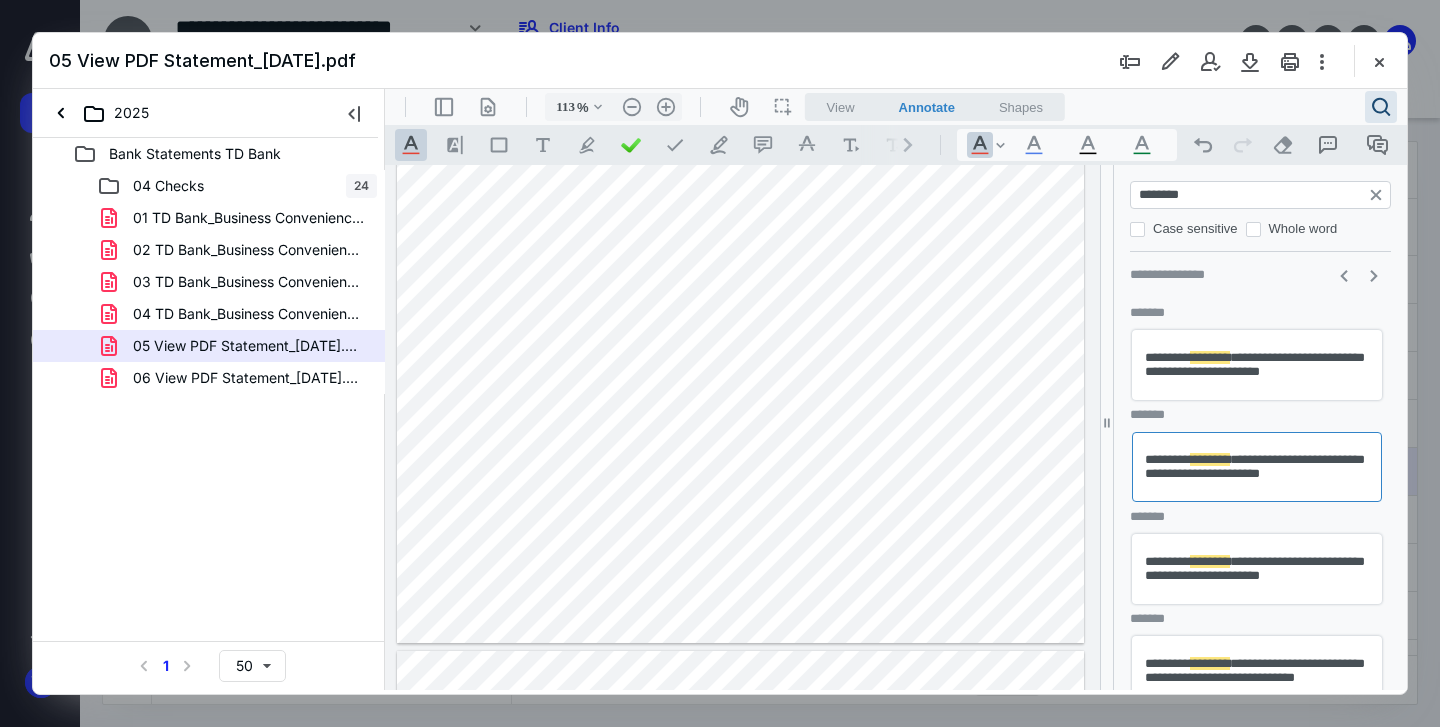click on "********" at bounding box center [1210, 357] 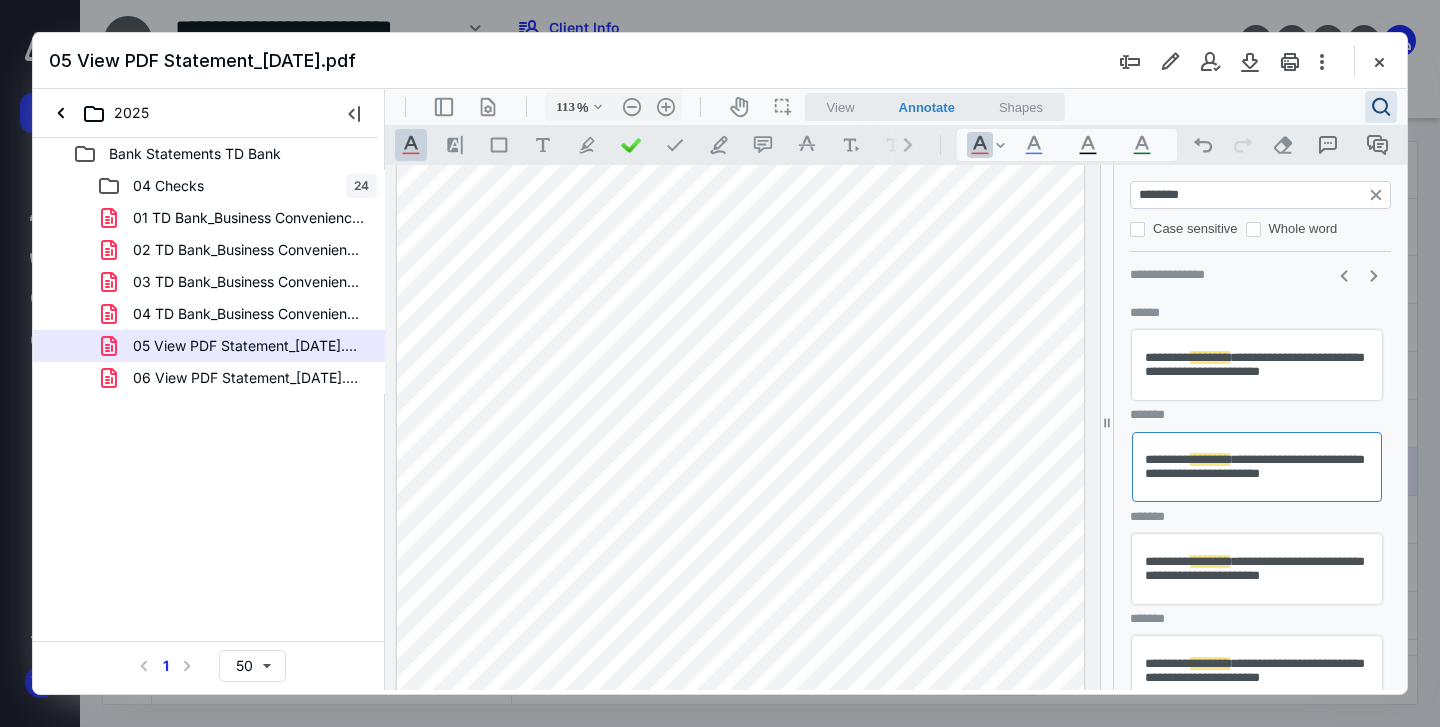 click on "**********" at bounding box center (1257, 365) 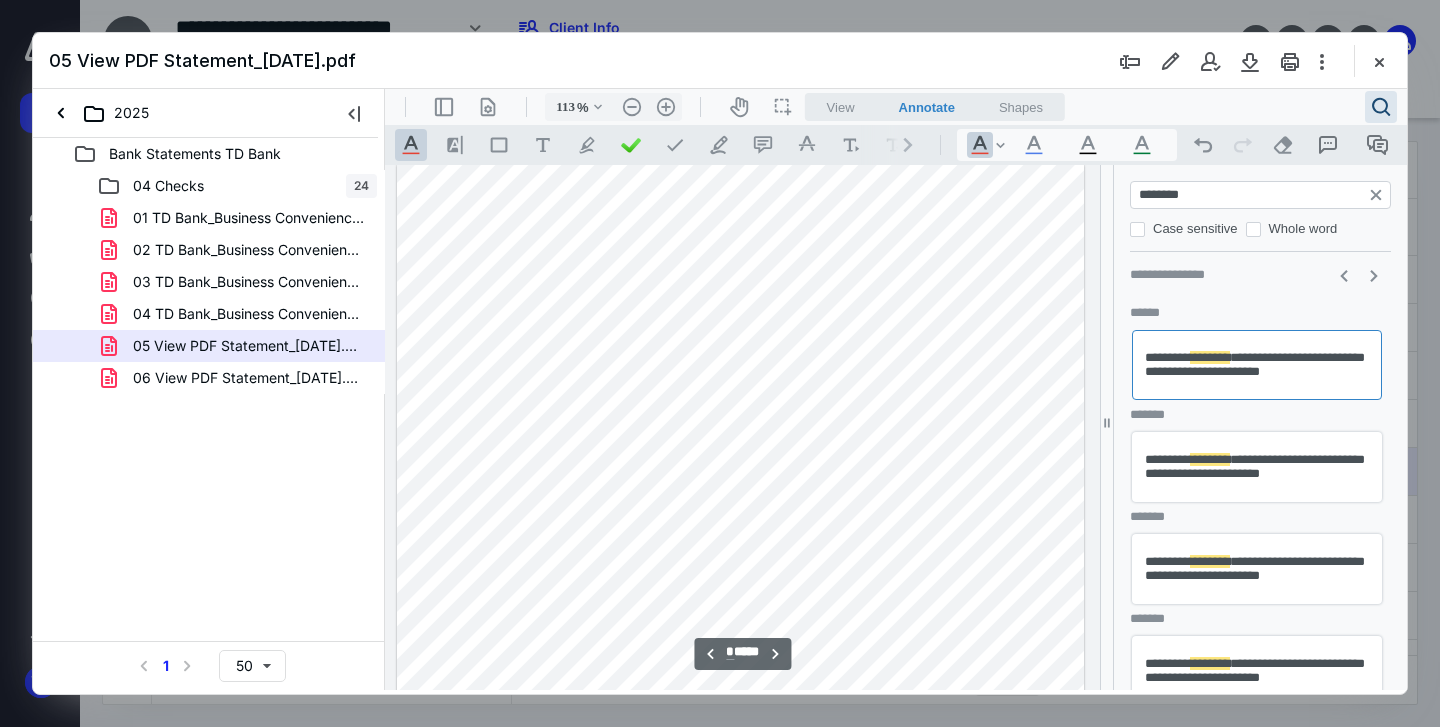 scroll, scrollTop: 7689, scrollLeft: 0, axis: vertical 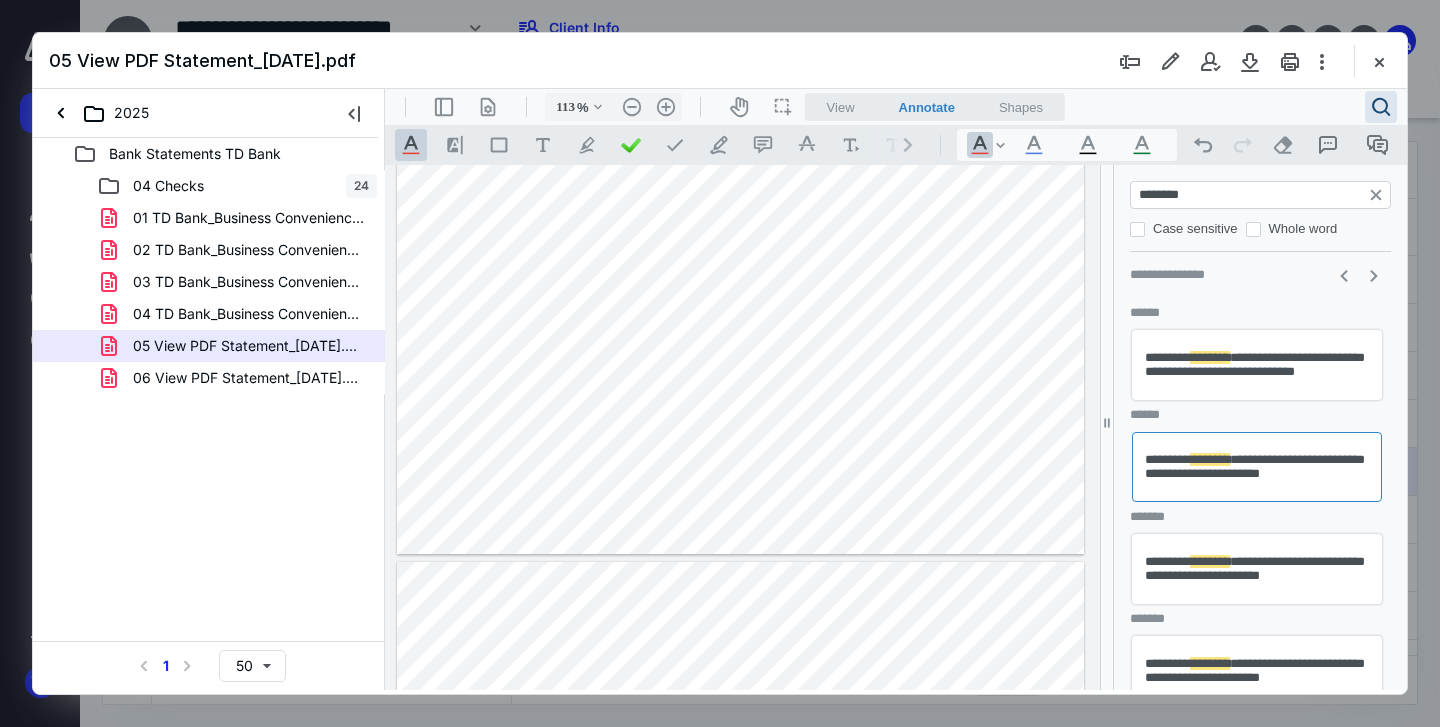 drag, startPoint x: 1192, startPoint y: 191, endPoint x: 1080, endPoint y: 187, distance: 112.0714 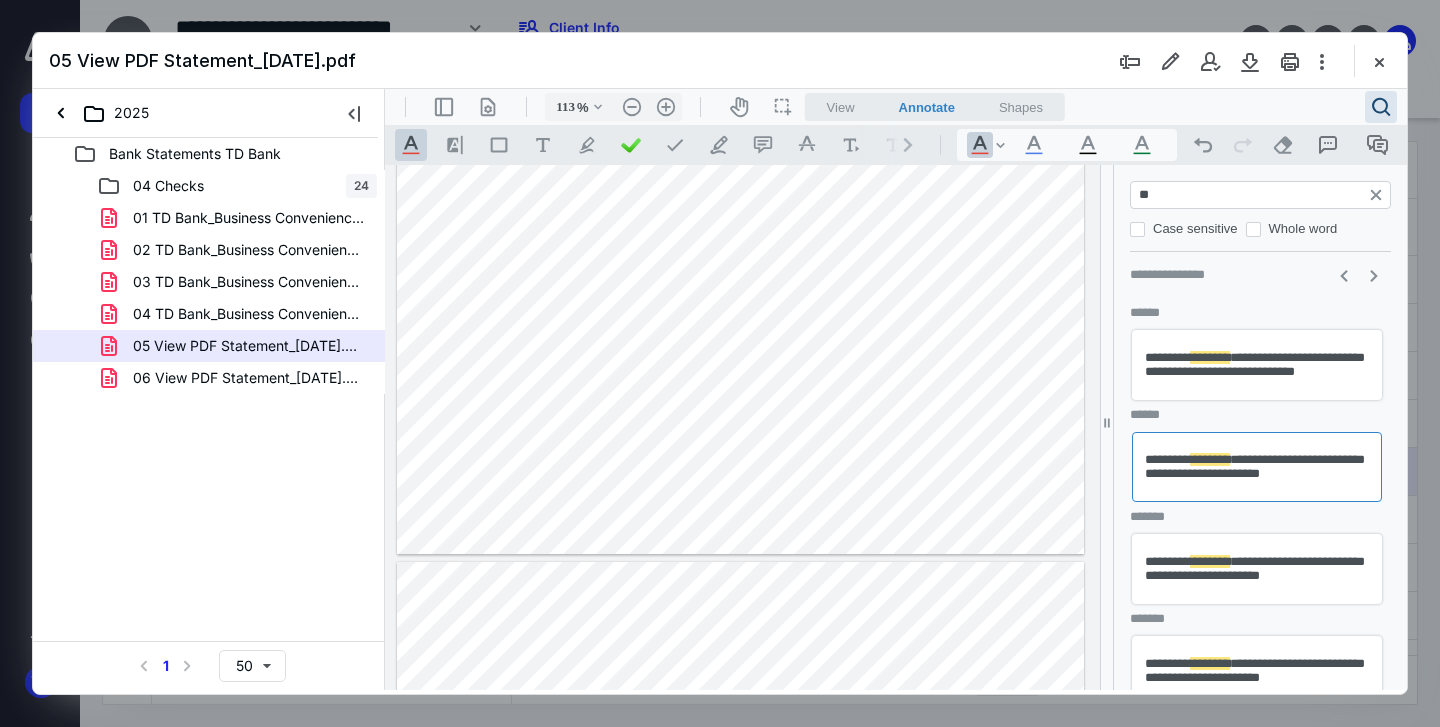 type on "***" 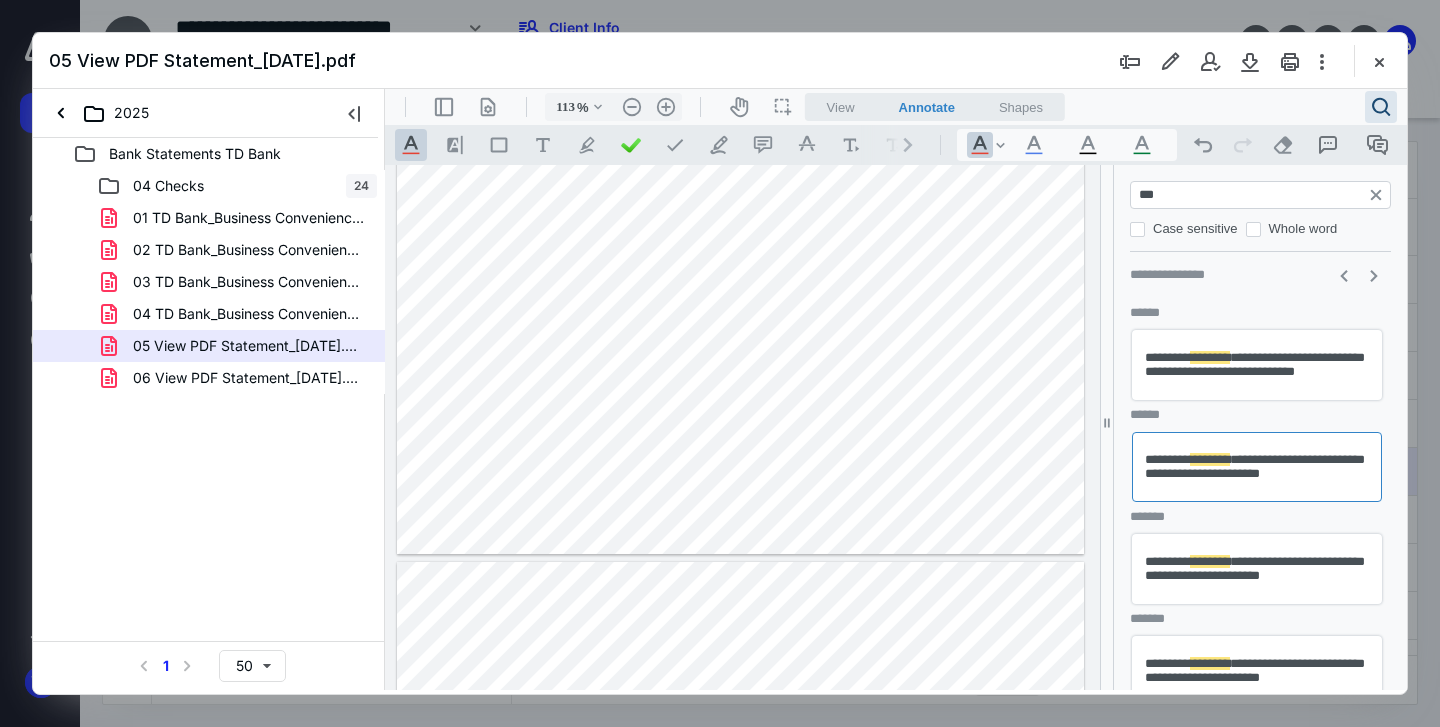 type on "*" 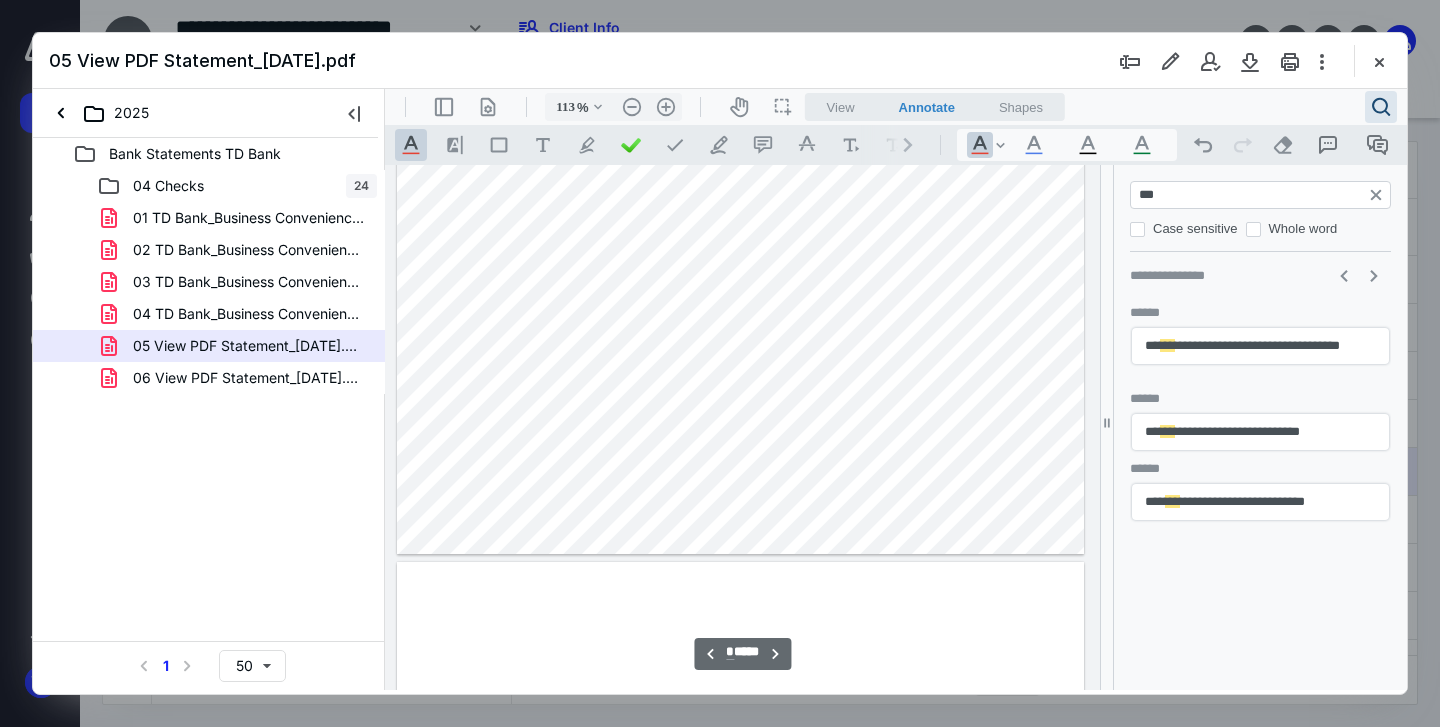 scroll, scrollTop: 5879, scrollLeft: 0, axis: vertical 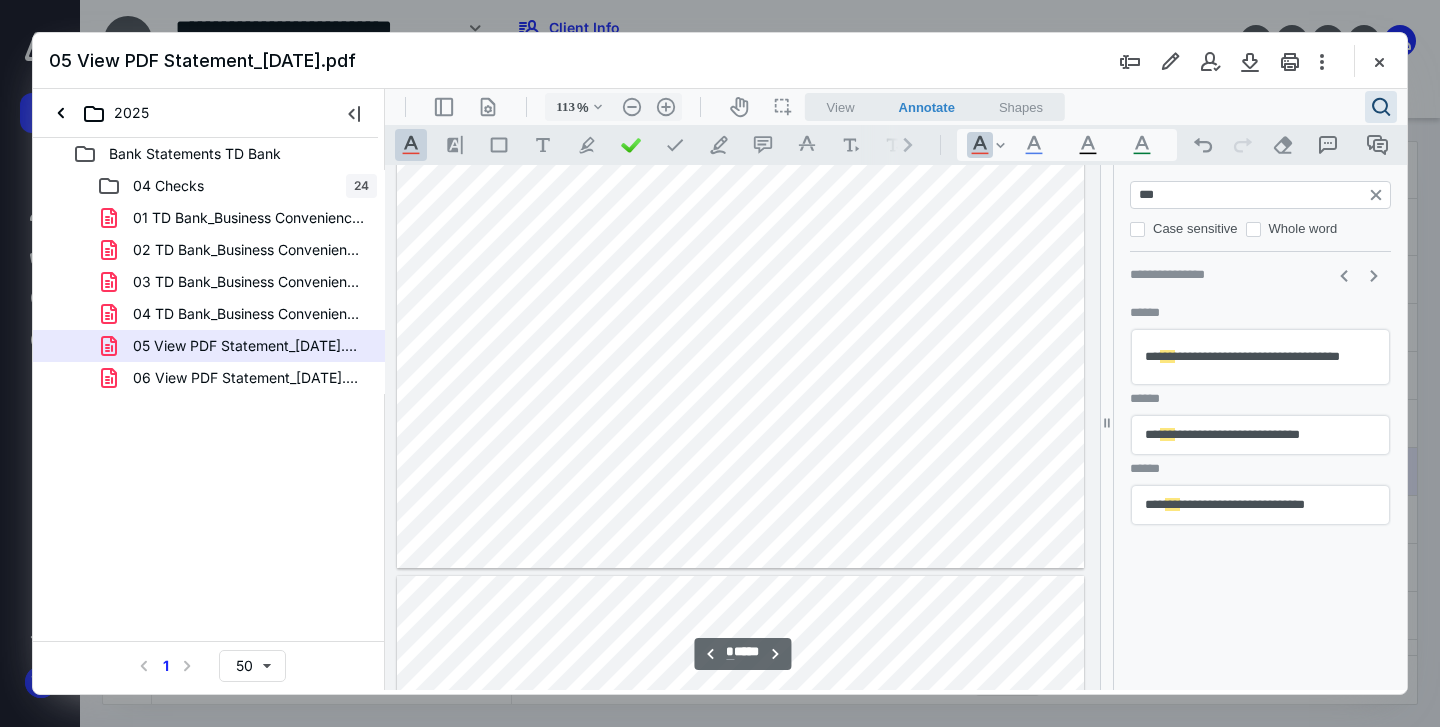 click on "**********" at bounding box center [1260, 357] 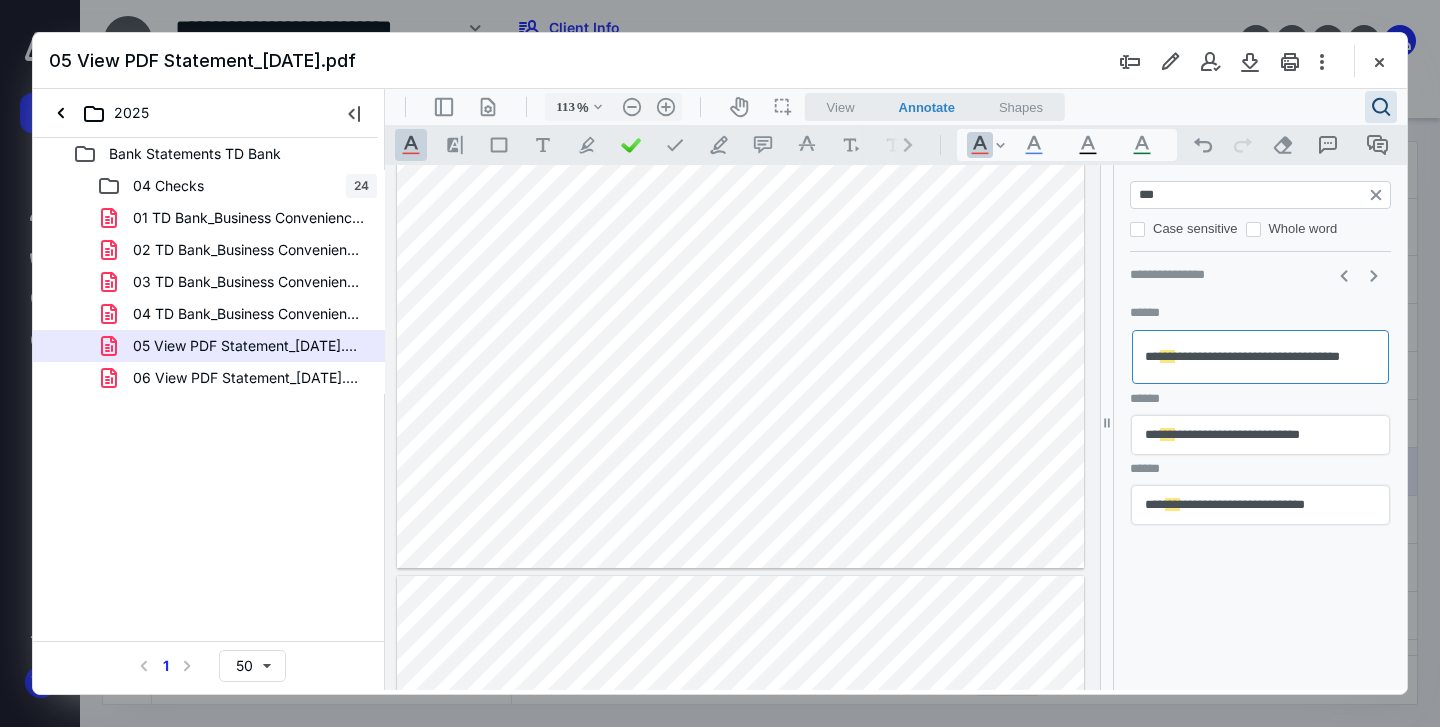 click on "**********" at bounding box center (1260, 195) 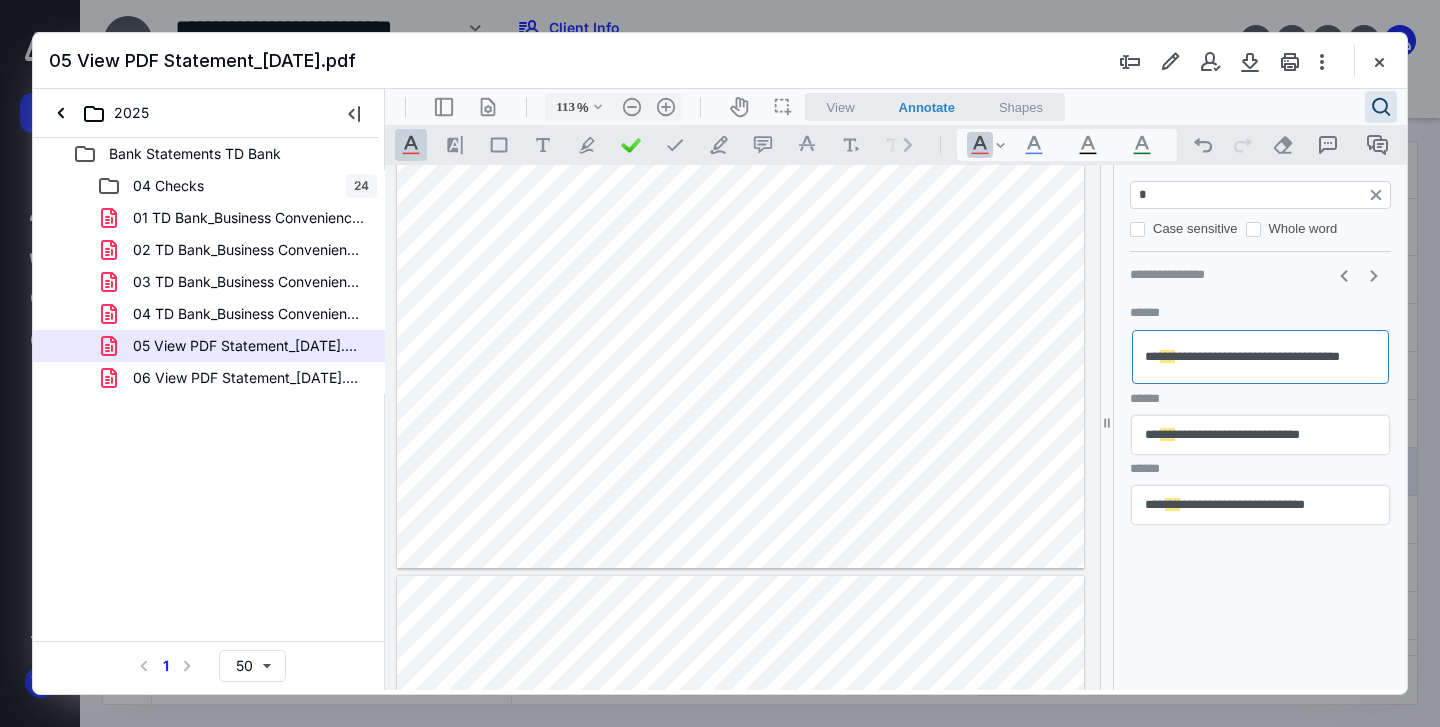 type on "**" 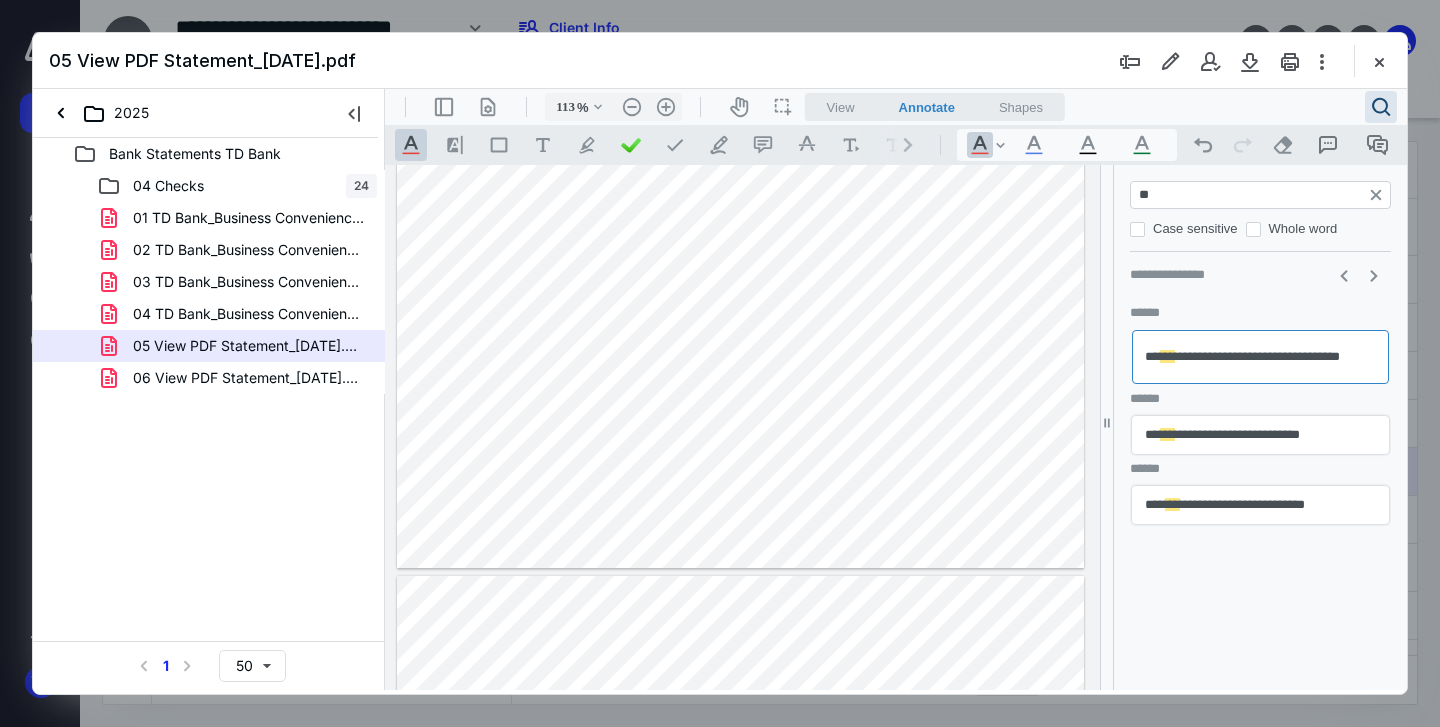type on "*" 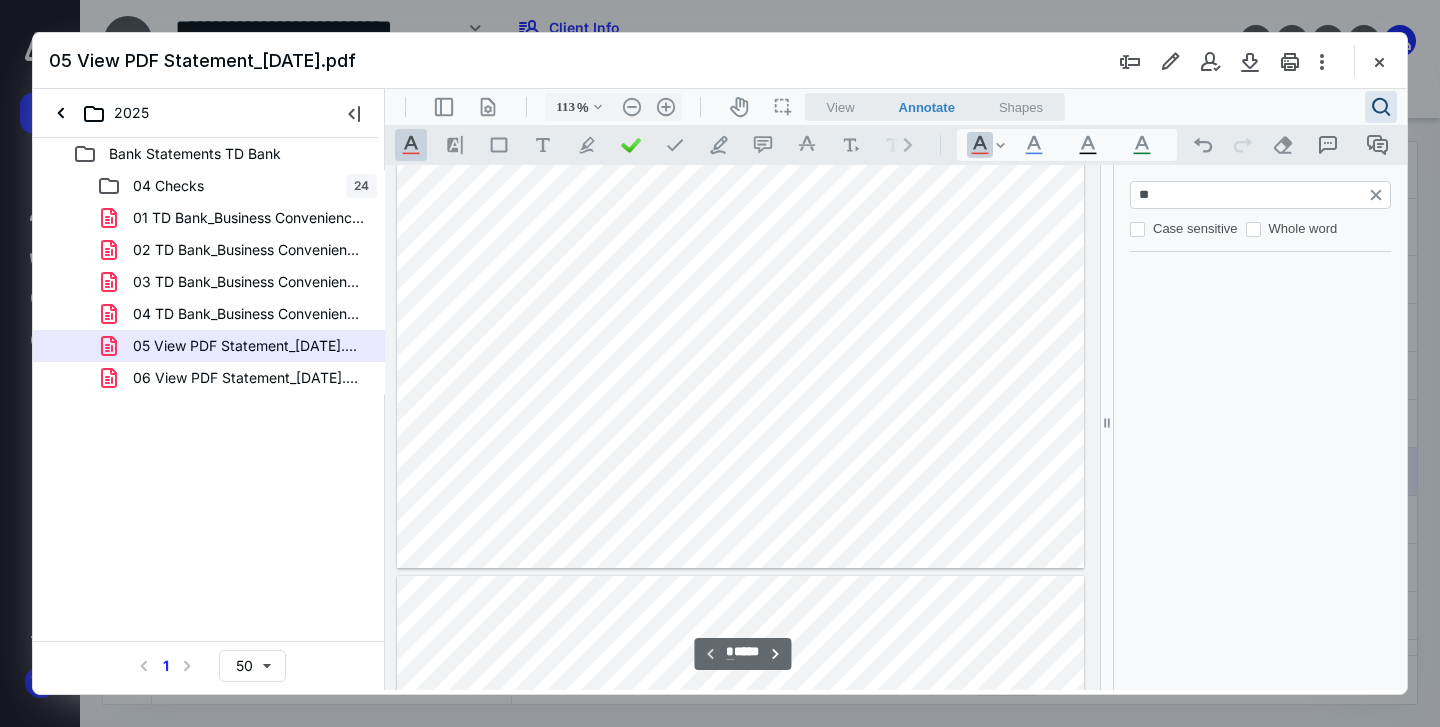 type on "***" 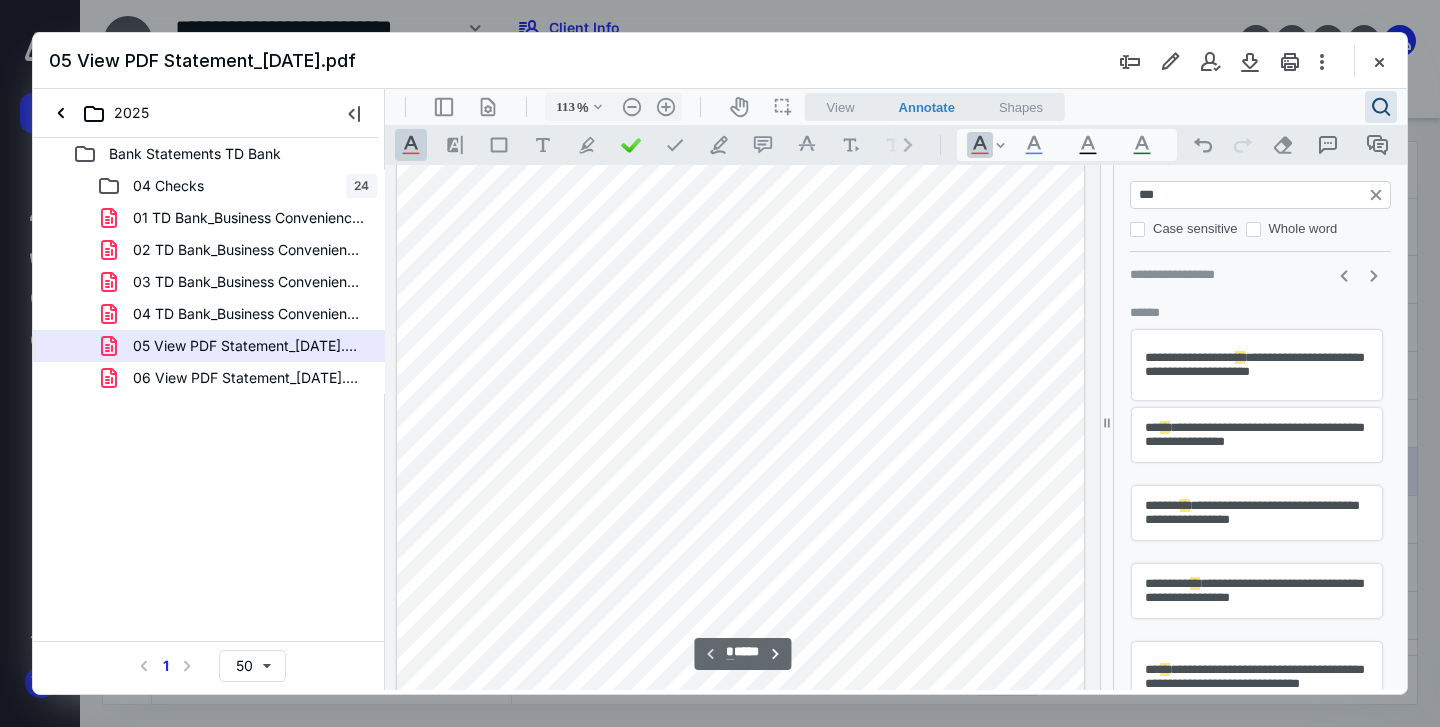 type on "*" 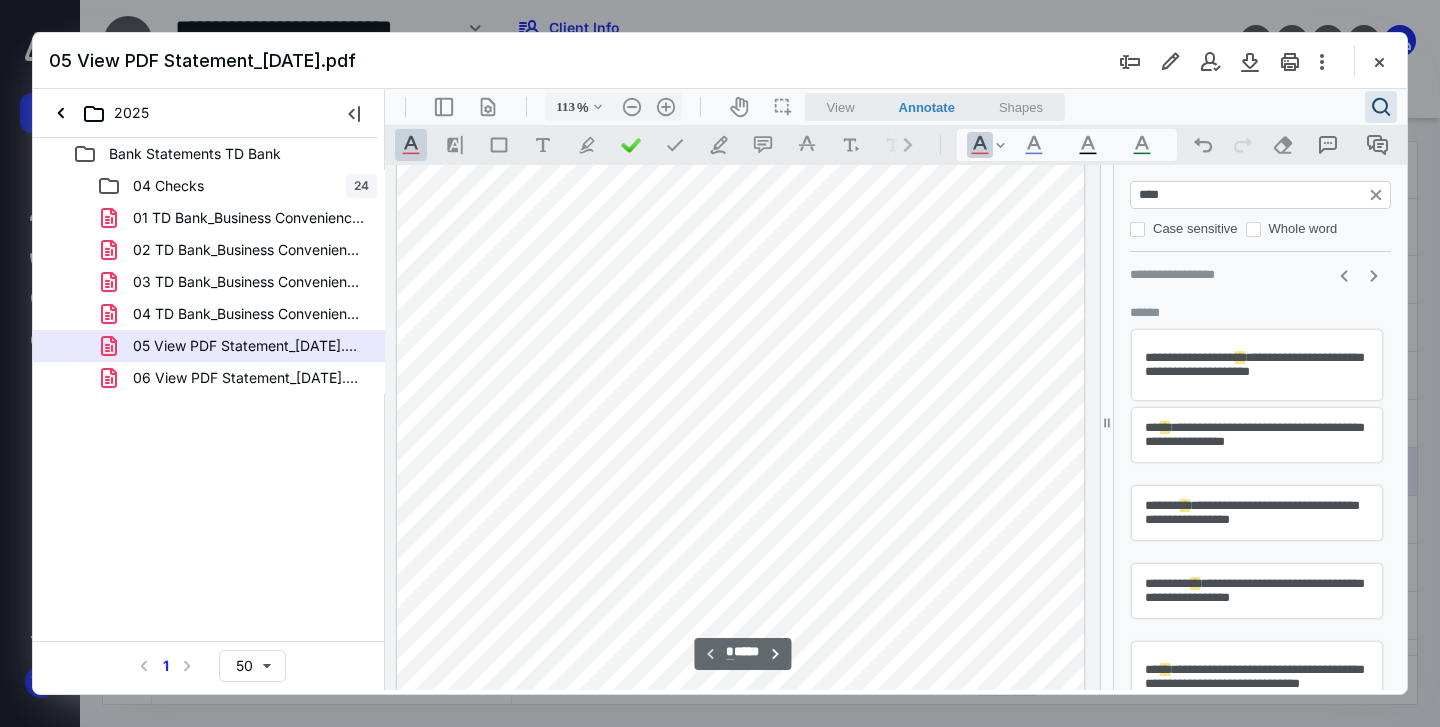 scroll, scrollTop: 1948, scrollLeft: 0, axis: vertical 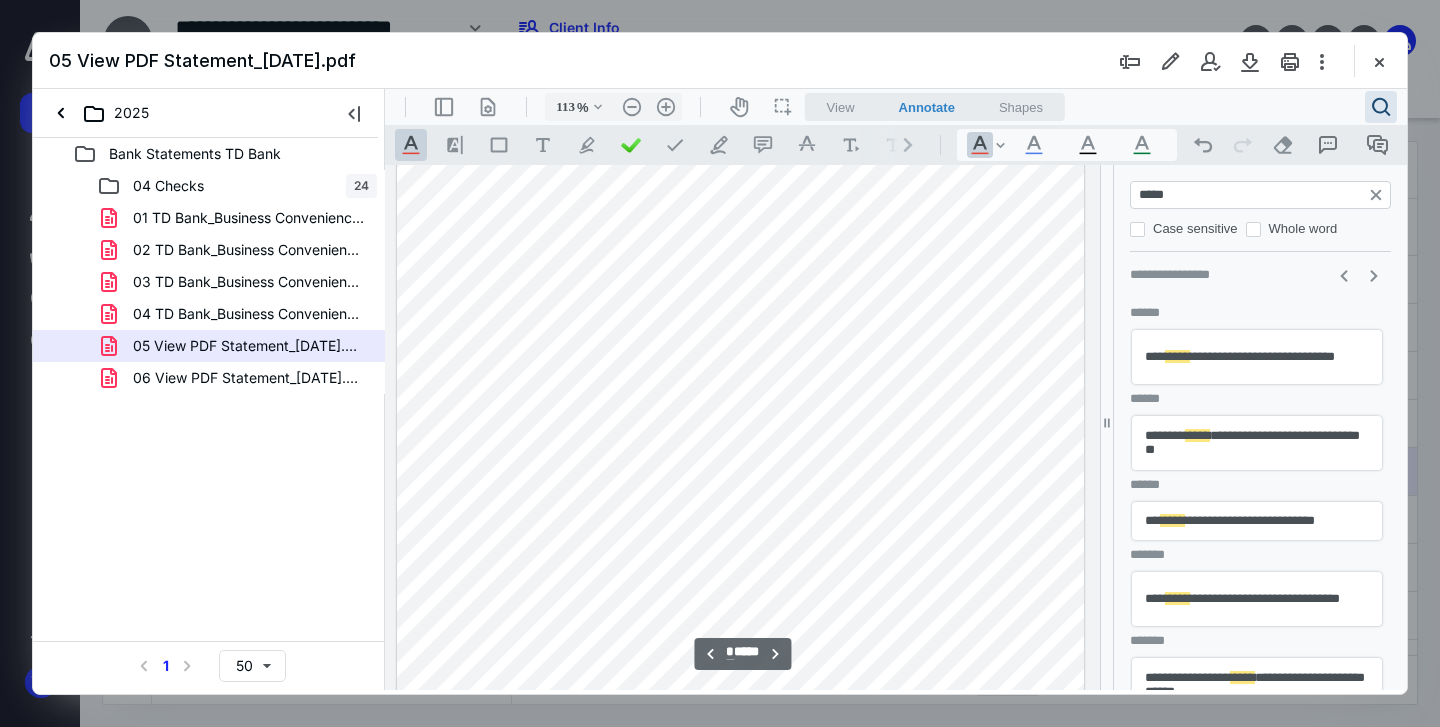type on "*****" 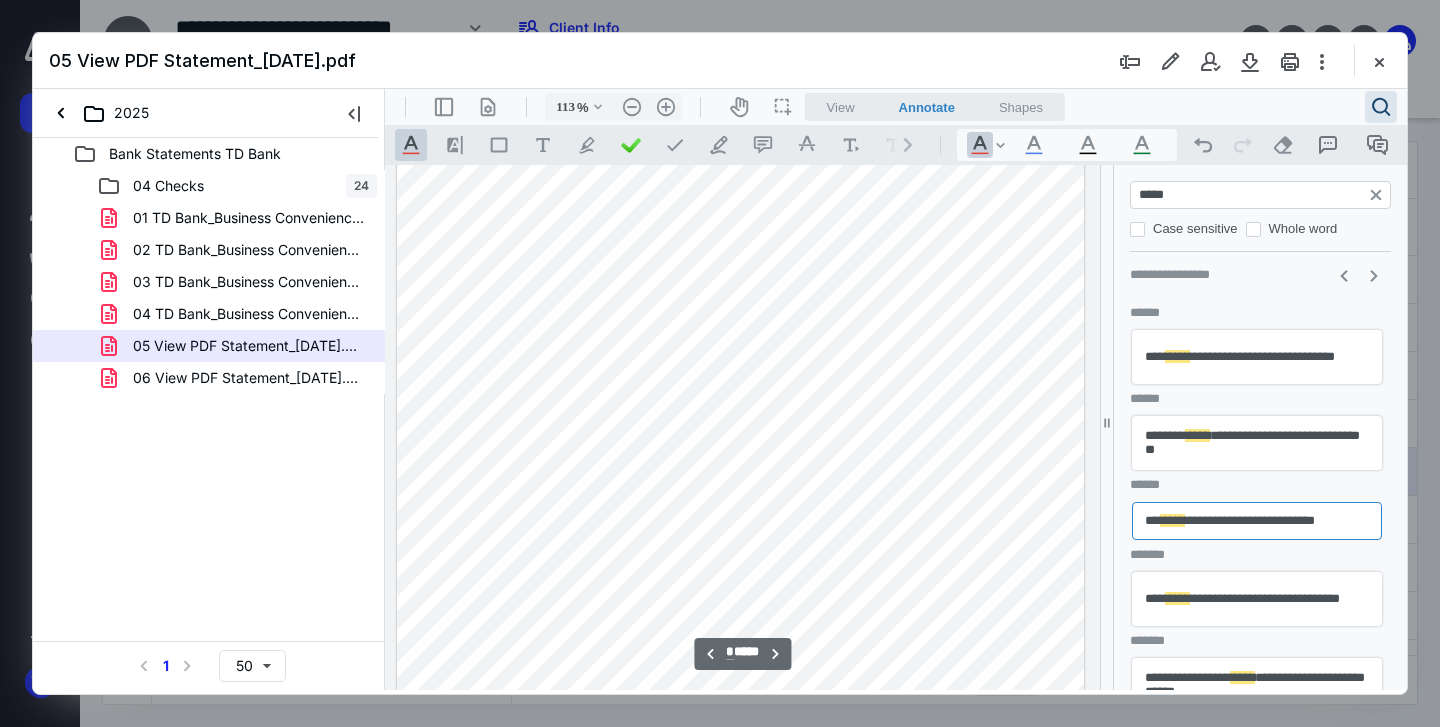 scroll, scrollTop: 7689, scrollLeft: 0, axis: vertical 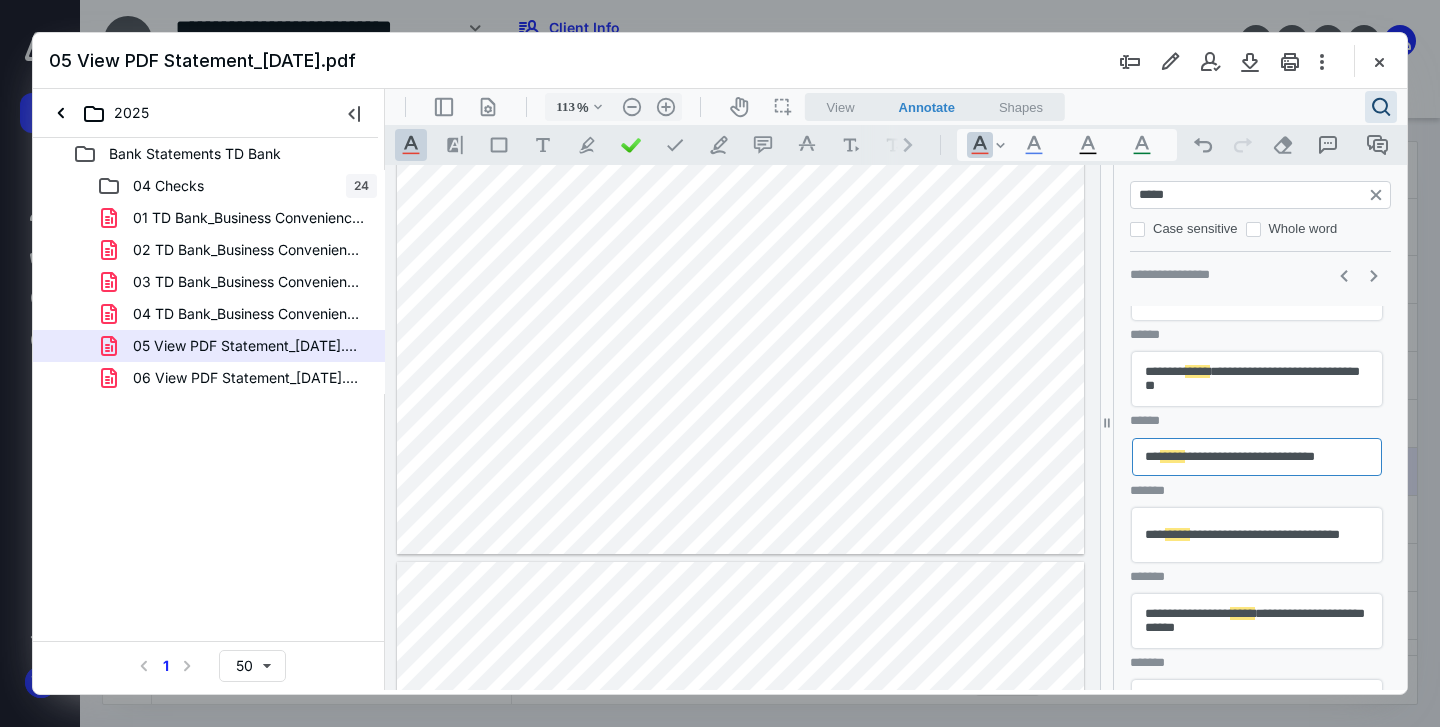 click on "**********" at bounding box center [1257, 621] 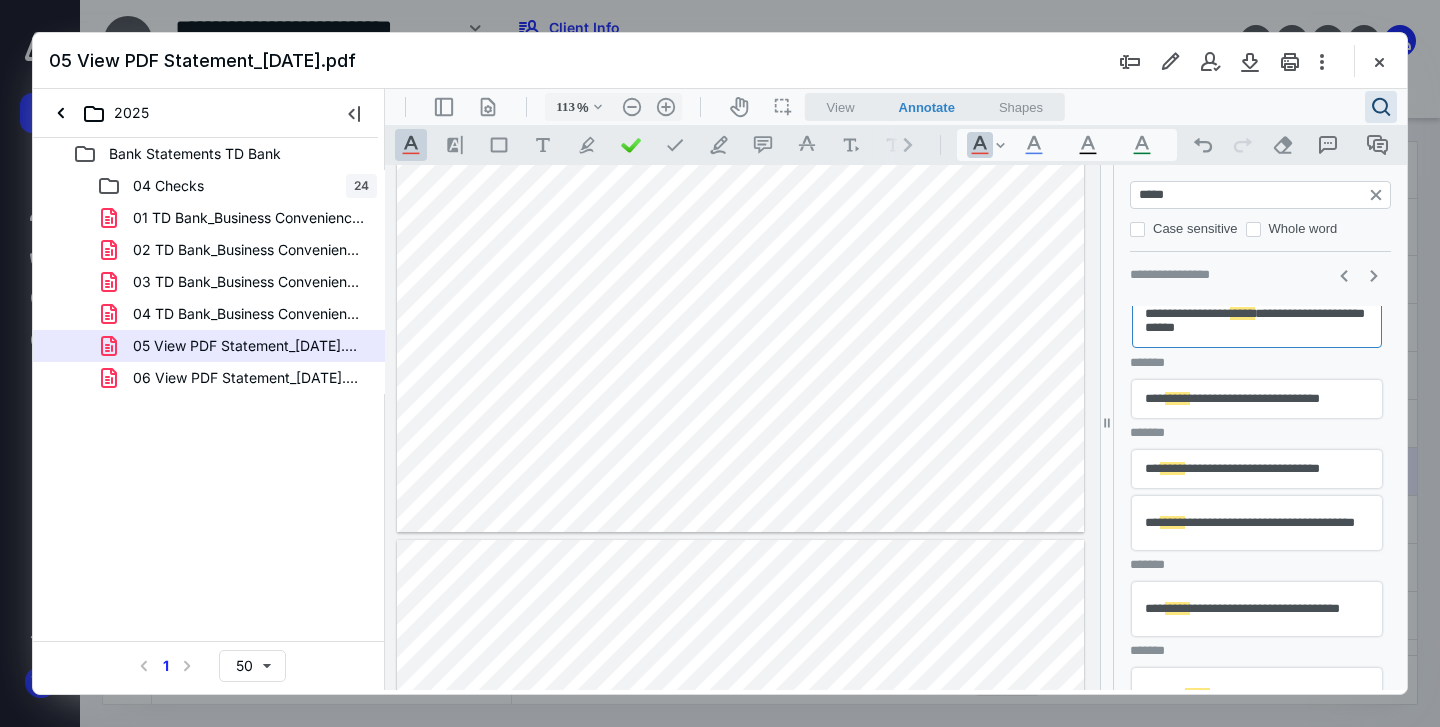 scroll, scrollTop: 0, scrollLeft: 0, axis: both 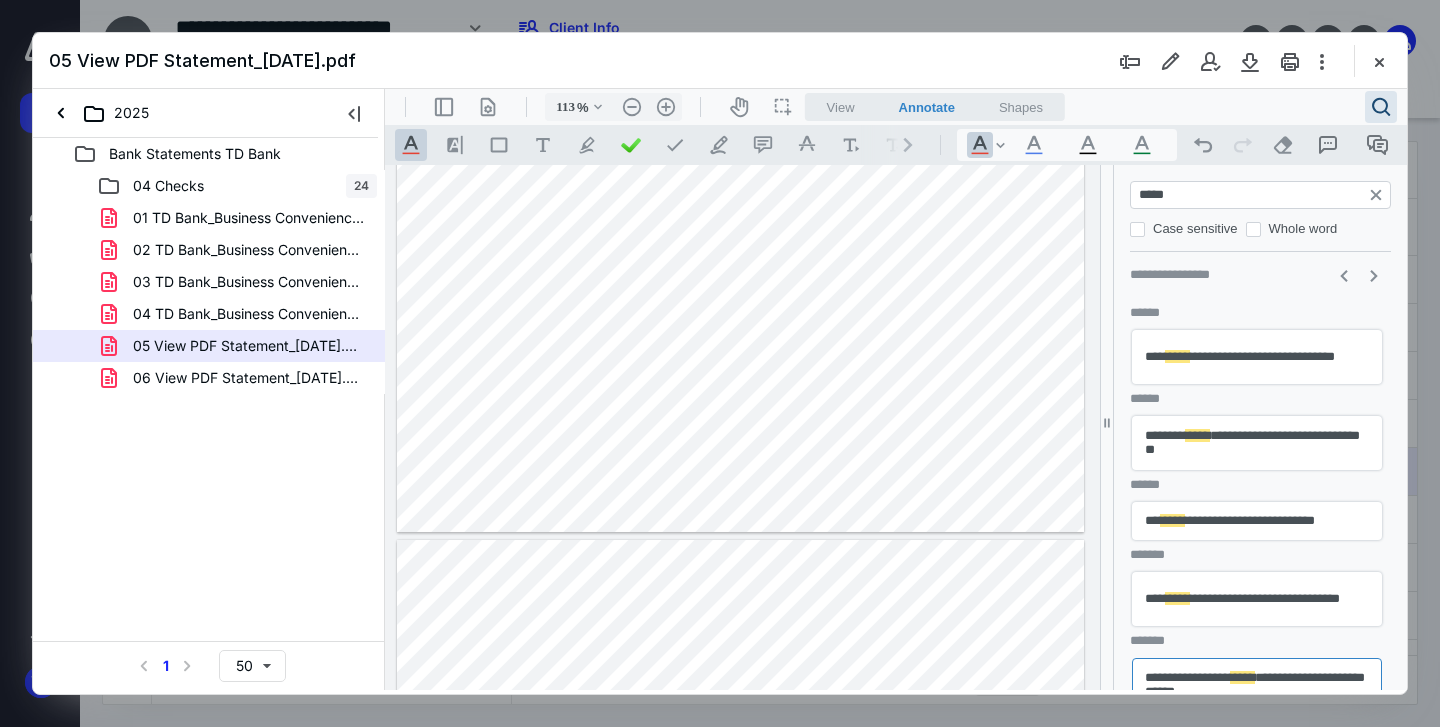click on "**********" at bounding box center (1257, 521) 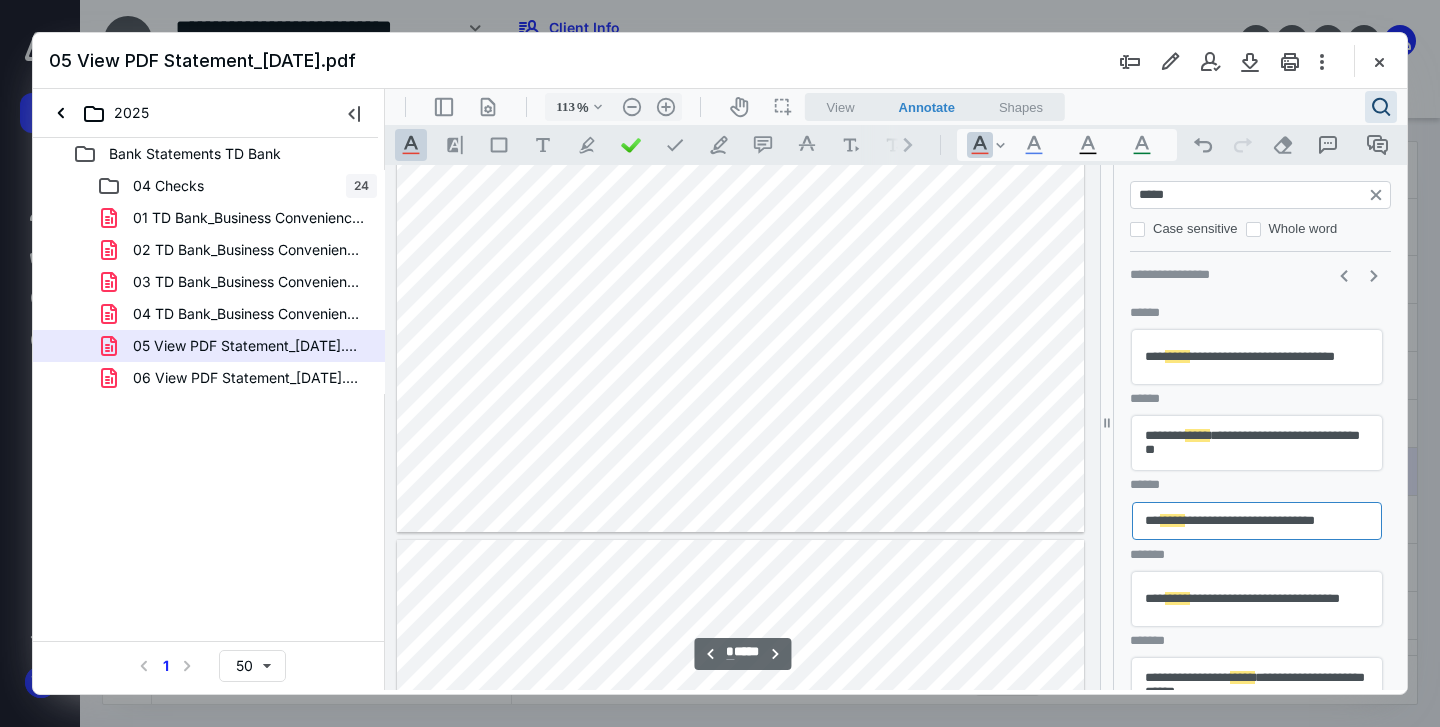 scroll, scrollTop: 7689, scrollLeft: 0, axis: vertical 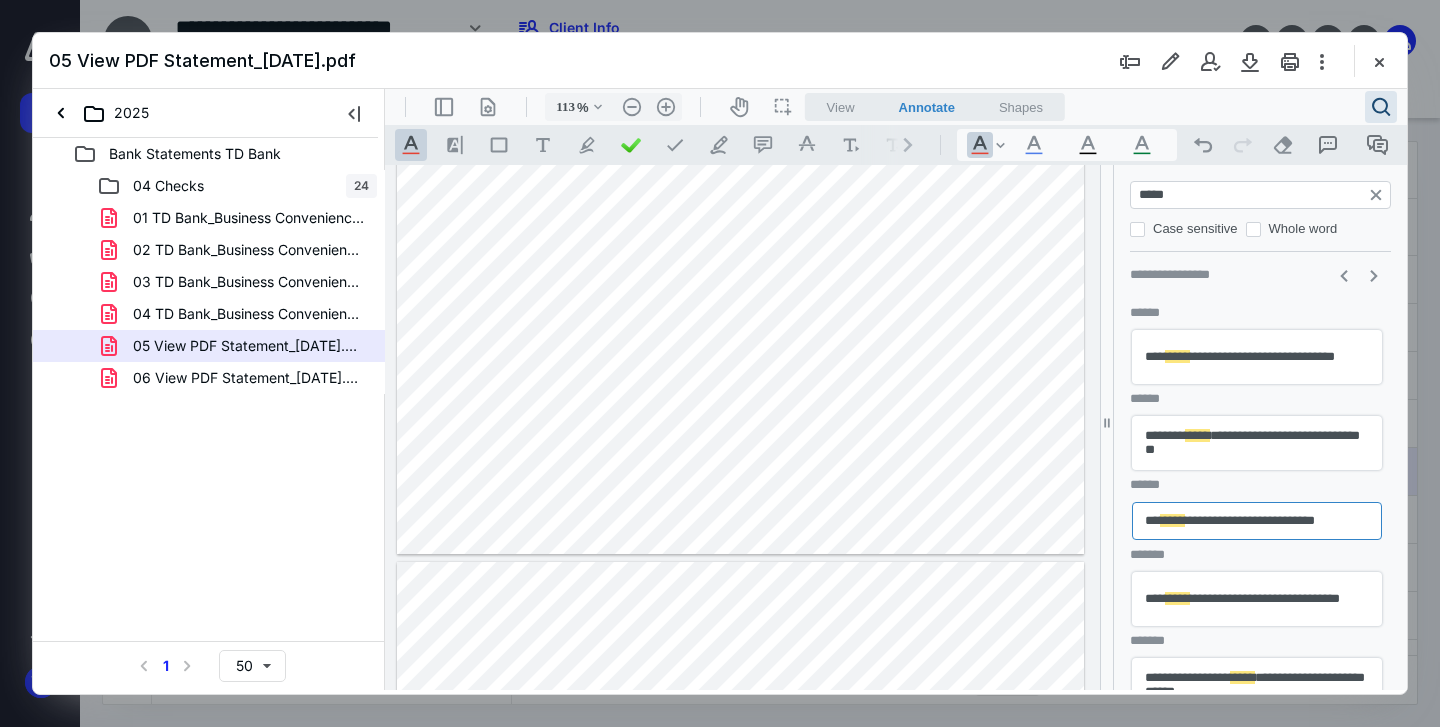click on "**********" at bounding box center [1257, 685] 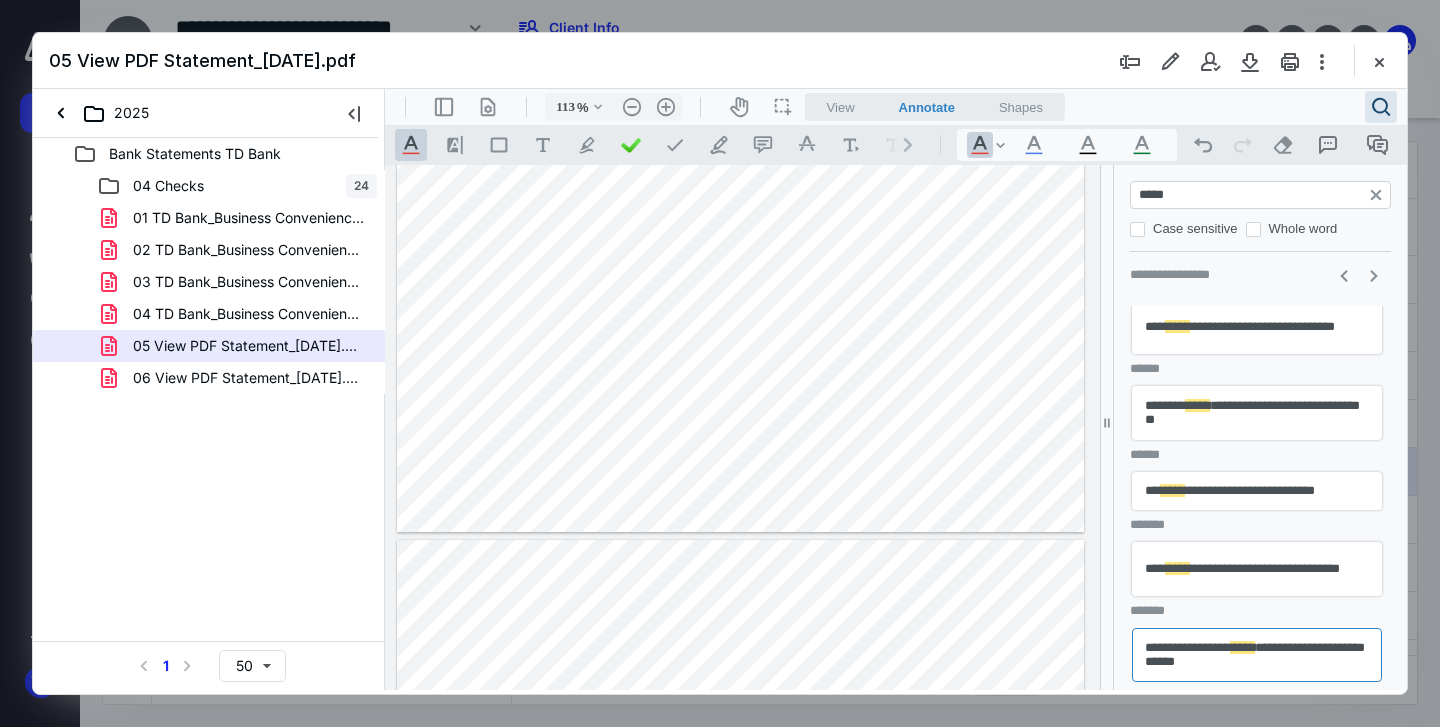 click on "**********" at bounding box center [1257, 569] 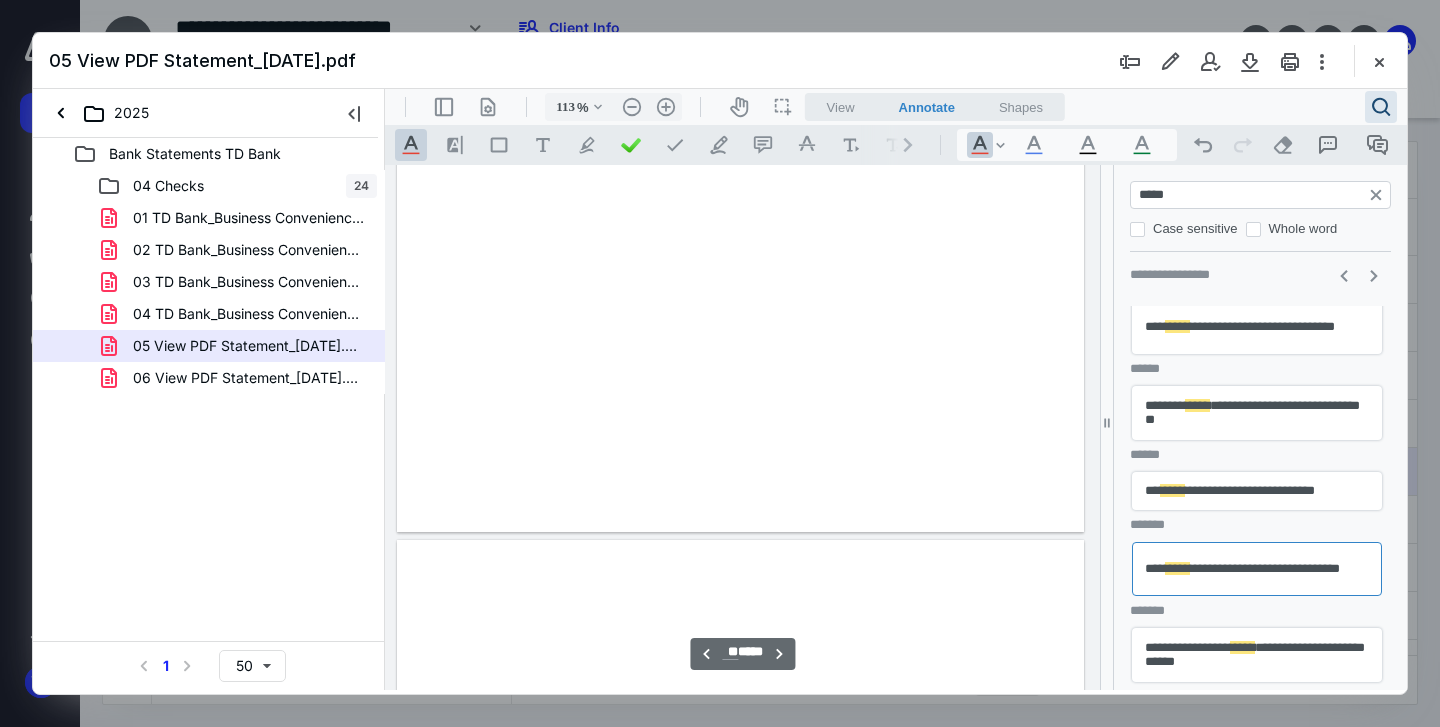 scroll, scrollTop: 8191, scrollLeft: 0, axis: vertical 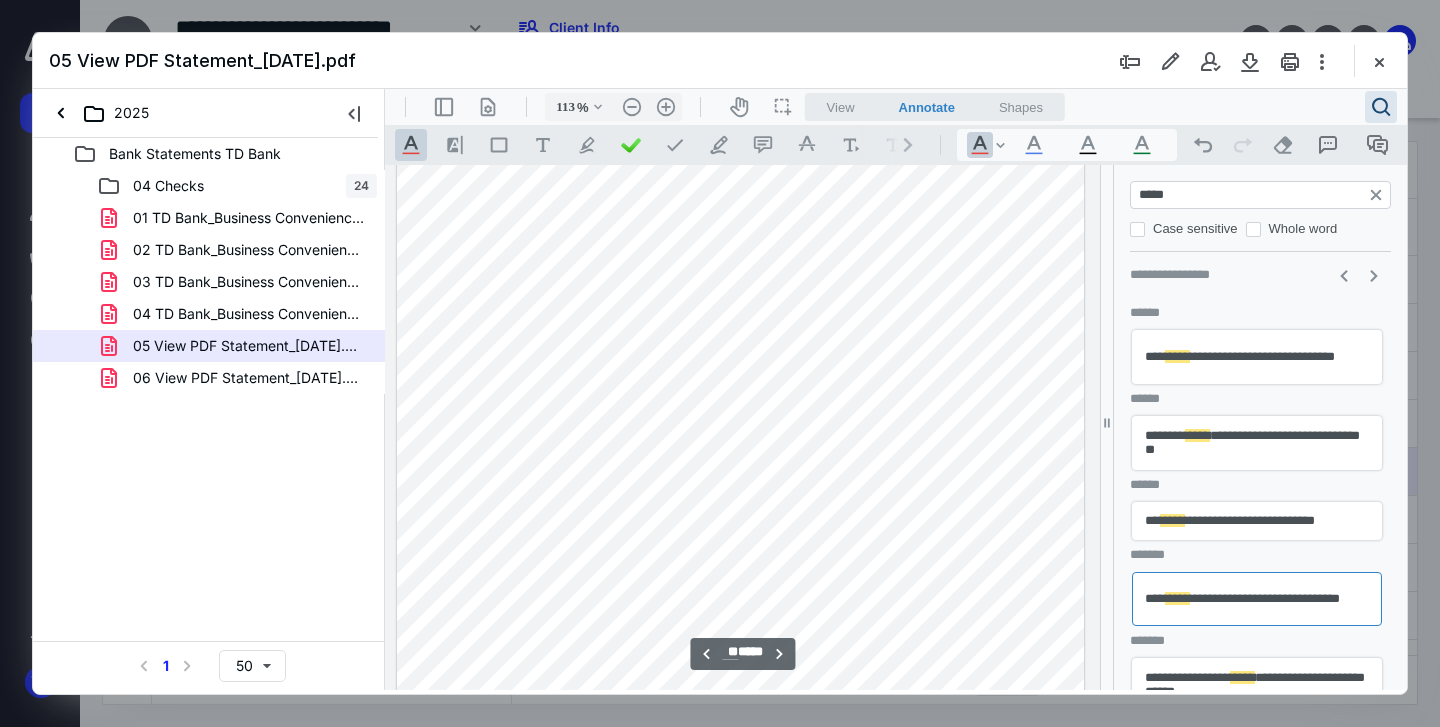 click on "**********" at bounding box center (1257, 357) 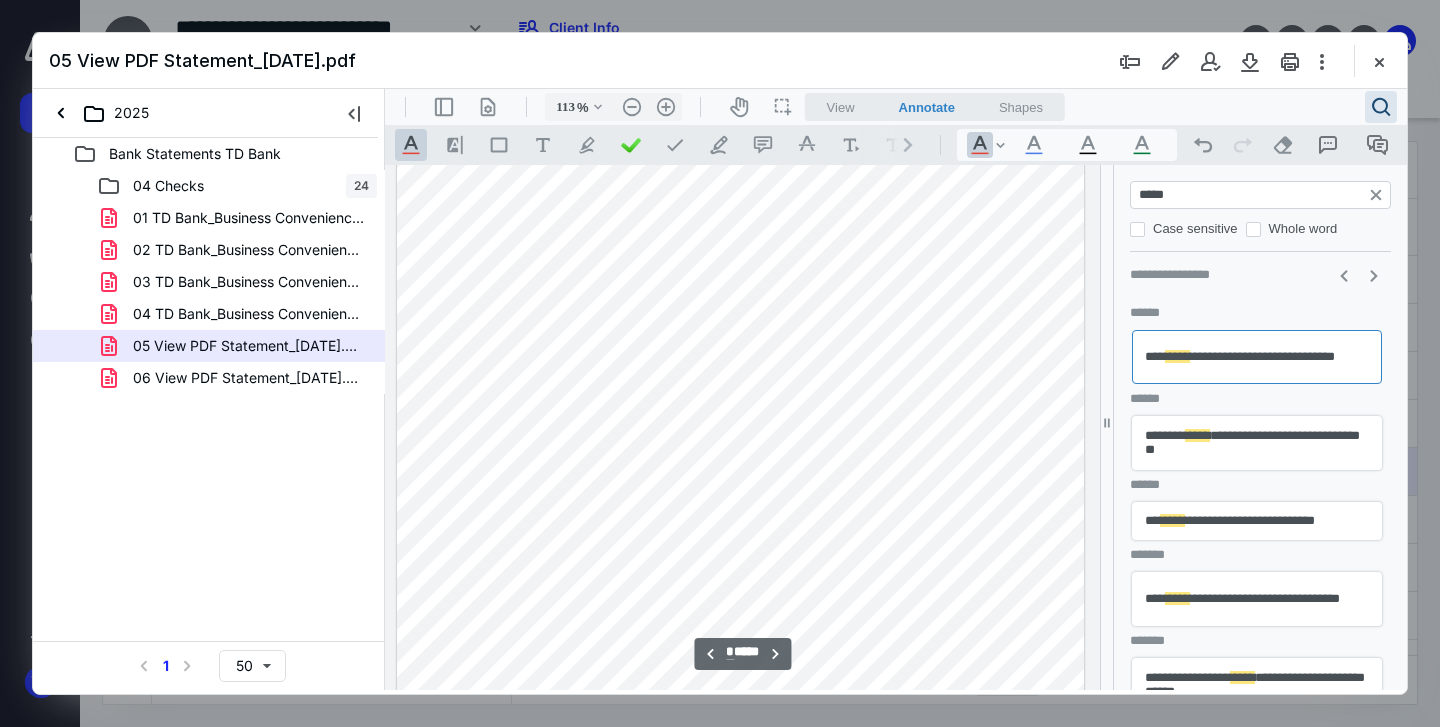 click on "**********" at bounding box center [1257, 443] 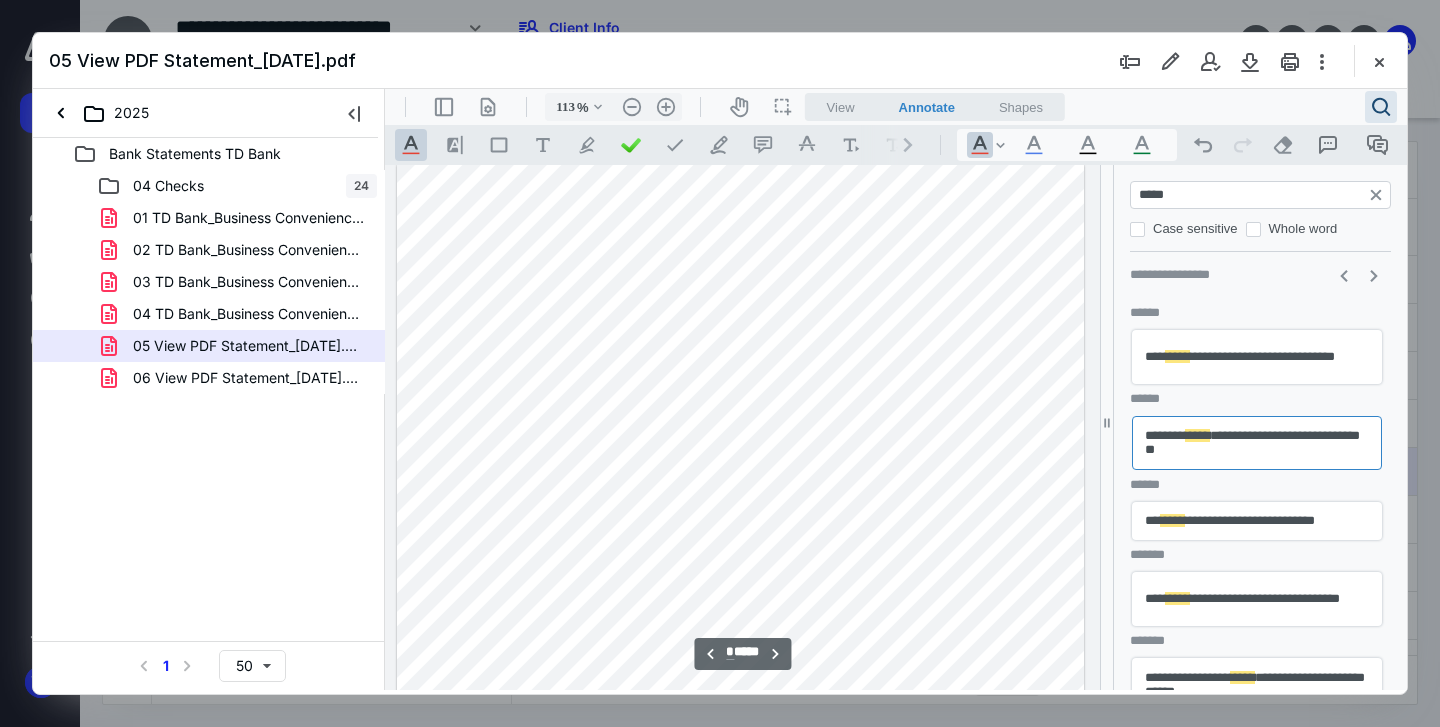 click on "**********" at bounding box center [1257, 521] 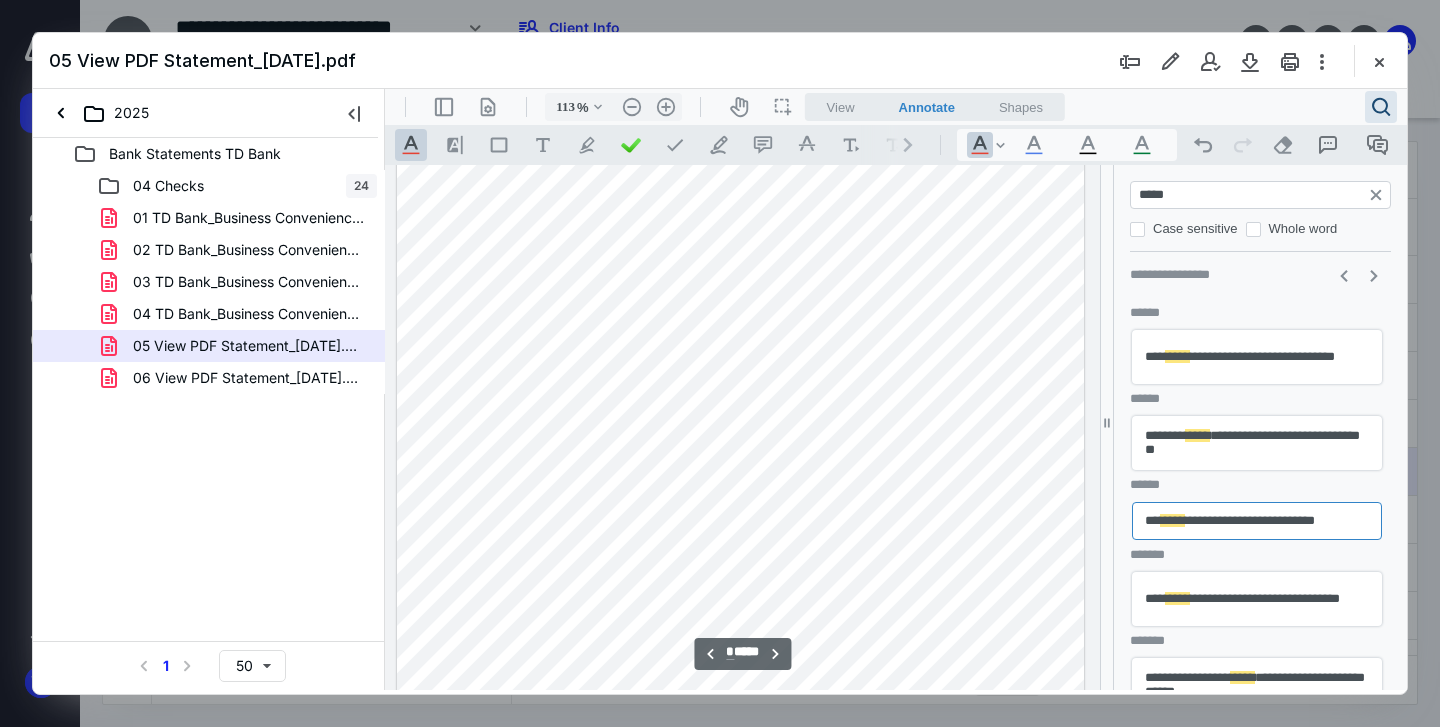 scroll, scrollTop: 7416, scrollLeft: 0, axis: vertical 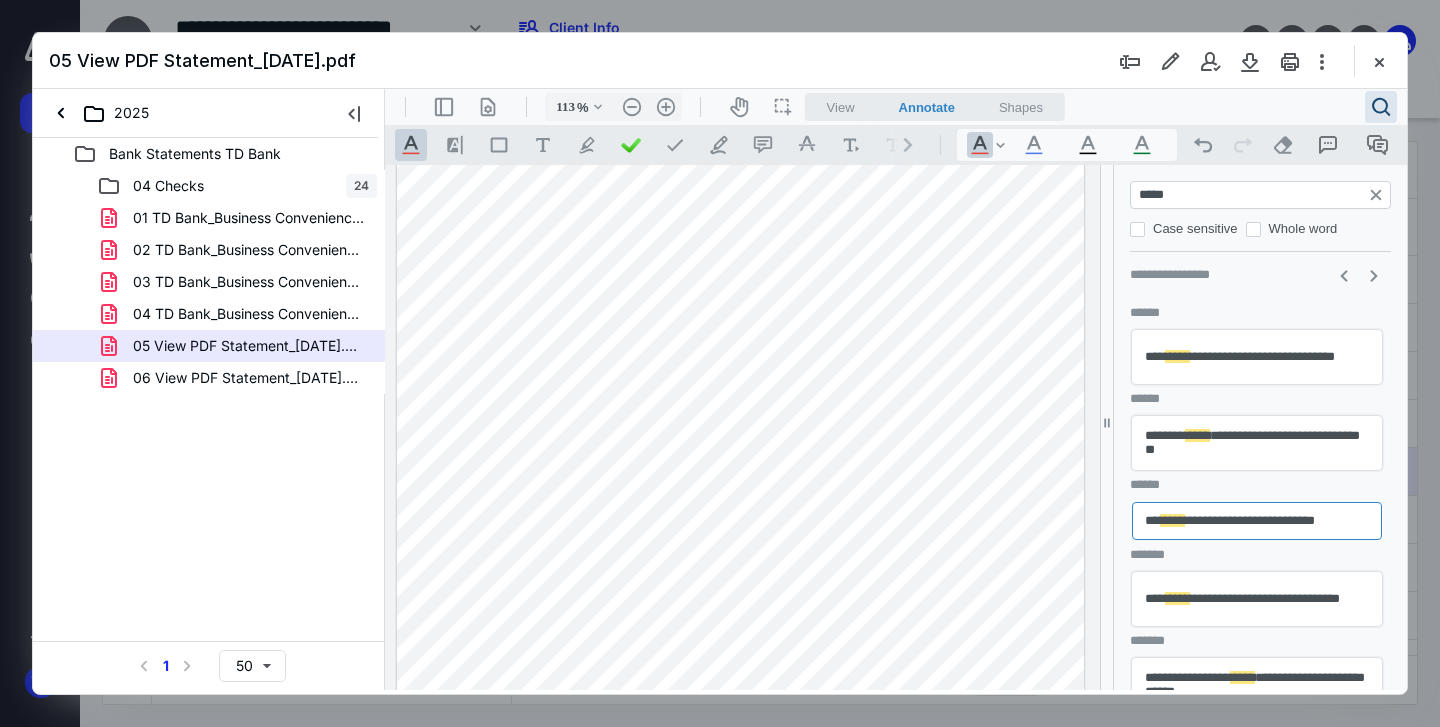 click on "*****" at bounding box center [1262, 195] 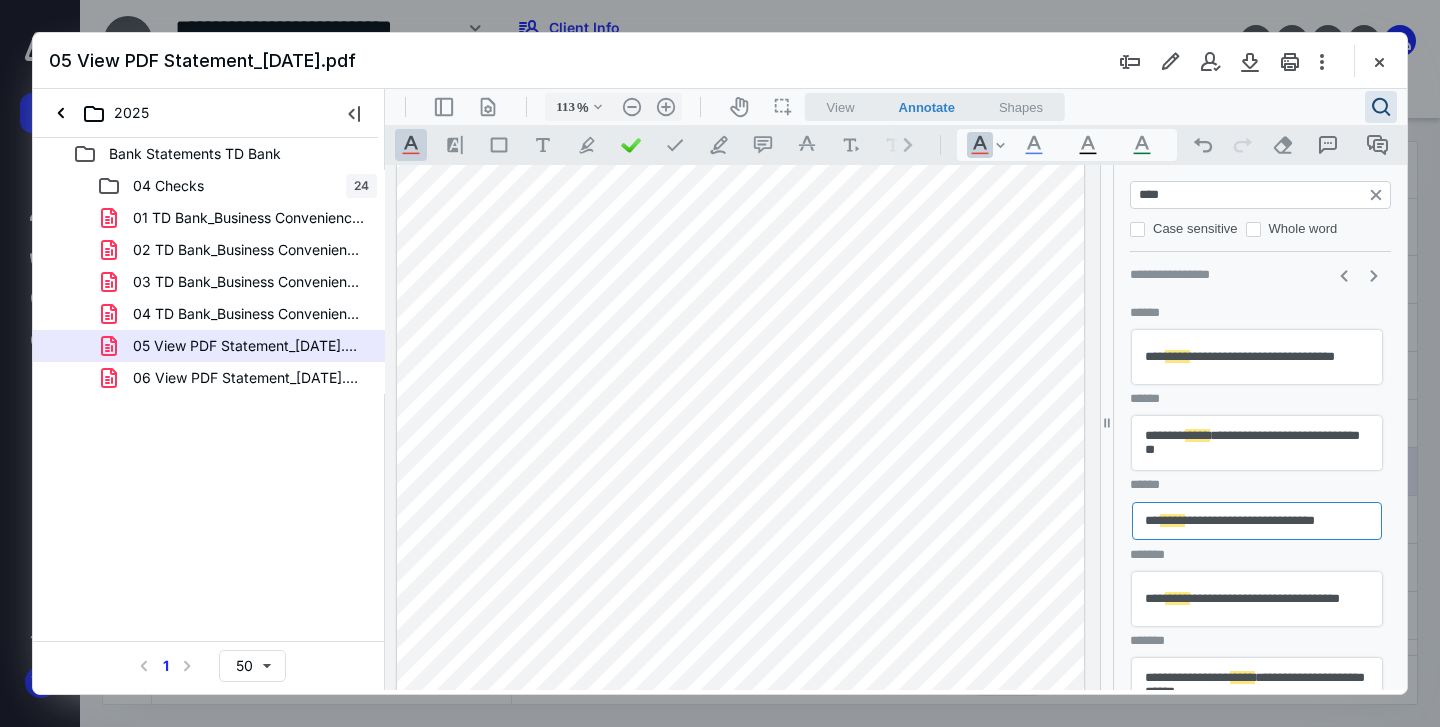 type on "*" 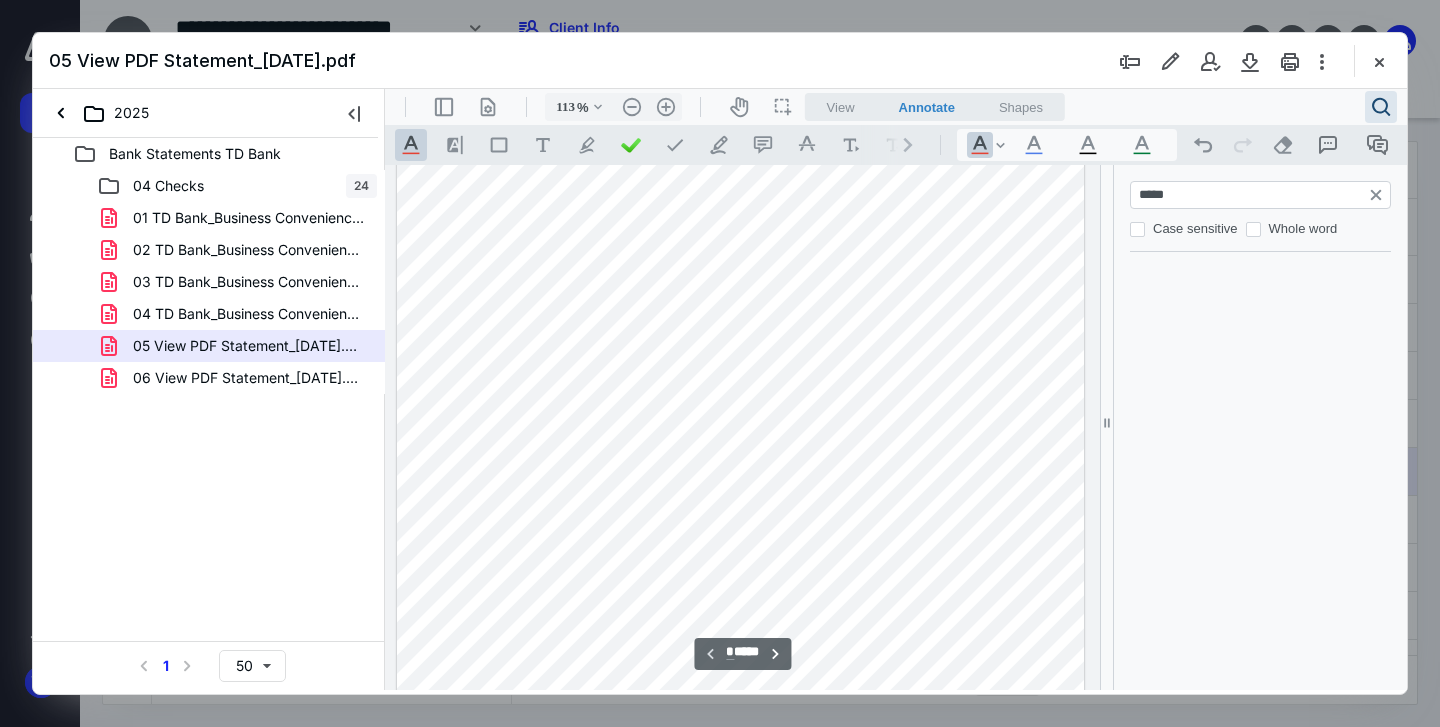 scroll, scrollTop: 129, scrollLeft: 0, axis: vertical 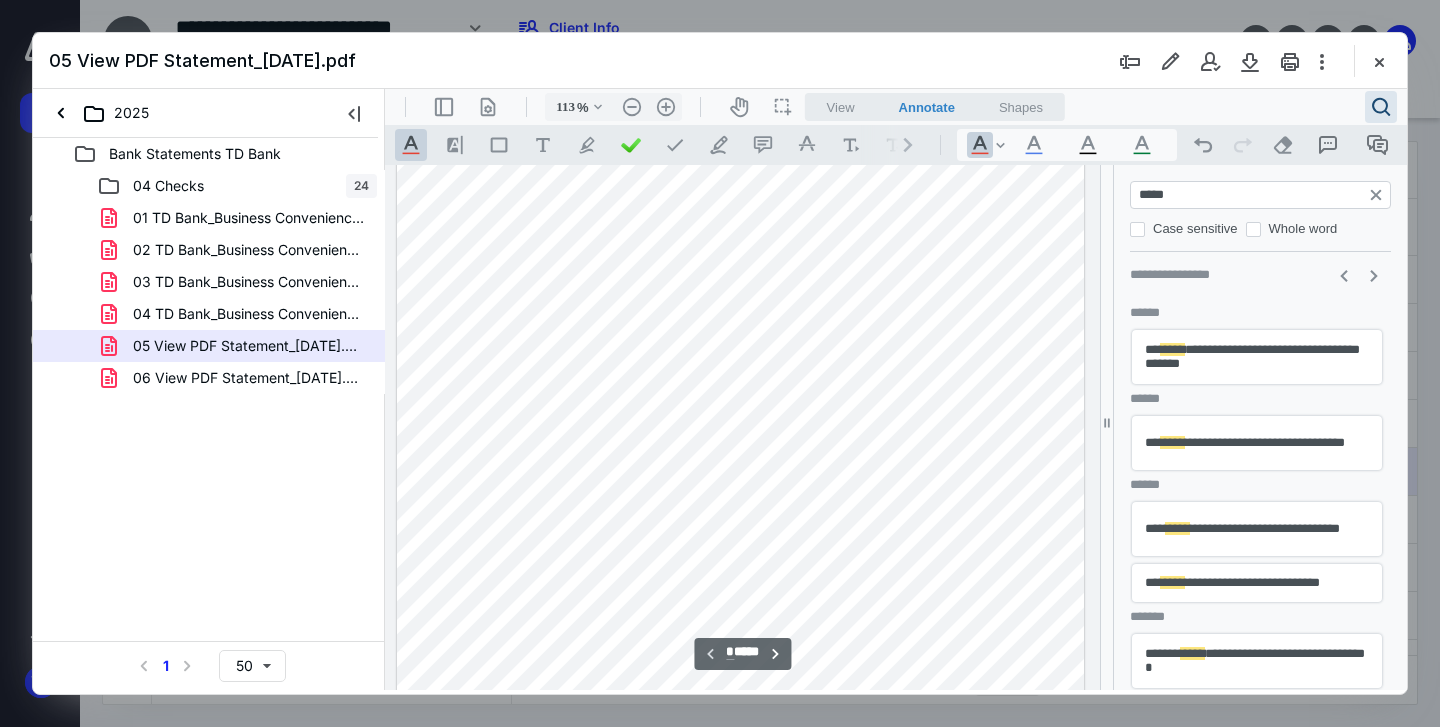 type on "*****" 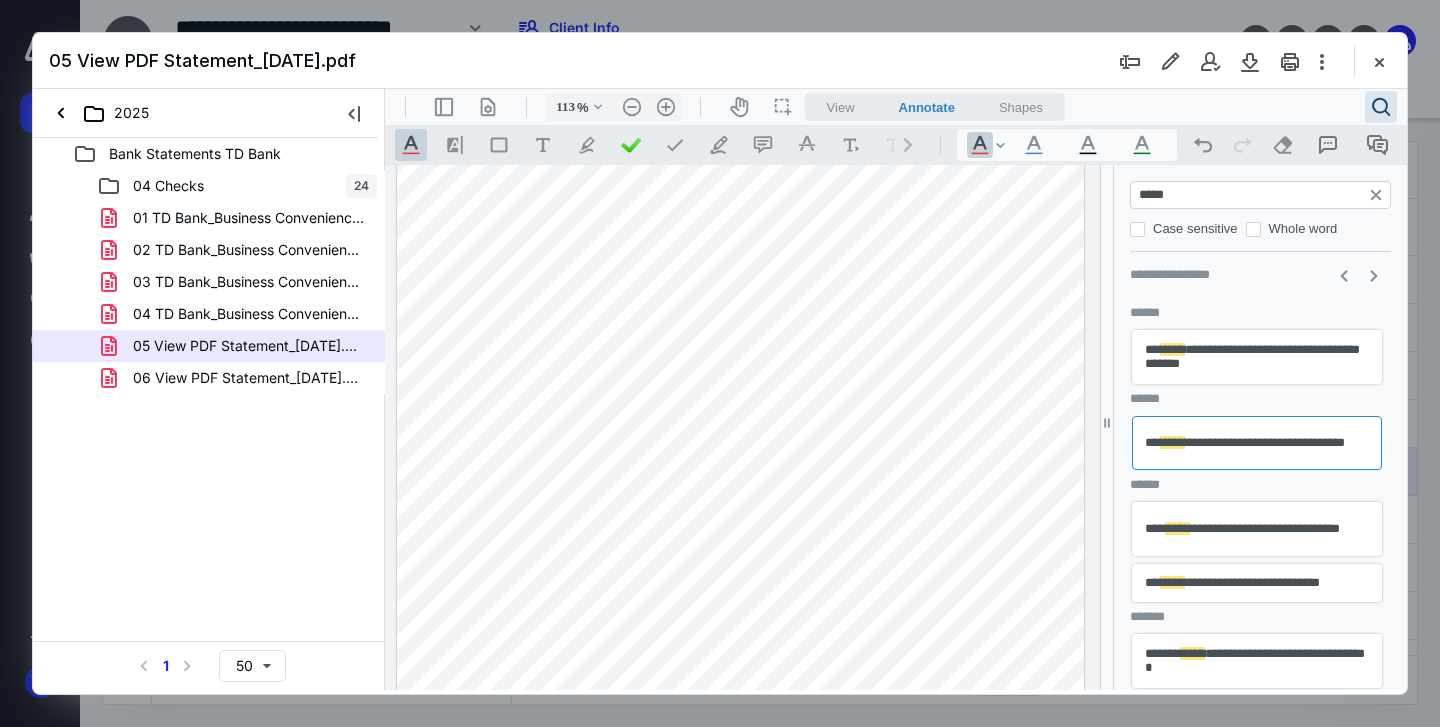 click on "**********" at bounding box center [1257, 661] 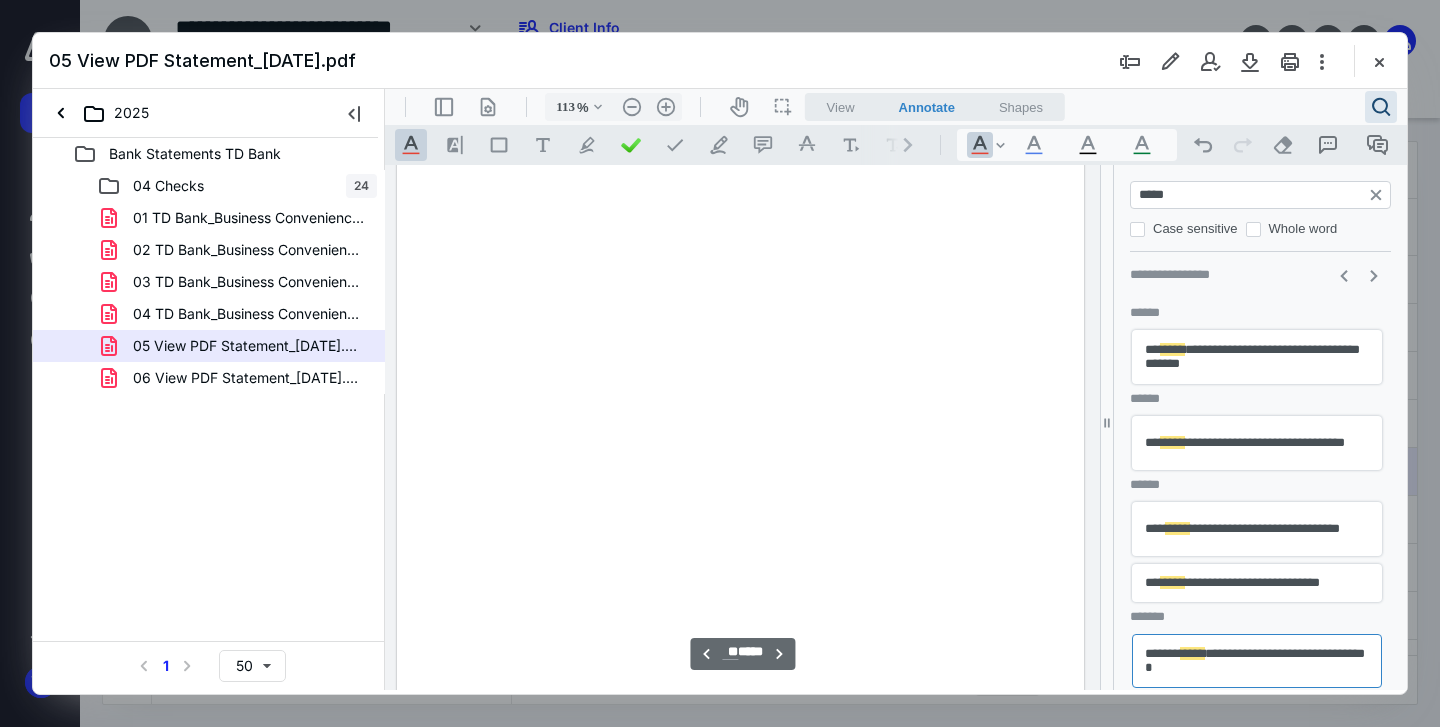 scroll, scrollTop: 9883, scrollLeft: 0, axis: vertical 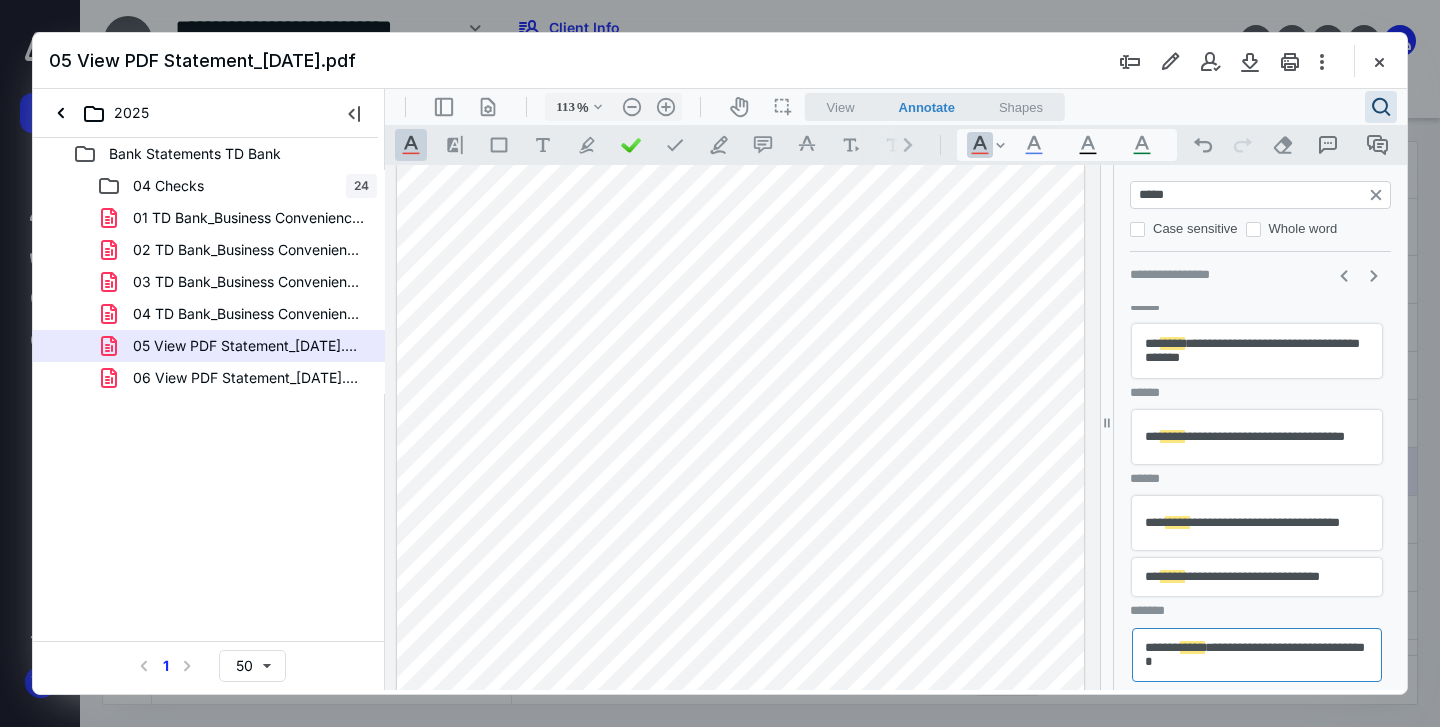 click on "**********" at bounding box center [1257, 351] 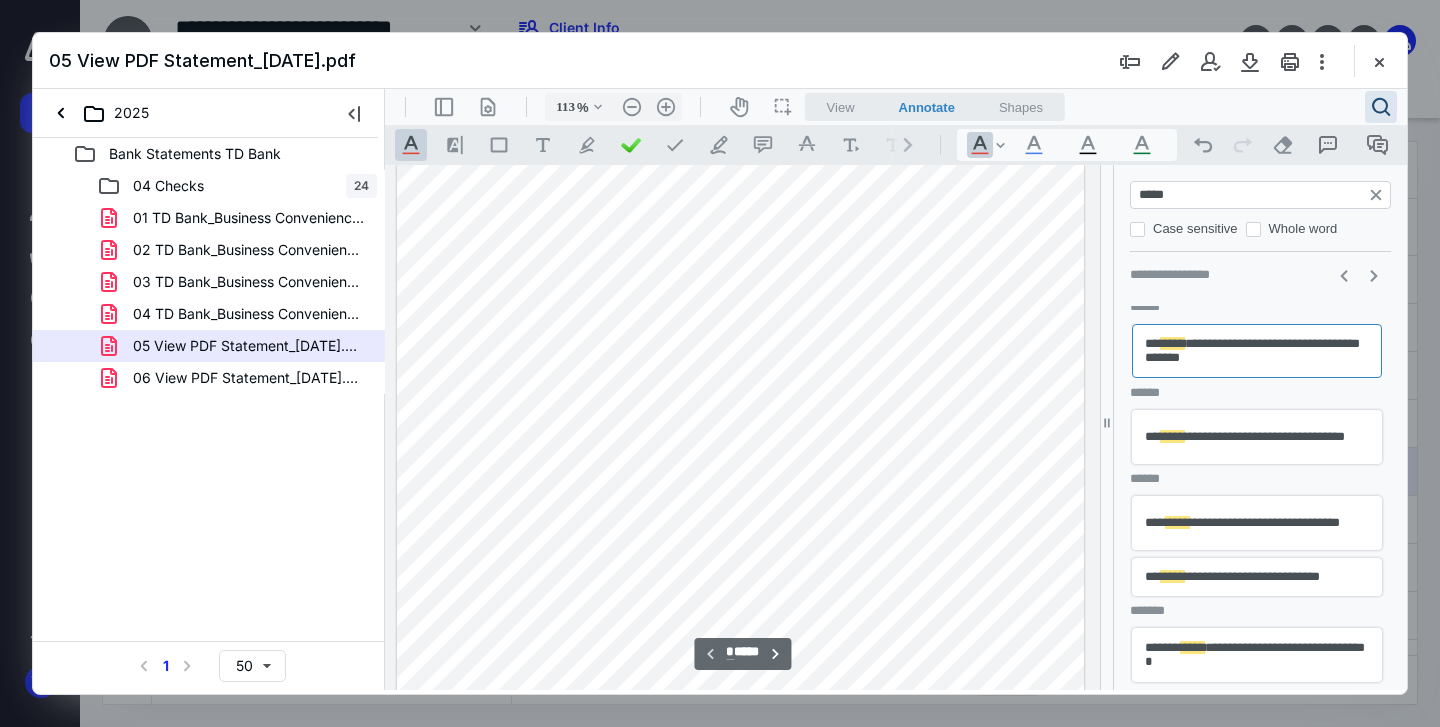 scroll, scrollTop: 129, scrollLeft: 0, axis: vertical 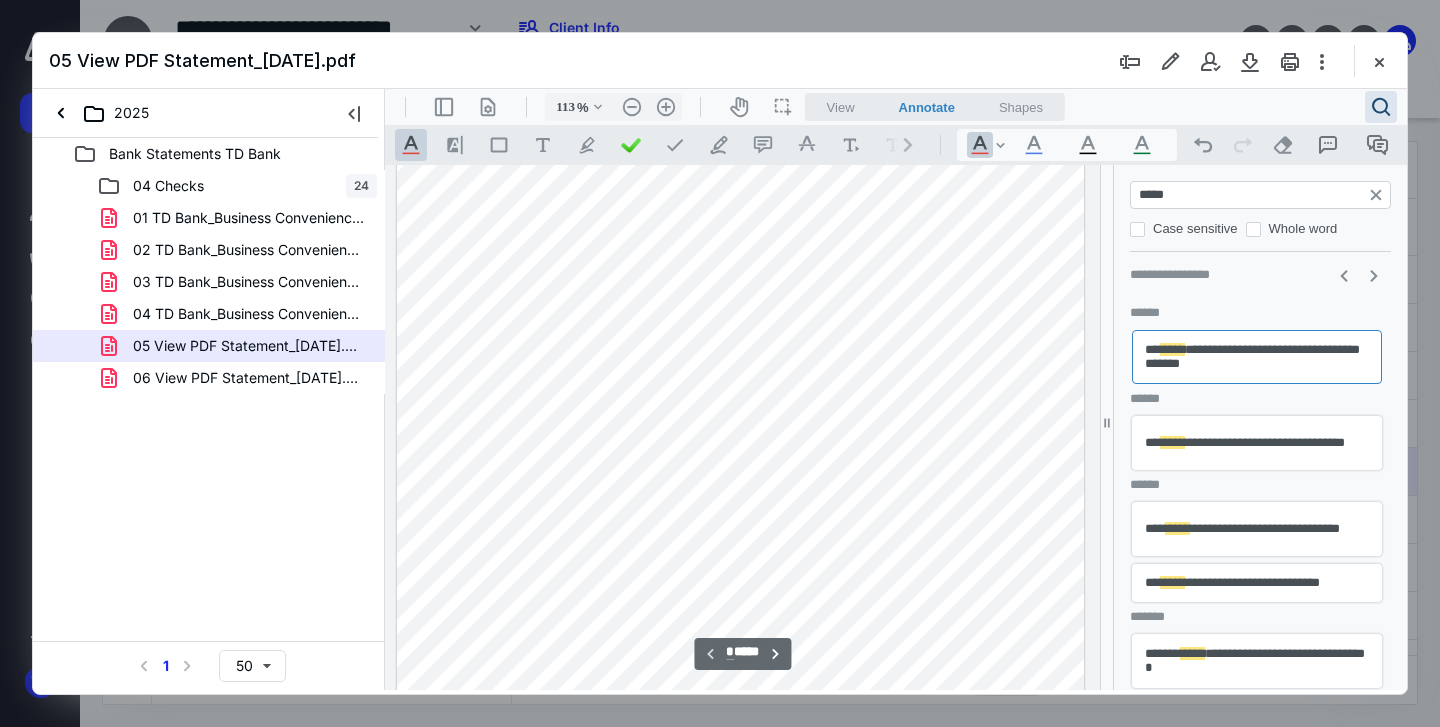 click on "**********" at bounding box center (1257, 443) 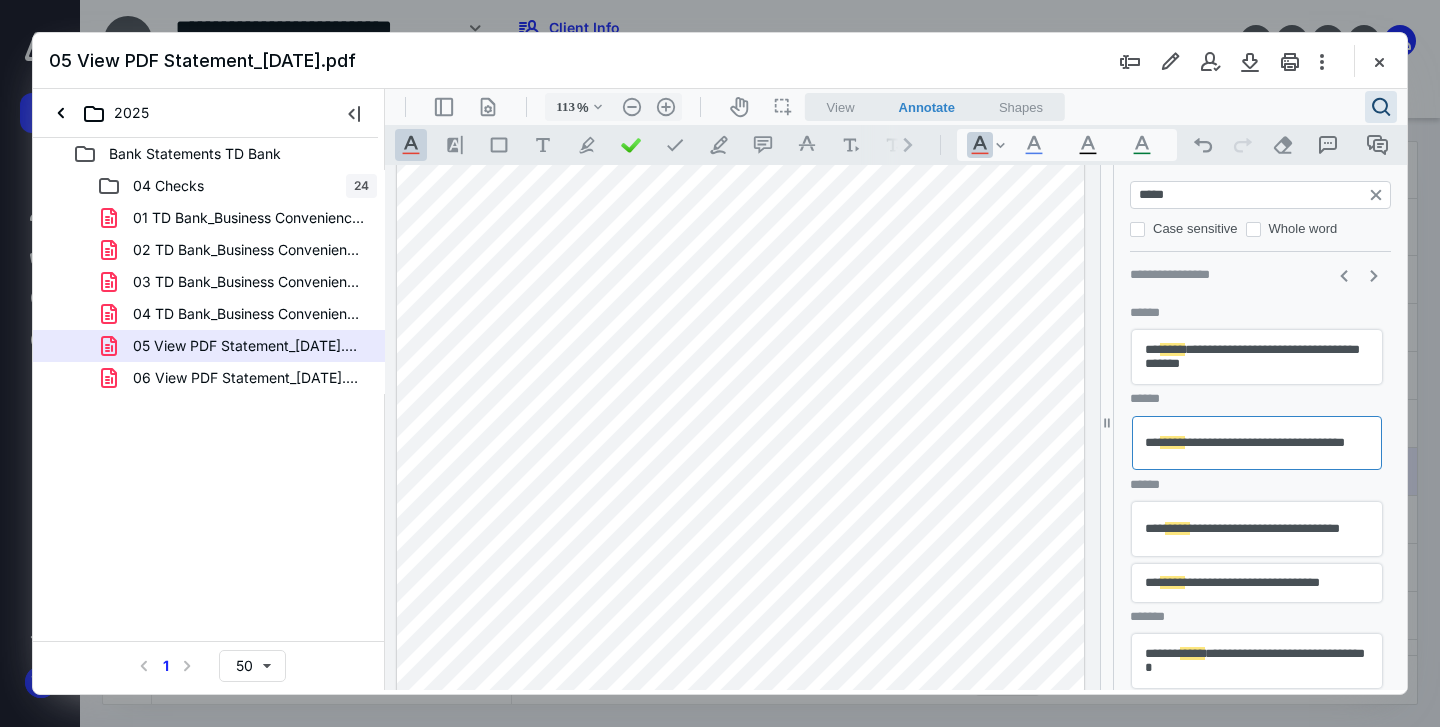 click on "*****" at bounding box center [1192, 653] 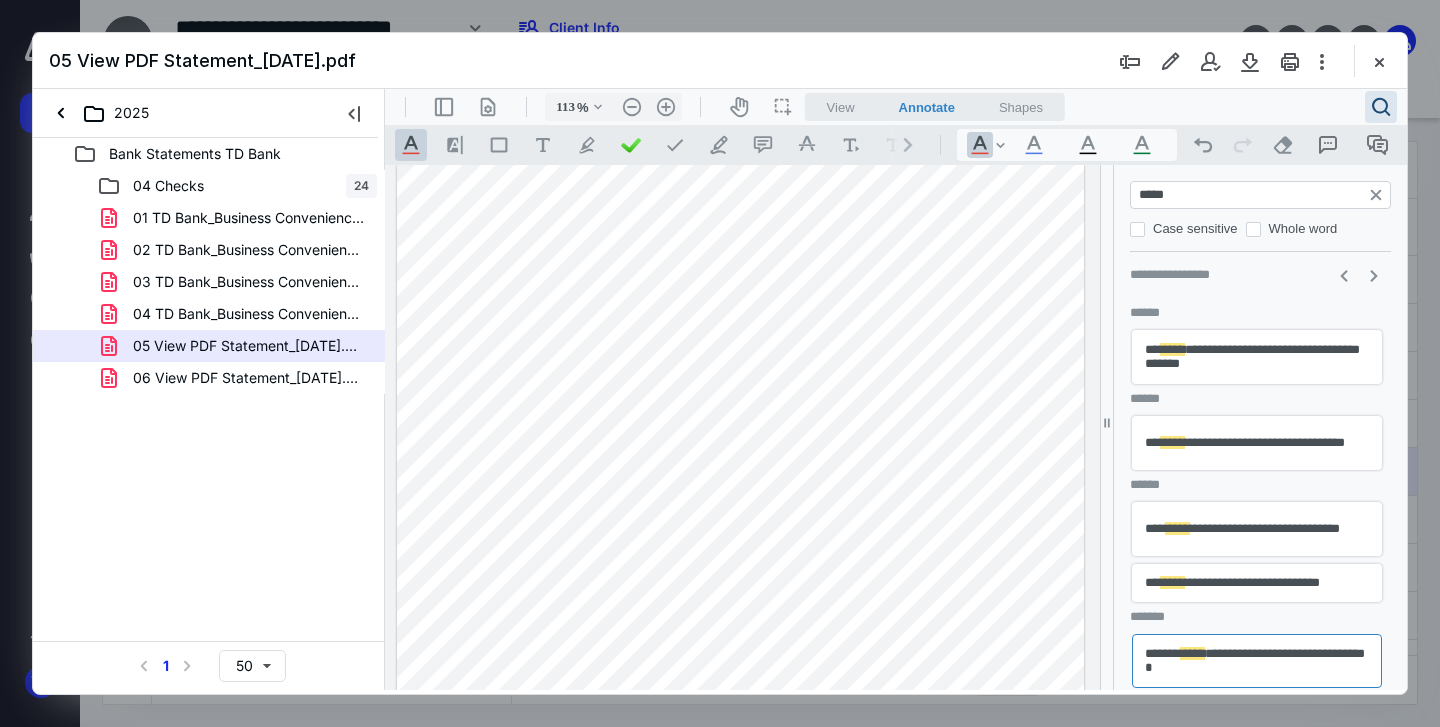 scroll, scrollTop: 153, scrollLeft: 0, axis: vertical 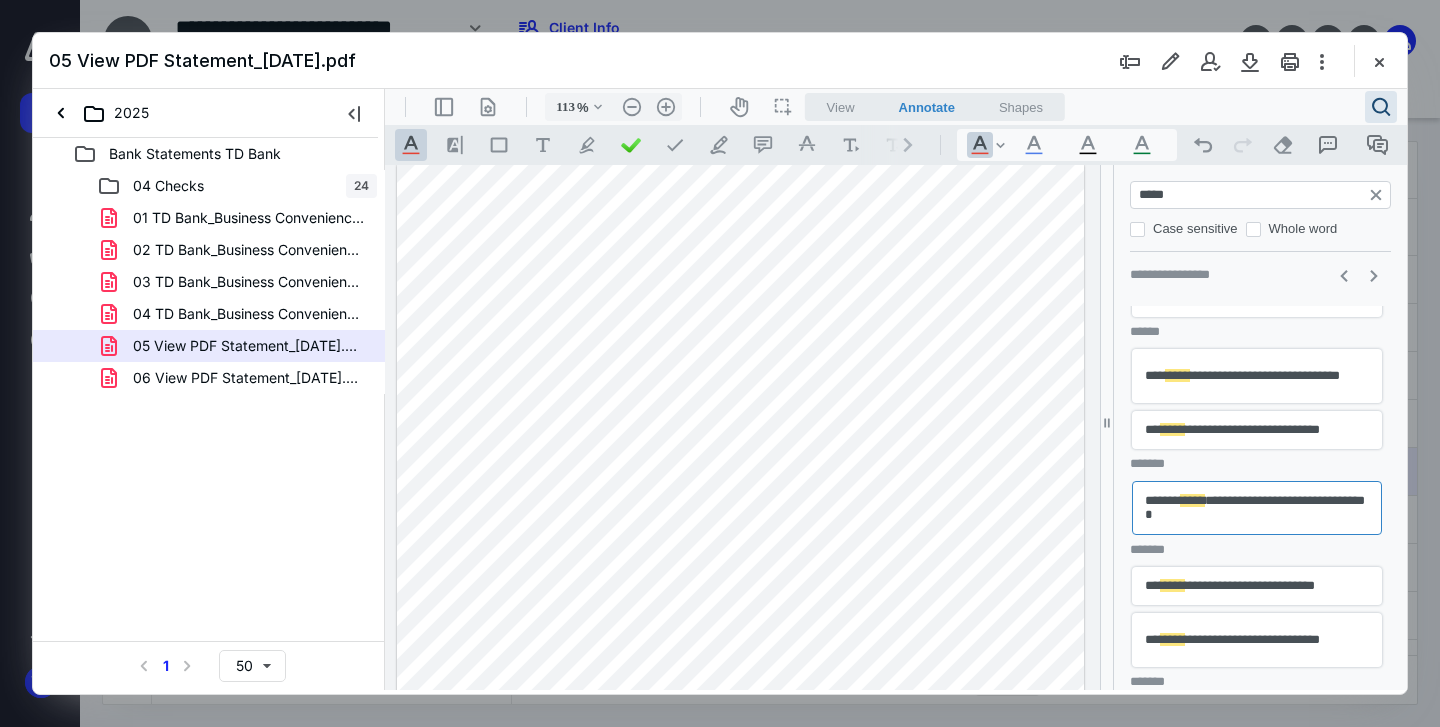 click on "**********" at bounding box center (1257, 586) 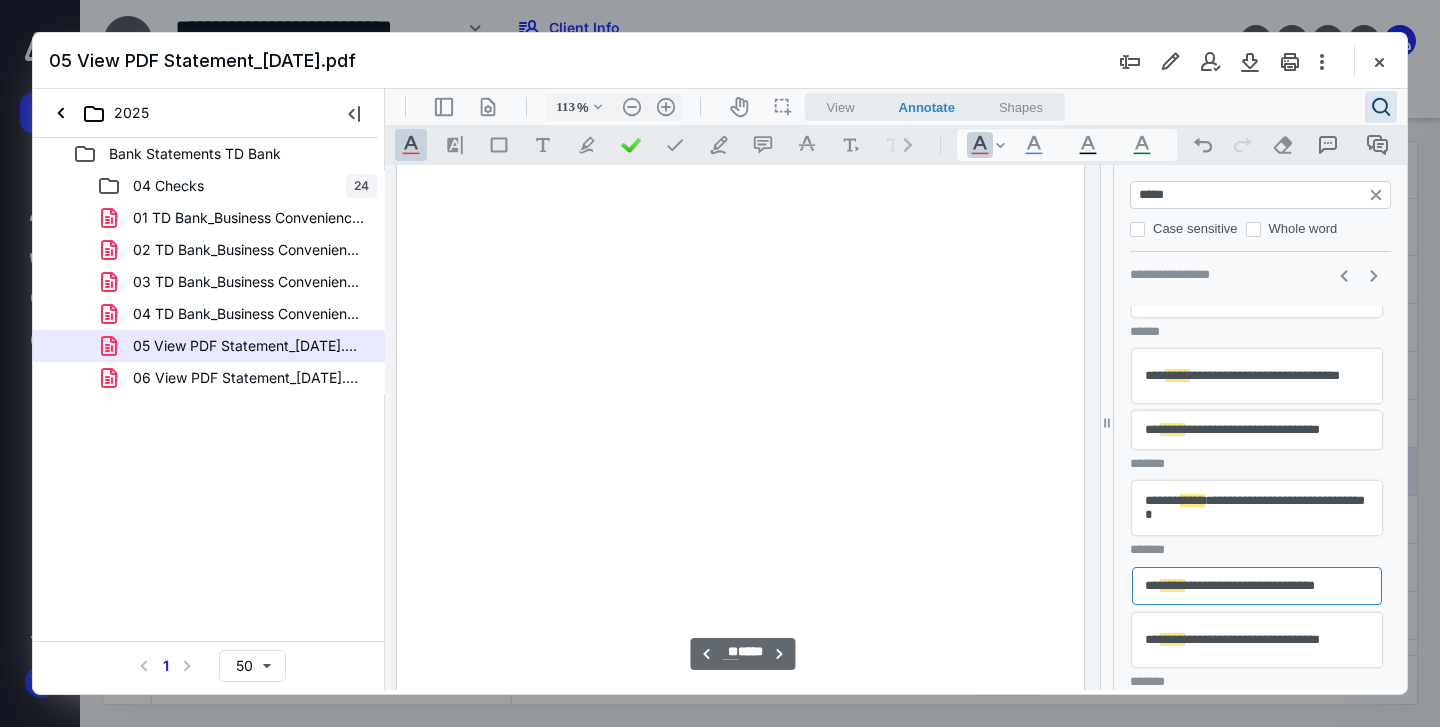 scroll, scrollTop: 14851, scrollLeft: 0, axis: vertical 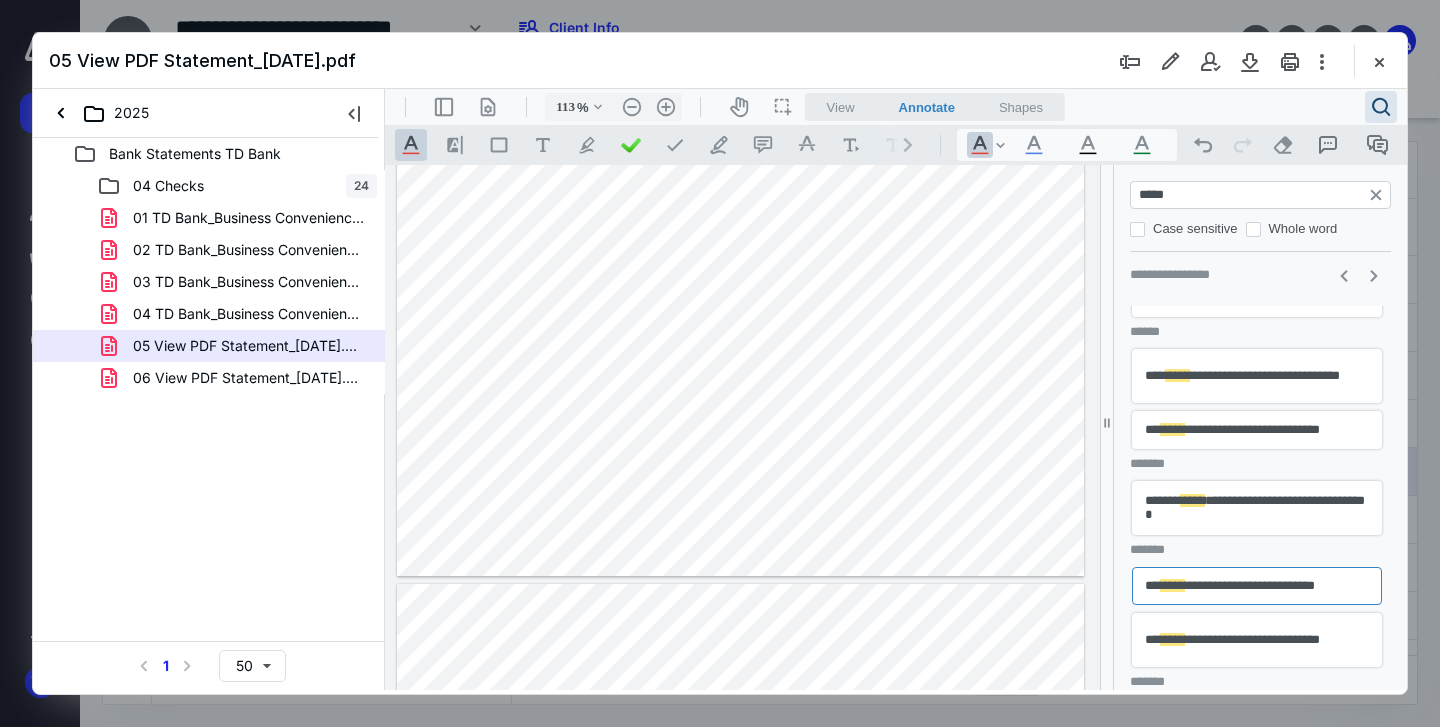 click on "**********" at bounding box center (1257, 640) 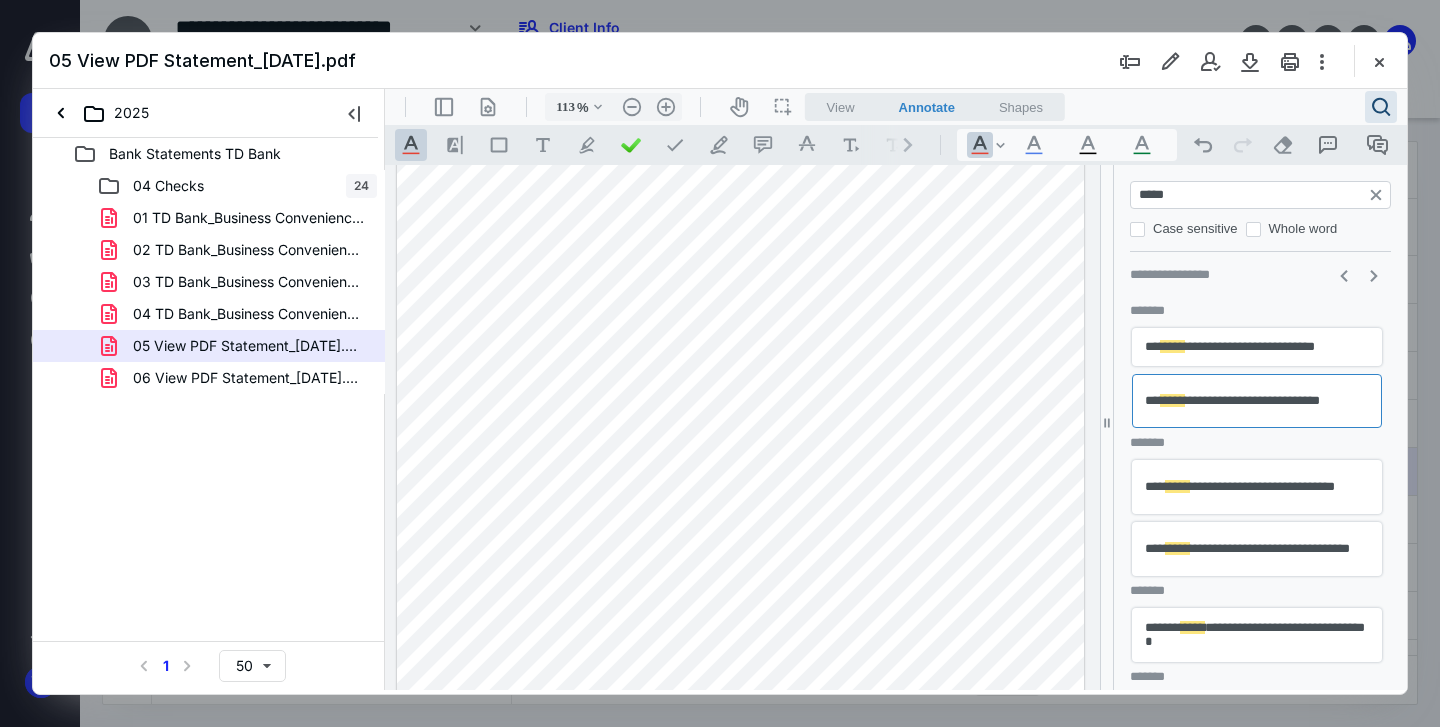 scroll, scrollTop: 418, scrollLeft: 0, axis: vertical 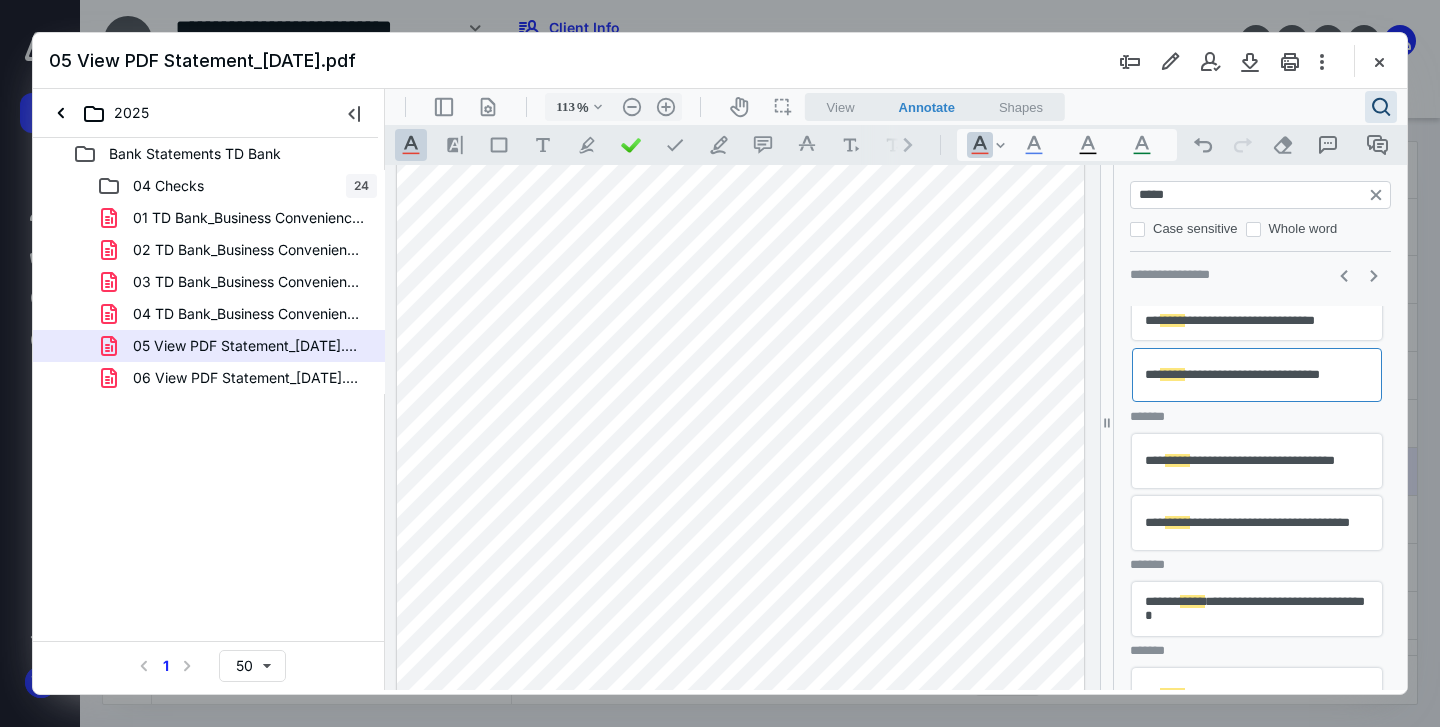 click on "**********" at bounding box center (1257, 609) 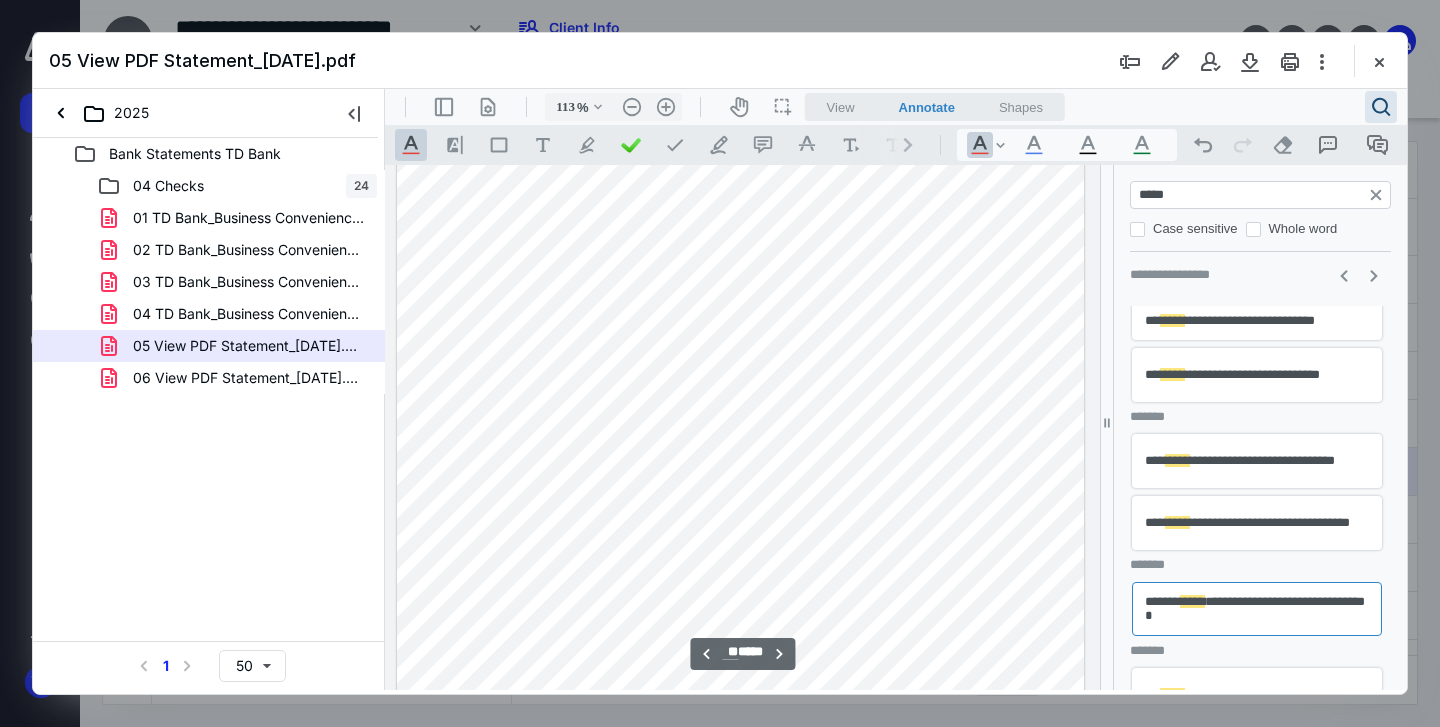scroll, scrollTop: 16169, scrollLeft: 0, axis: vertical 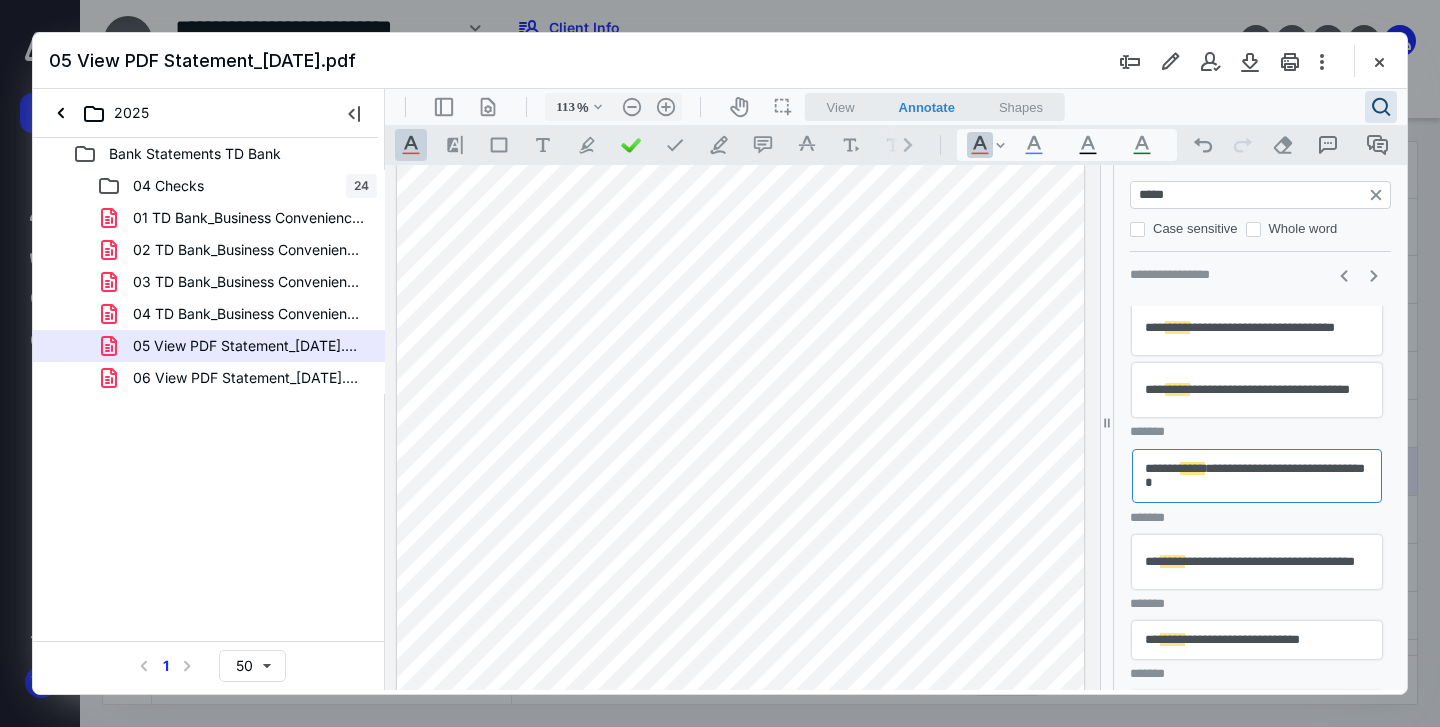 click on "**********" at bounding box center (1257, 562) 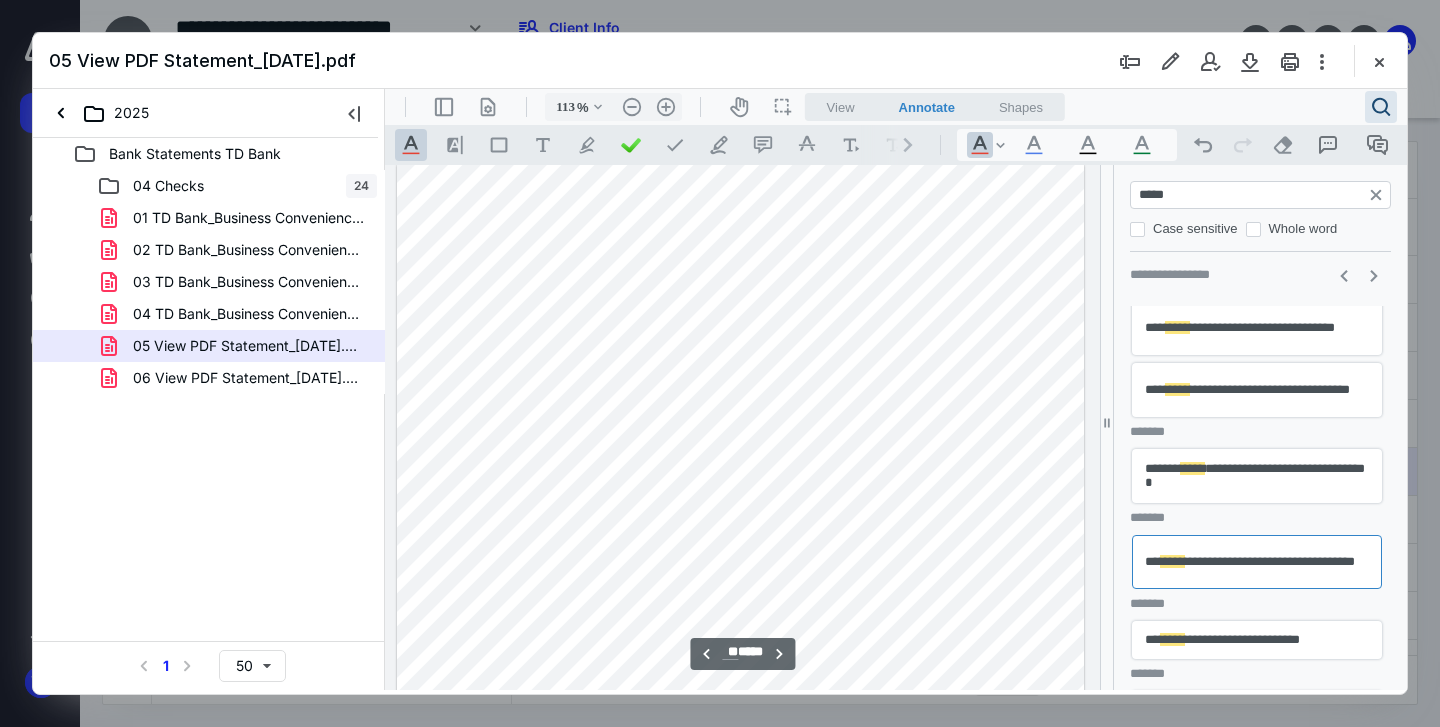scroll, scrollTop: 18000, scrollLeft: 0, axis: vertical 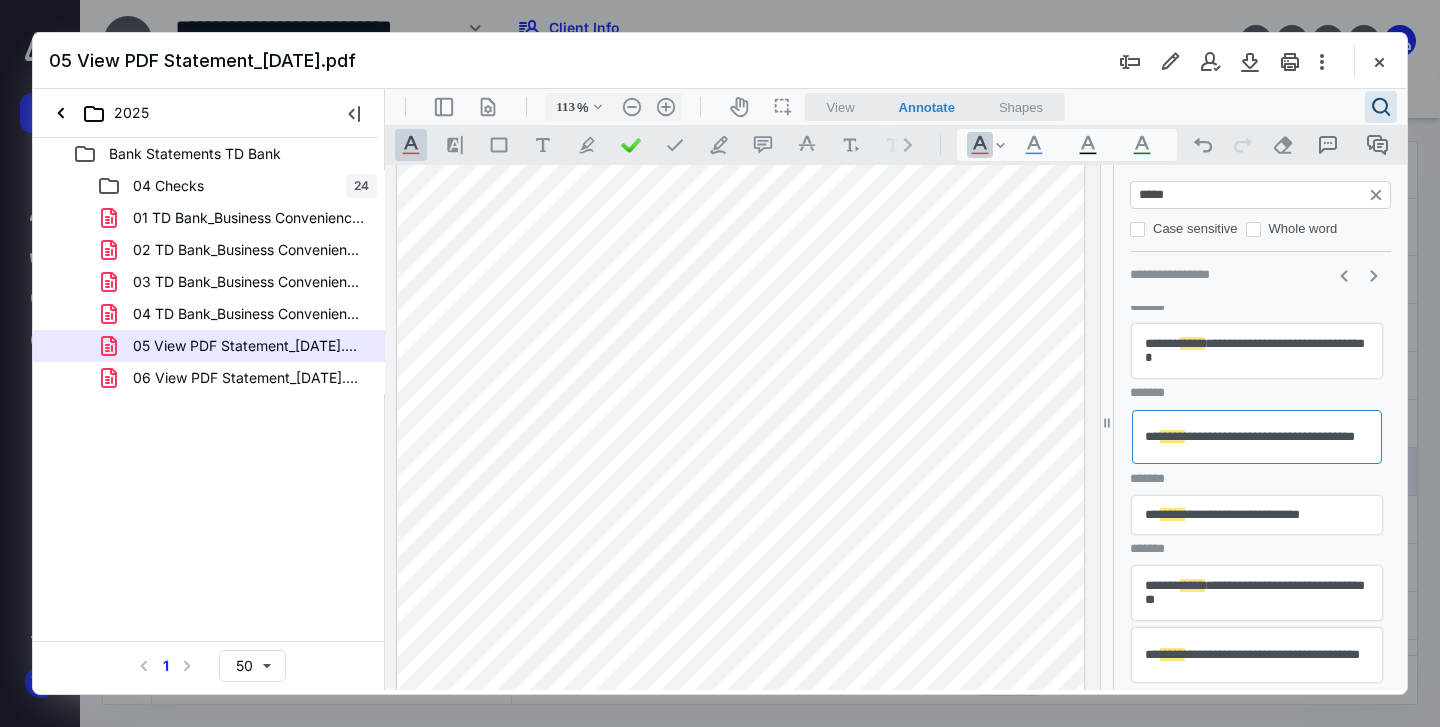 click on "**********" at bounding box center [1257, 515] 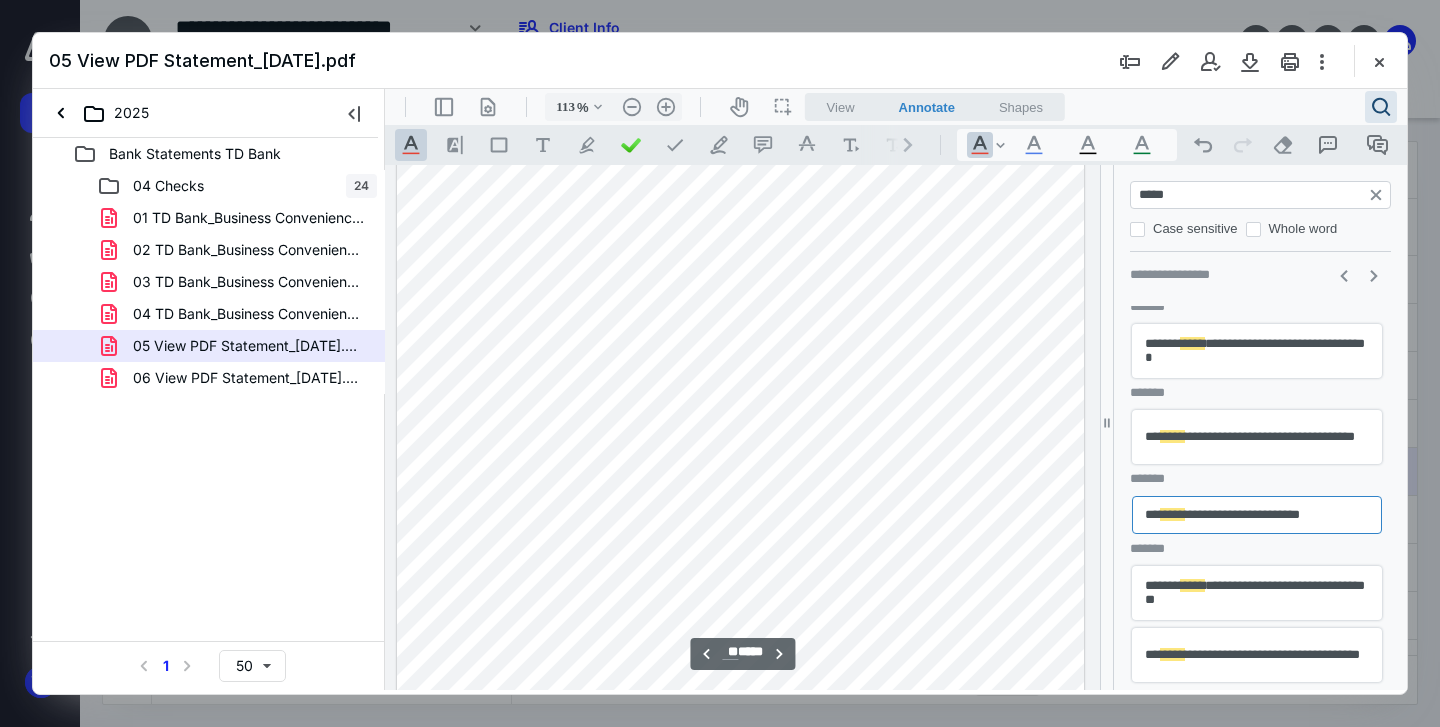scroll, scrollTop: 19338, scrollLeft: 0, axis: vertical 